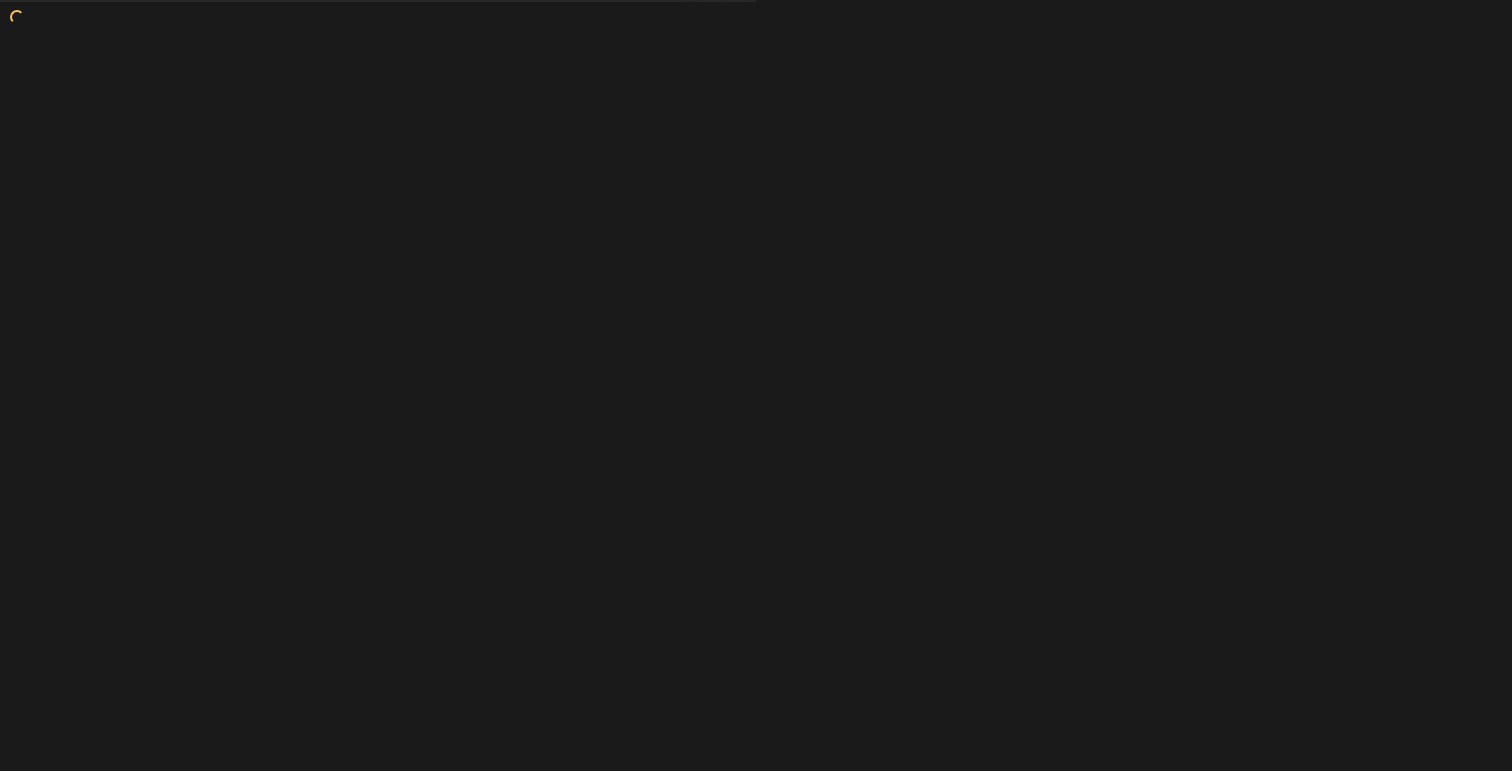 scroll, scrollTop: 0, scrollLeft: 0, axis: both 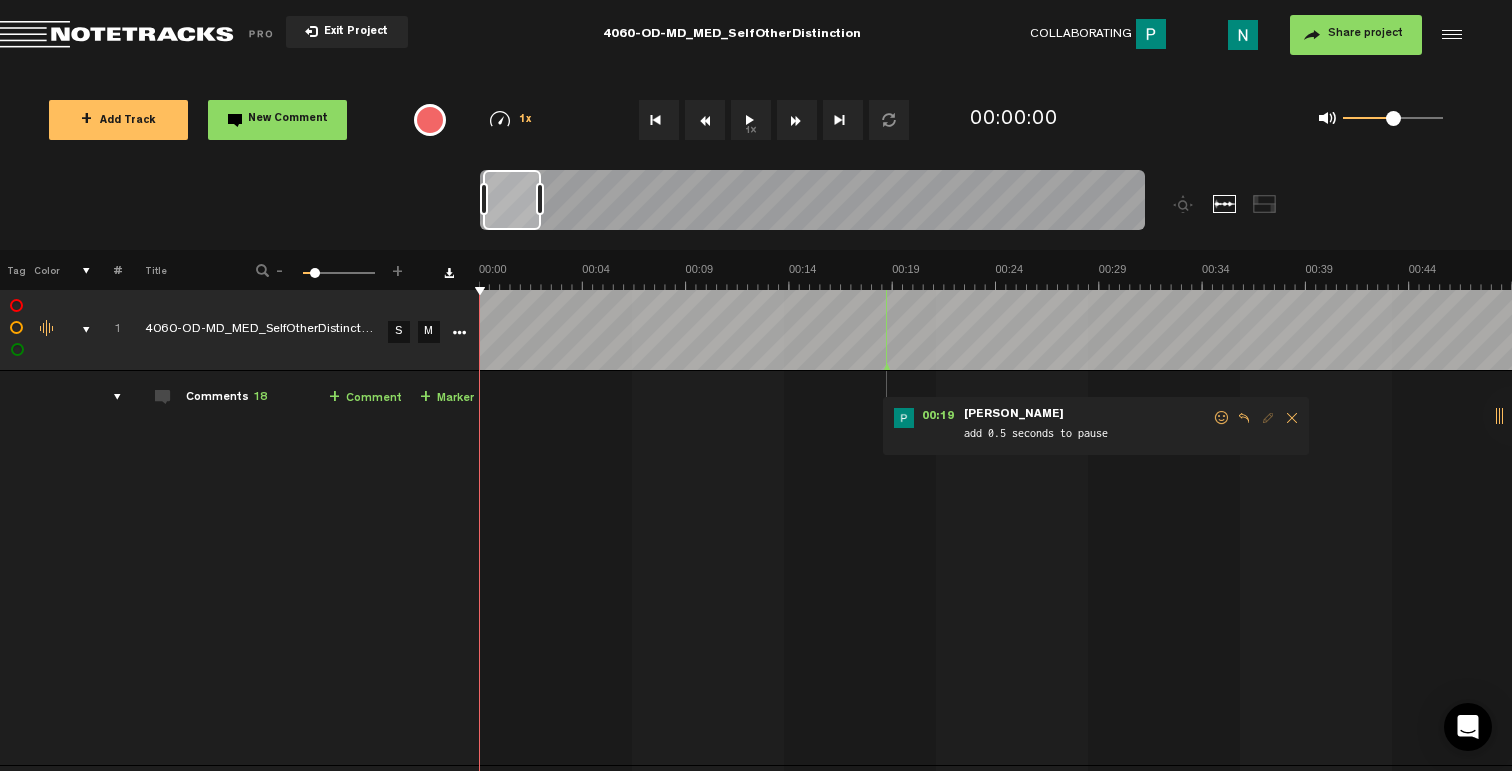 click at bounding box center (78, 330) 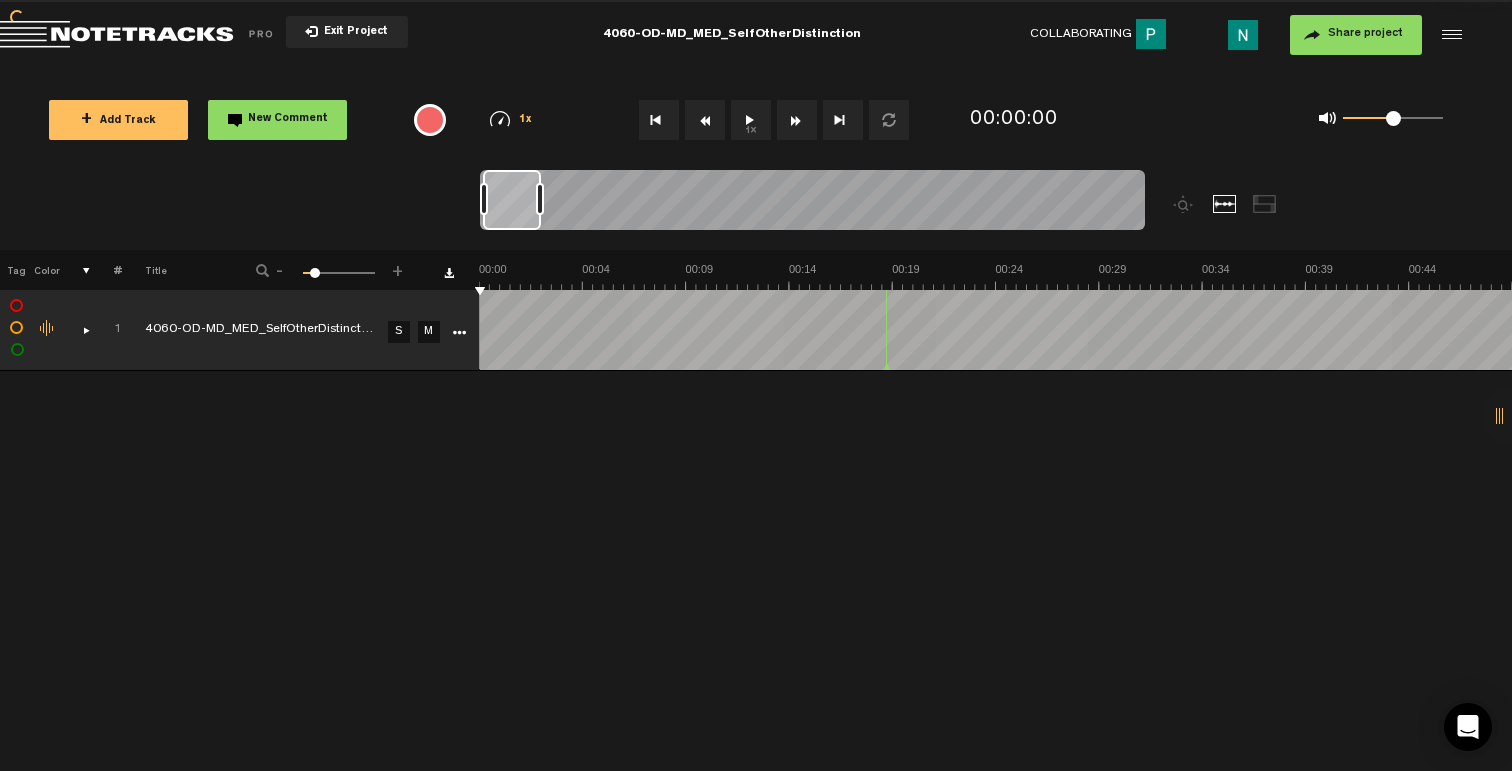 click at bounding box center [78, 330] 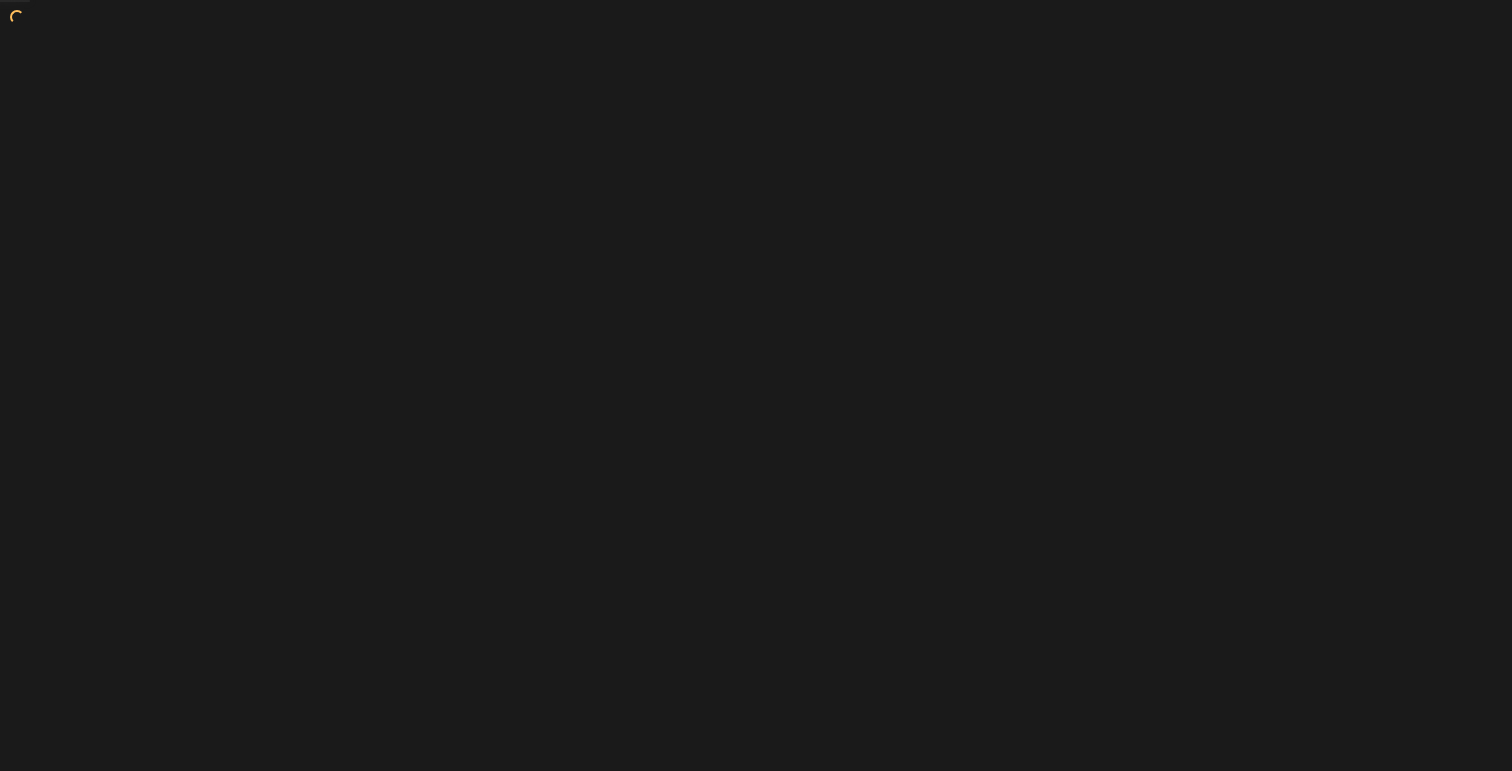 scroll, scrollTop: 0, scrollLeft: 0, axis: both 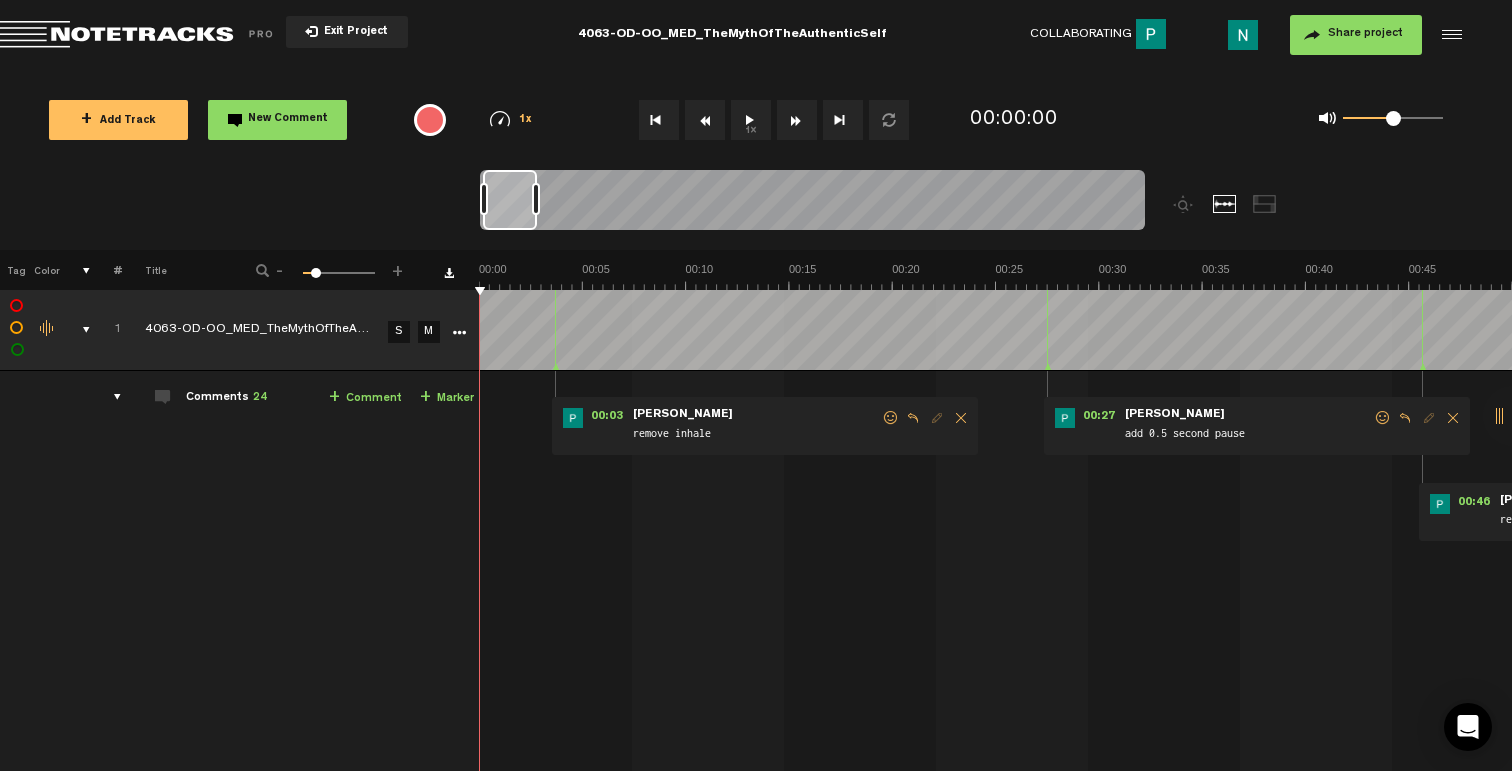 click at bounding box center [78, 330] 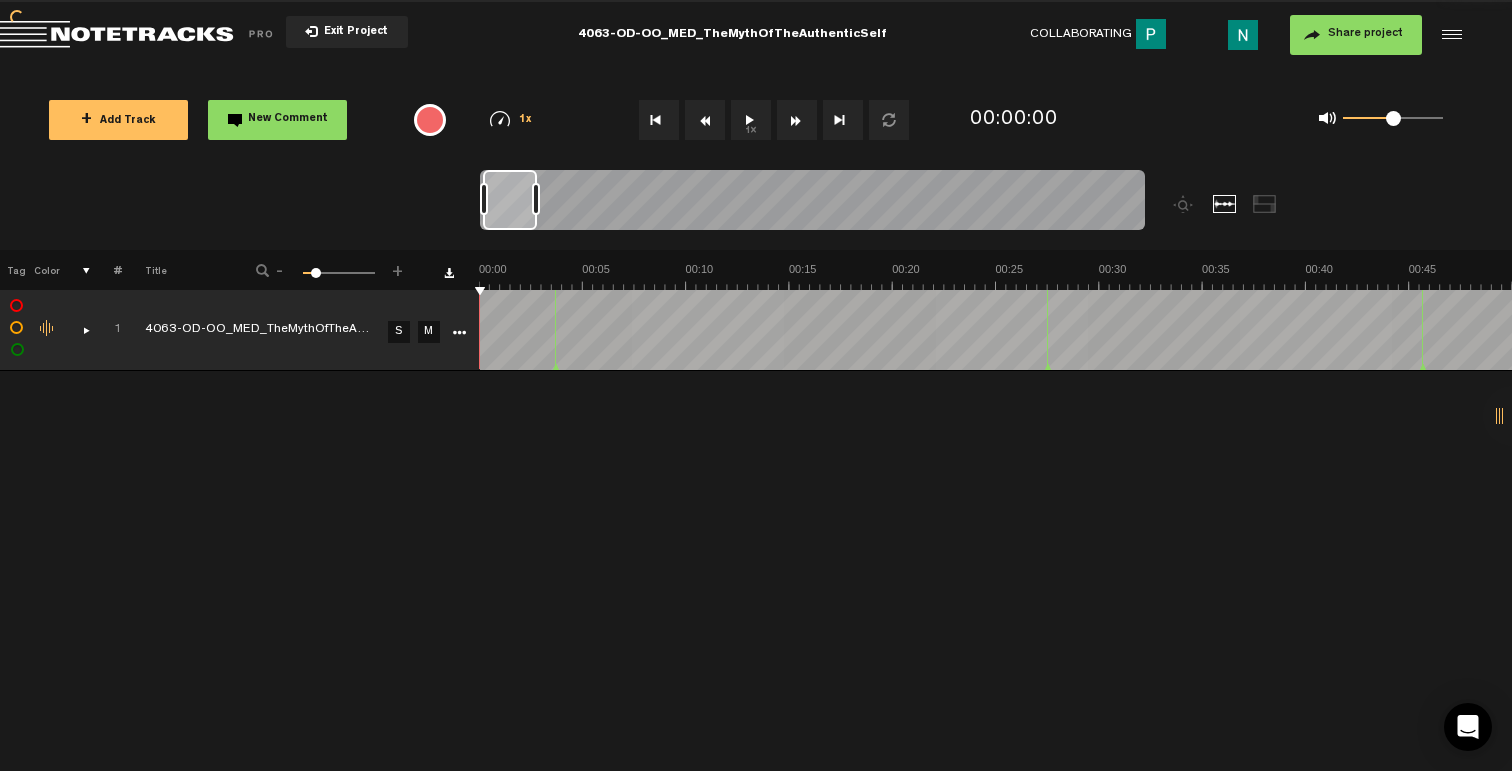 click at bounding box center (78, 330) 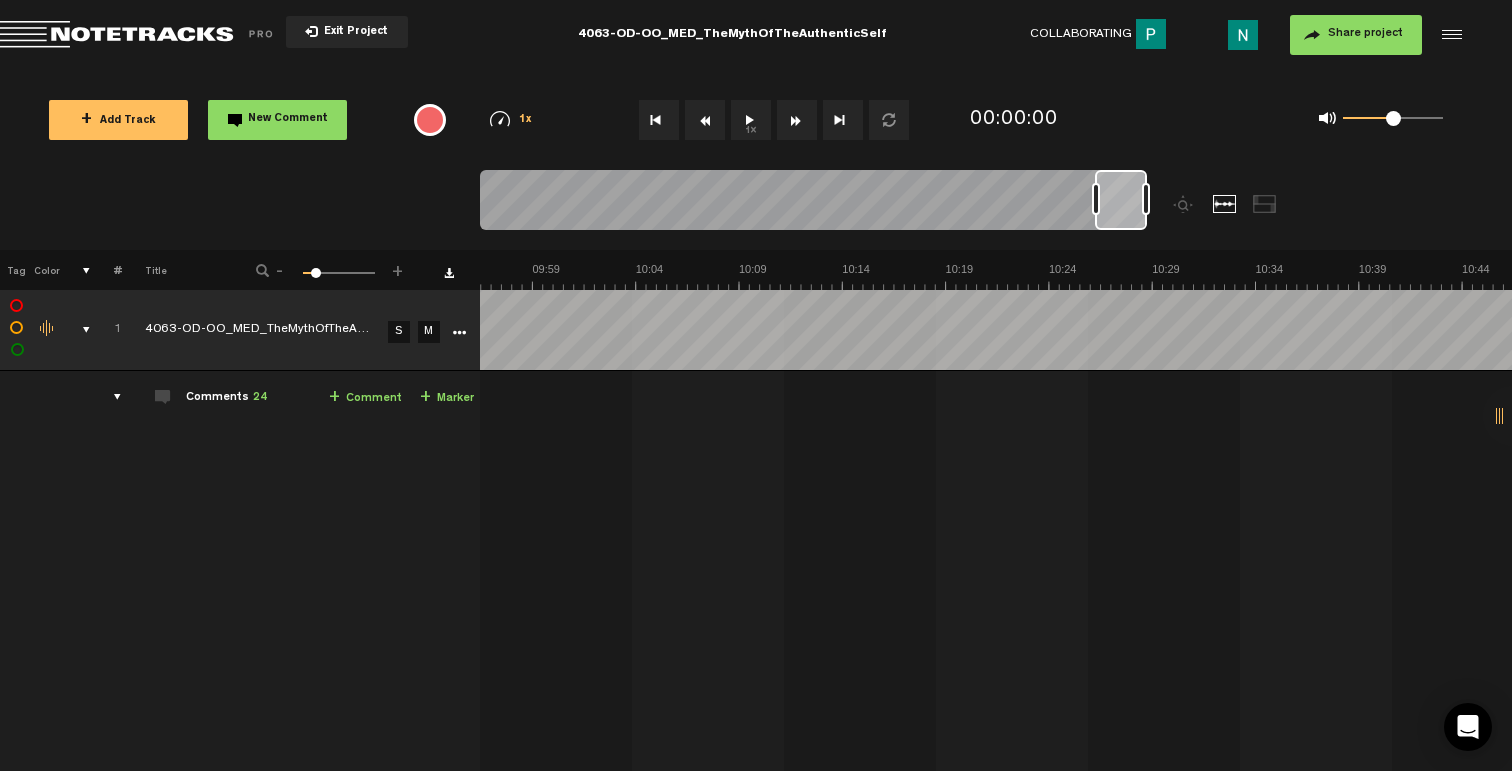scroll, scrollTop: 0, scrollLeft: 12358, axis: horizontal 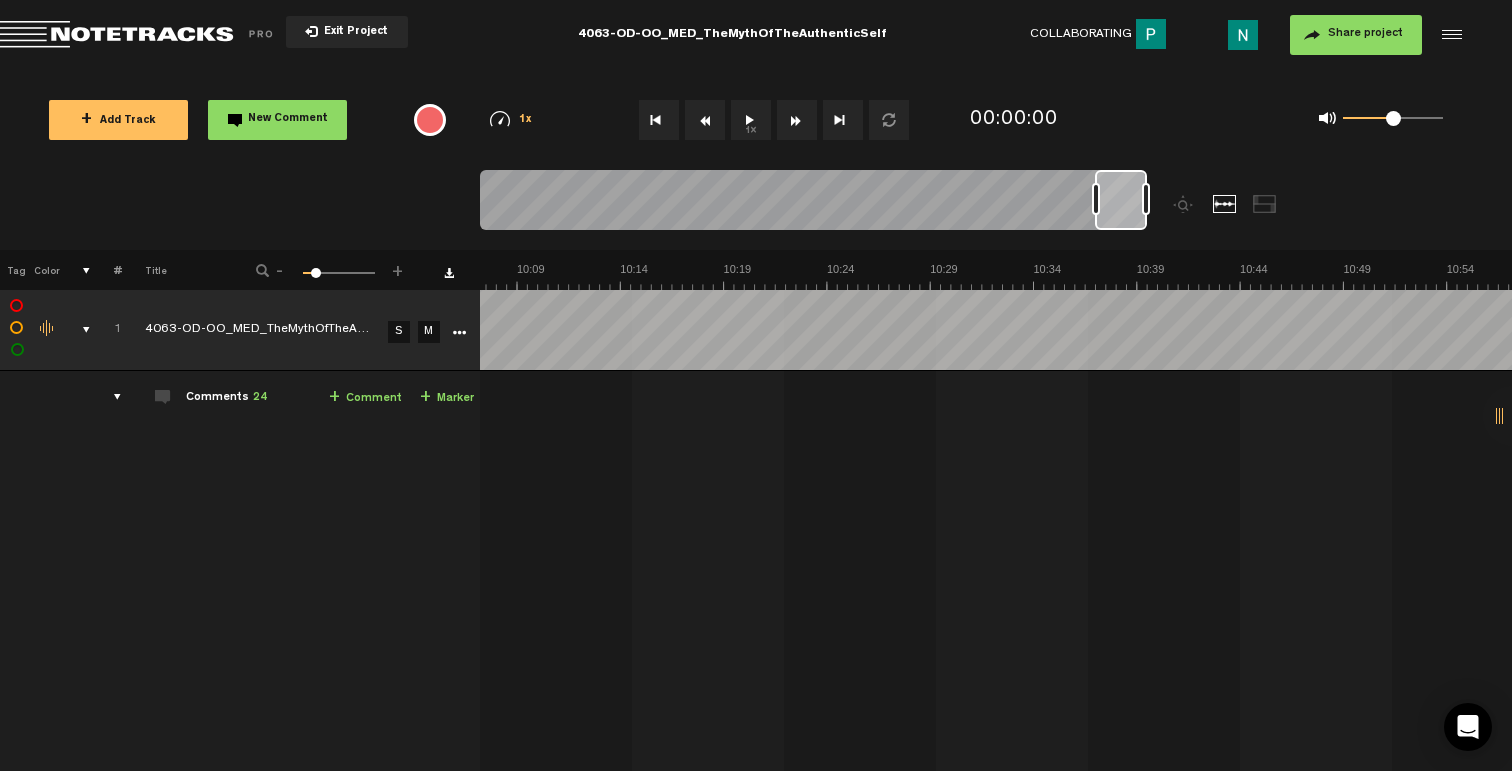 drag, startPoint x: 508, startPoint y: 211, endPoint x: 1174, endPoint y: 226, distance: 666.1689 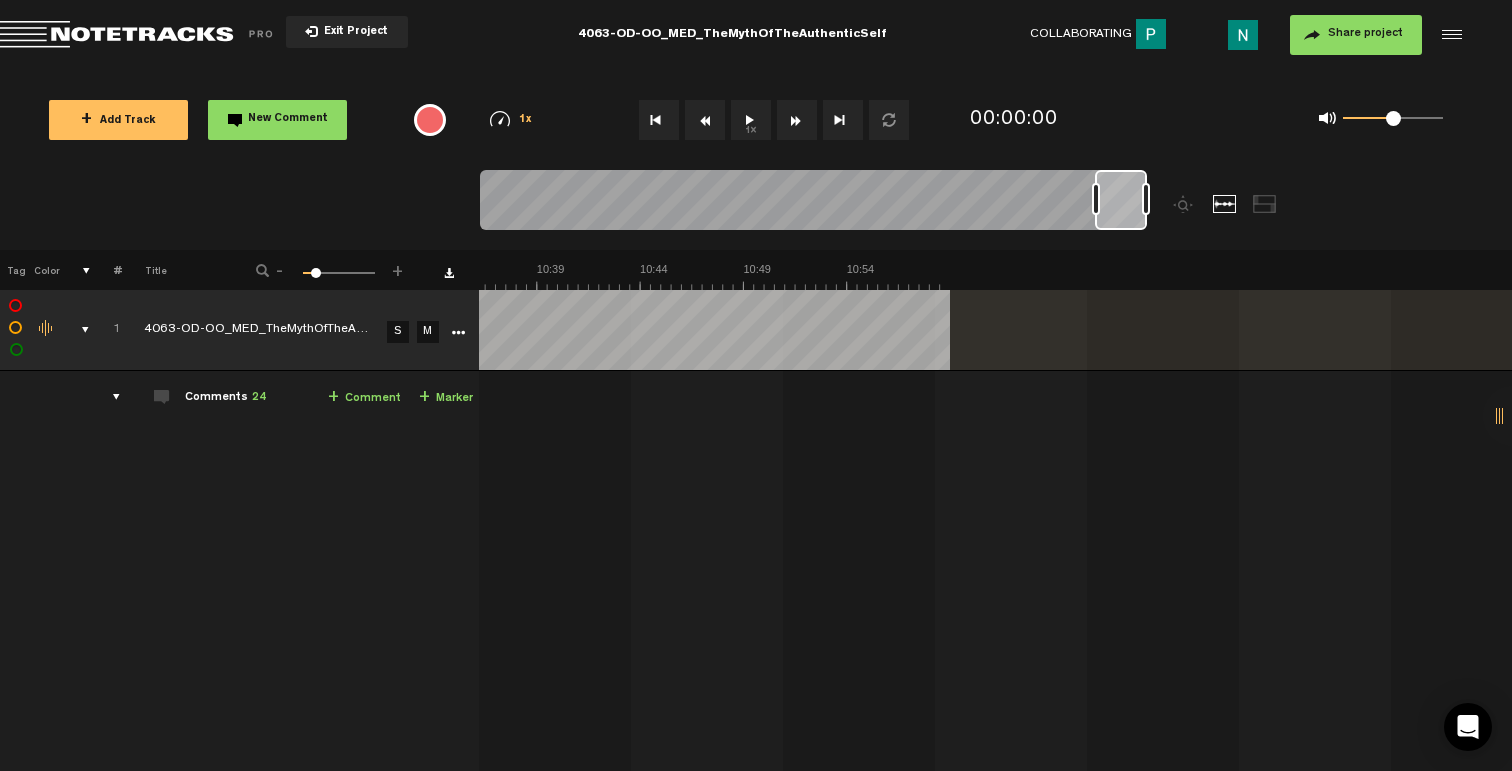 scroll, scrollTop: 0, scrollLeft: 13078, axis: horizontal 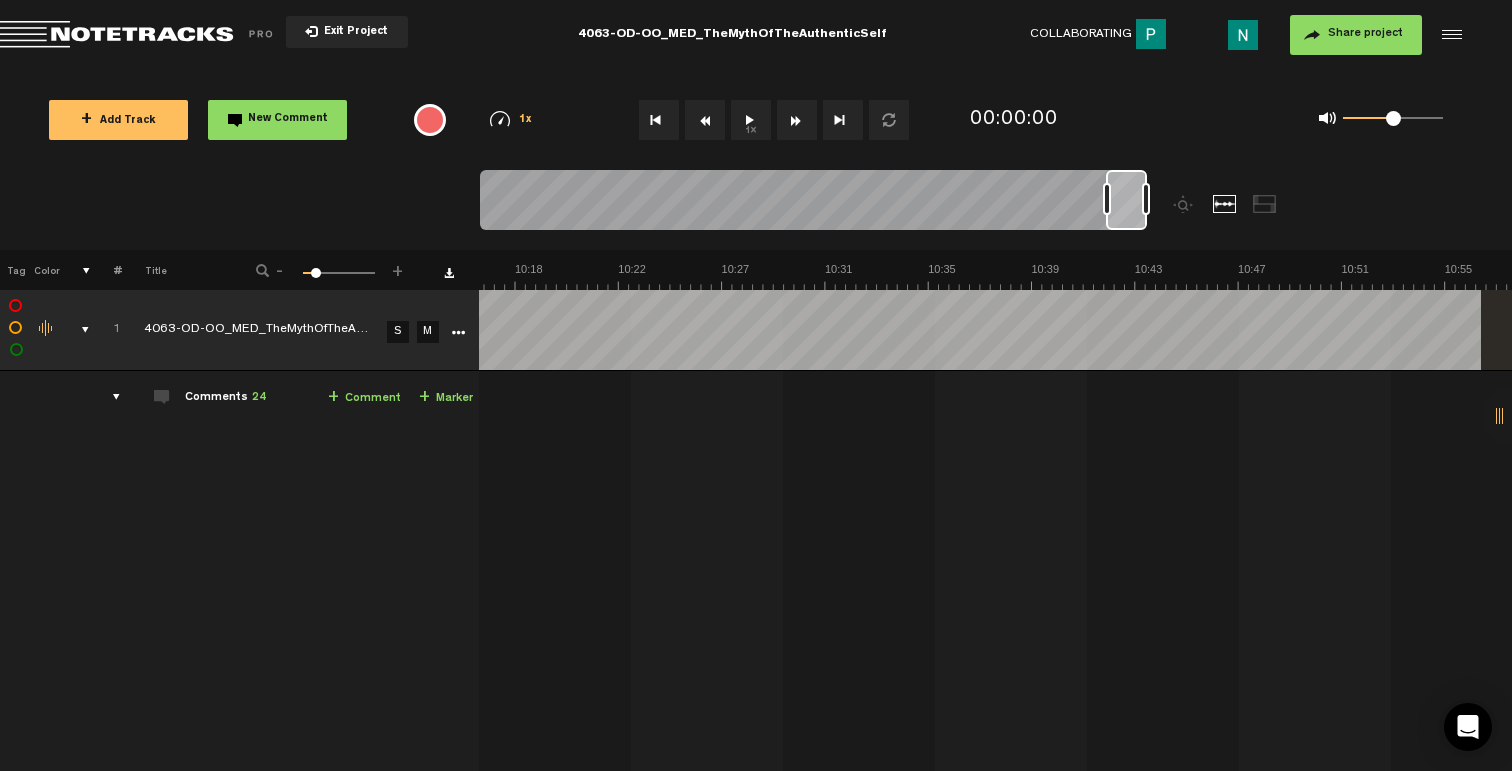drag, startPoint x: 1097, startPoint y: 198, endPoint x: 1108, endPoint y: 198, distance: 11 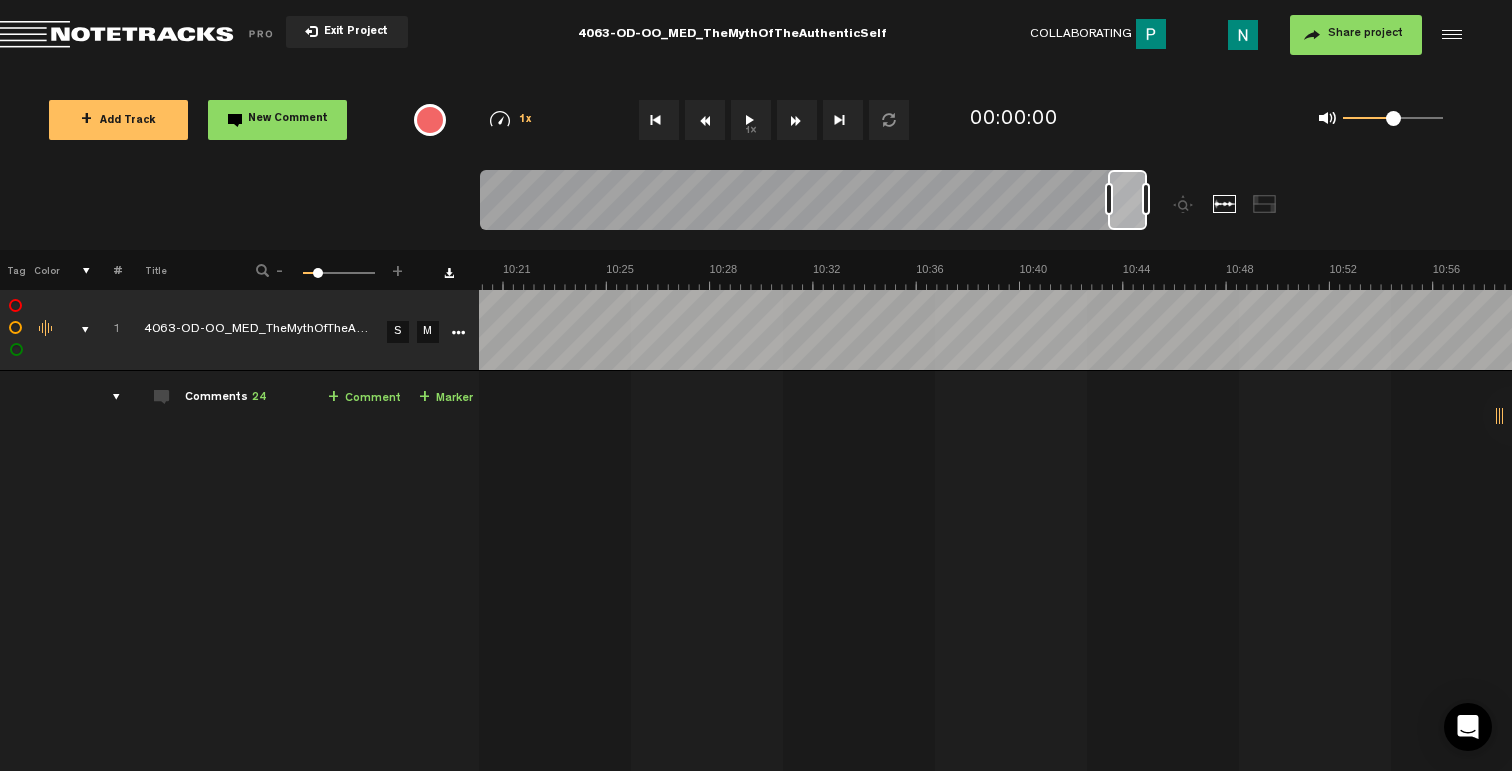 drag, startPoint x: 1134, startPoint y: 225, endPoint x: 1159, endPoint y: 225, distance: 25 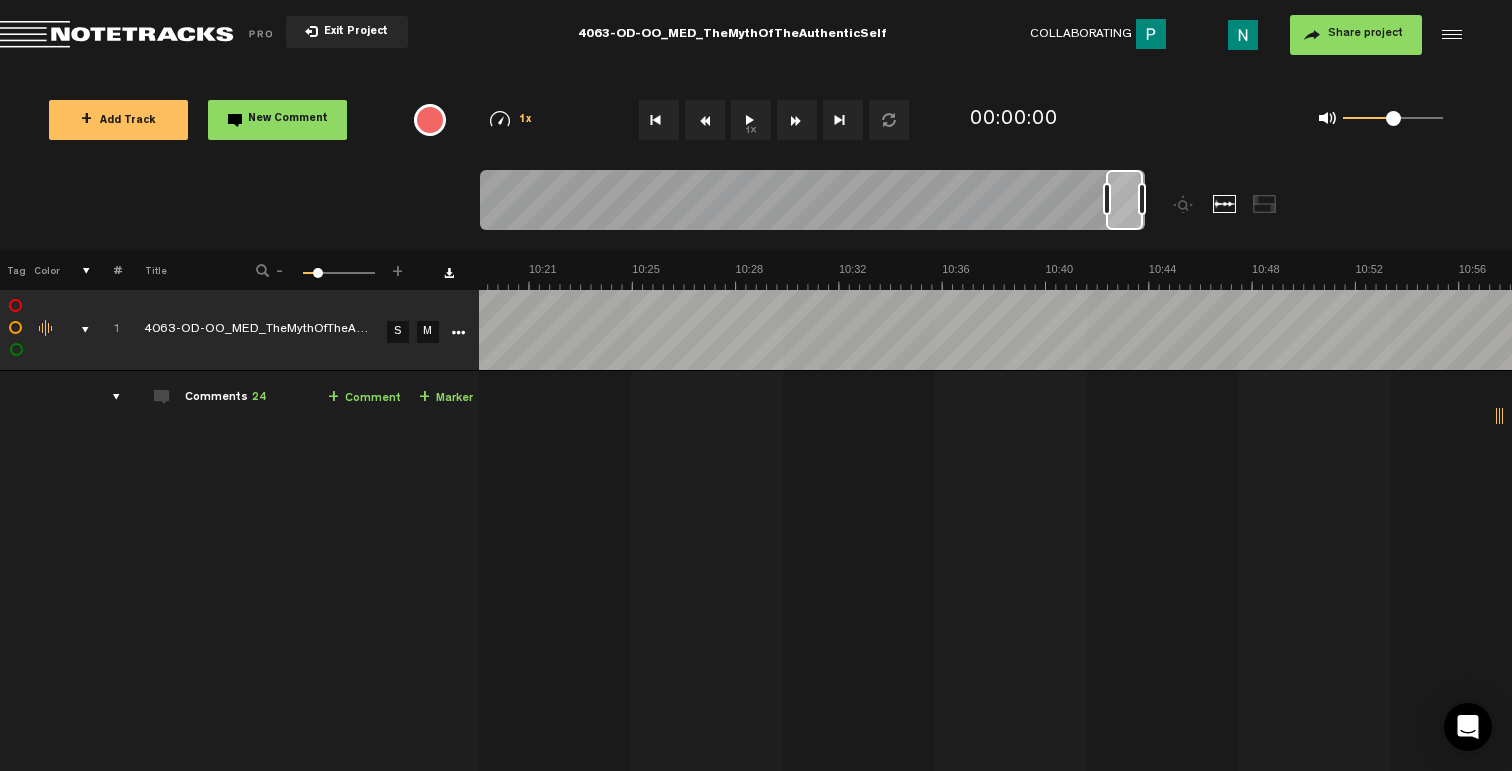 drag, startPoint x: 1125, startPoint y: 216, endPoint x: 1106, endPoint y: 217, distance: 19.026299 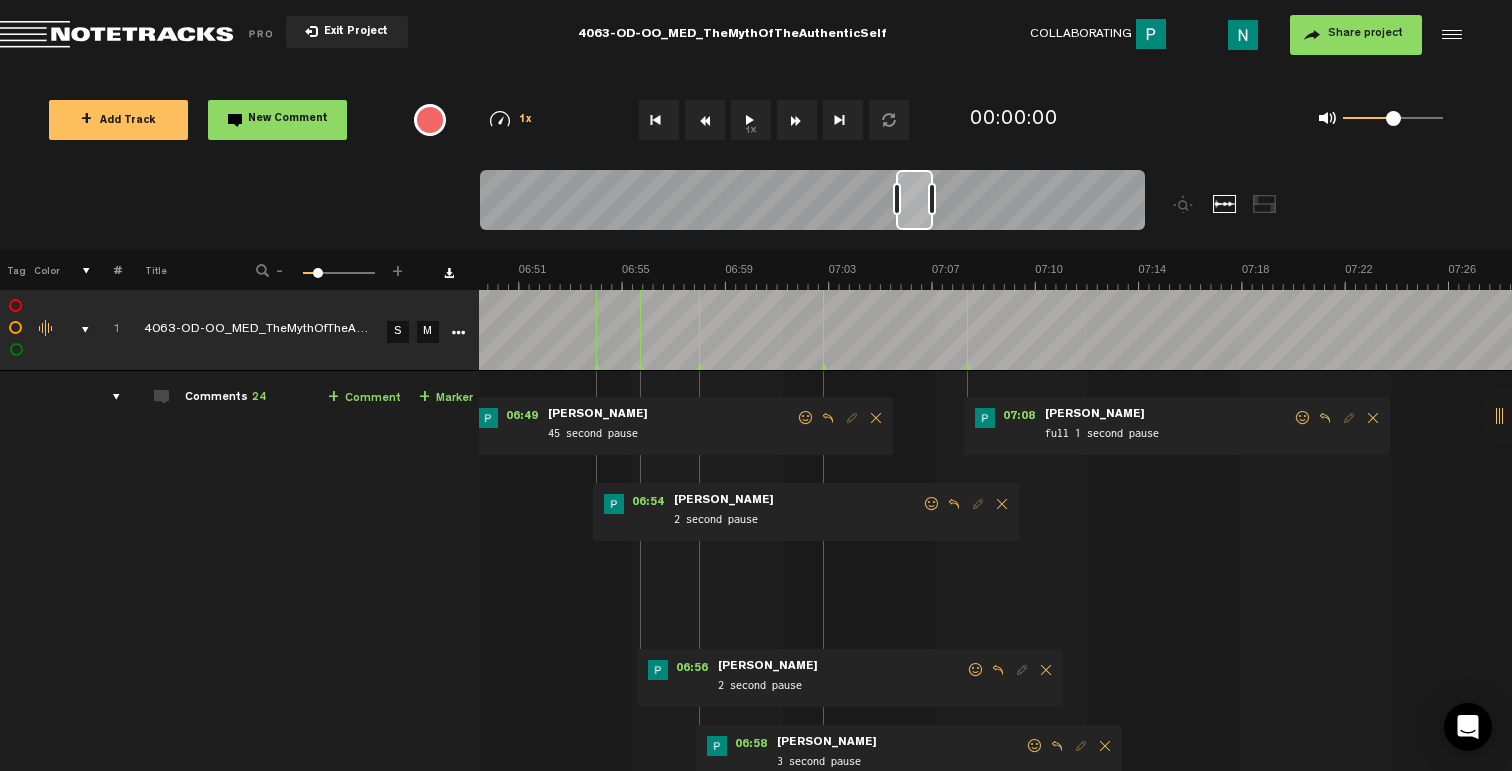 scroll, scrollTop: 0, scrollLeft: 10910, axis: horizontal 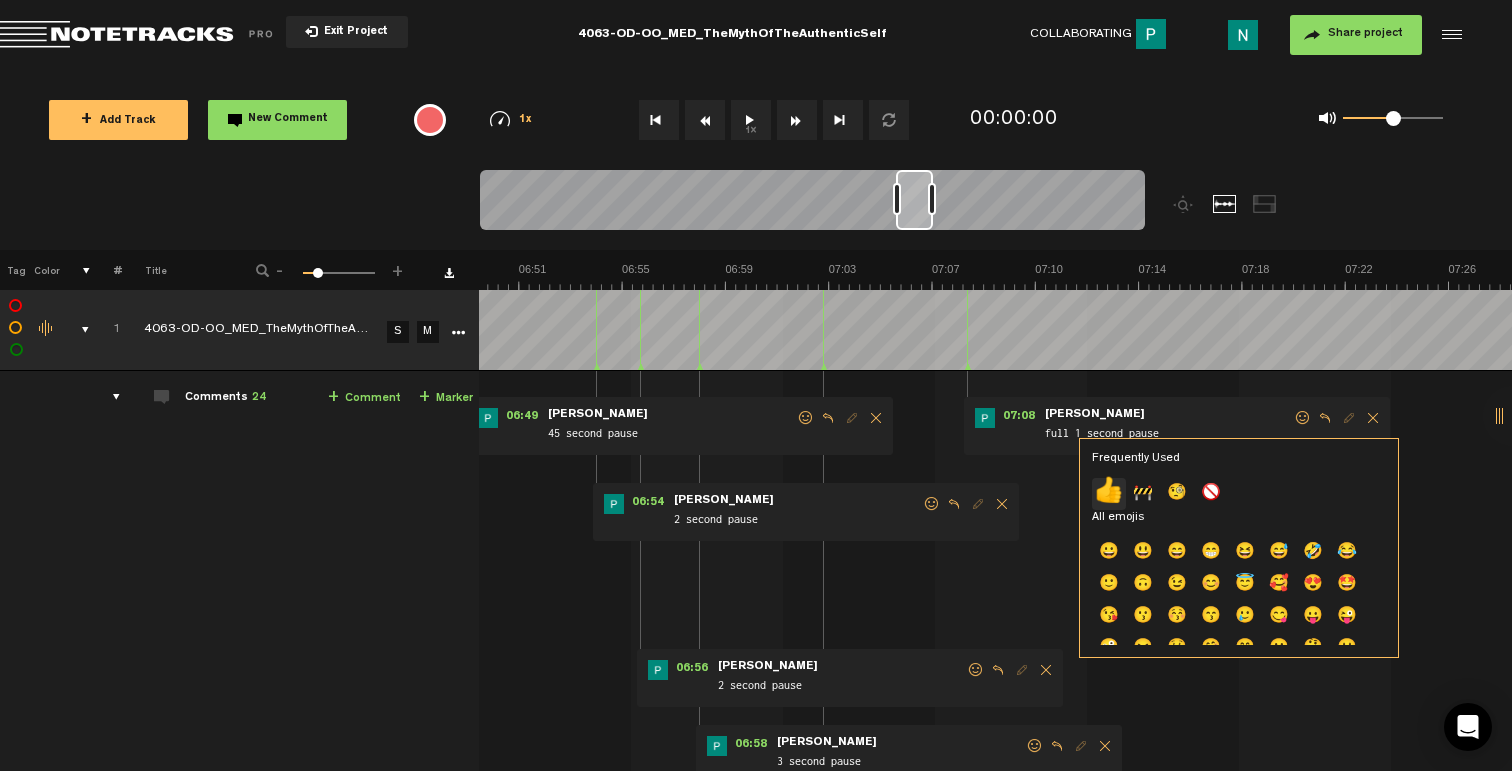 click on "👍" 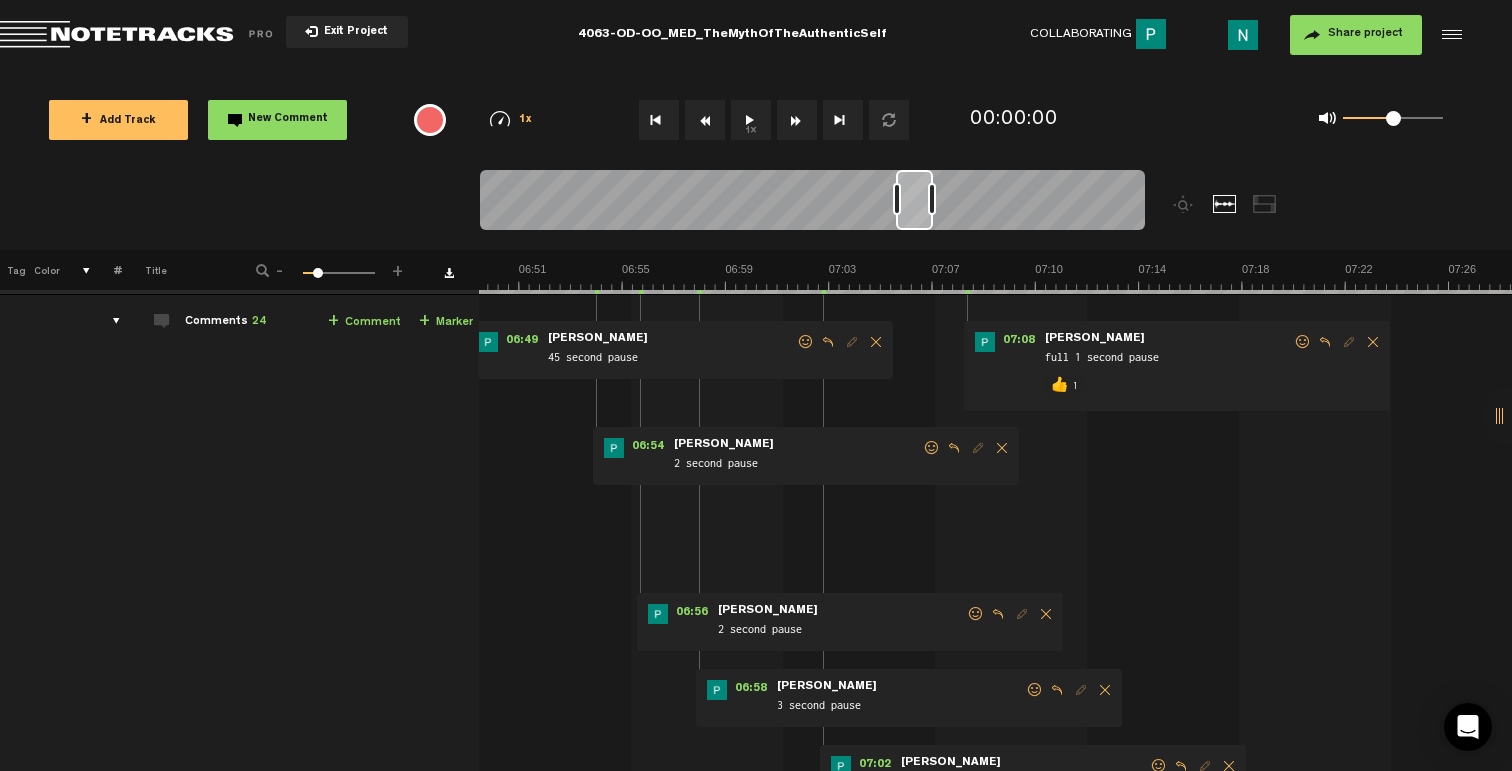 scroll, scrollTop: 193, scrollLeft: 16, axis: both 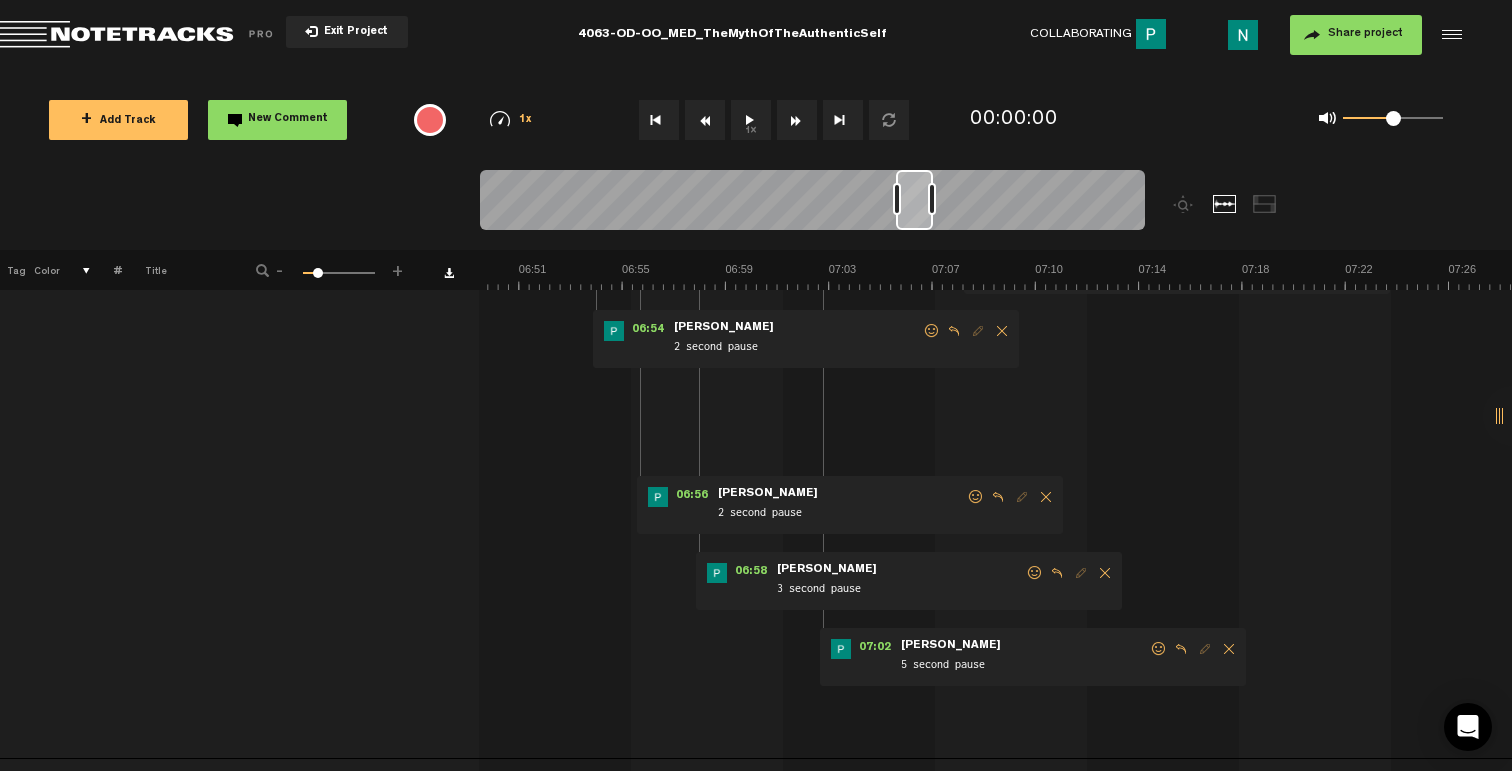 click at bounding box center [1159, 649] 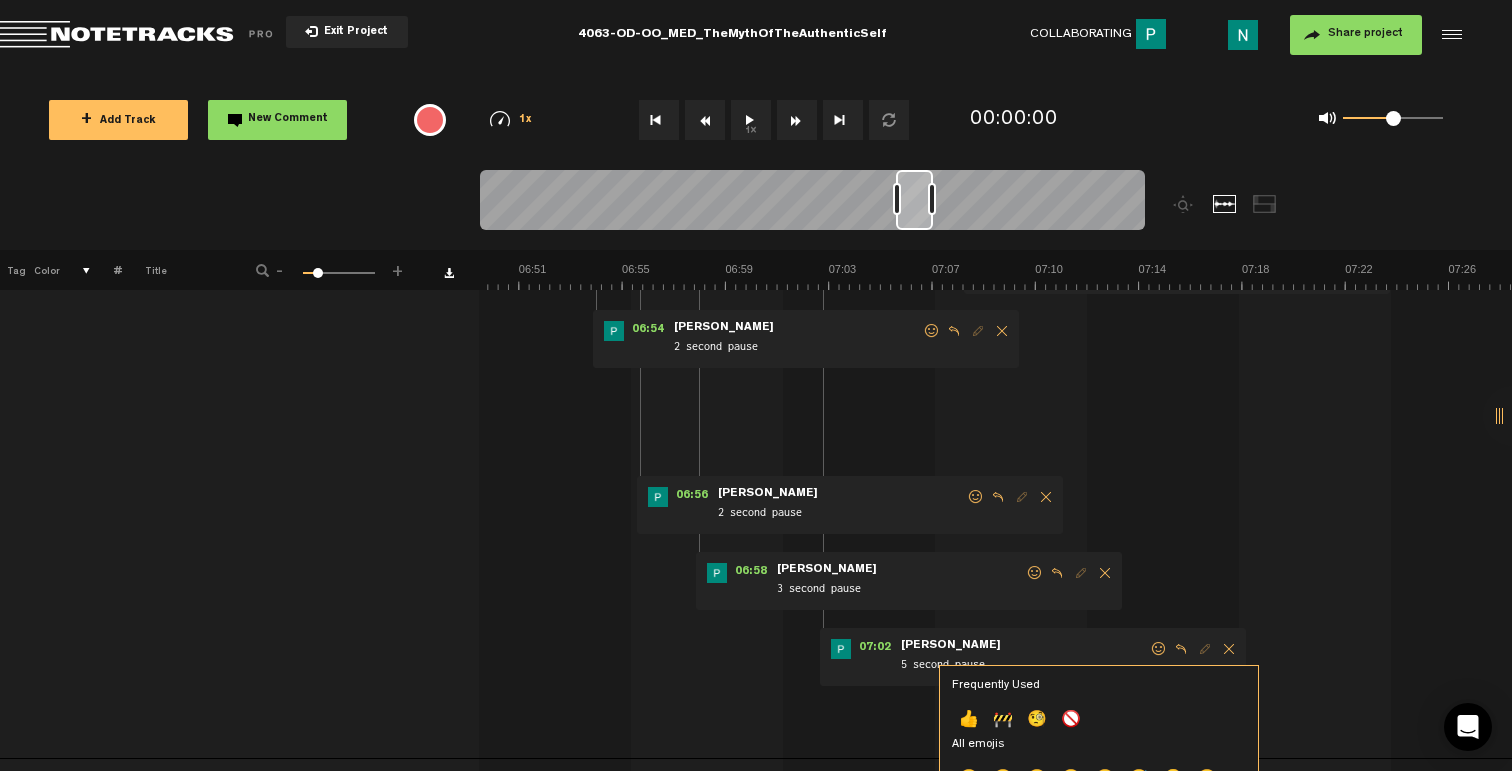 click on "👍" 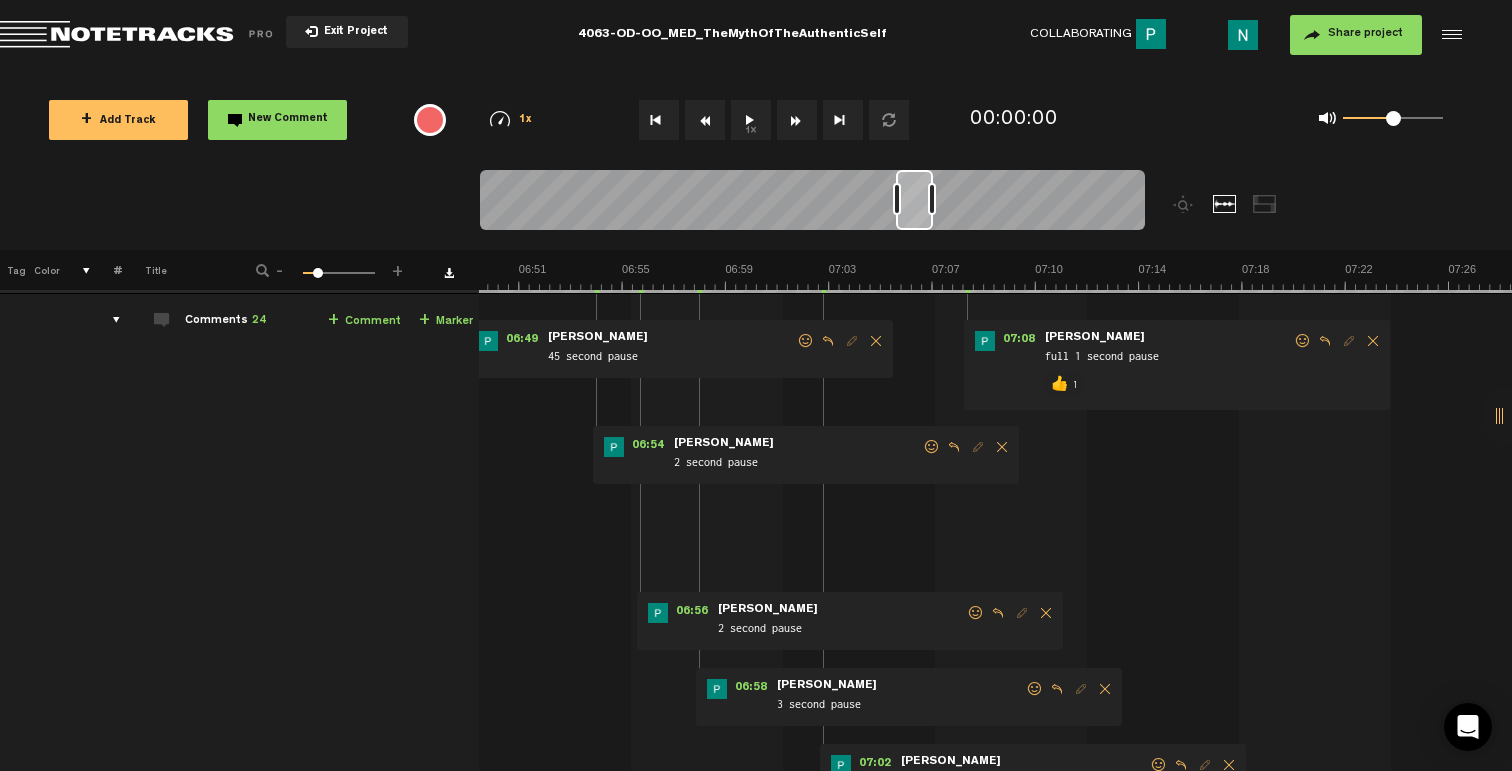 scroll, scrollTop: 64, scrollLeft: 16, axis: both 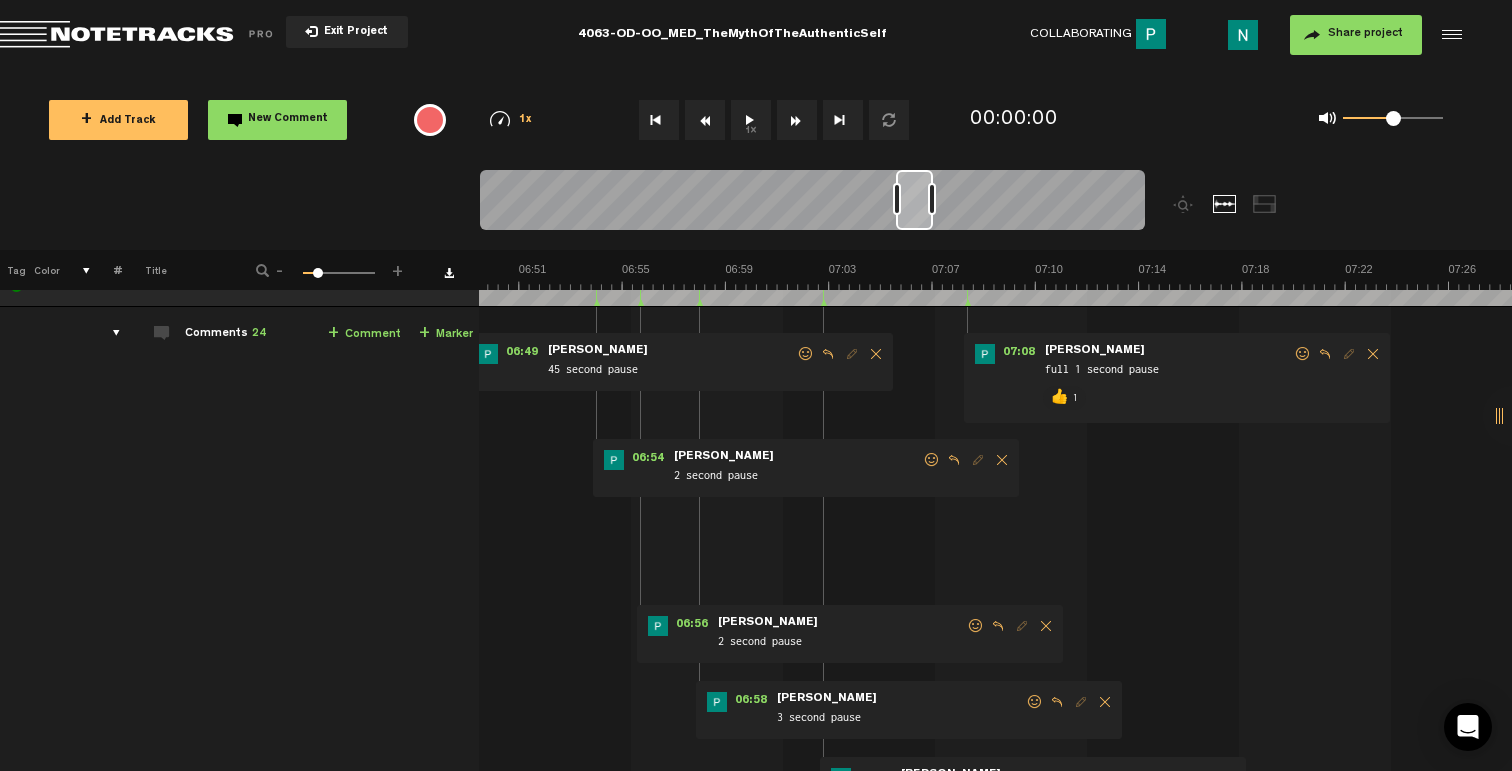 click at bounding box center [1035, 702] 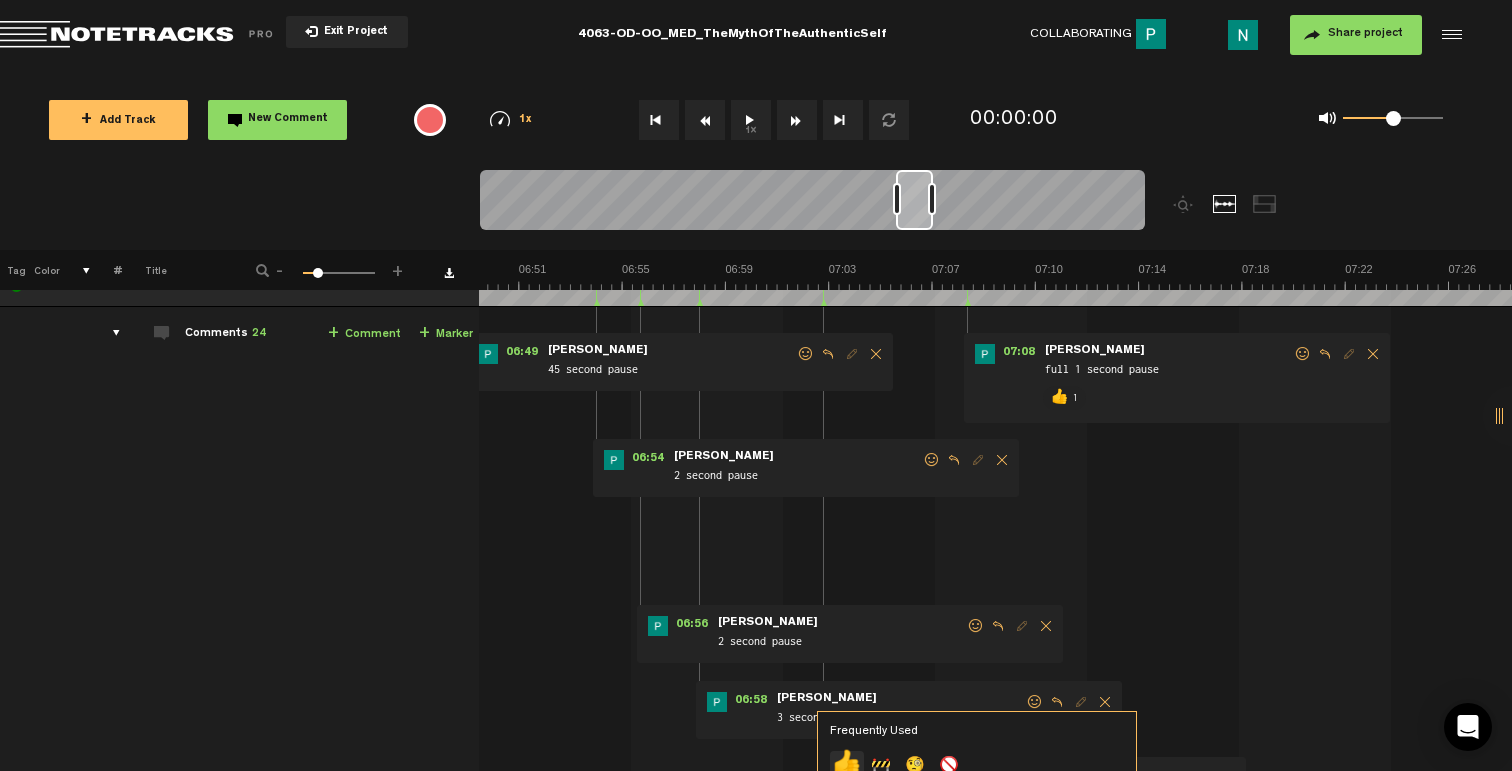 click on "👍" 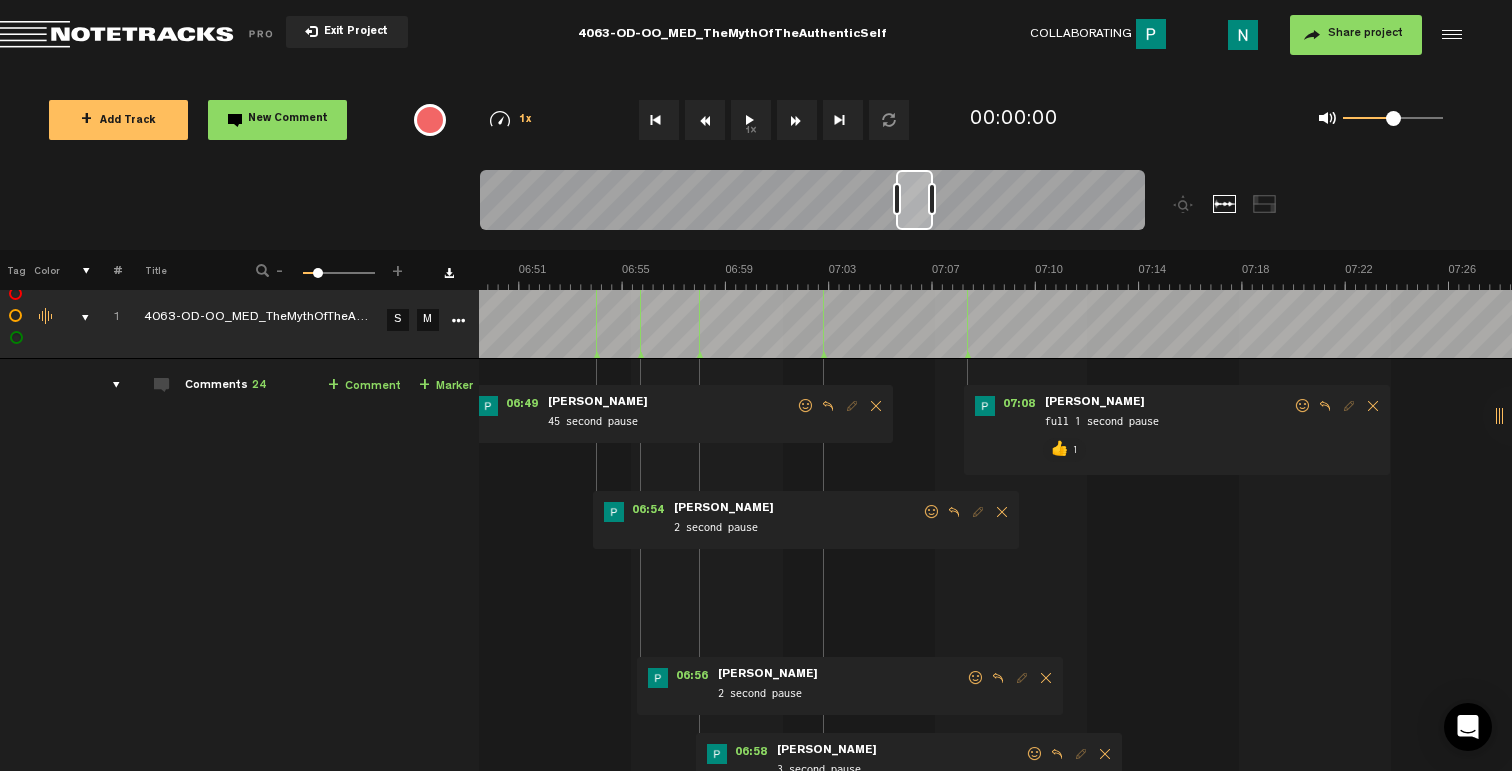 scroll, scrollTop: 0, scrollLeft: 16, axis: horizontal 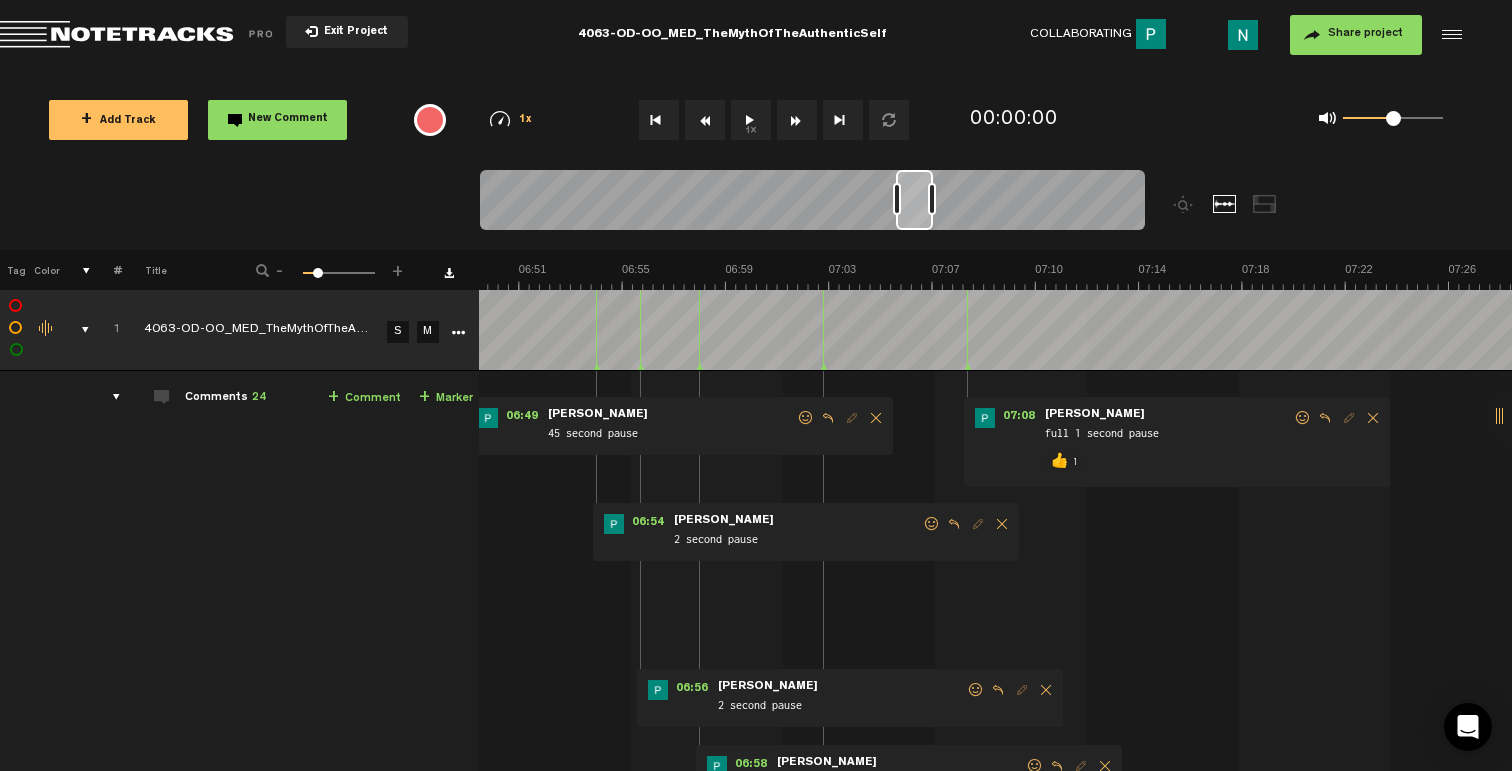 click at bounding box center [976, 690] 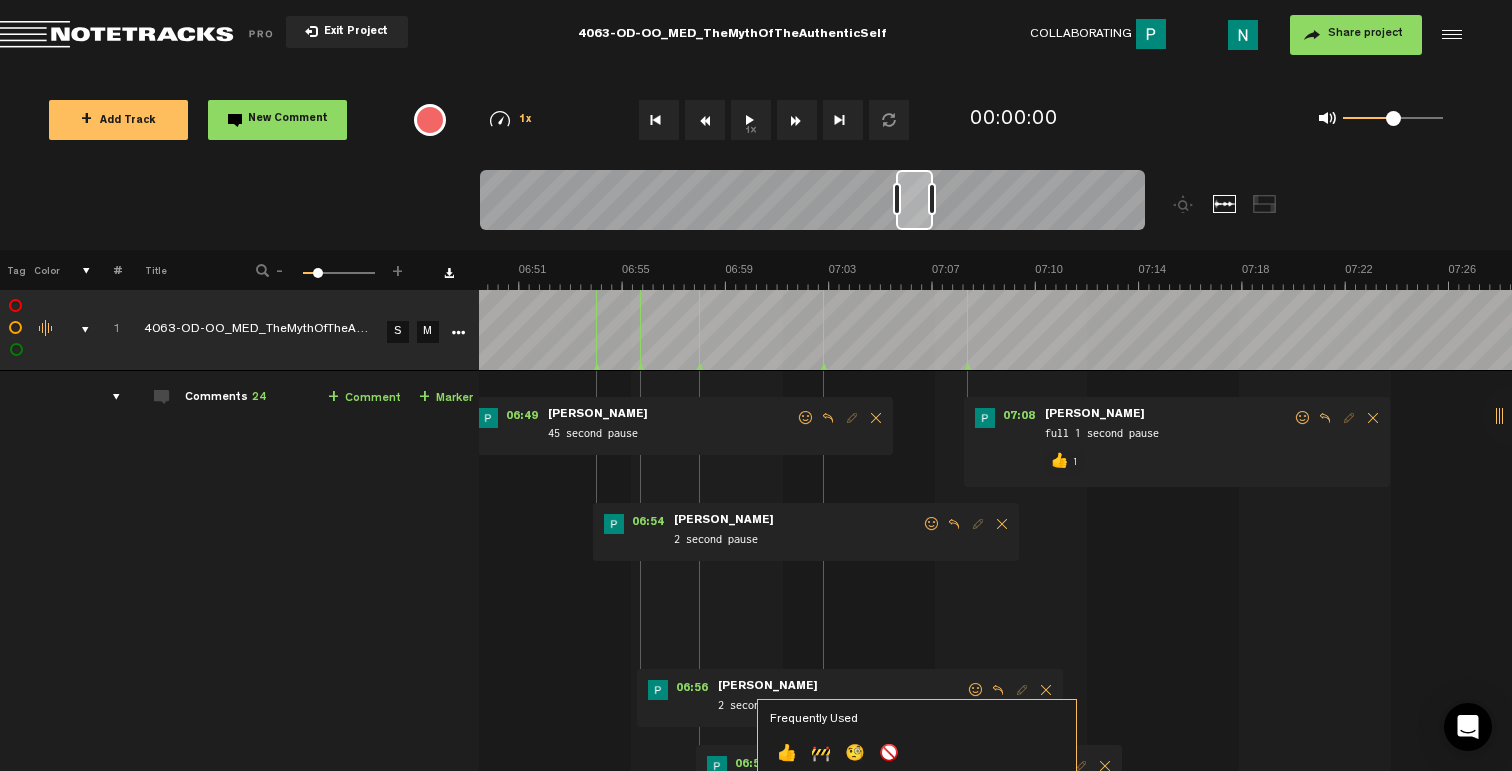 click on "👍" 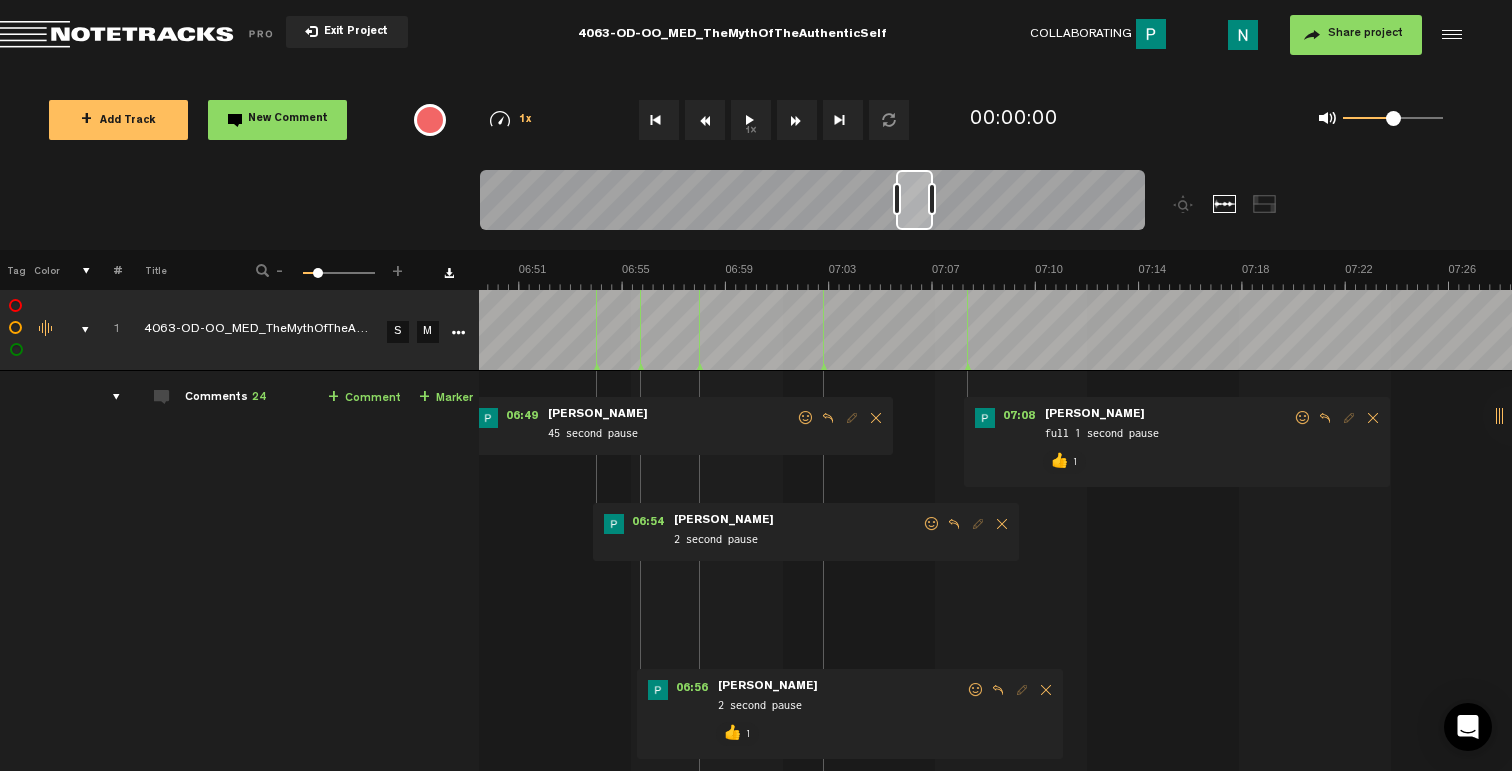 click at bounding box center (932, 524) 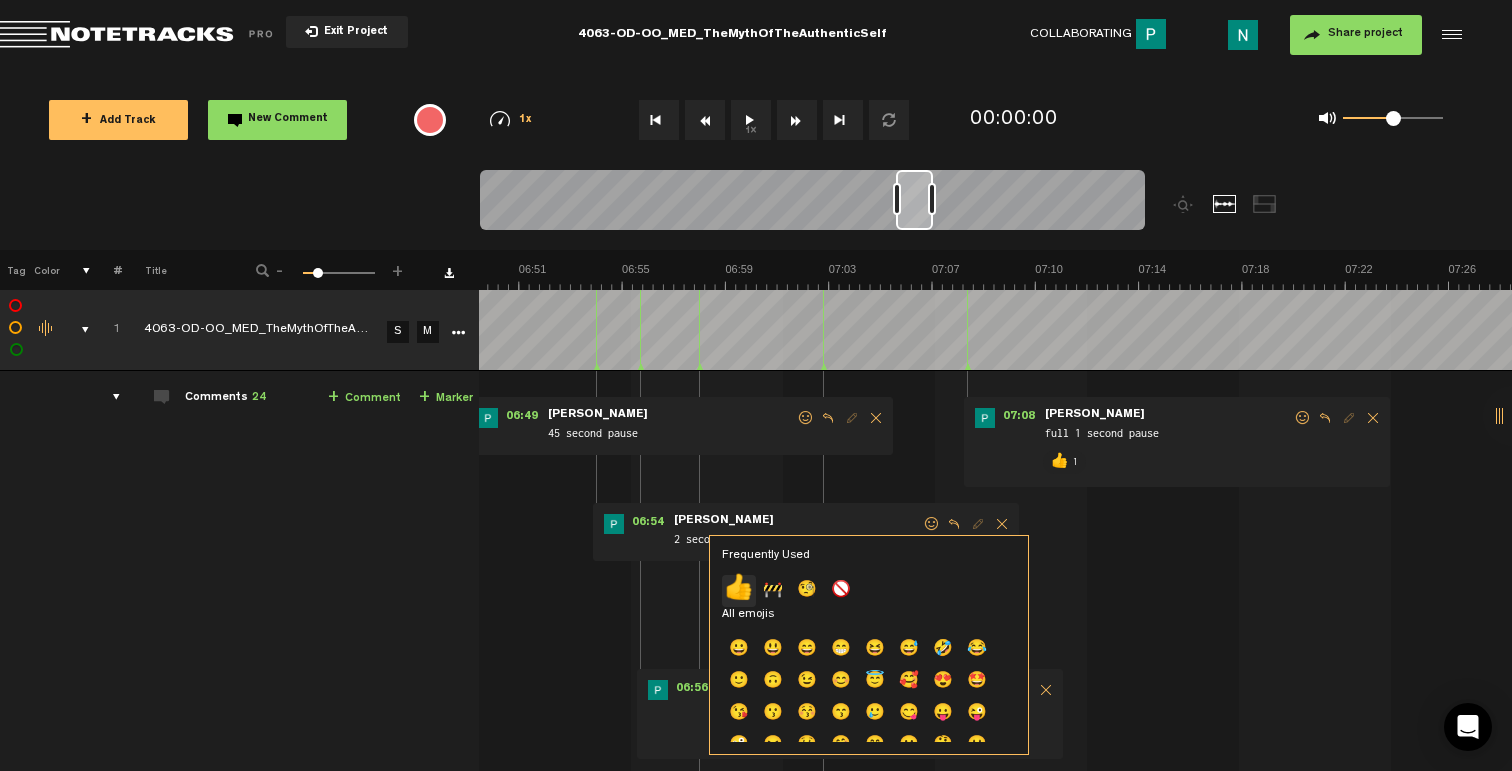 click on "👍" 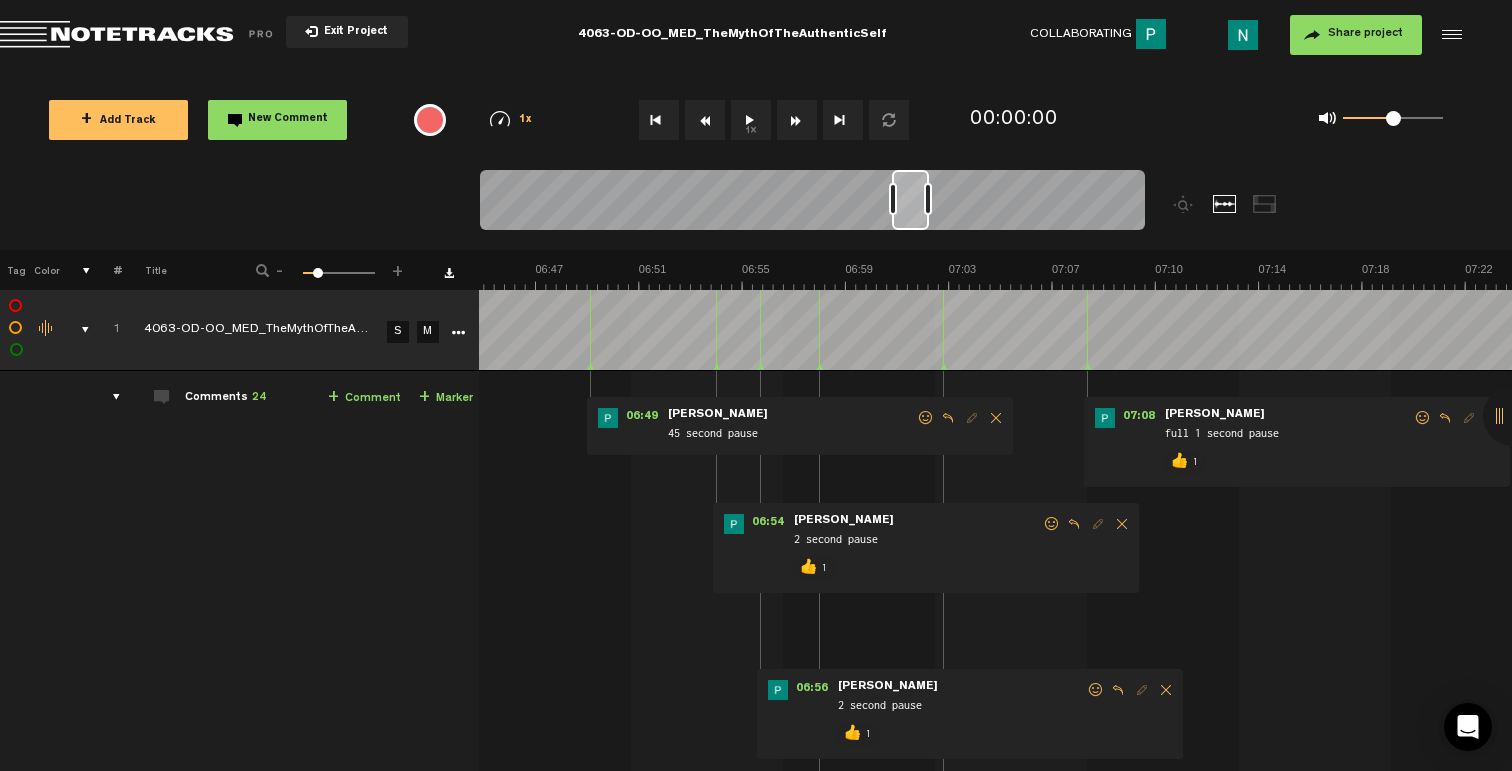 scroll, scrollTop: 0, scrollLeft: 3, axis: horizontal 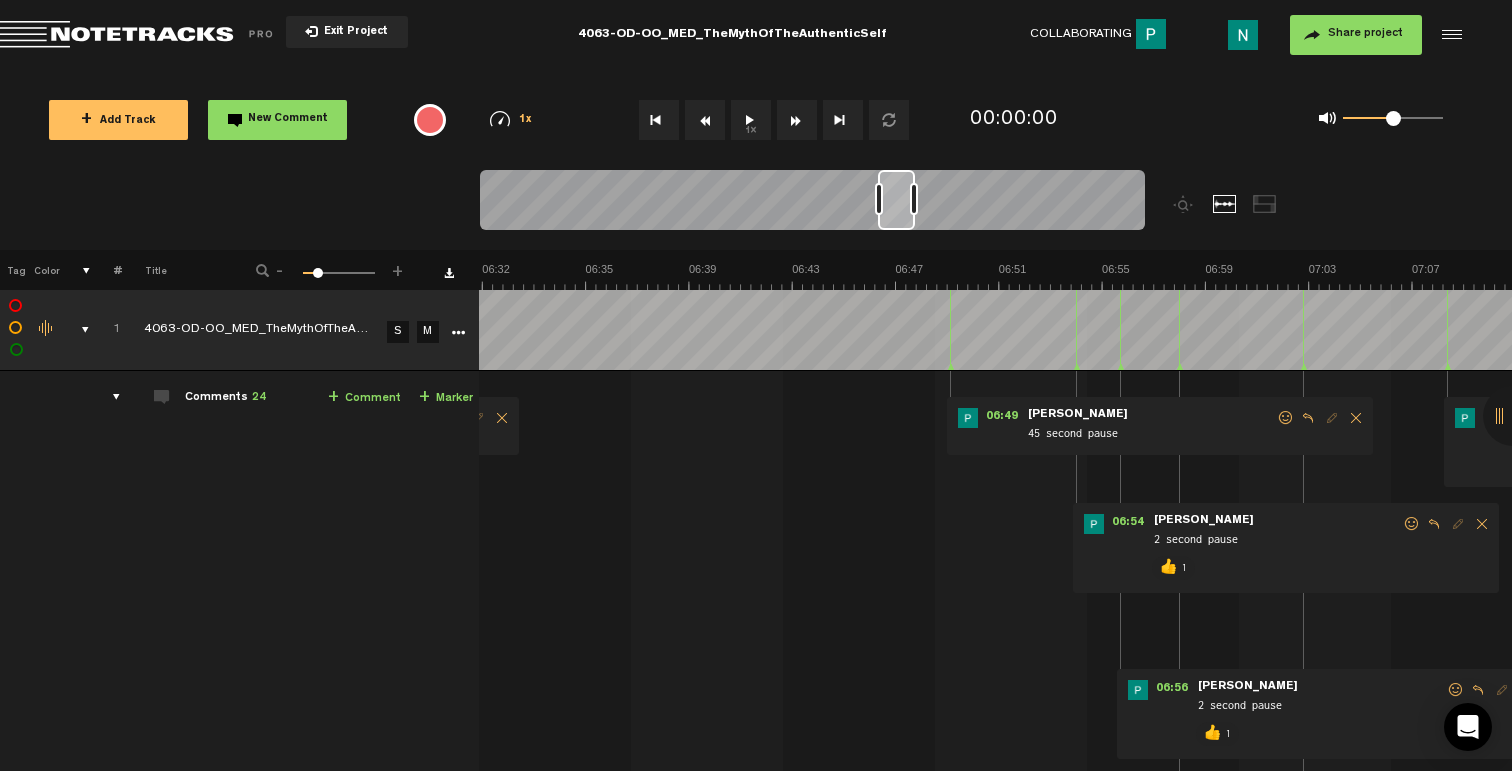 click at bounding box center (1286, 418) 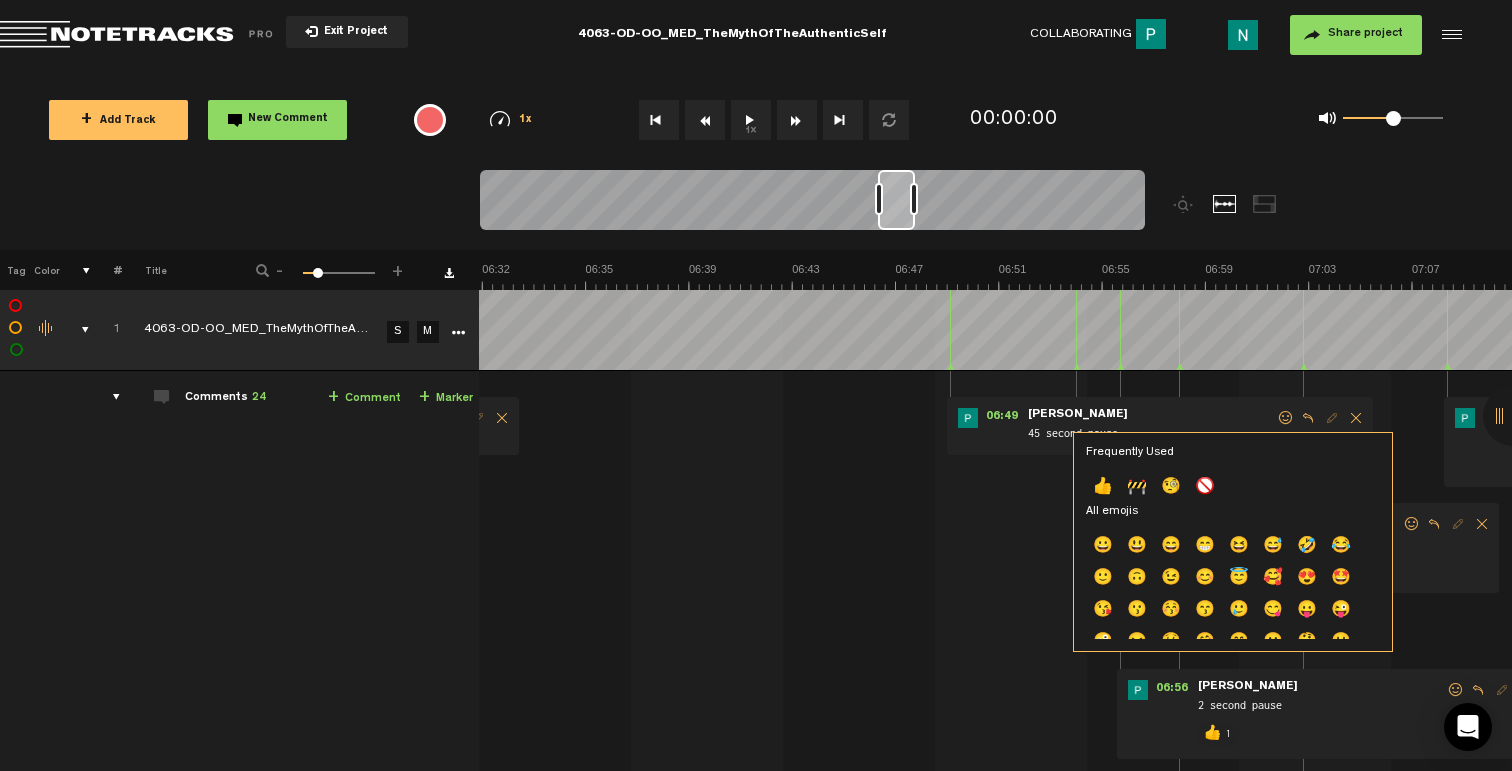 click on "👍" 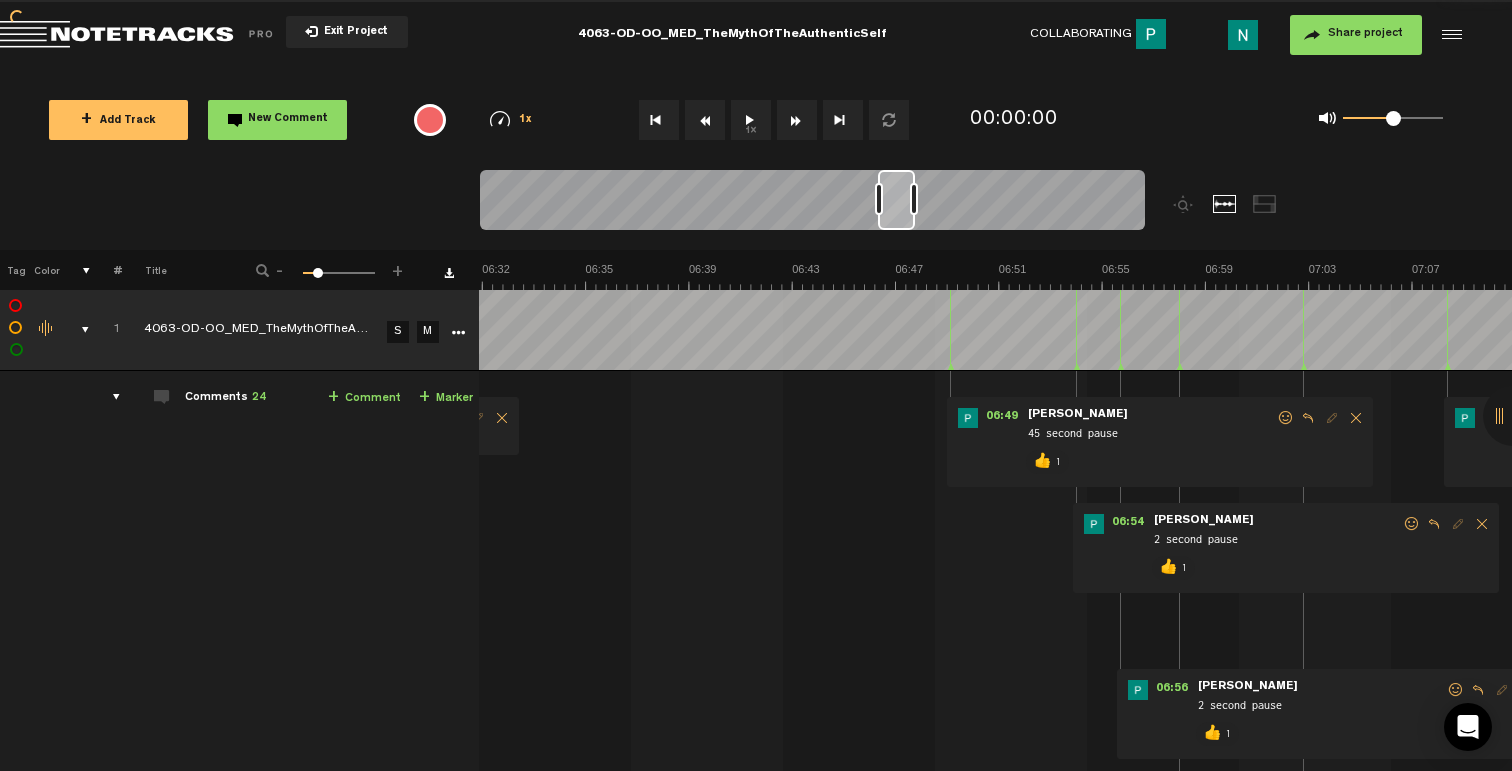 scroll, scrollTop: 0, scrollLeft: 0, axis: both 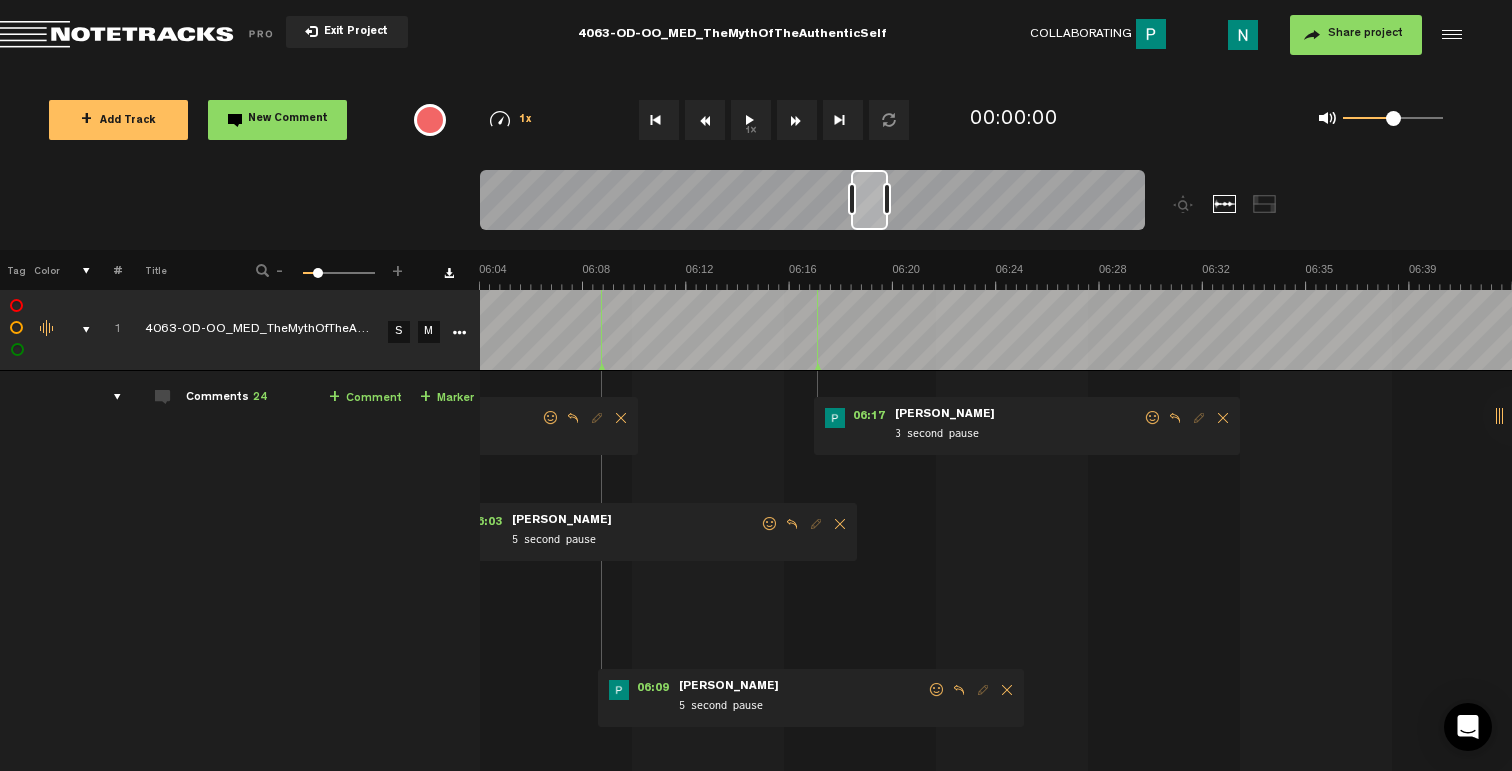 click at bounding box center (1153, 418) 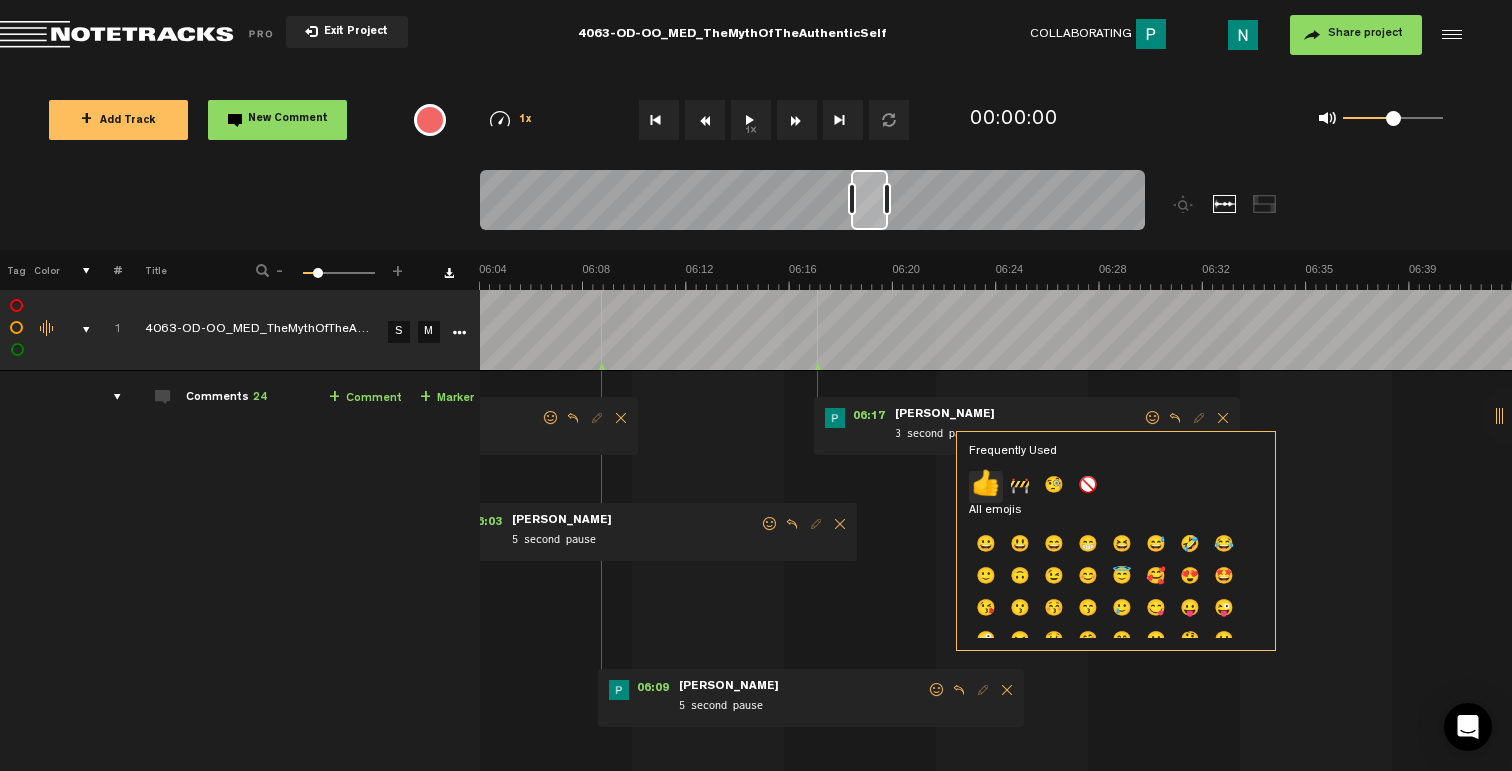 click on "👍" 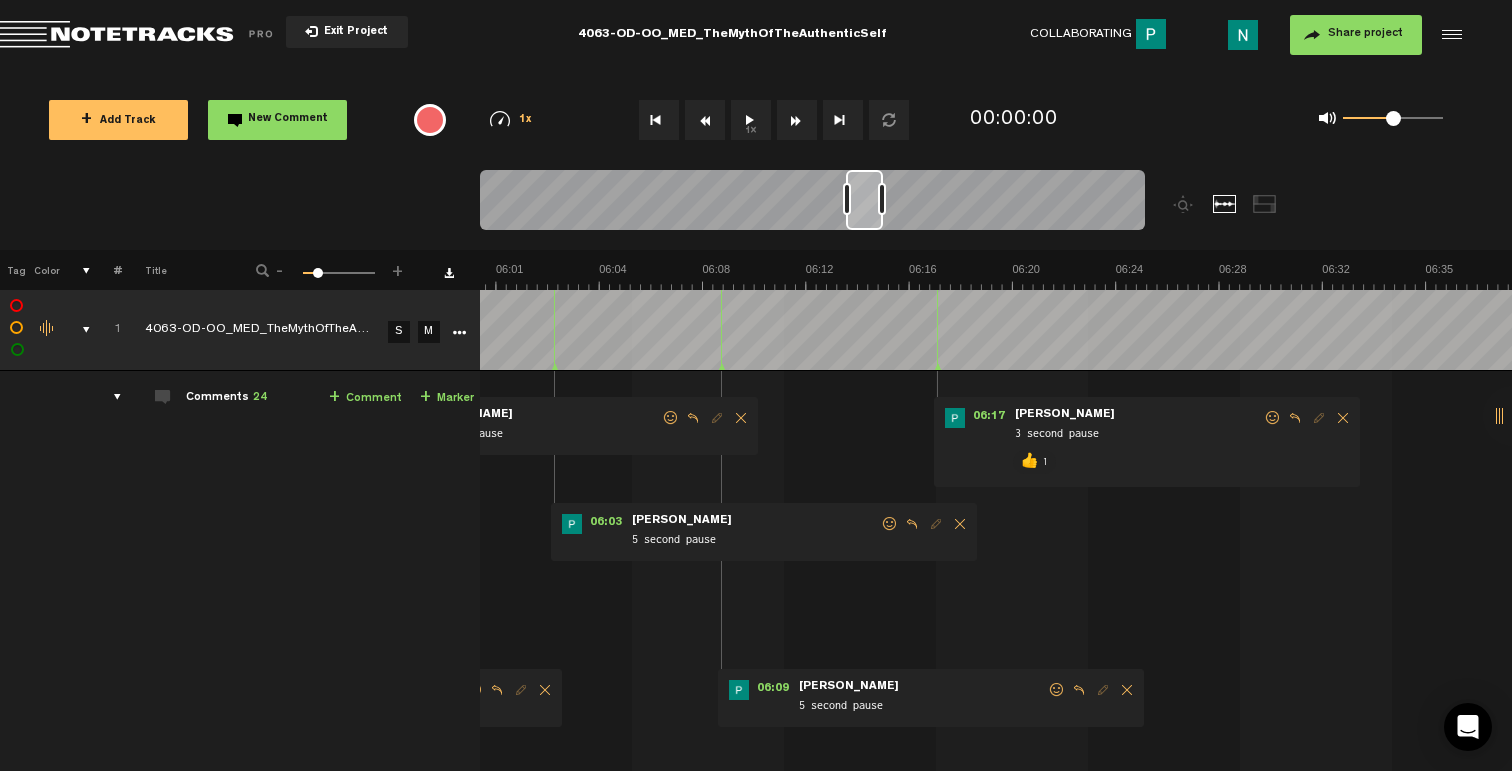 scroll, scrollTop: 0, scrollLeft: 9470, axis: horizontal 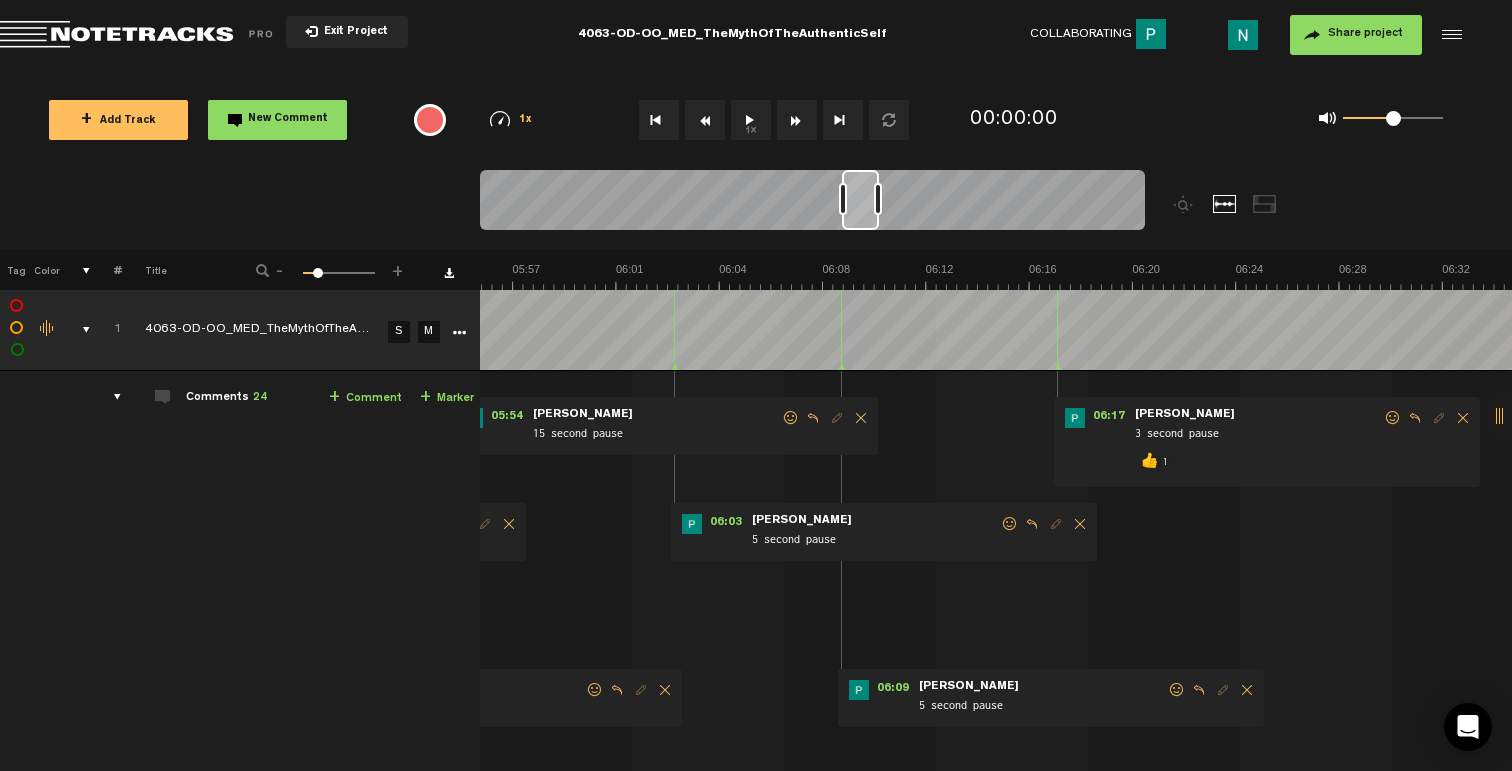 drag, startPoint x: 1176, startPoint y: 692, endPoint x: 1160, endPoint y: 691, distance: 16.03122 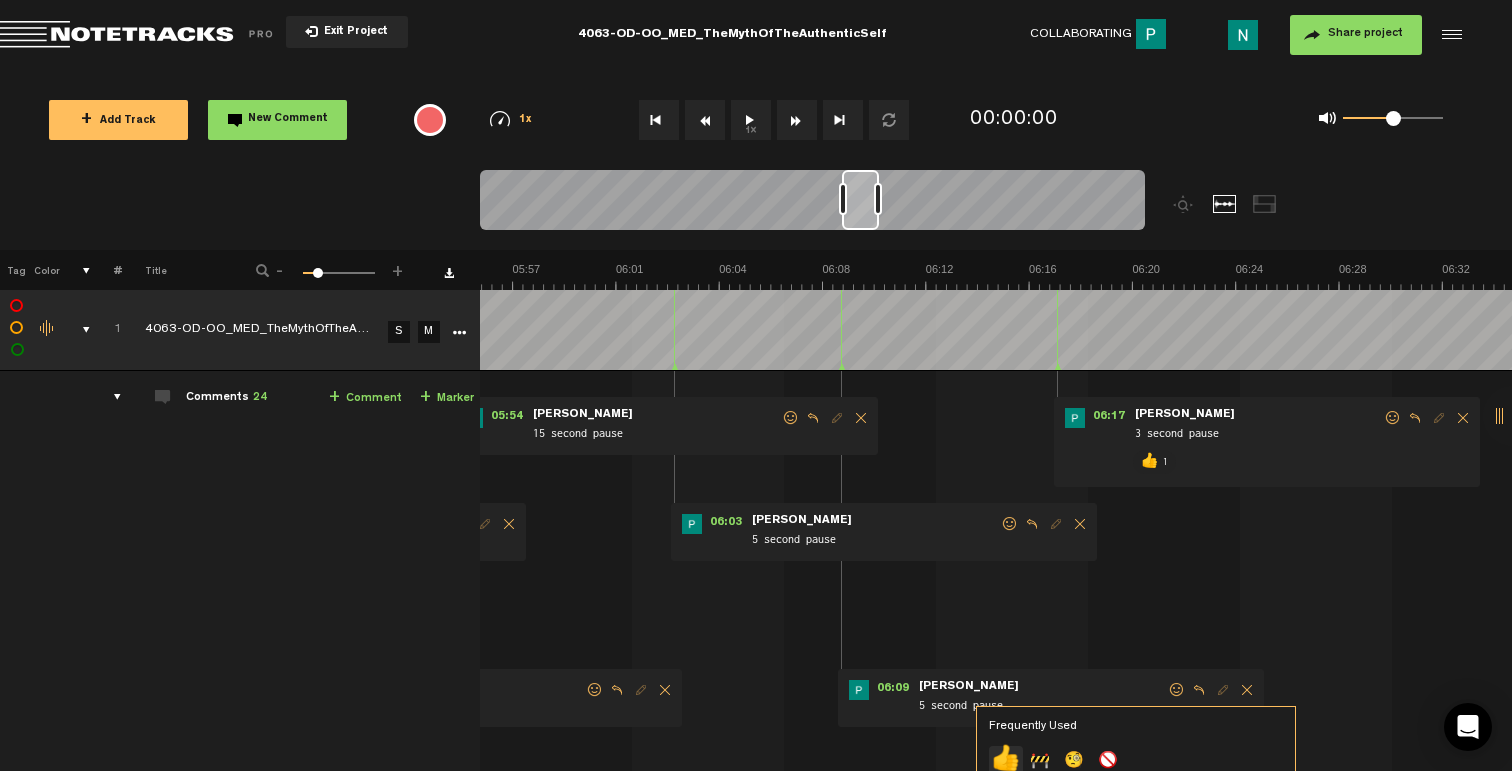 click on "👍" 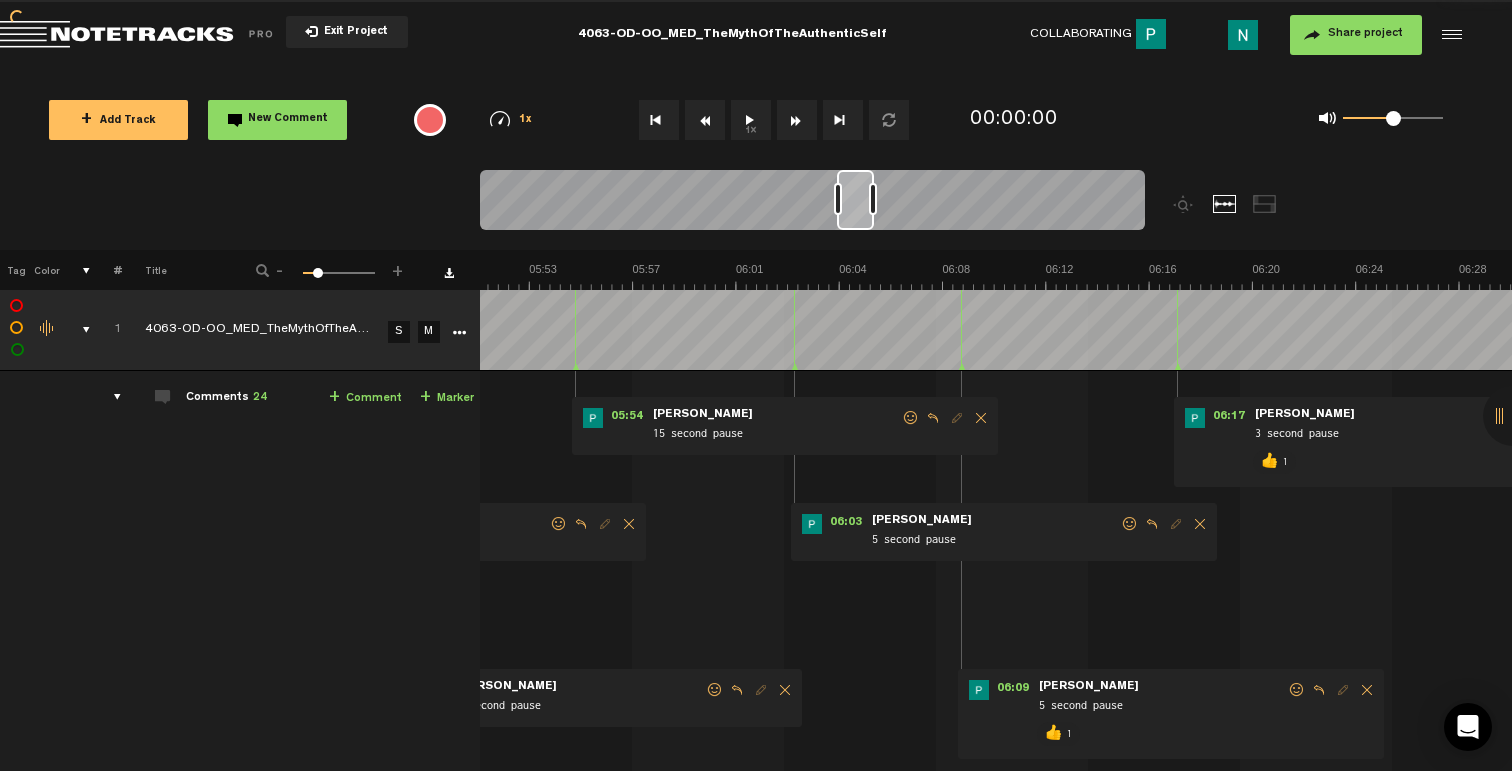 scroll, scrollTop: 0, scrollLeft: 9230, axis: horizontal 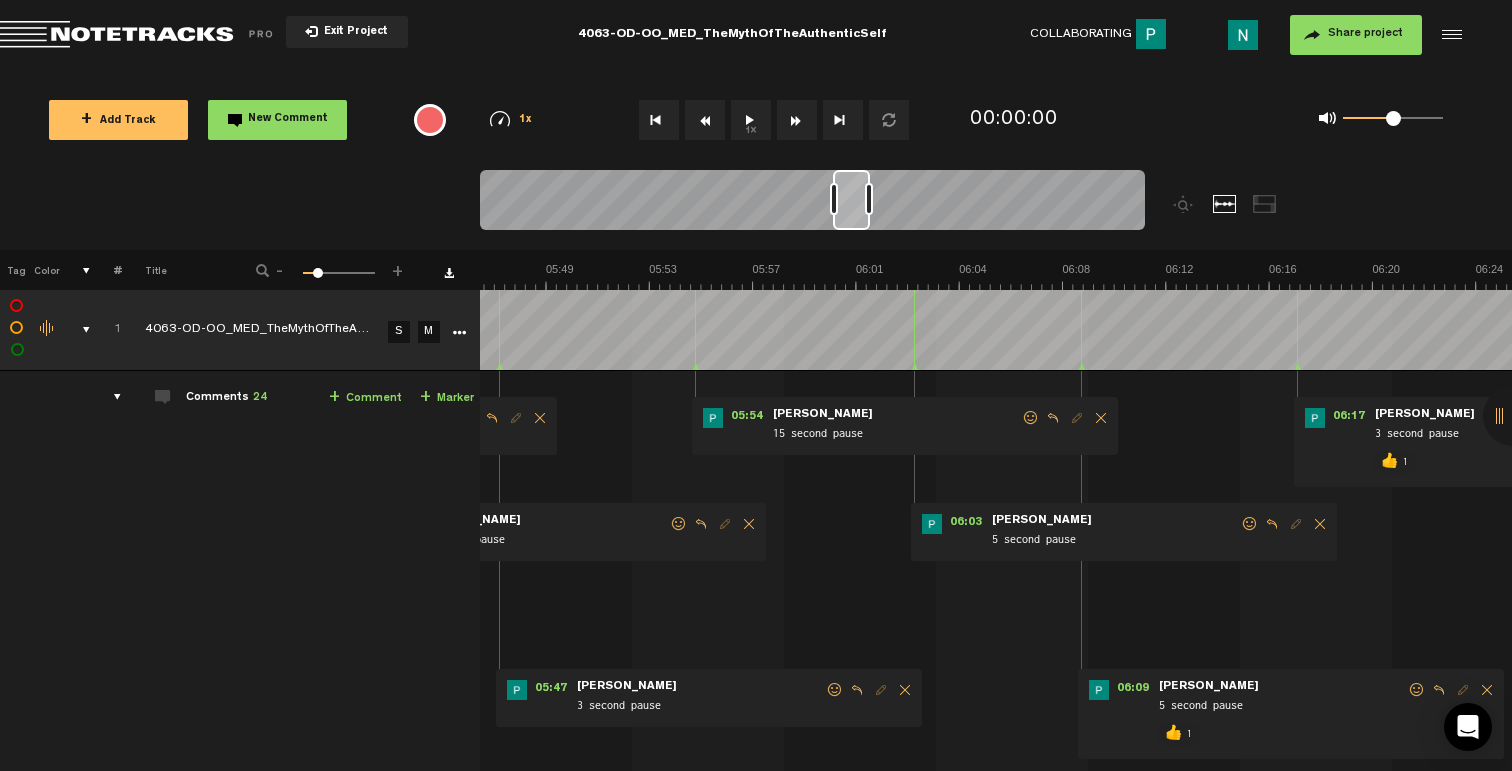 click at bounding box center (1250, 524) 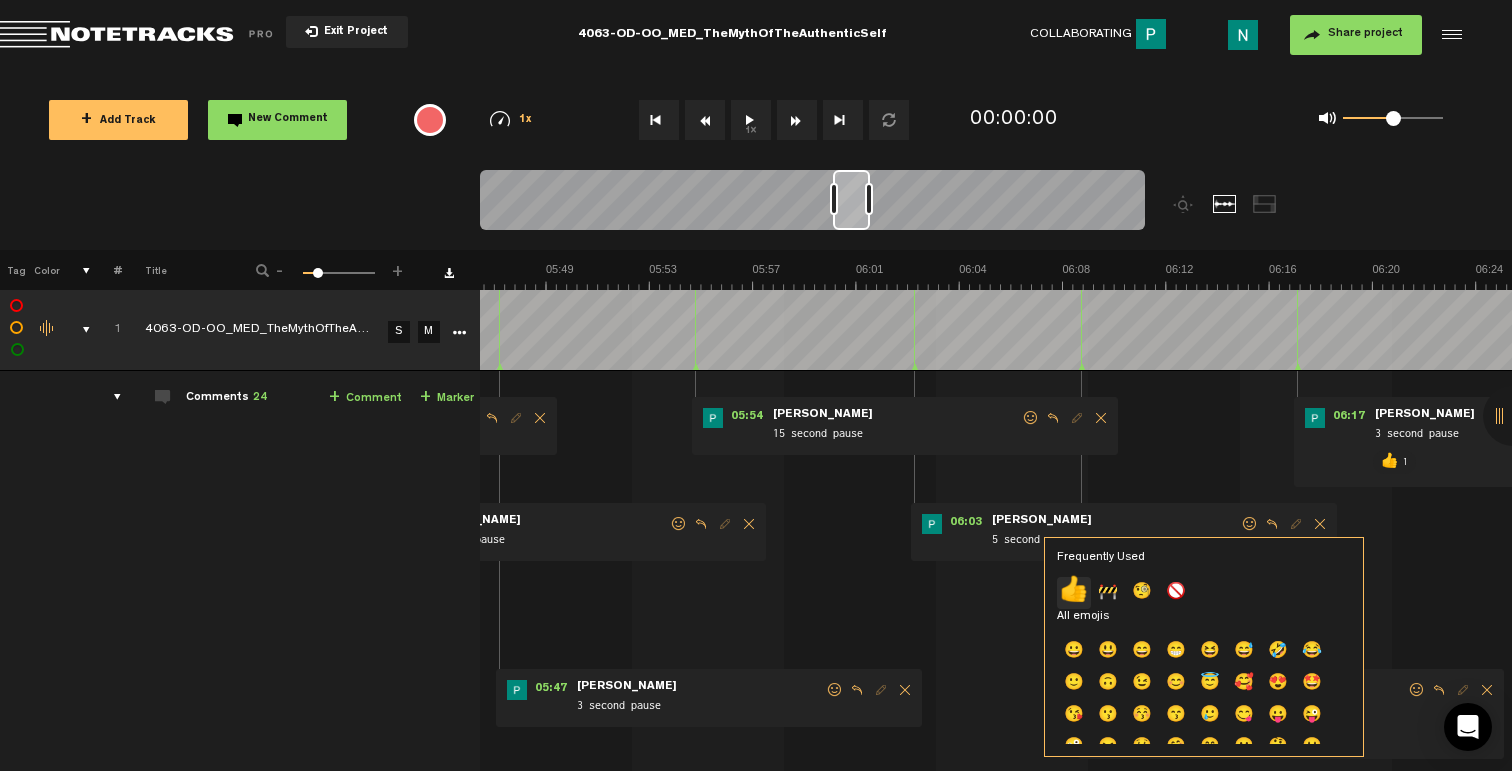 click on "👍" 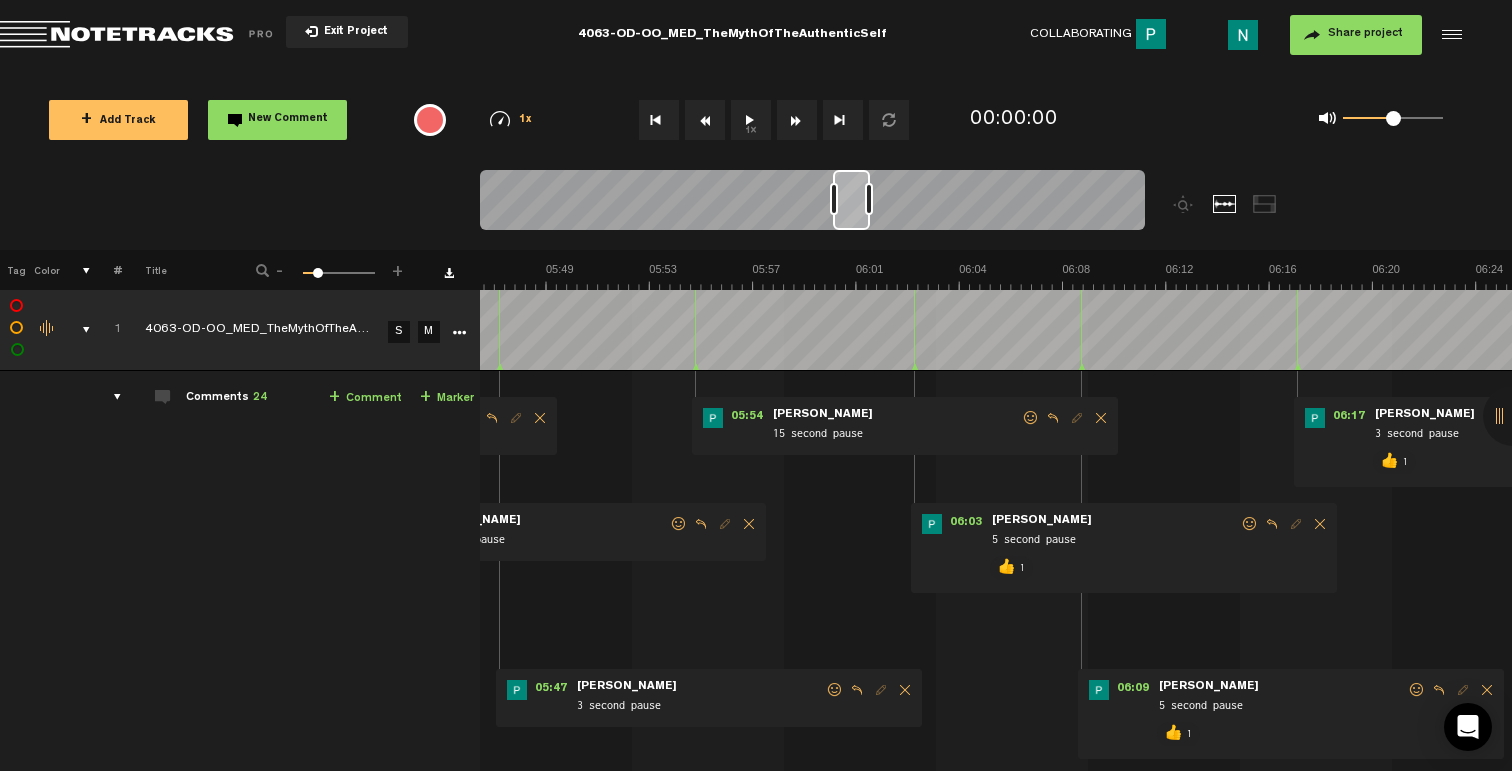 click at bounding box center [1031, 418] 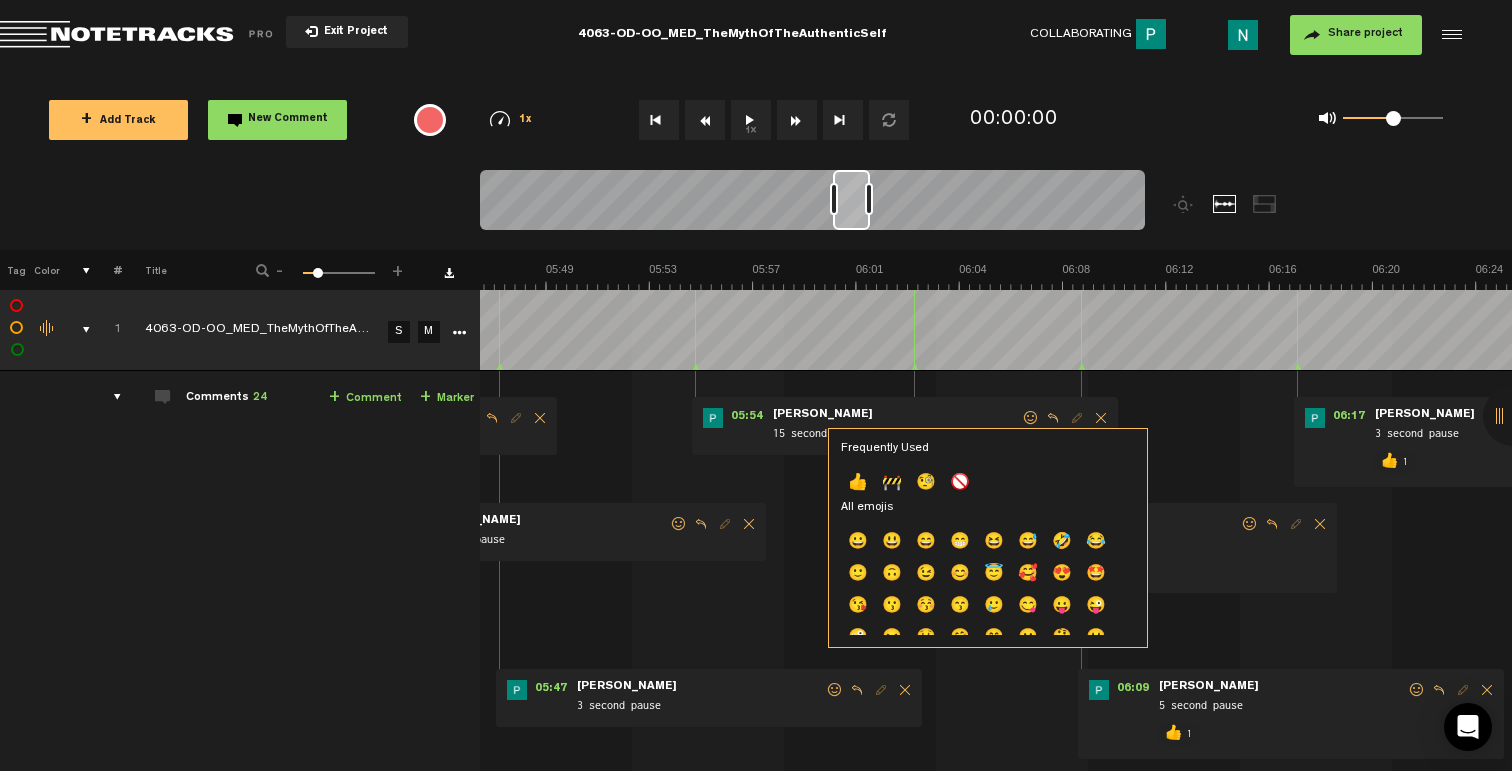 drag, startPoint x: 860, startPoint y: 484, endPoint x: 866, endPoint y: 470, distance: 15.231546 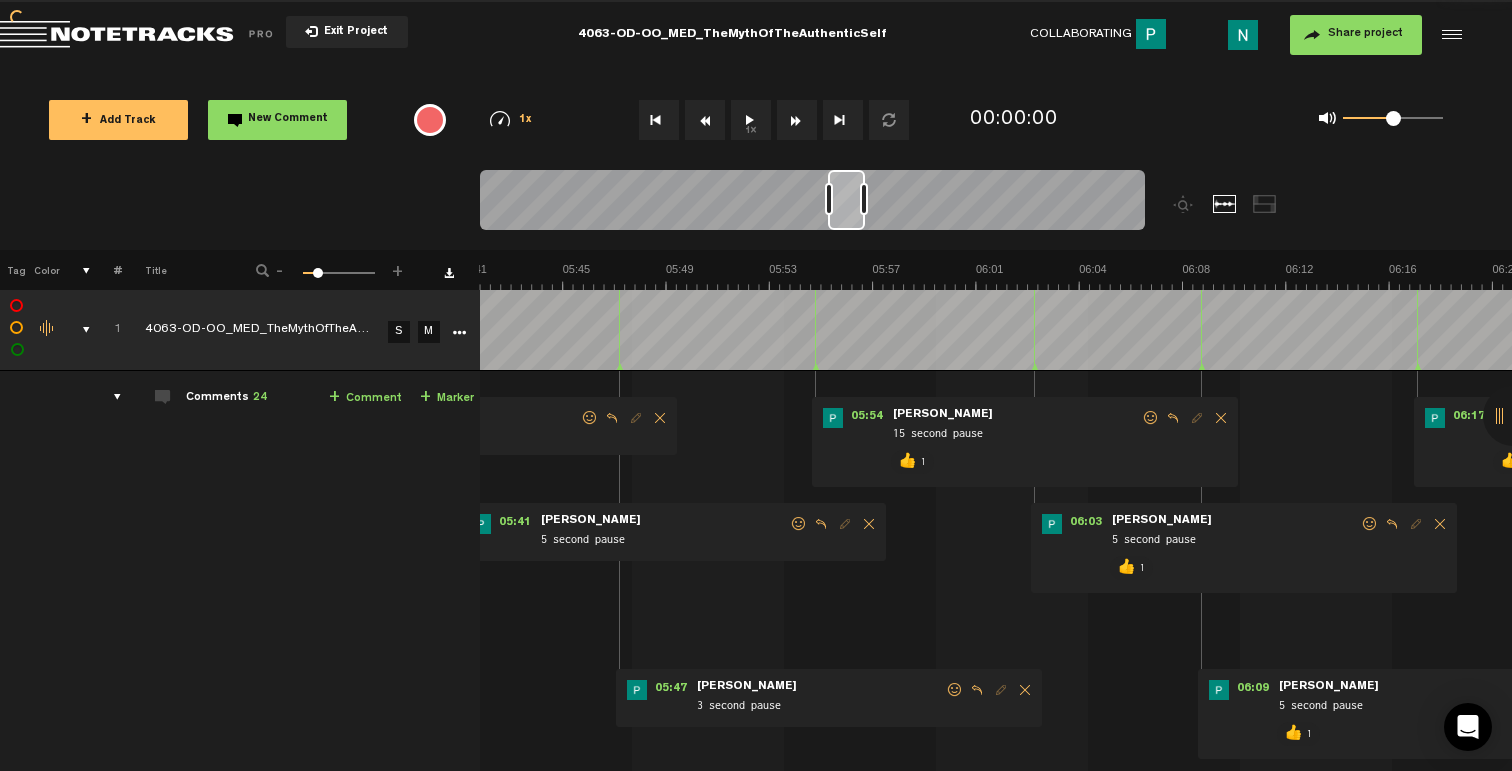 scroll, scrollTop: 0, scrollLeft: 8870, axis: horizontal 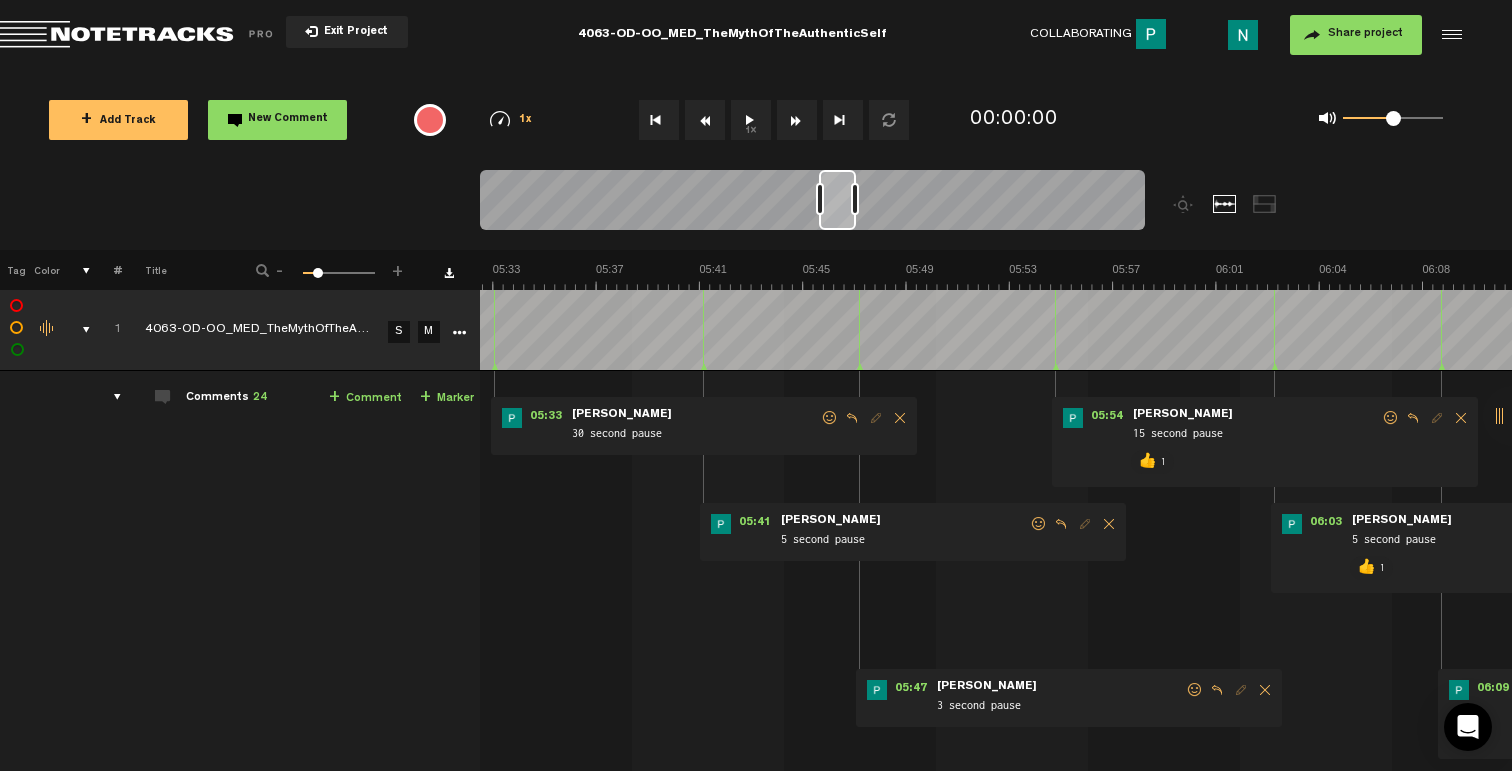 click at bounding box center [1195, 690] 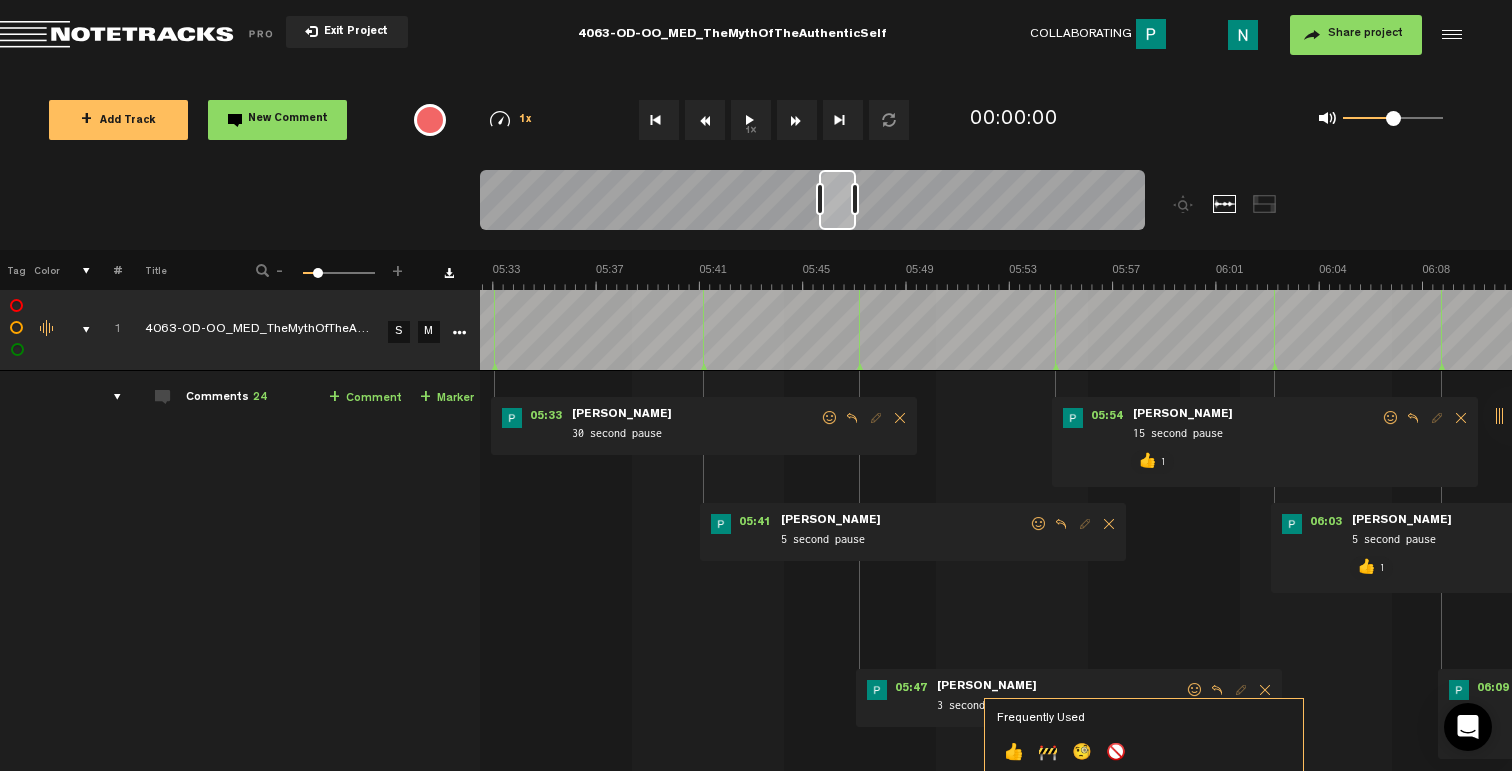 click on "👍" 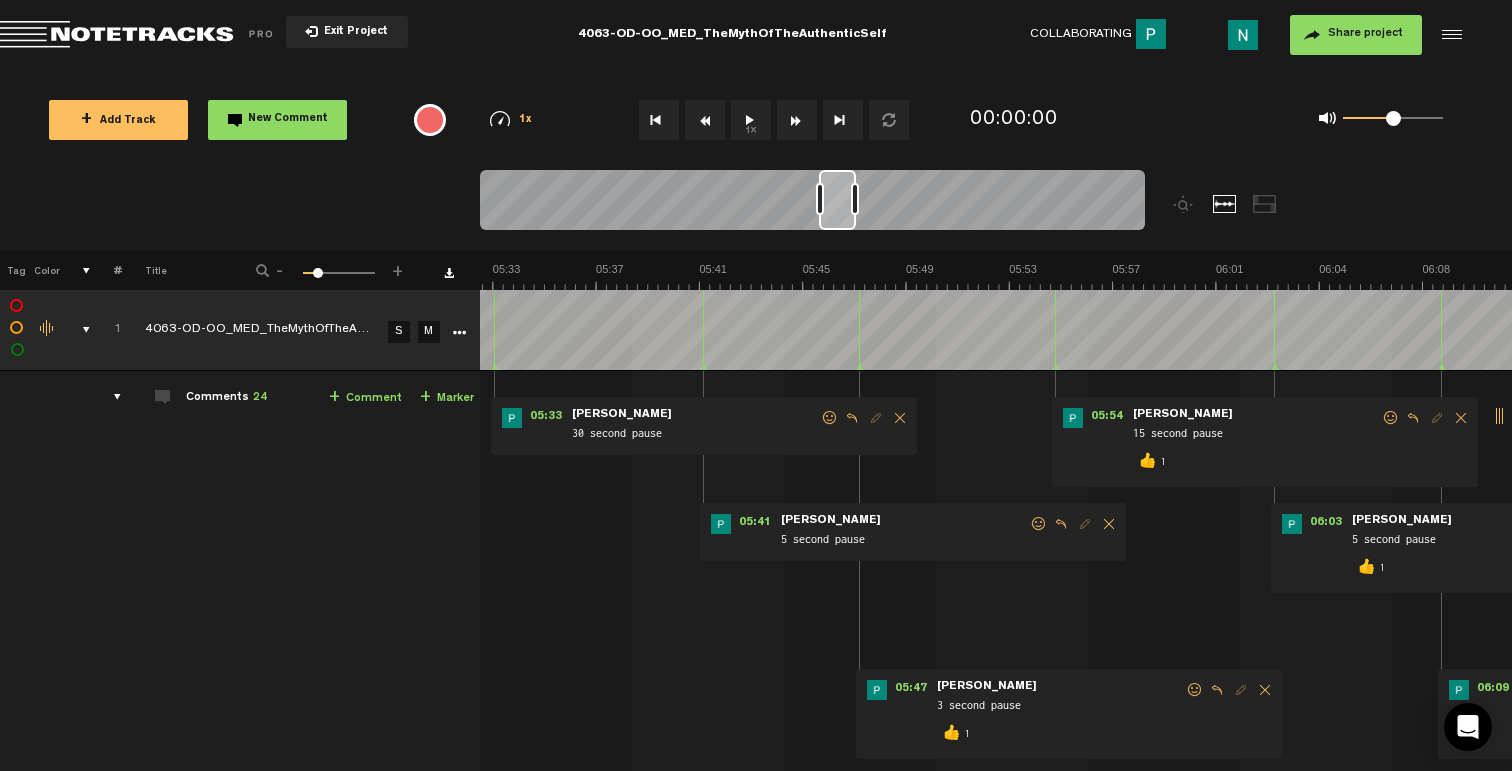 click at bounding box center [1039, 524] 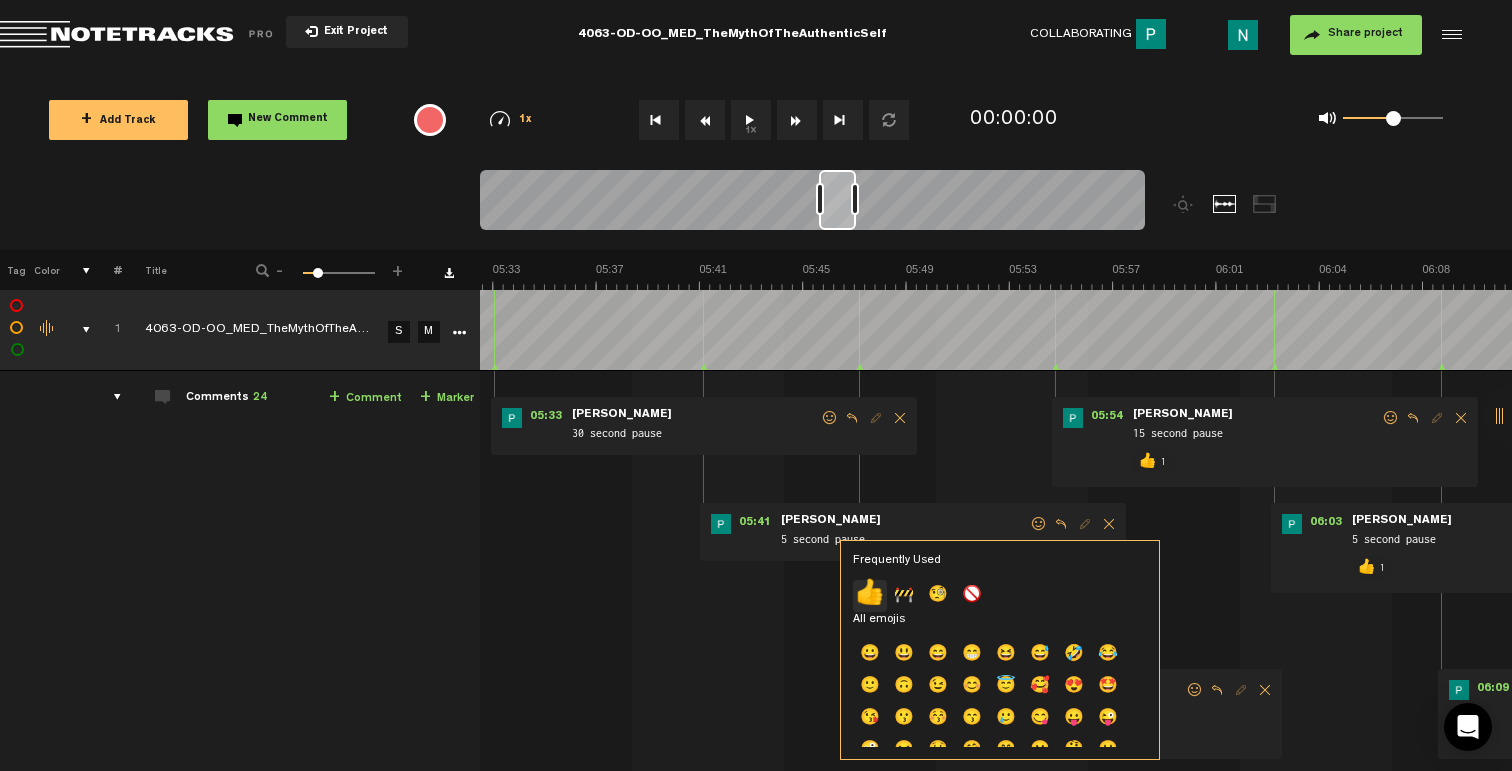 click on "👍" 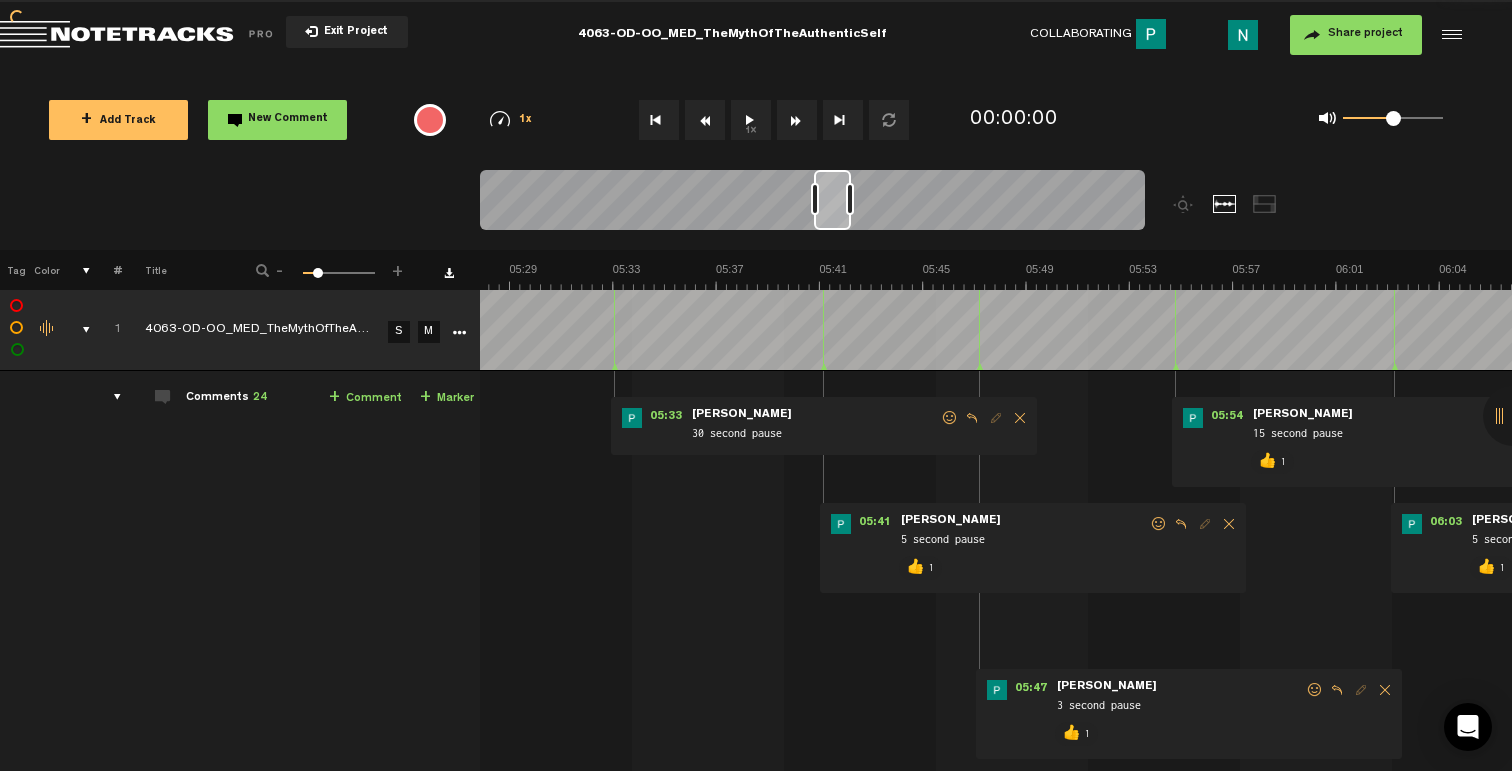 scroll, scrollTop: 0, scrollLeft: 8630, axis: horizontal 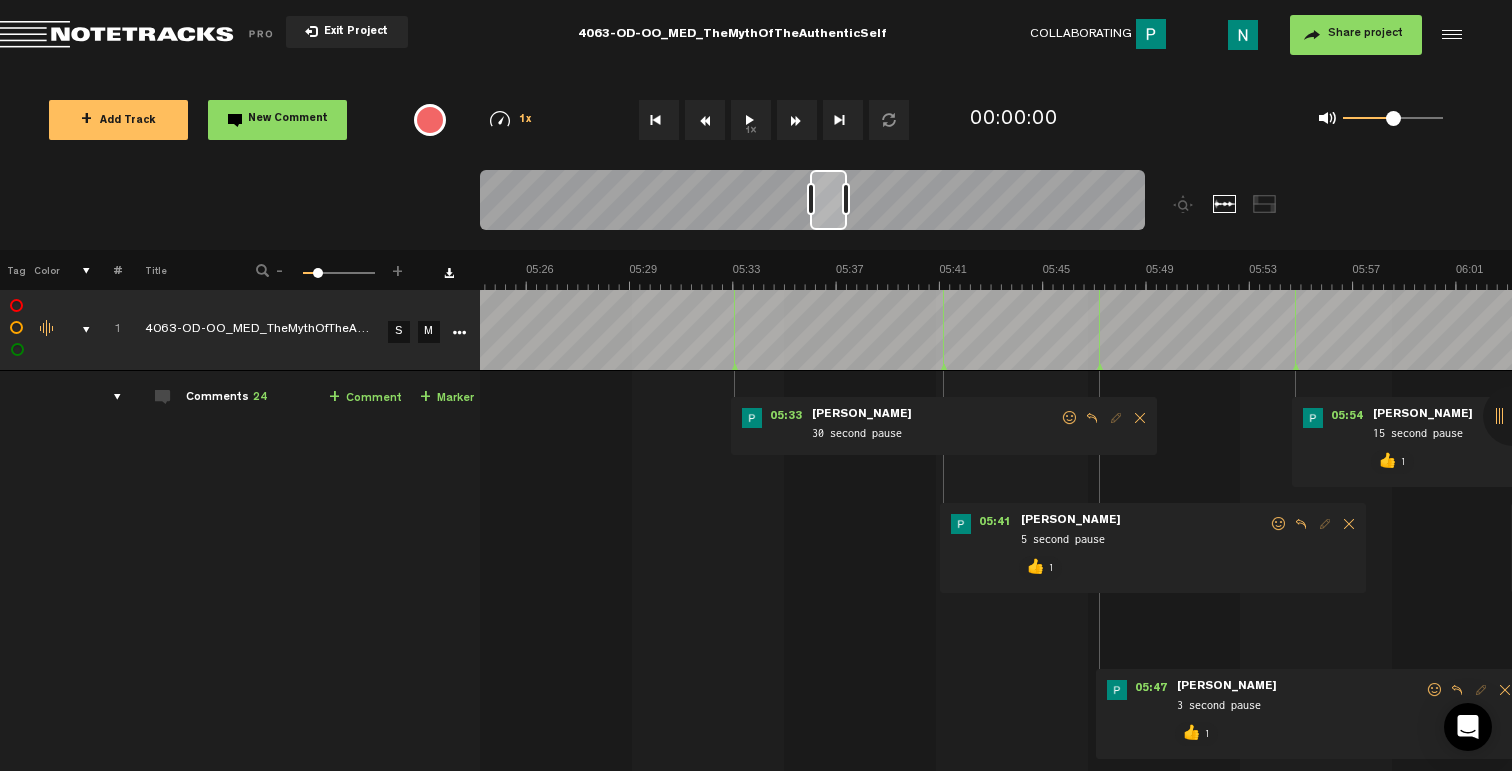 click at bounding box center (1070, 418) 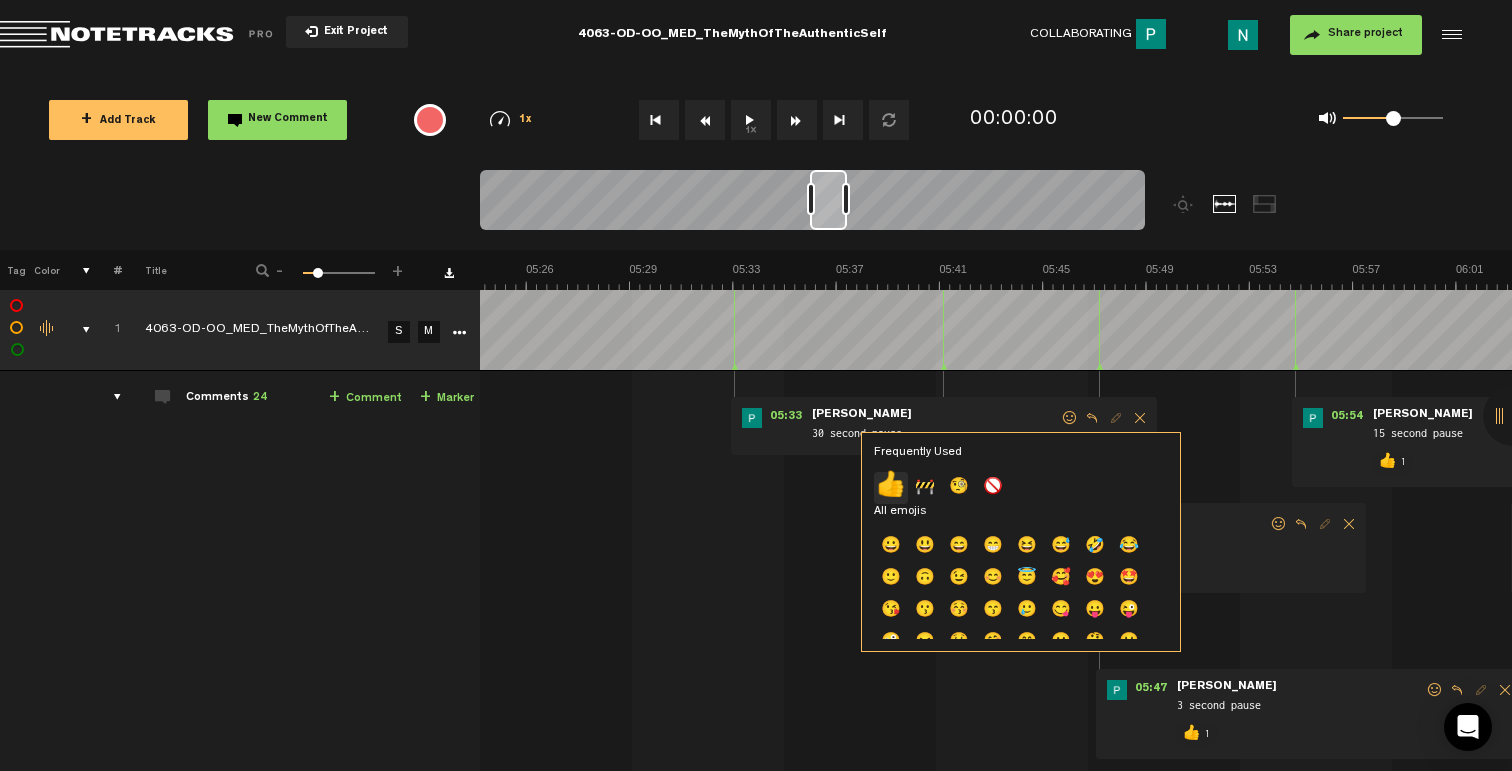 click on "👍" 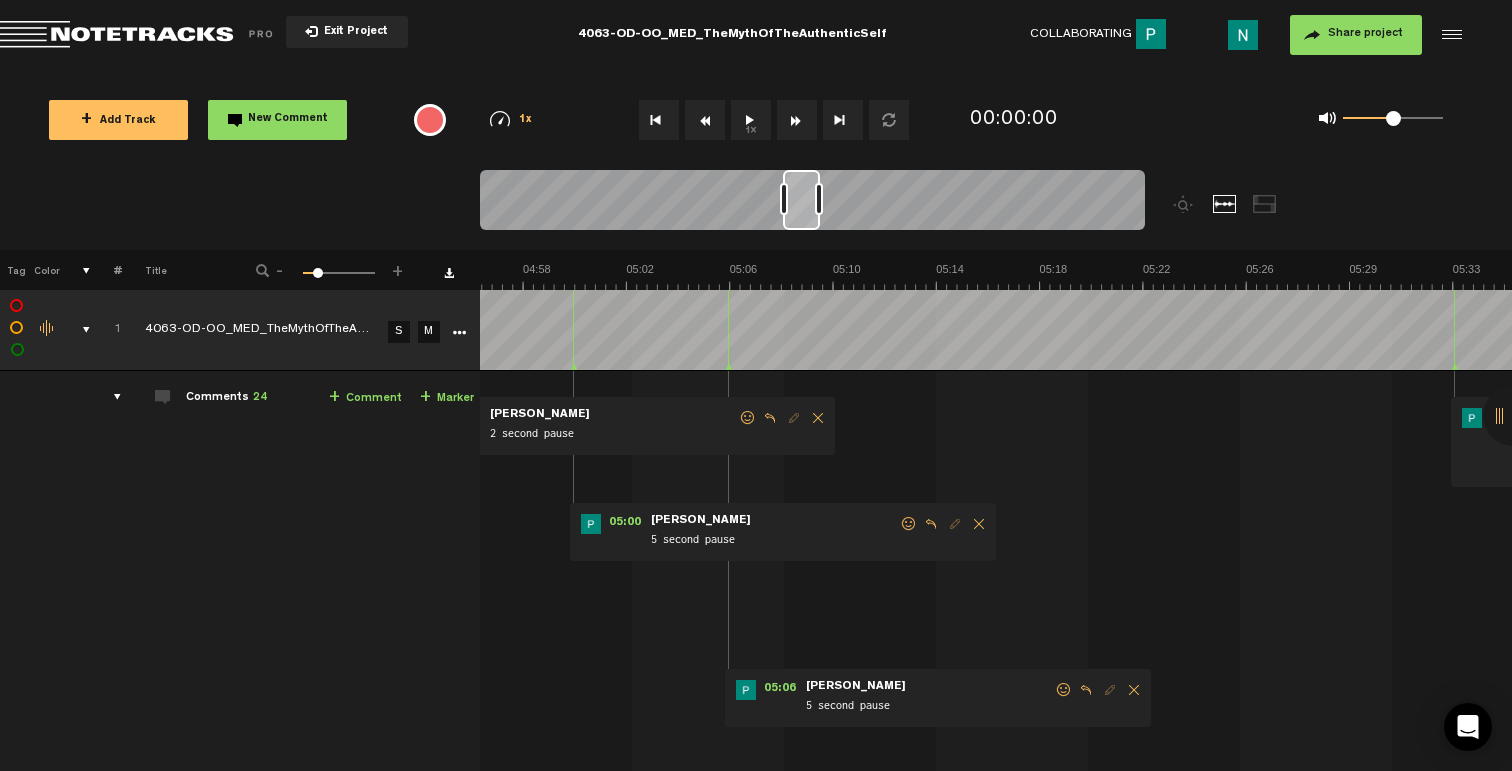 scroll, scrollTop: 0, scrollLeft: 7790, axis: horizontal 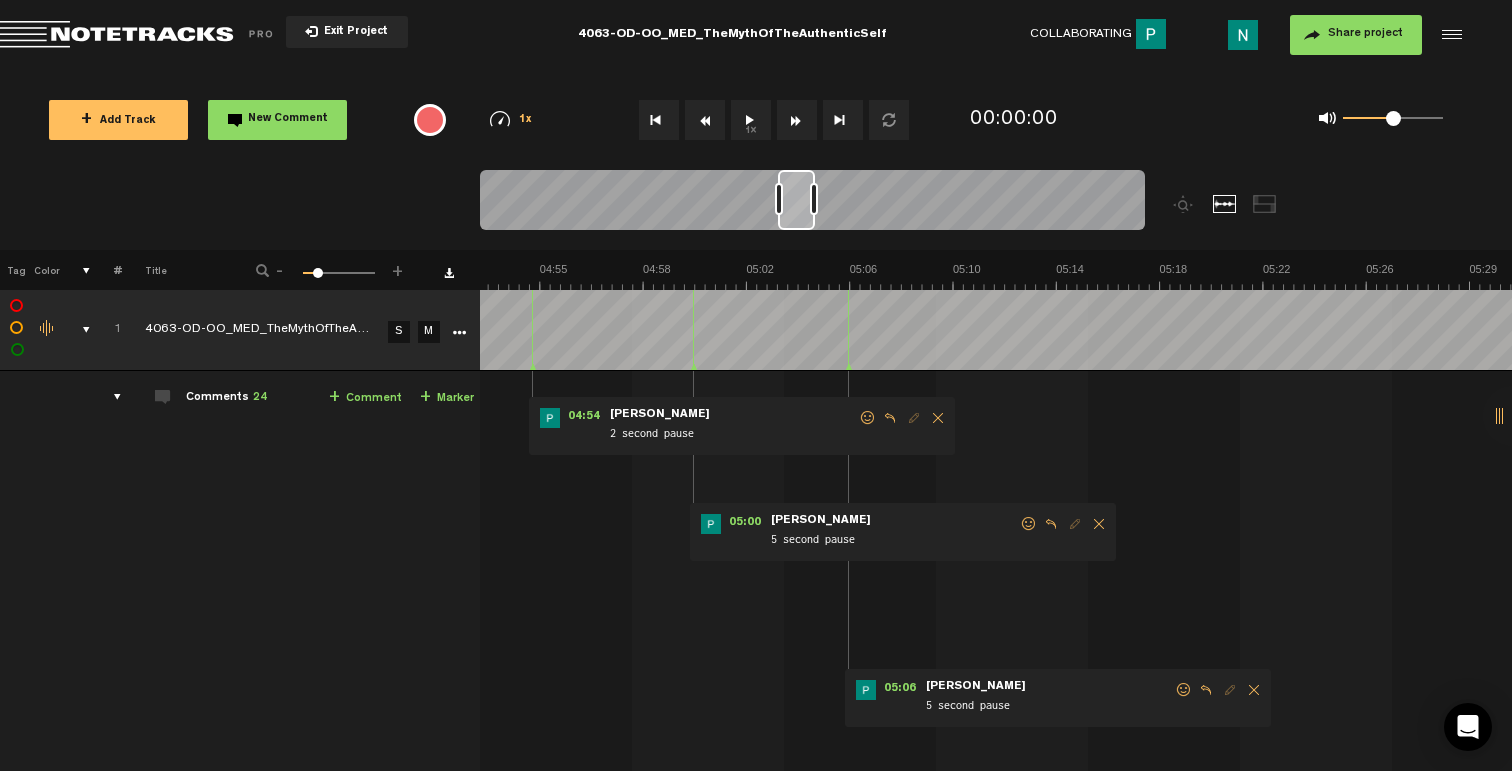 click at bounding box center (1184, 690) 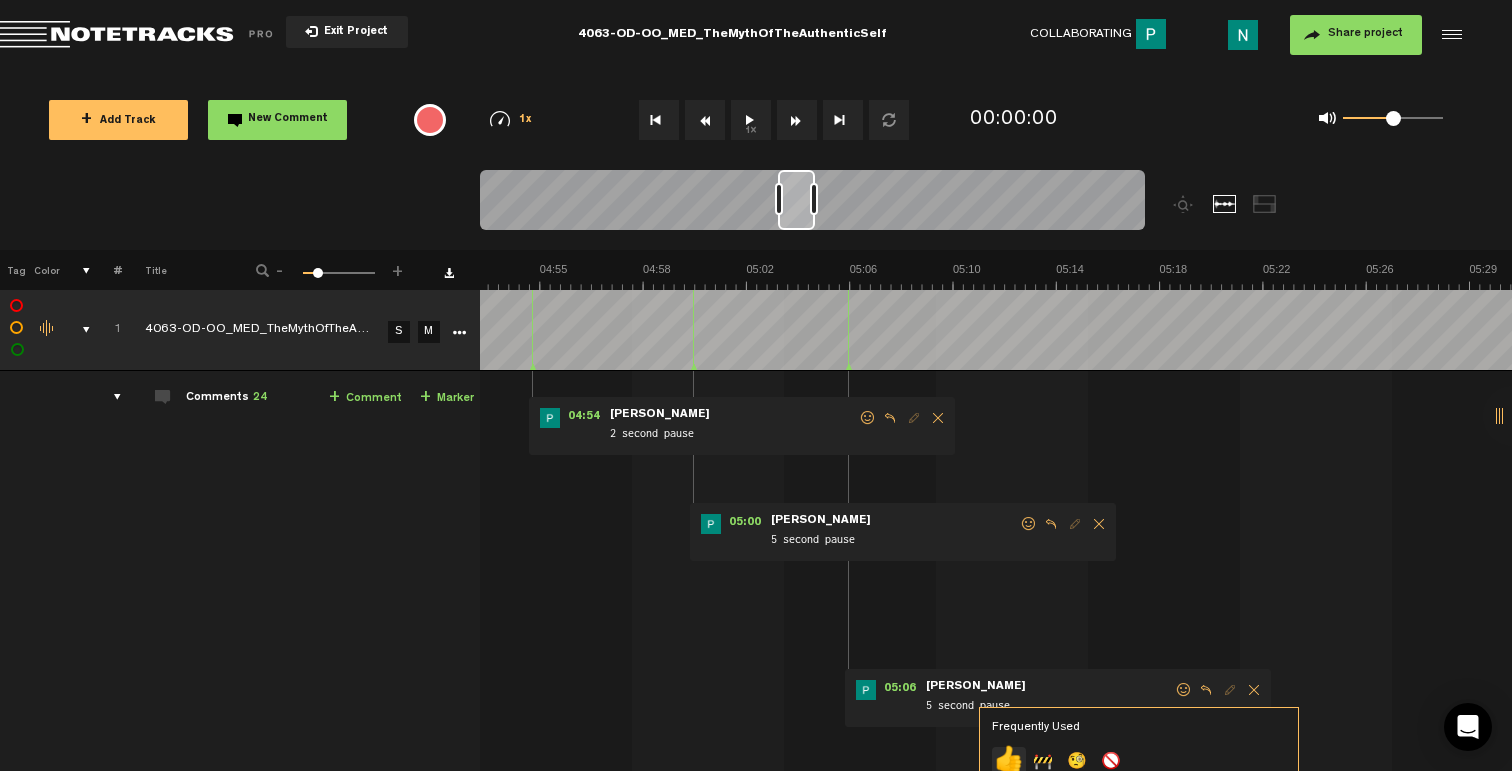 click on "👍" 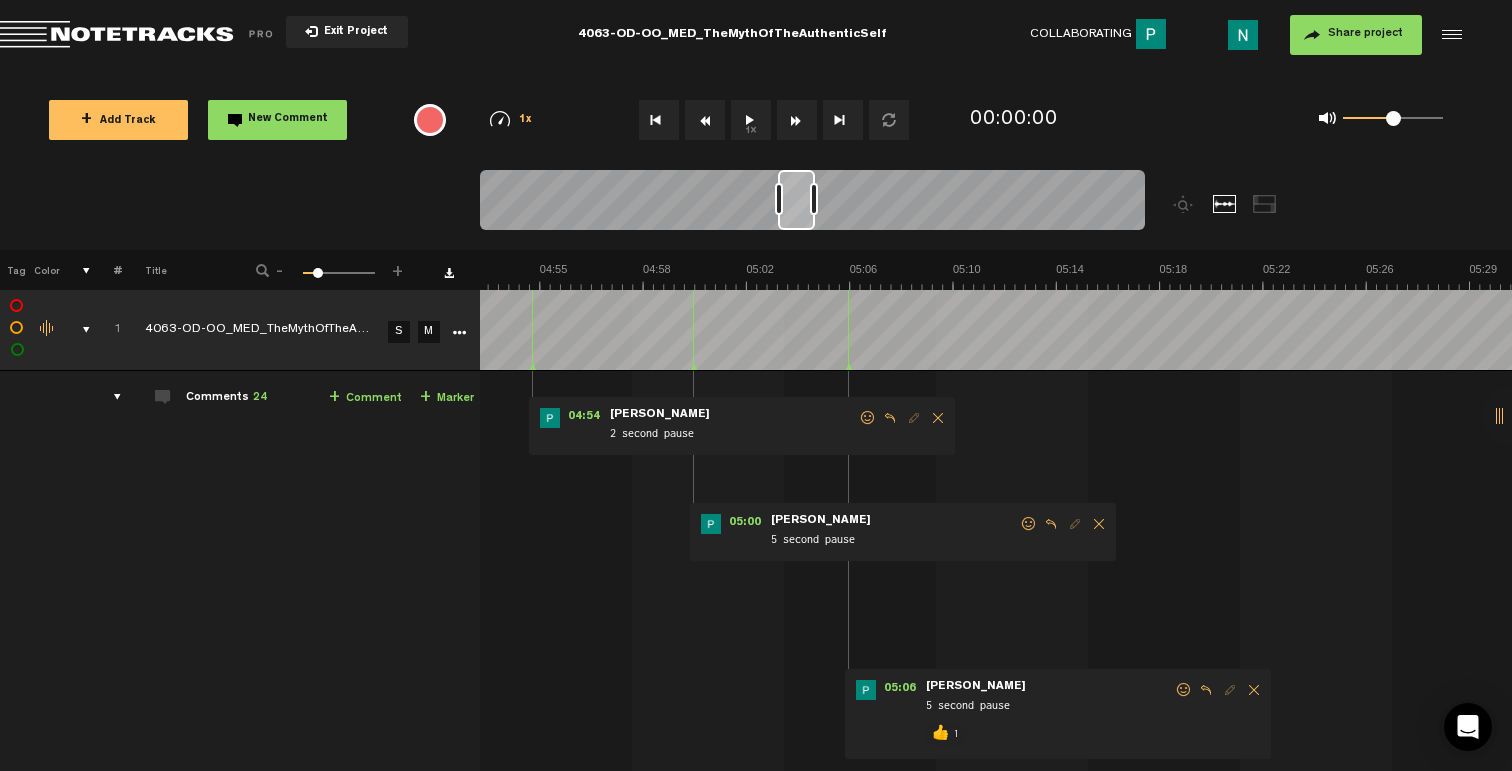 click at bounding box center (1029, 524) 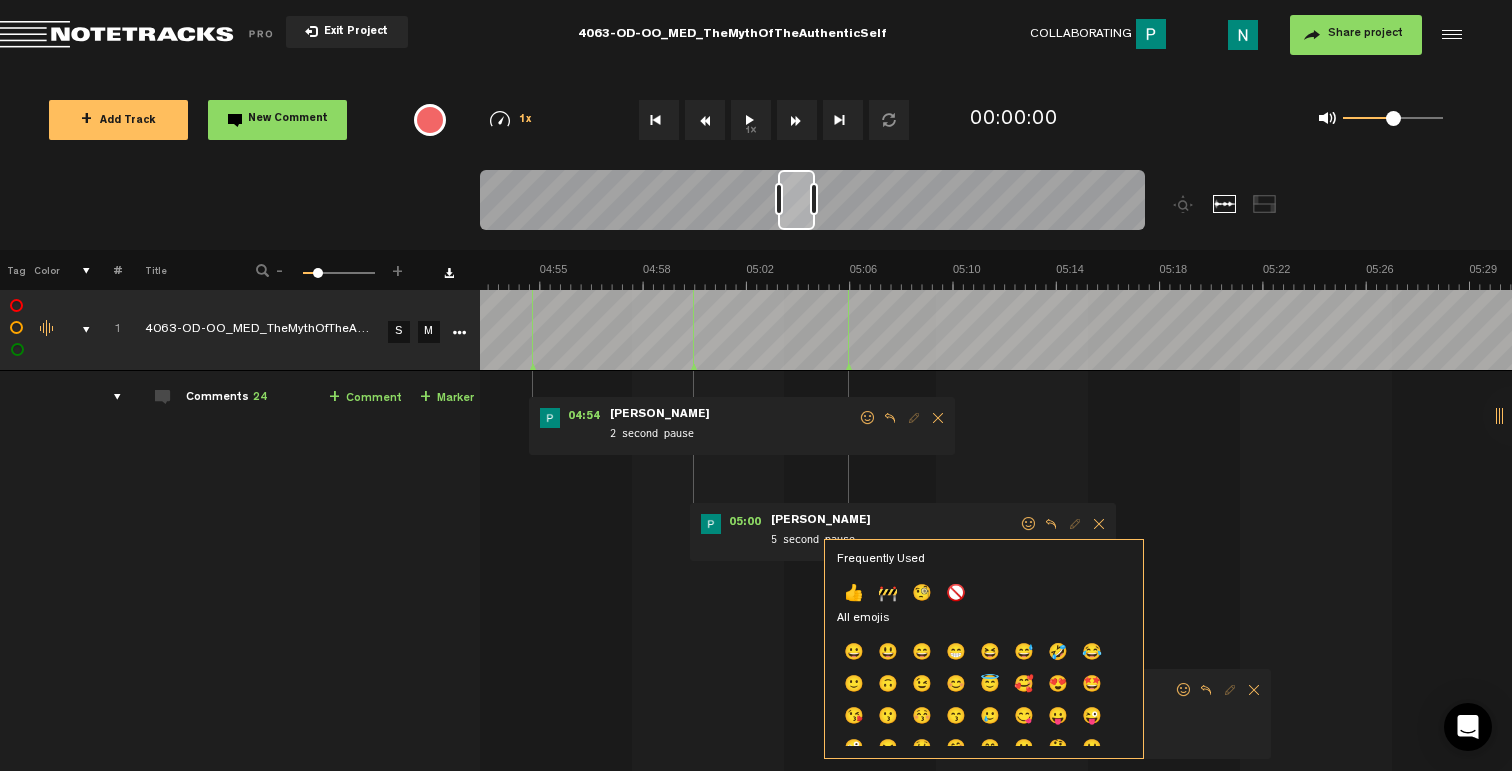click on "👍" 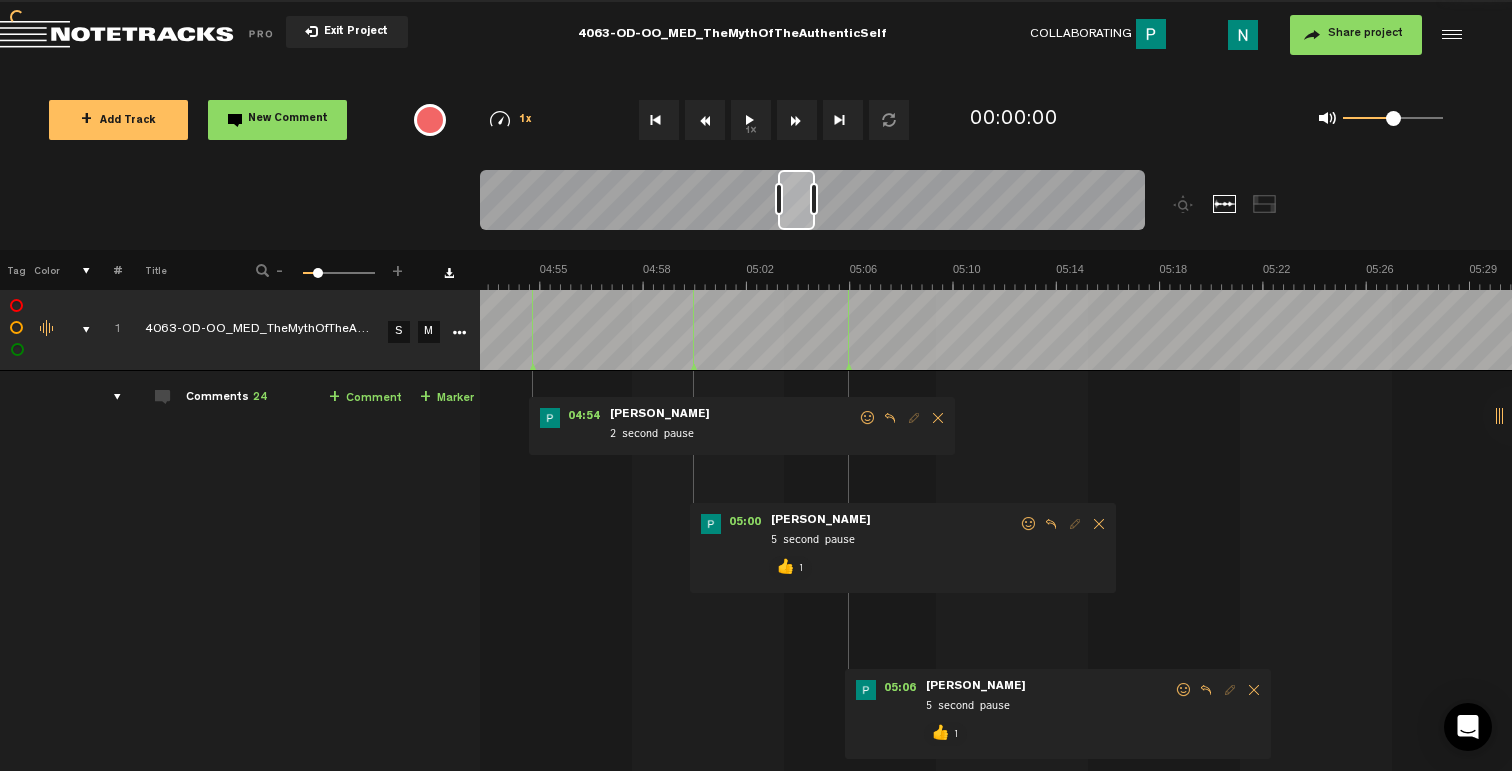 scroll, scrollTop: 0, scrollLeft: 7550, axis: horizontal 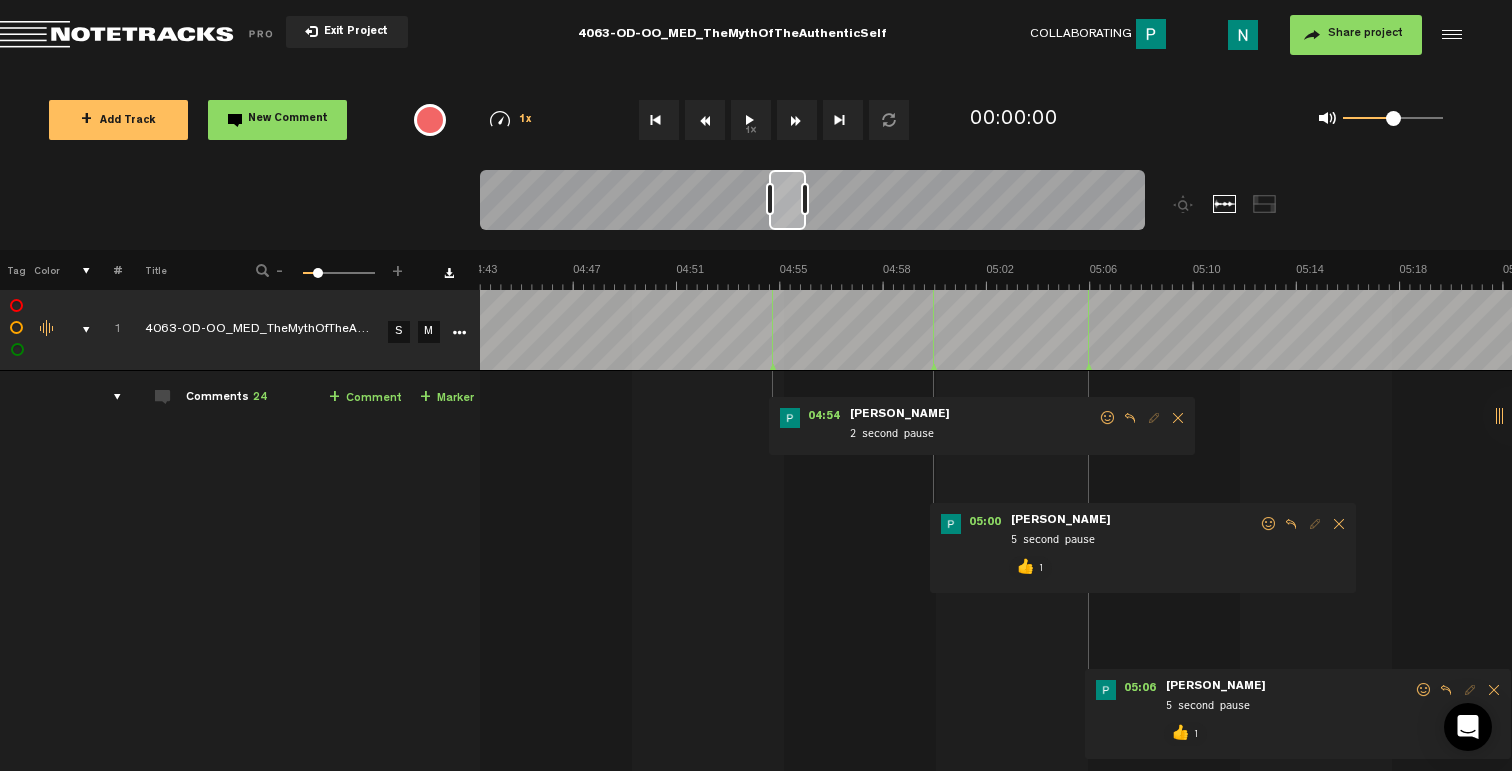 click at bounding box center (1108, 418) 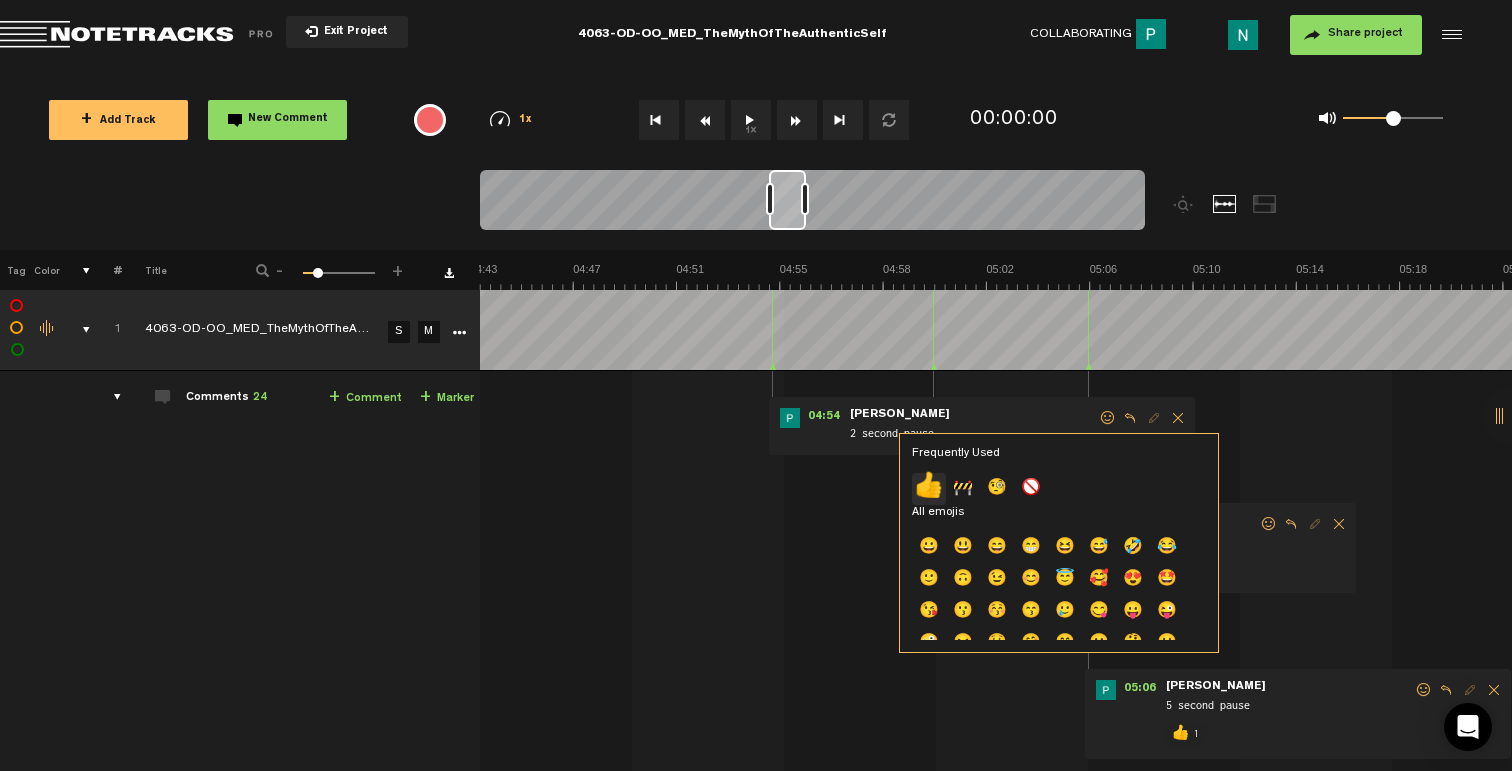 click on "👍" 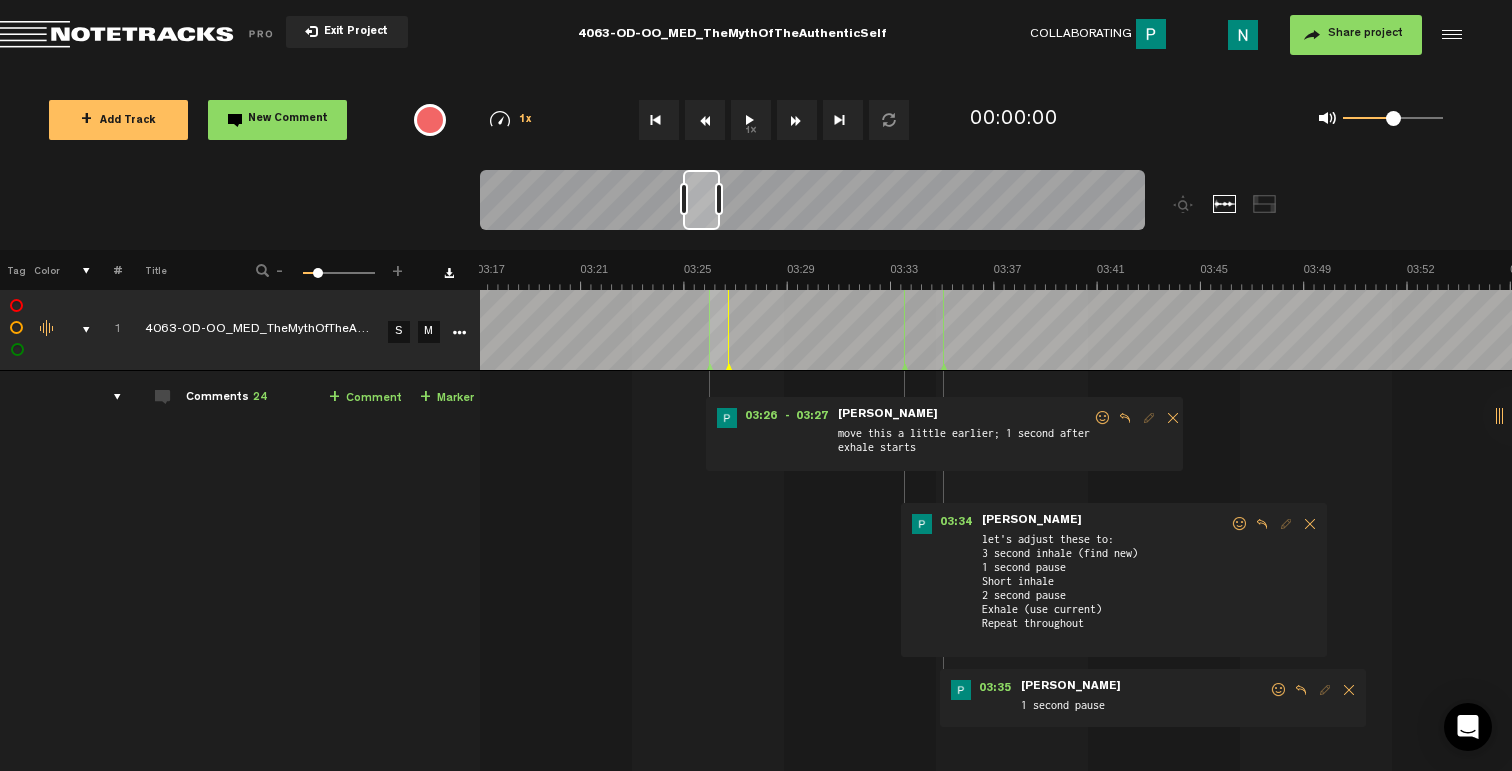 scroll, scrollTop: 0, scrollLeft: 5150, axis: horizontal 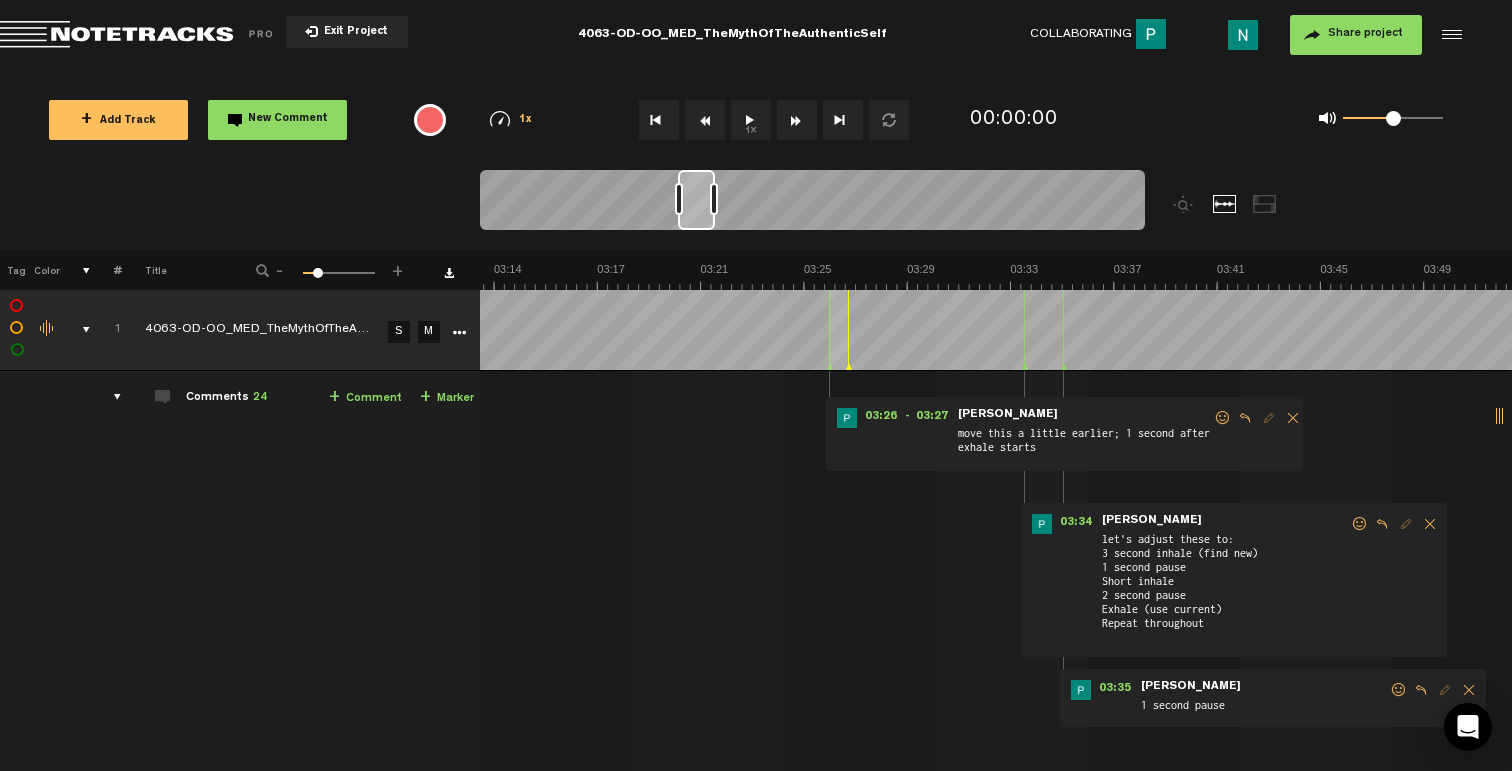 click at bounding box center (1223, 418) 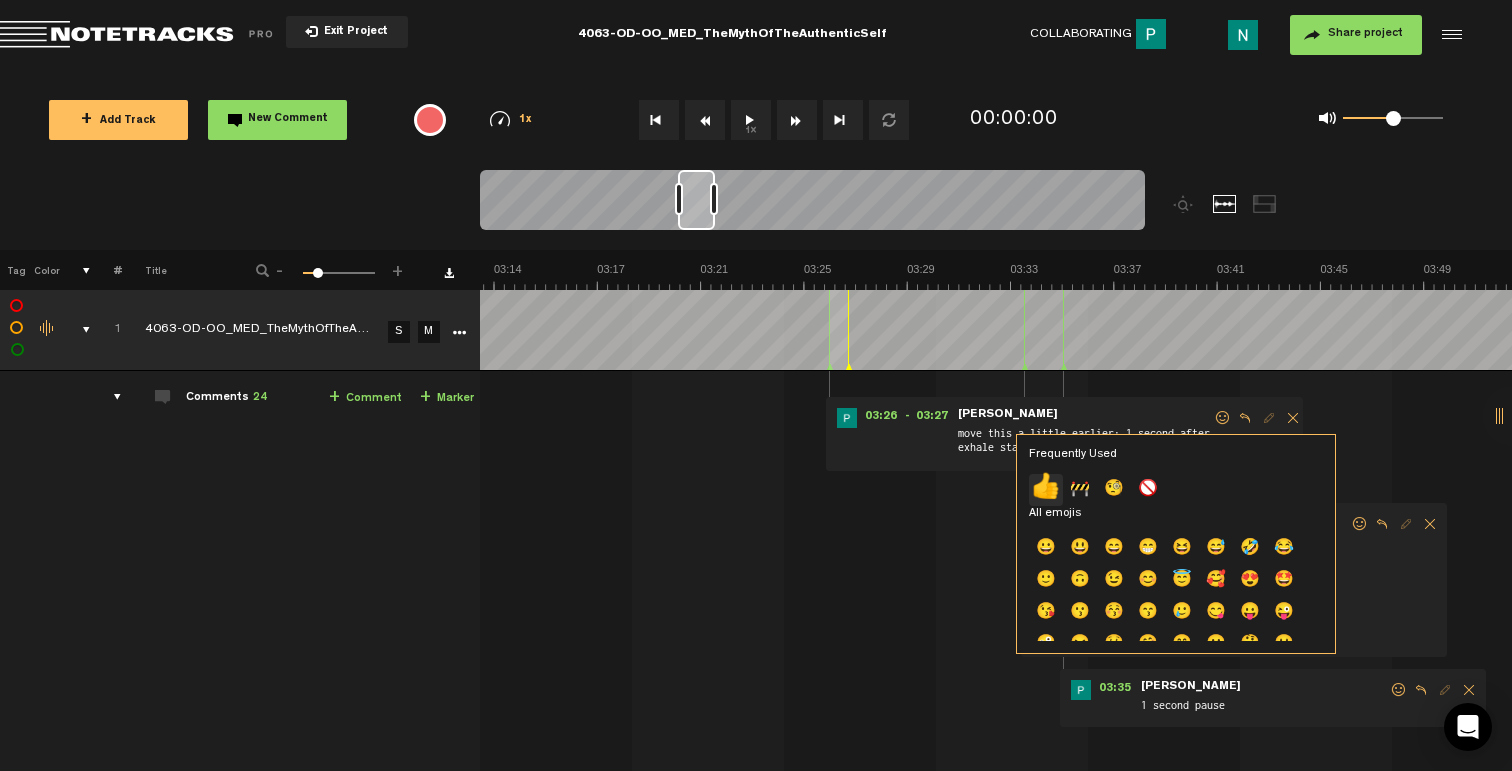 click on "👍" 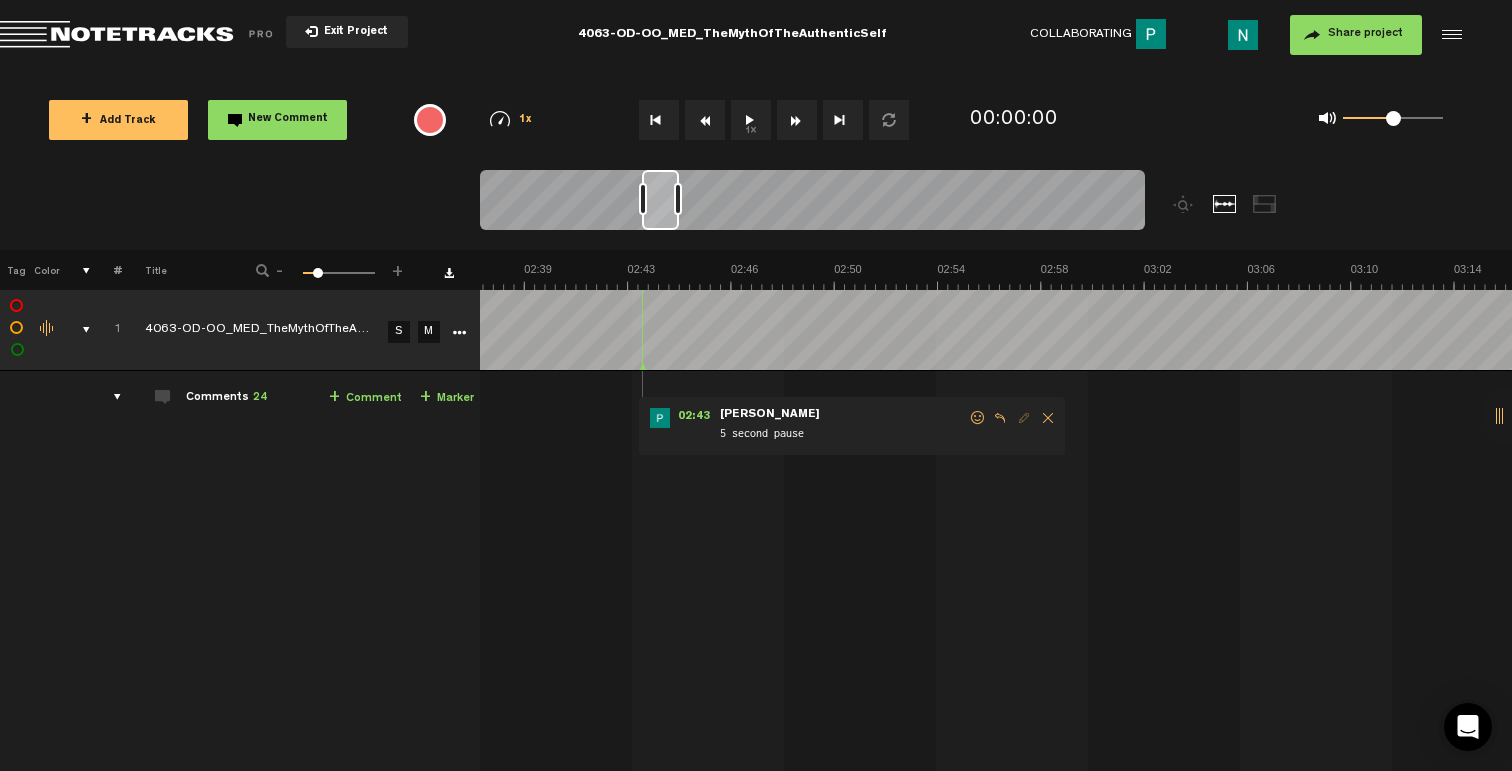 scroll, scrollTop: 0, scrollLeft: 4550, axis: horizontal 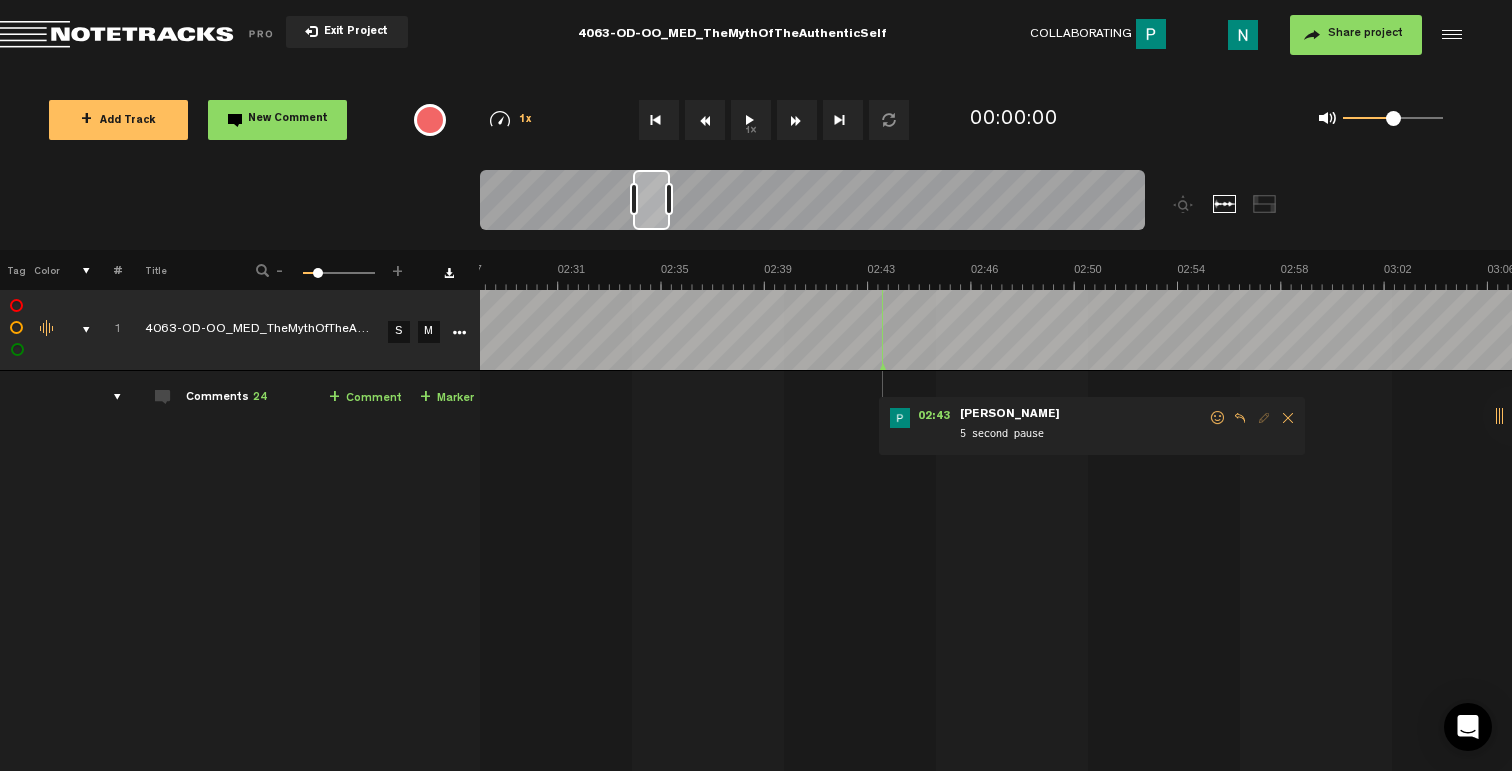 click at bounding box center (1218, 418) 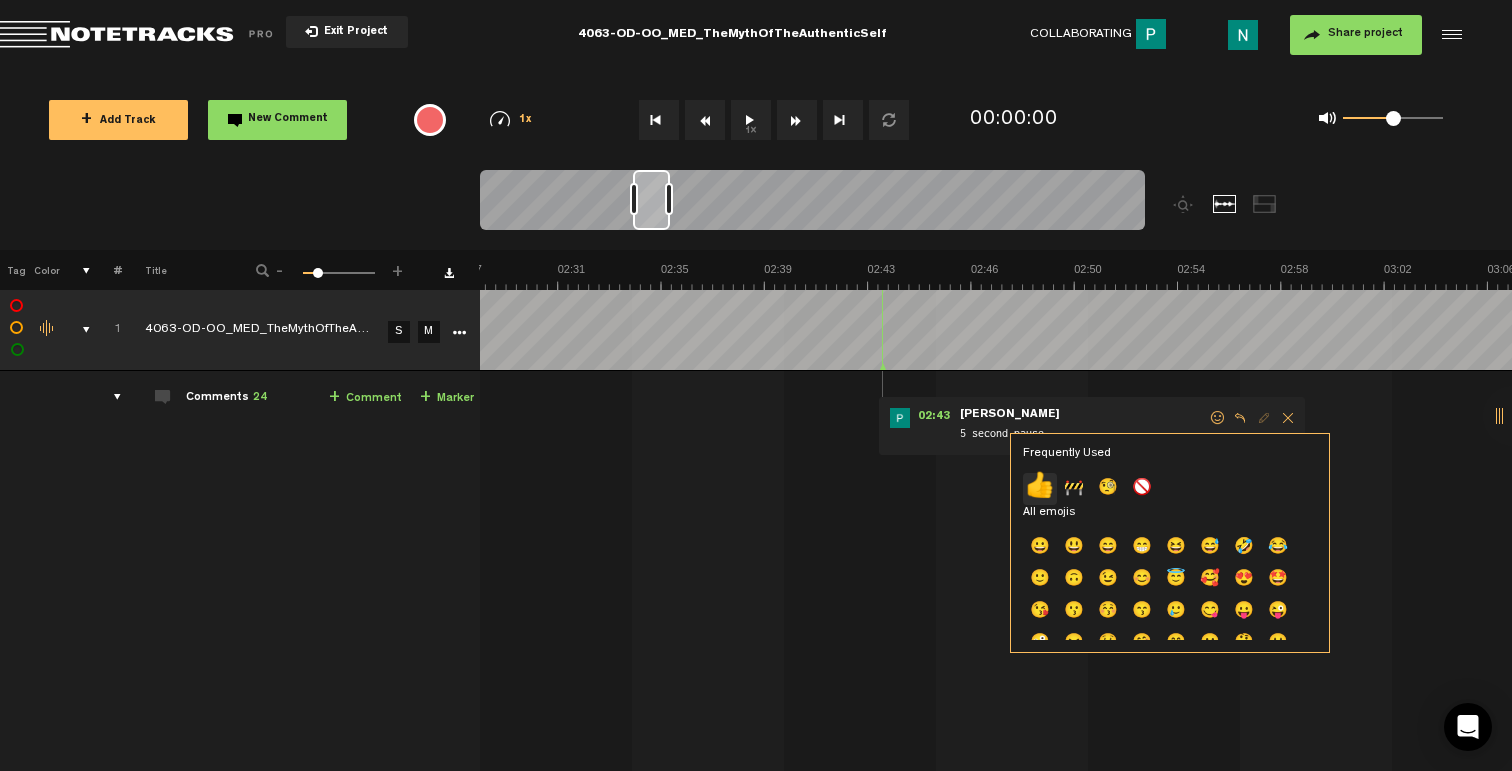 click on "👍" 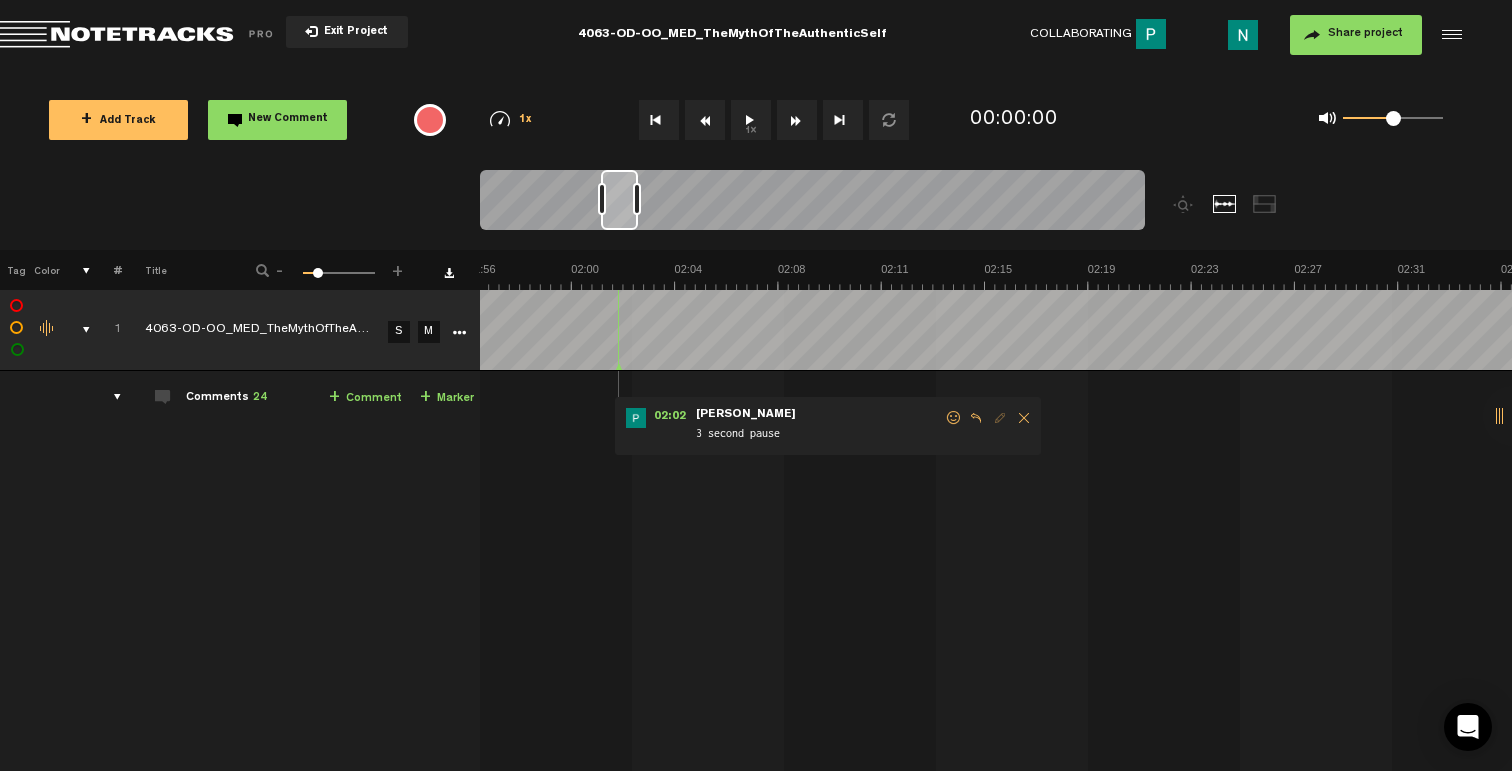 scroll, scrollTop: 0, scrollLeft: 2990, axis: horizontal 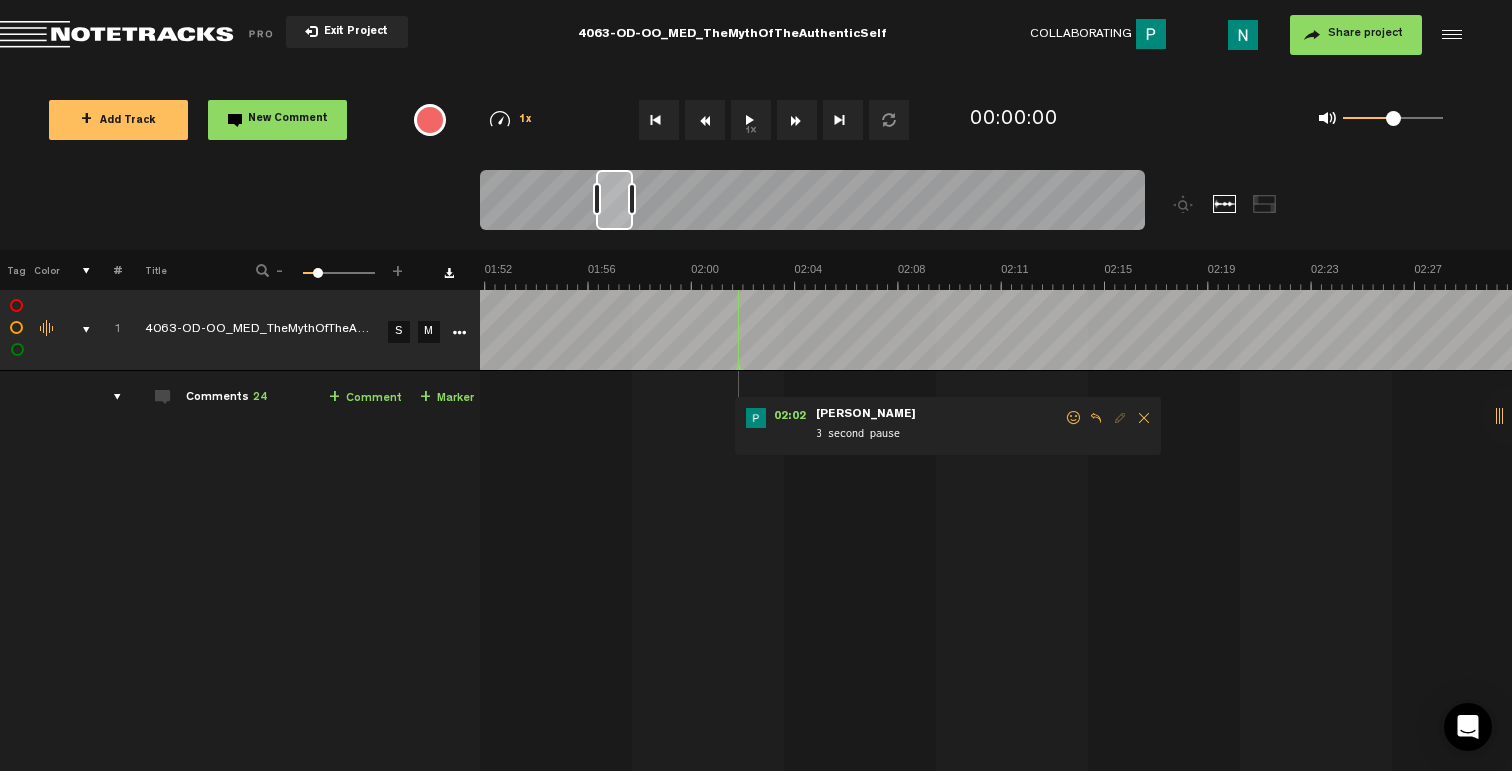 drag, startPoint x: 1073, startPoint y: 420, endPoint x: 1054, endPoint y: 424, distance: 19.416489 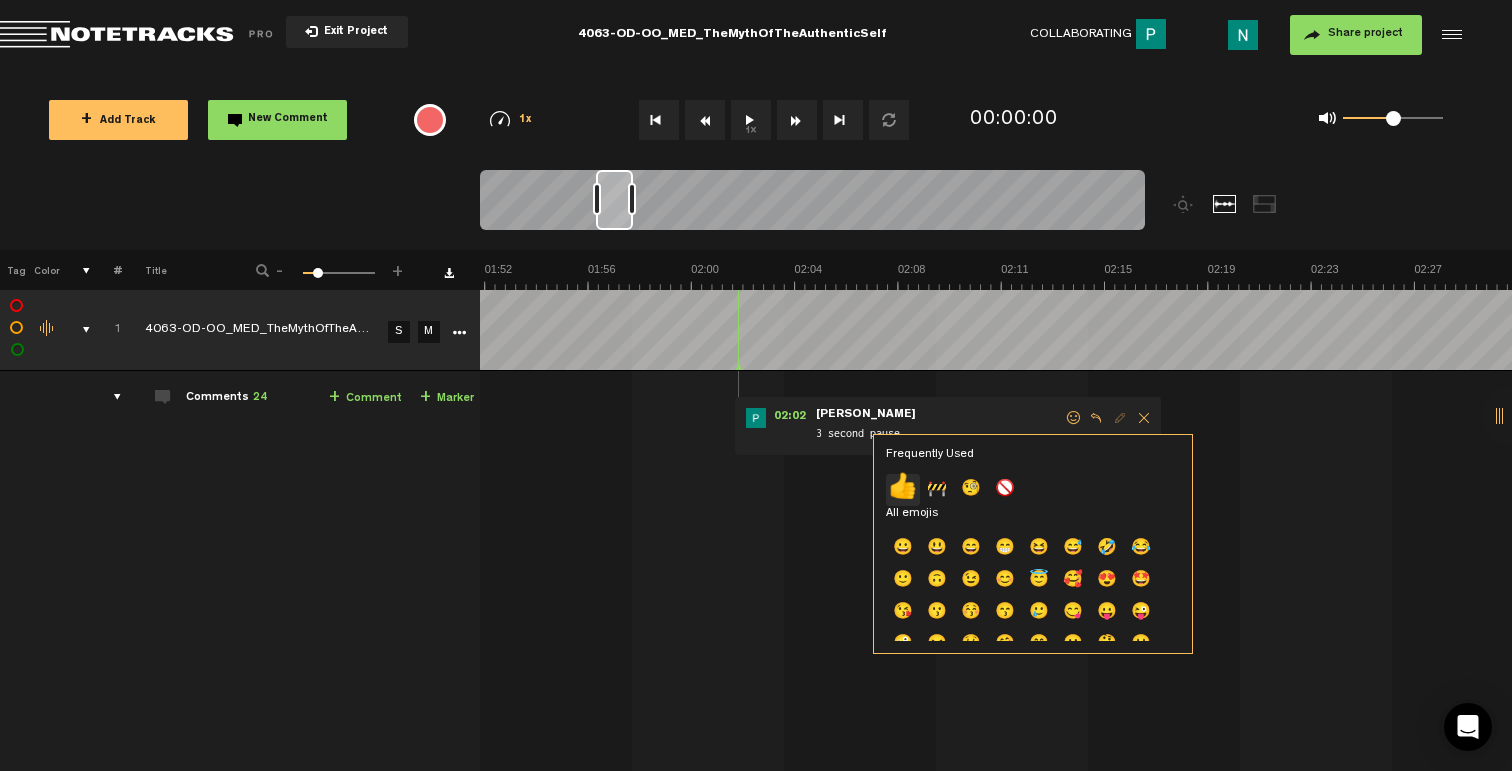 click on "👍" 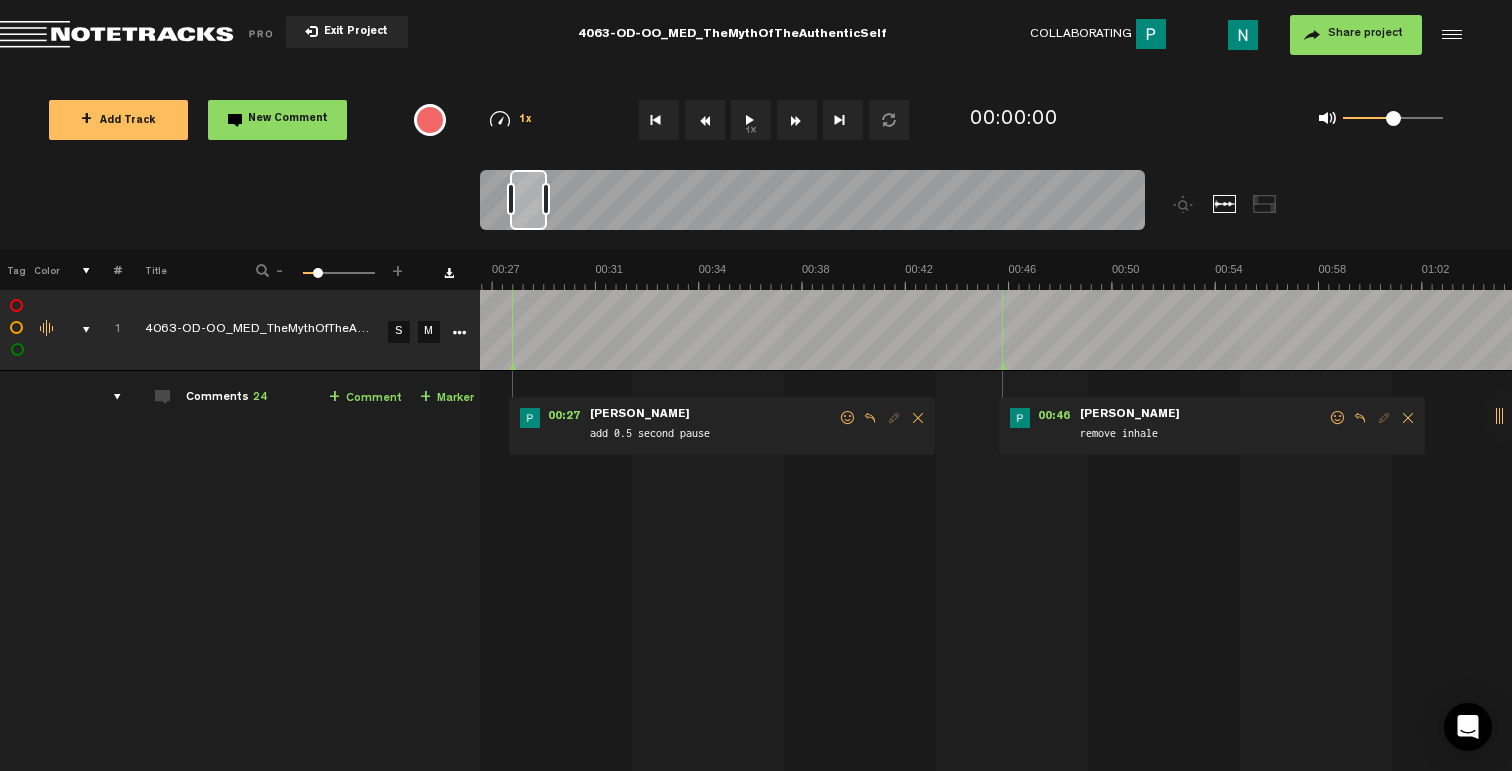 scroll, scrollTop: 0, scrollLeft: 710, axis: horizontal 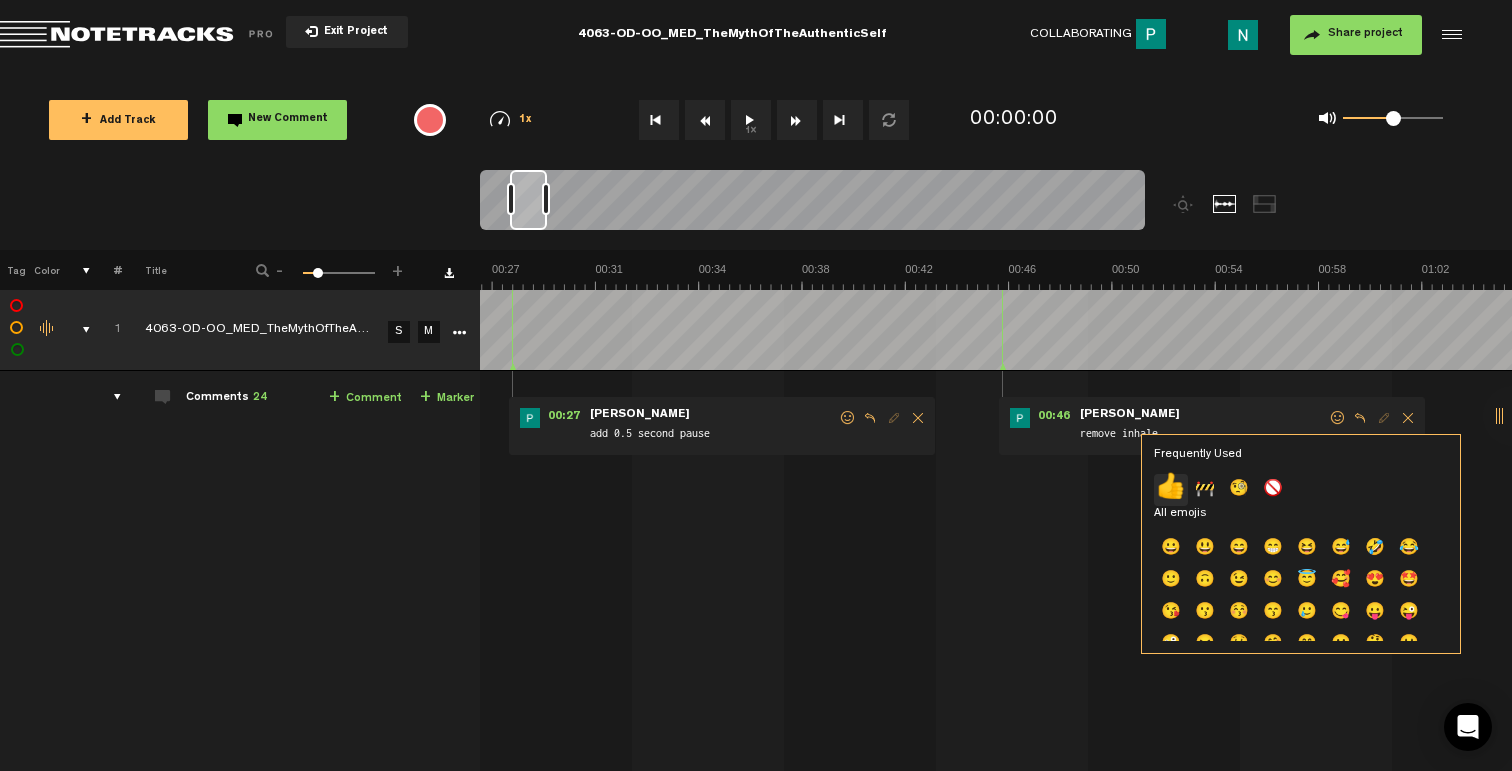 click on "👍" 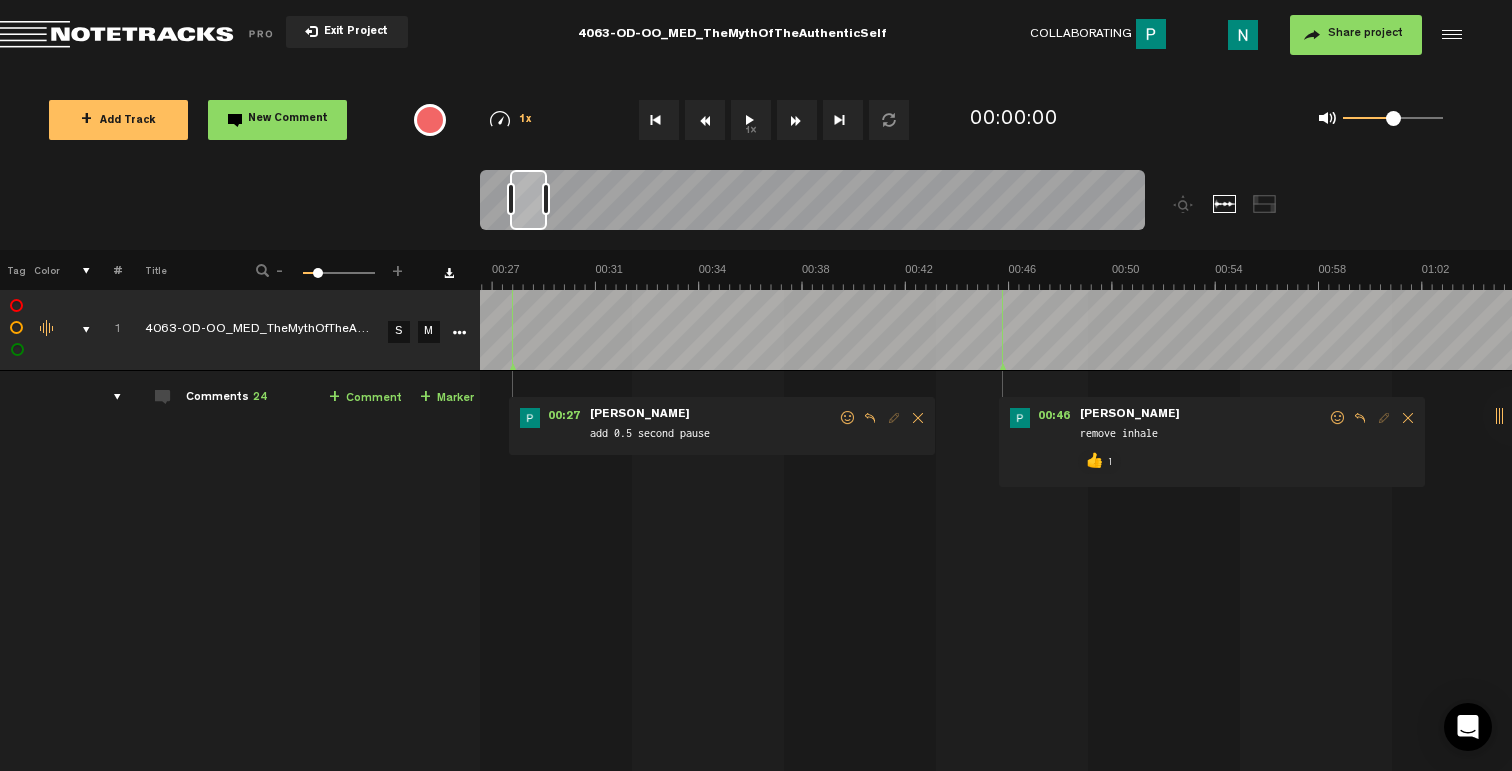 click at bounding box center [848, 418] 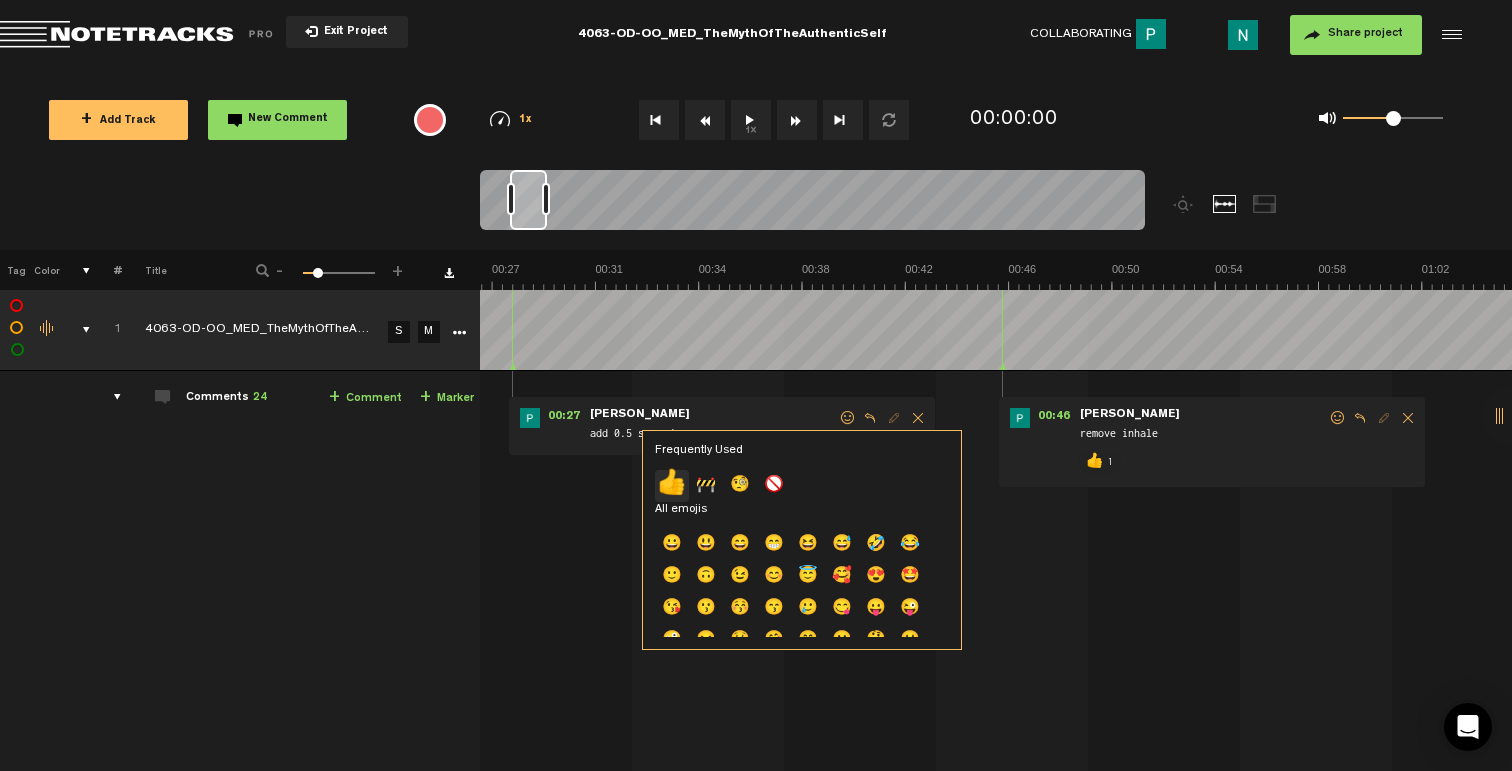 click on "👍" 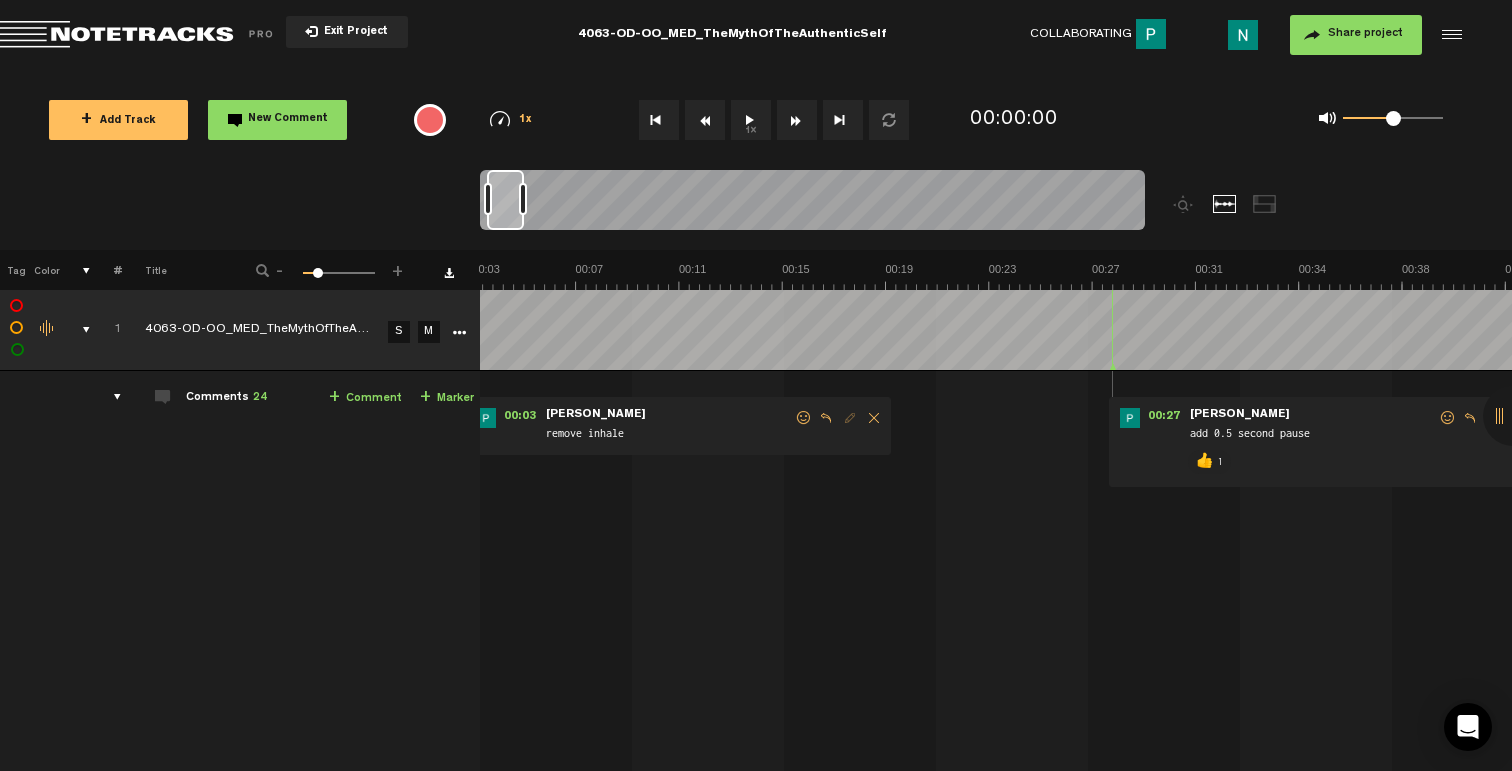 scroll, scrollTop: 0, scrollLeft: 0, axis: both 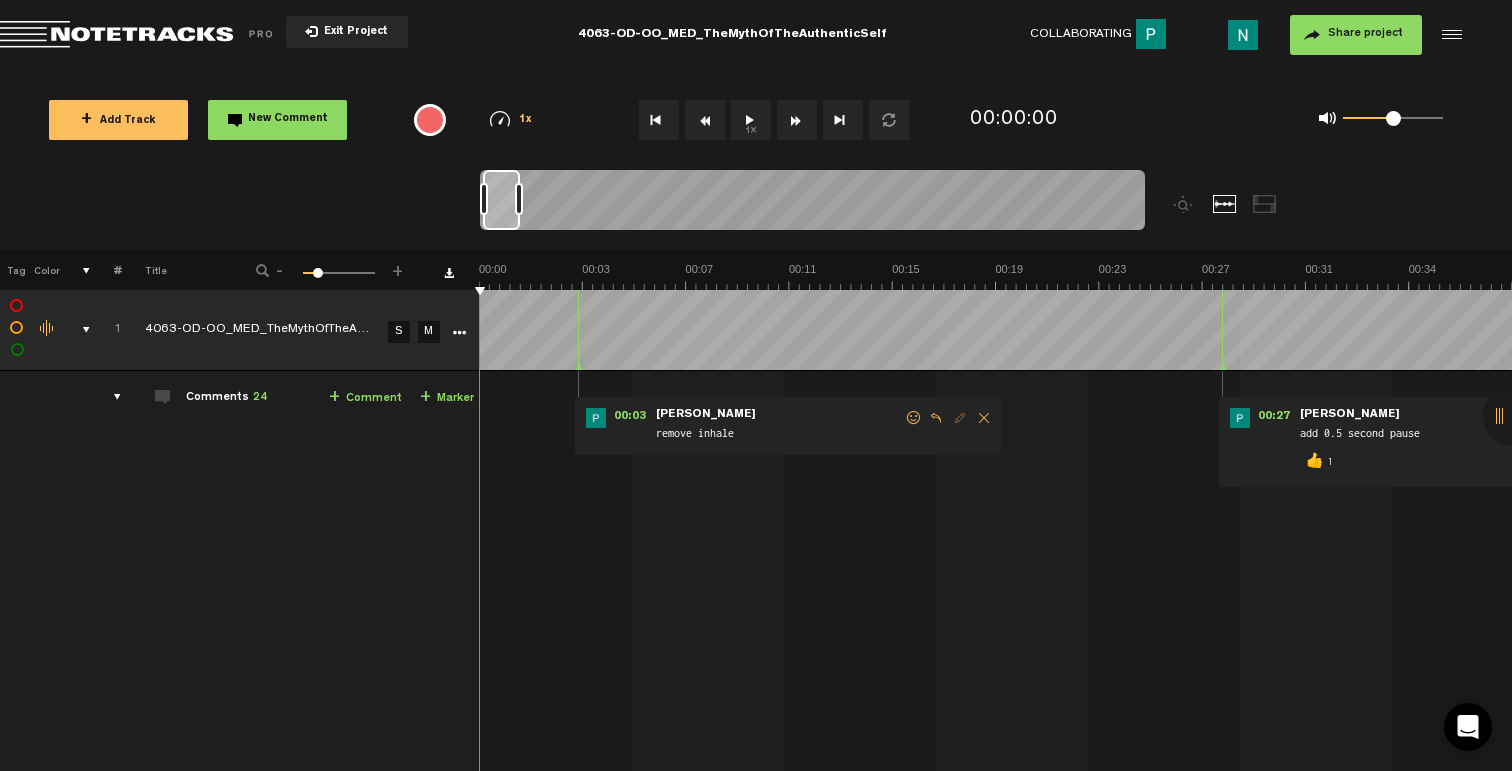 click at bounding box center (914, 418) 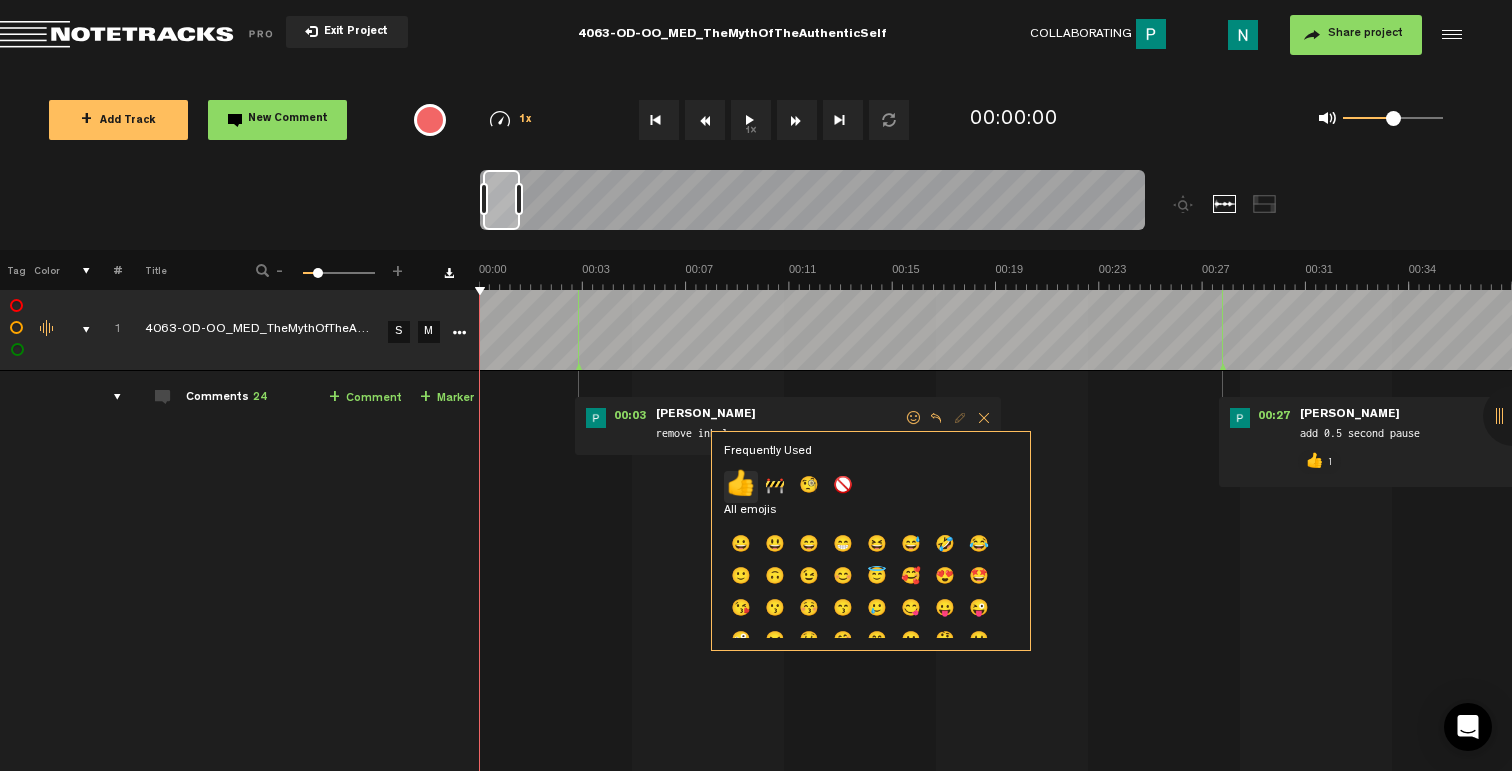 click on "👍" 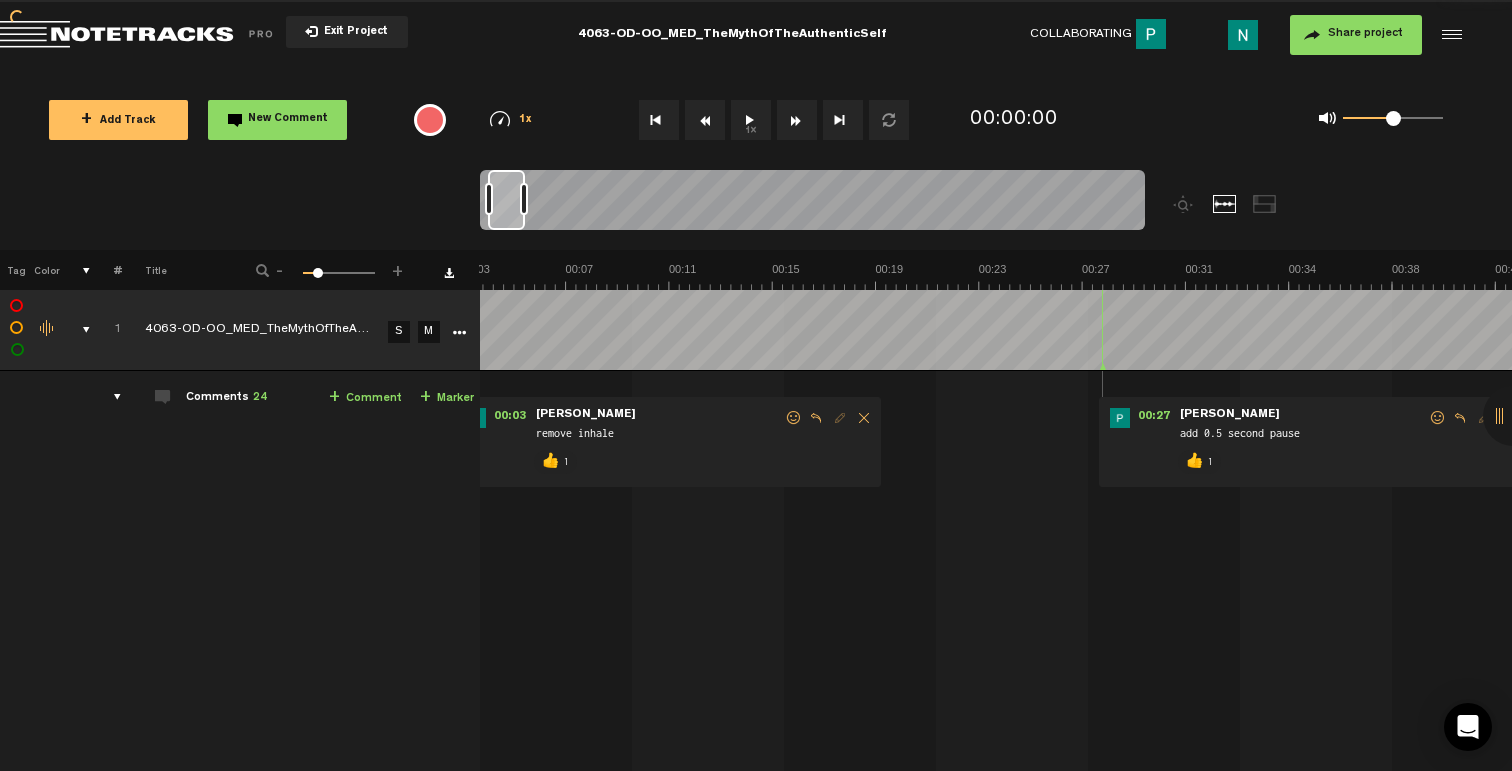 scroll, scrollTop: 0, scrollLeft: 12, axis: horizontal 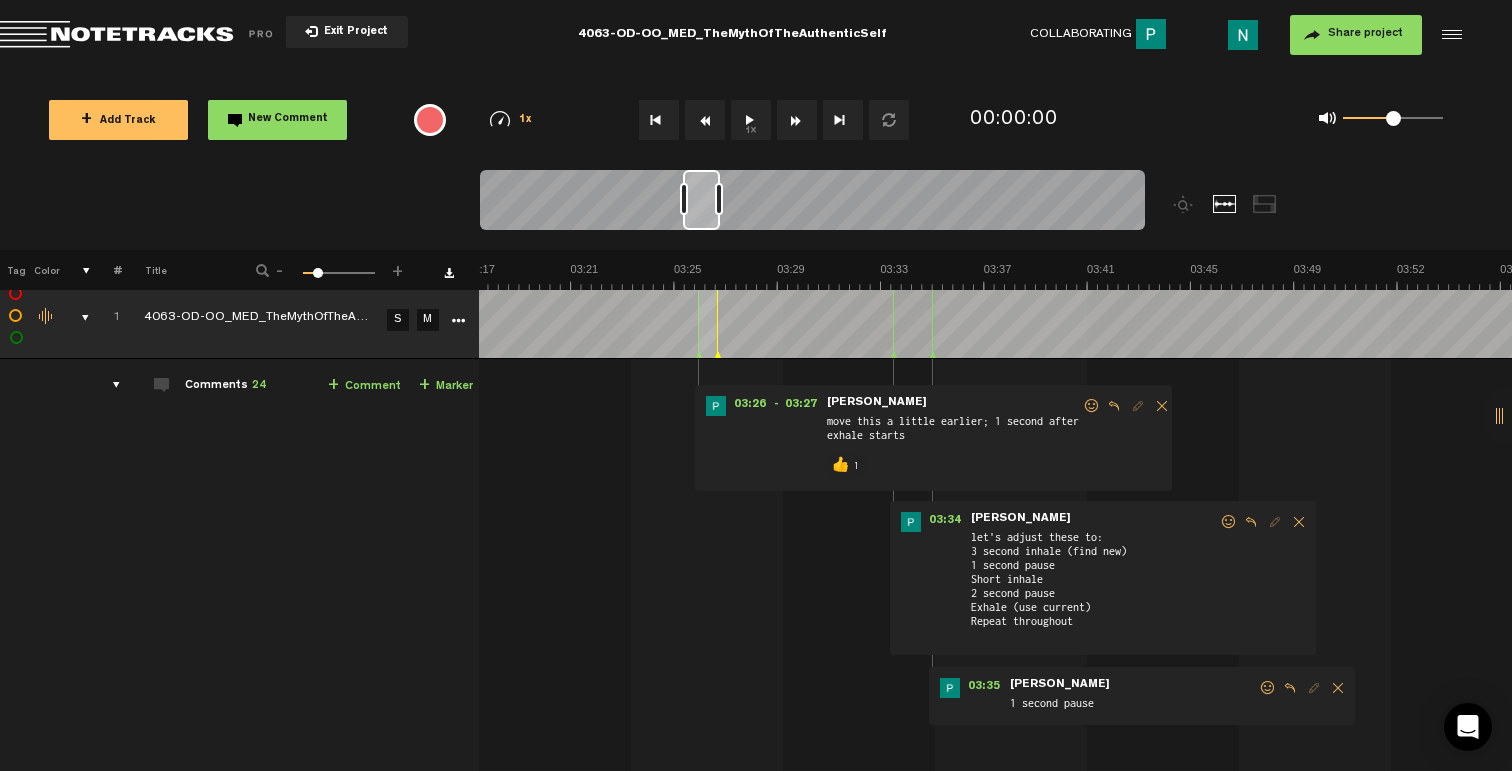 click at bounding box center [1268, 688] 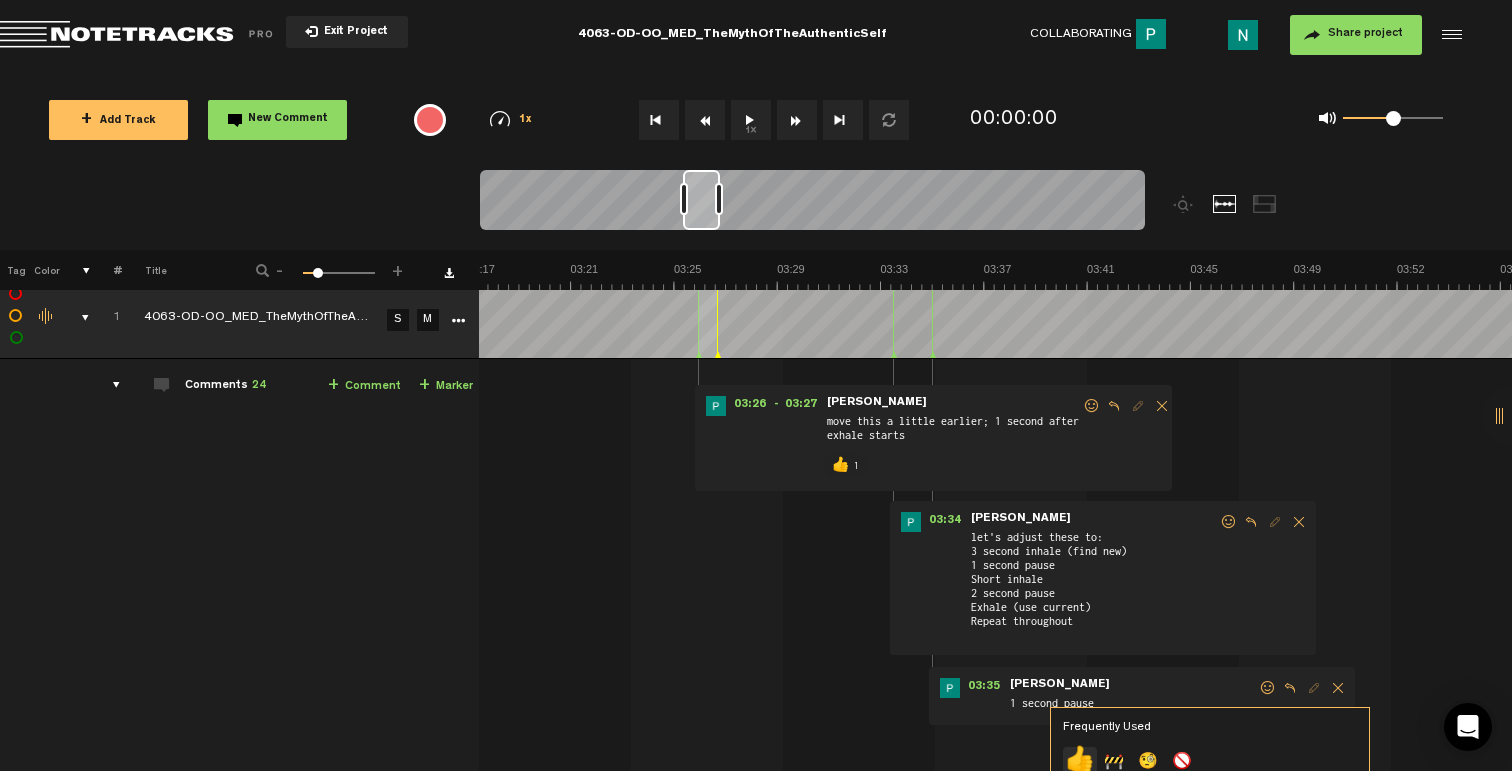 click on "👍" 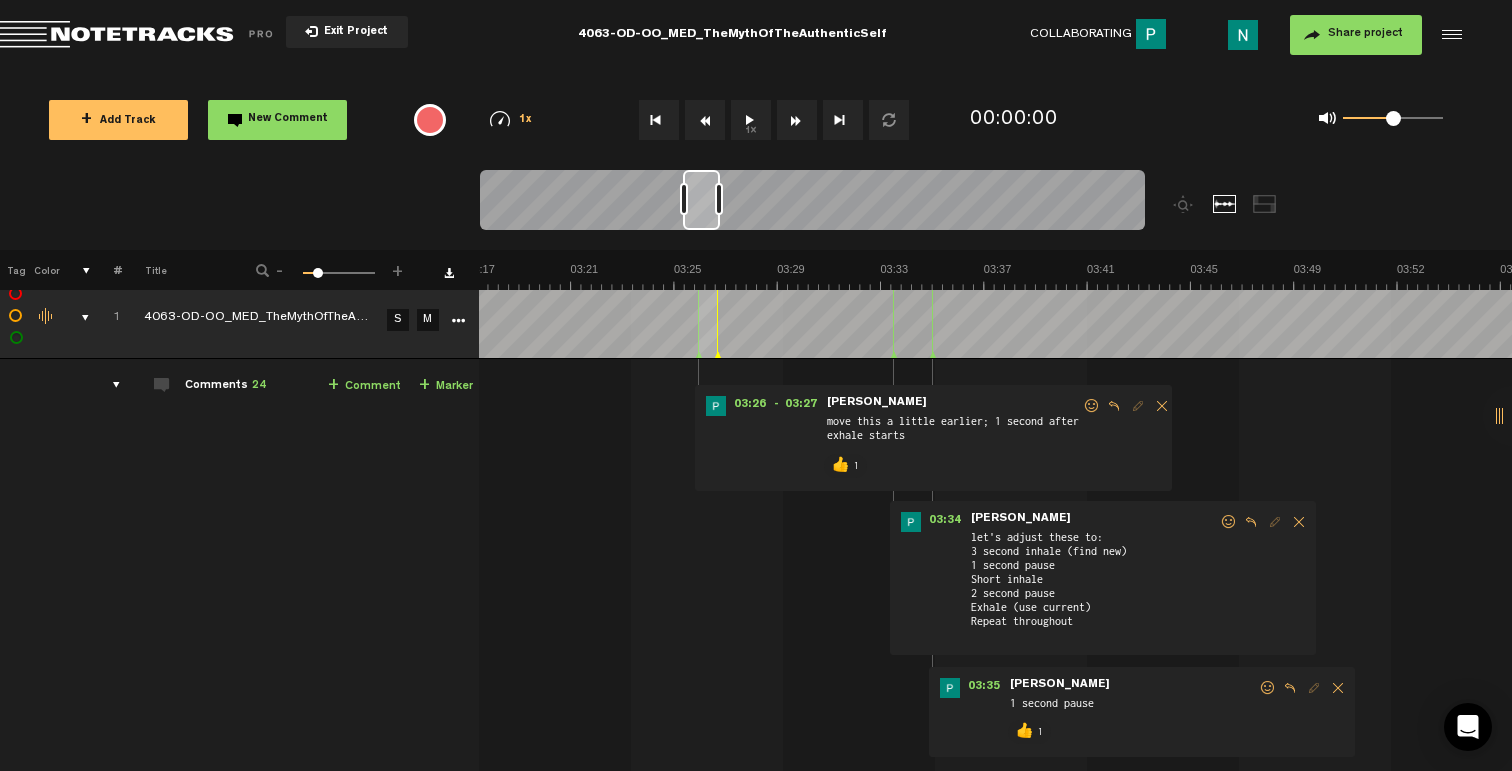 click at bounding box center [77, 318] 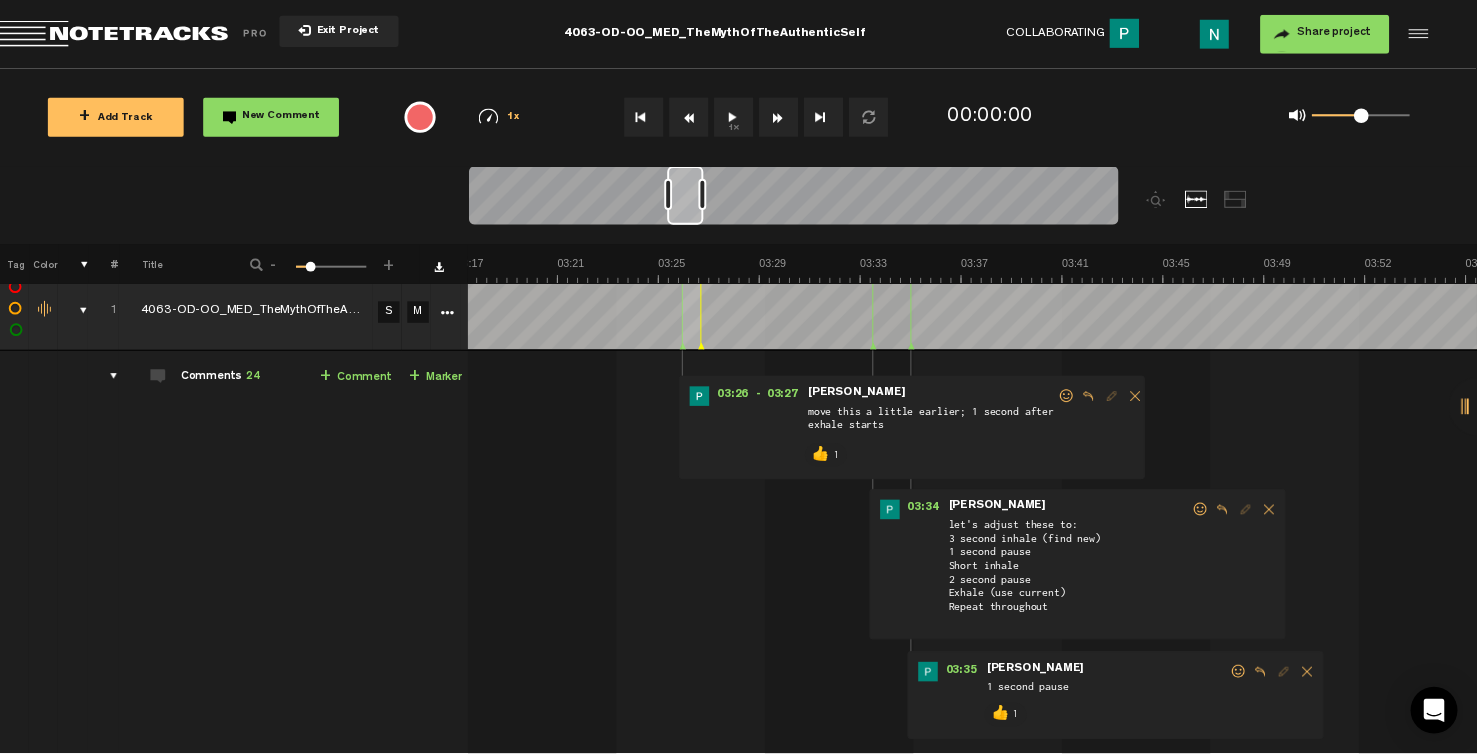 scroll, scrollTop: 0, scrollLeft: 1, axis: horizontal 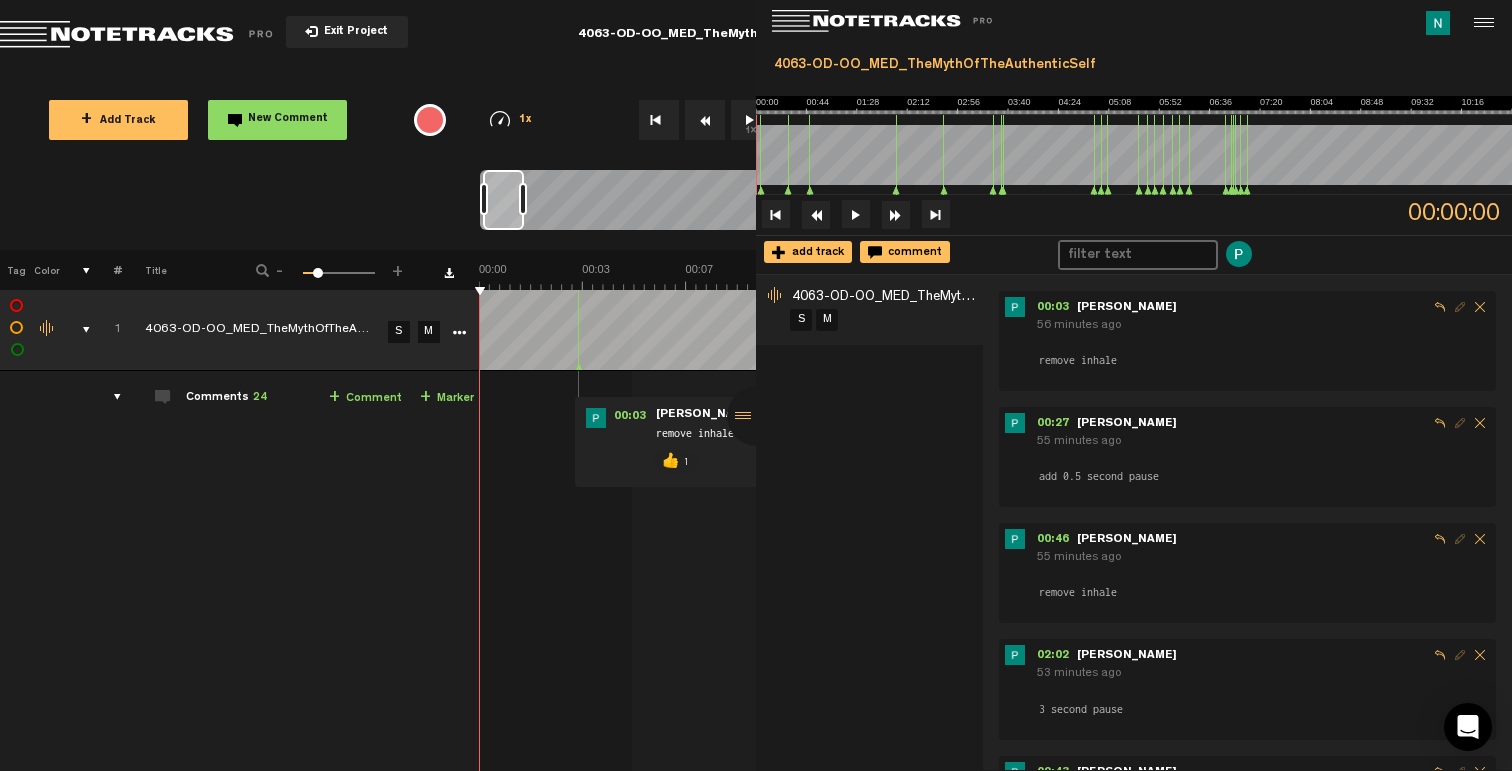 click at bounding box center [78, 330] 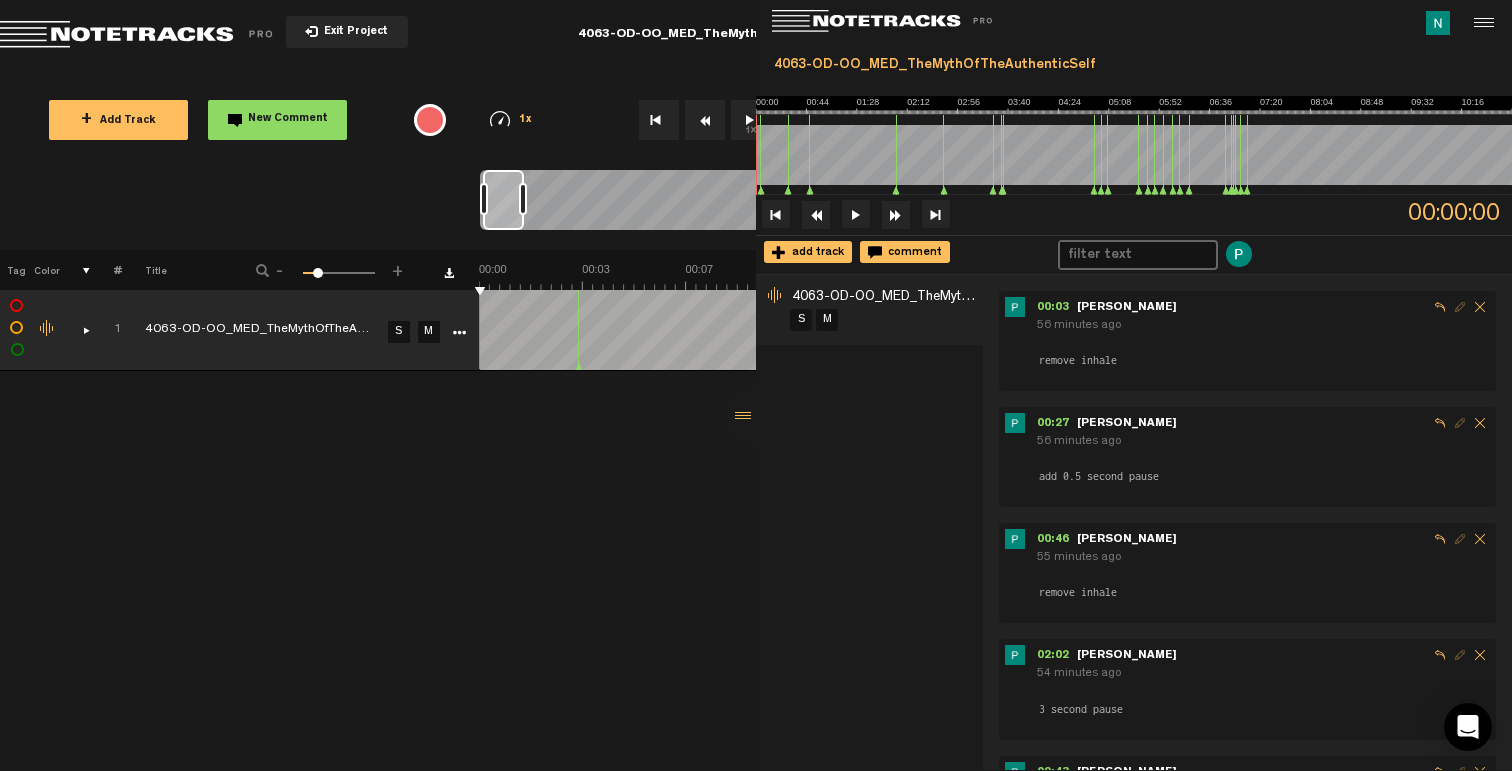 click on "+ Add Track" at bounding box center (118, 120) 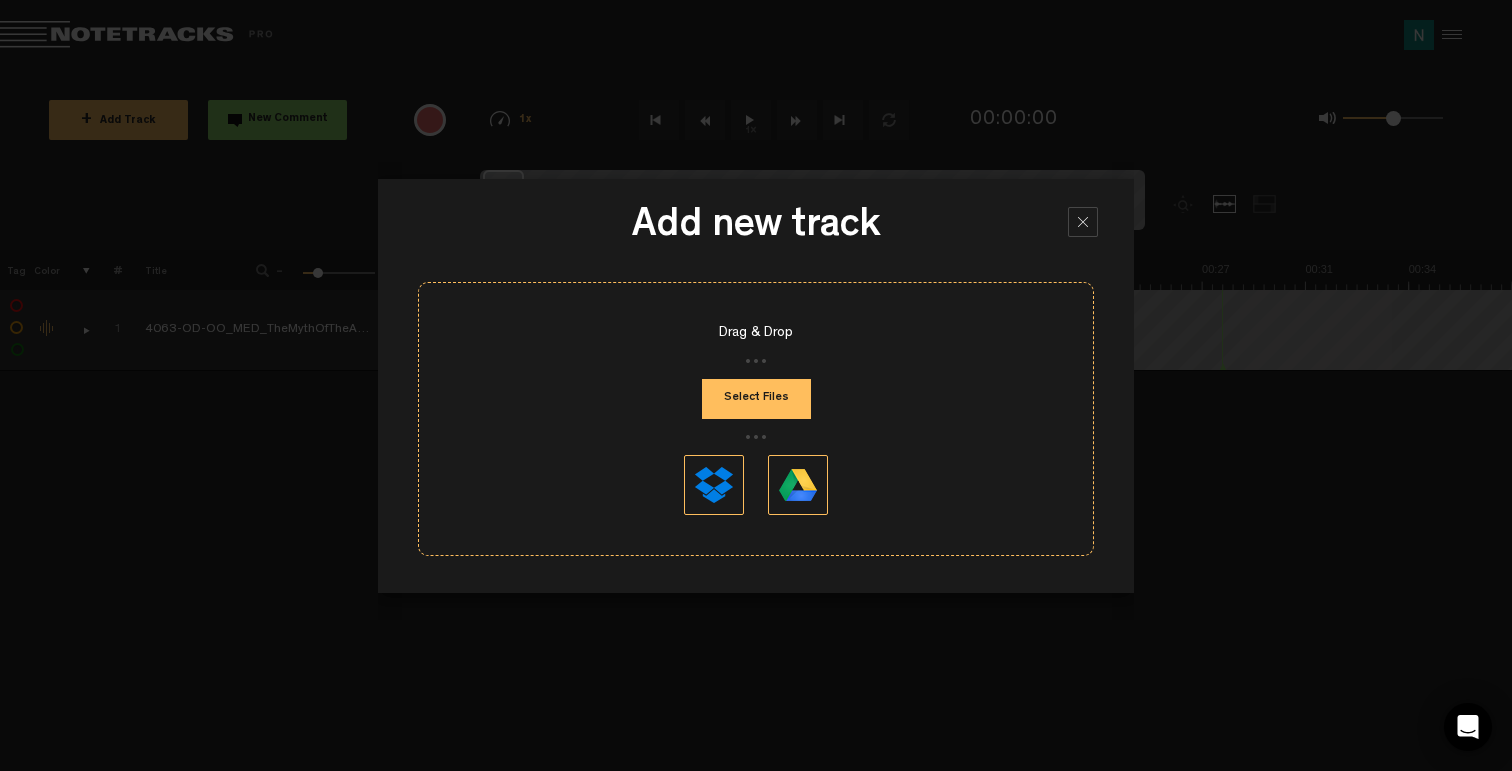 click on "Select Files" at bounding box center [756, 399] 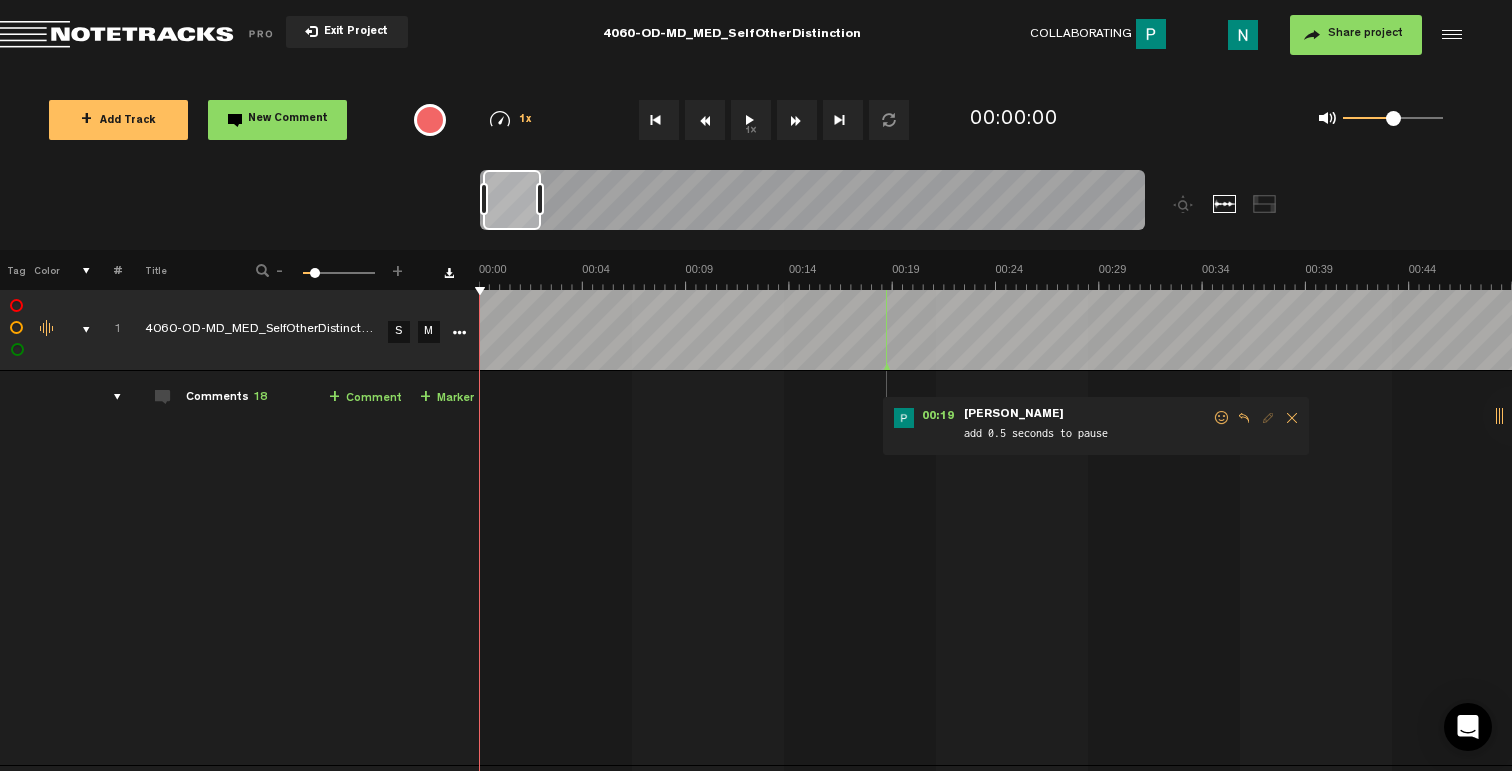 scroll, scrollTop: 0, scrollLeft: 0, axis: both 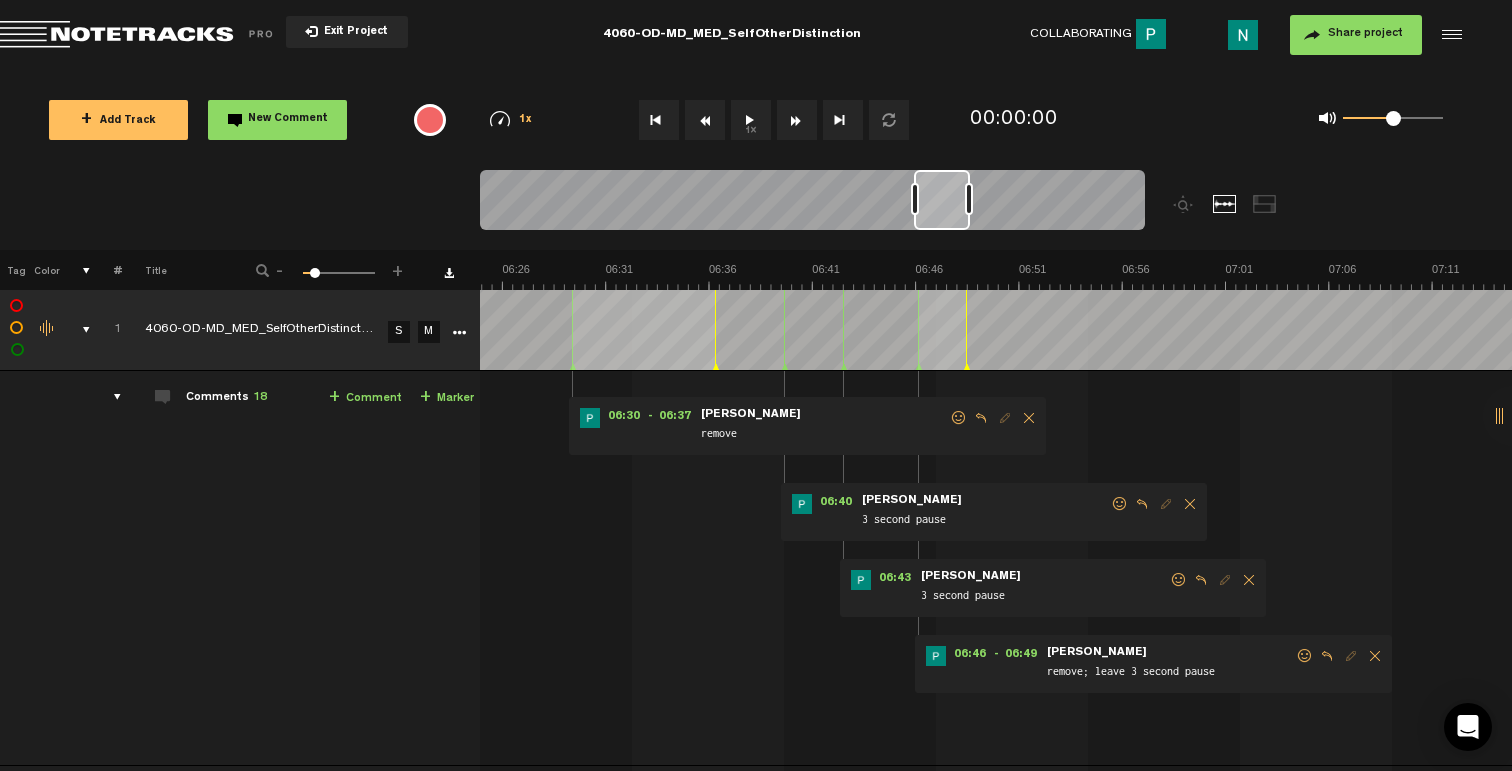 drag, startPoint x: 520, startPoint y: 219, endPoint x: 951, endPoint y: 247, distance: 431.90857 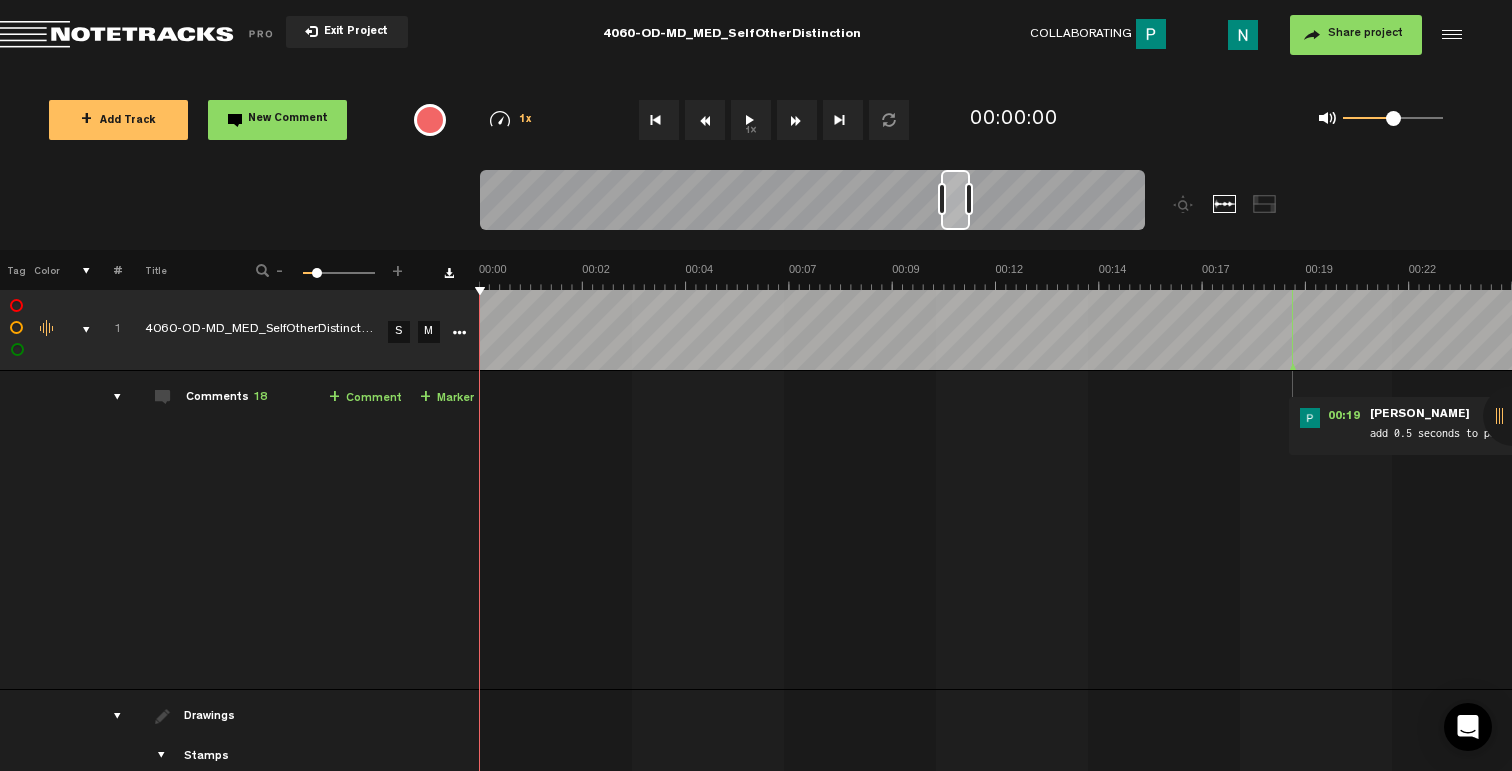 scroll, scrollTop: 0, scrollLeft: 0, axis: both 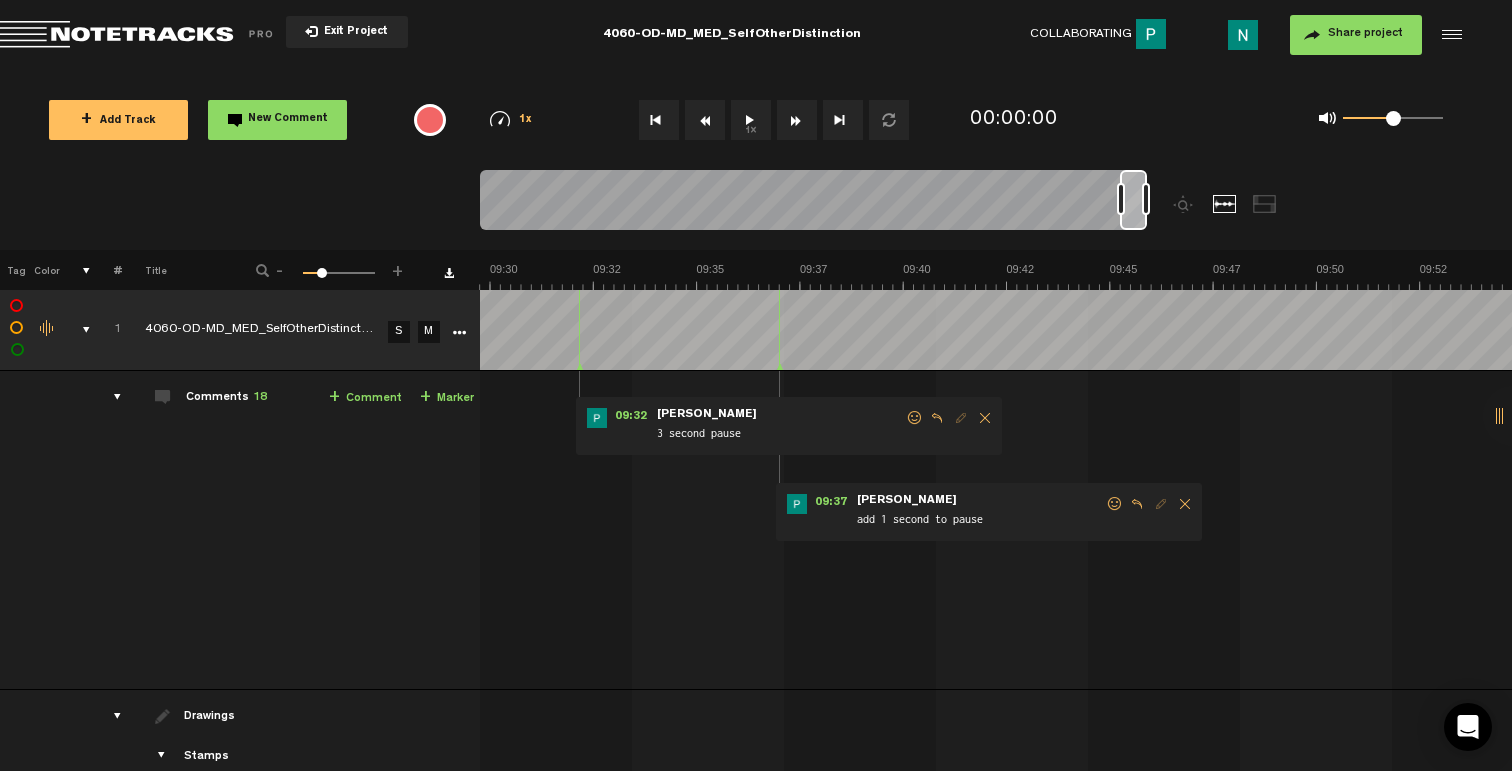 drag, startPoint x: 955, startPoint y: 220, endPoint x: 1146, endPoint y: 232, distance: 191.37659 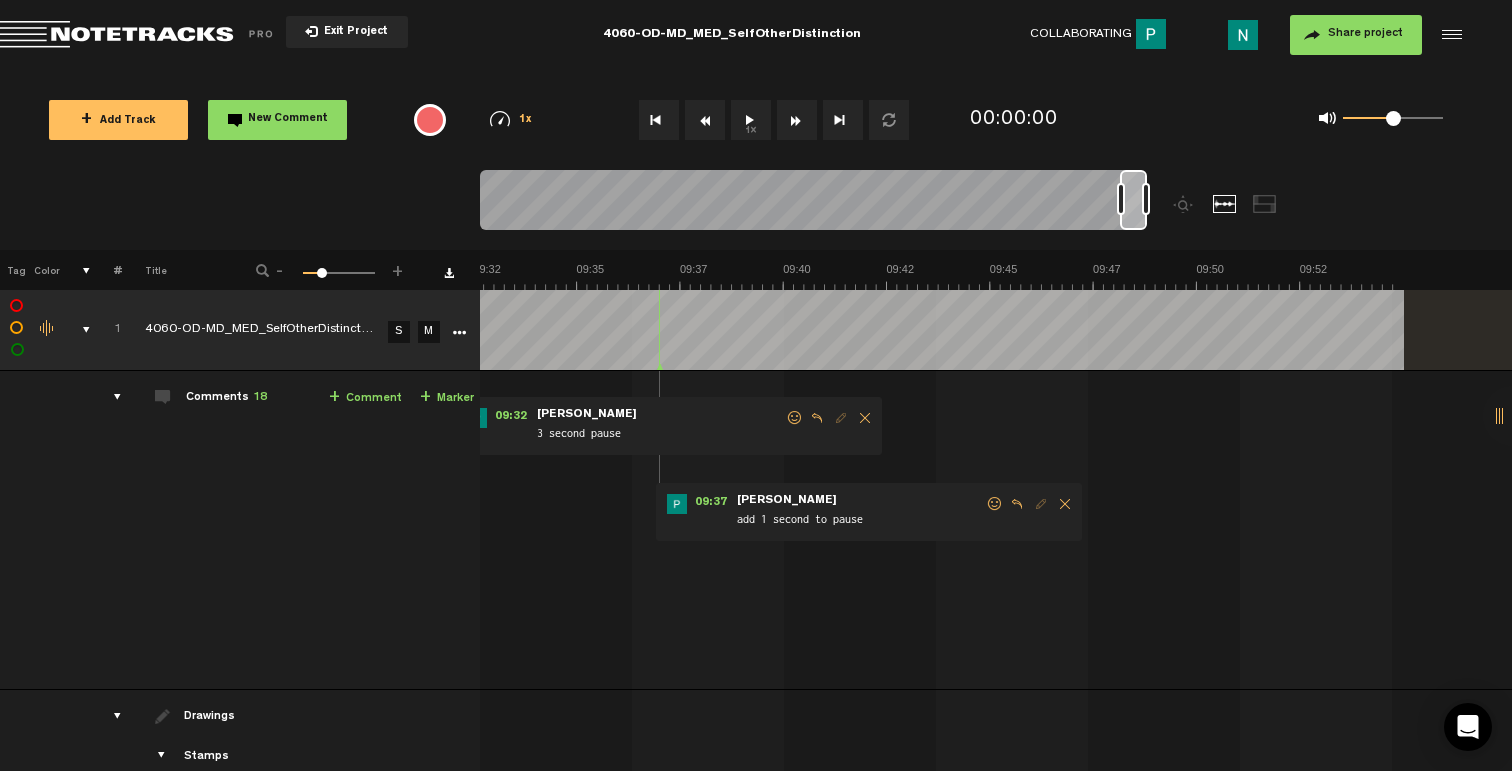 scroll, scrollTop: 0, scrollLeft: 23988, axis: horizontal 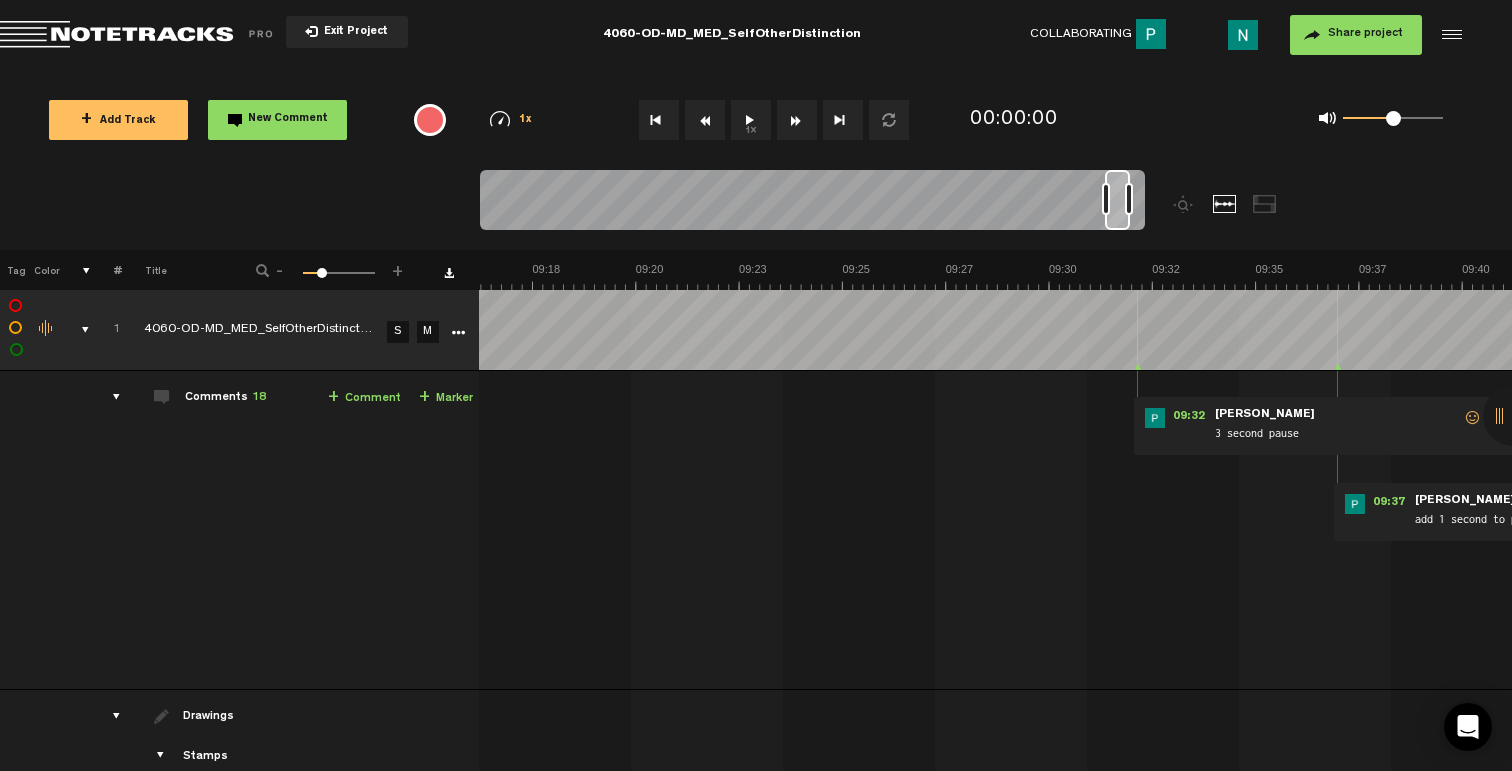 drag, startPoint x: 1141, startPoint y: 225, endPoint x: 1127, endPoint y: 227, distance: 14.142136 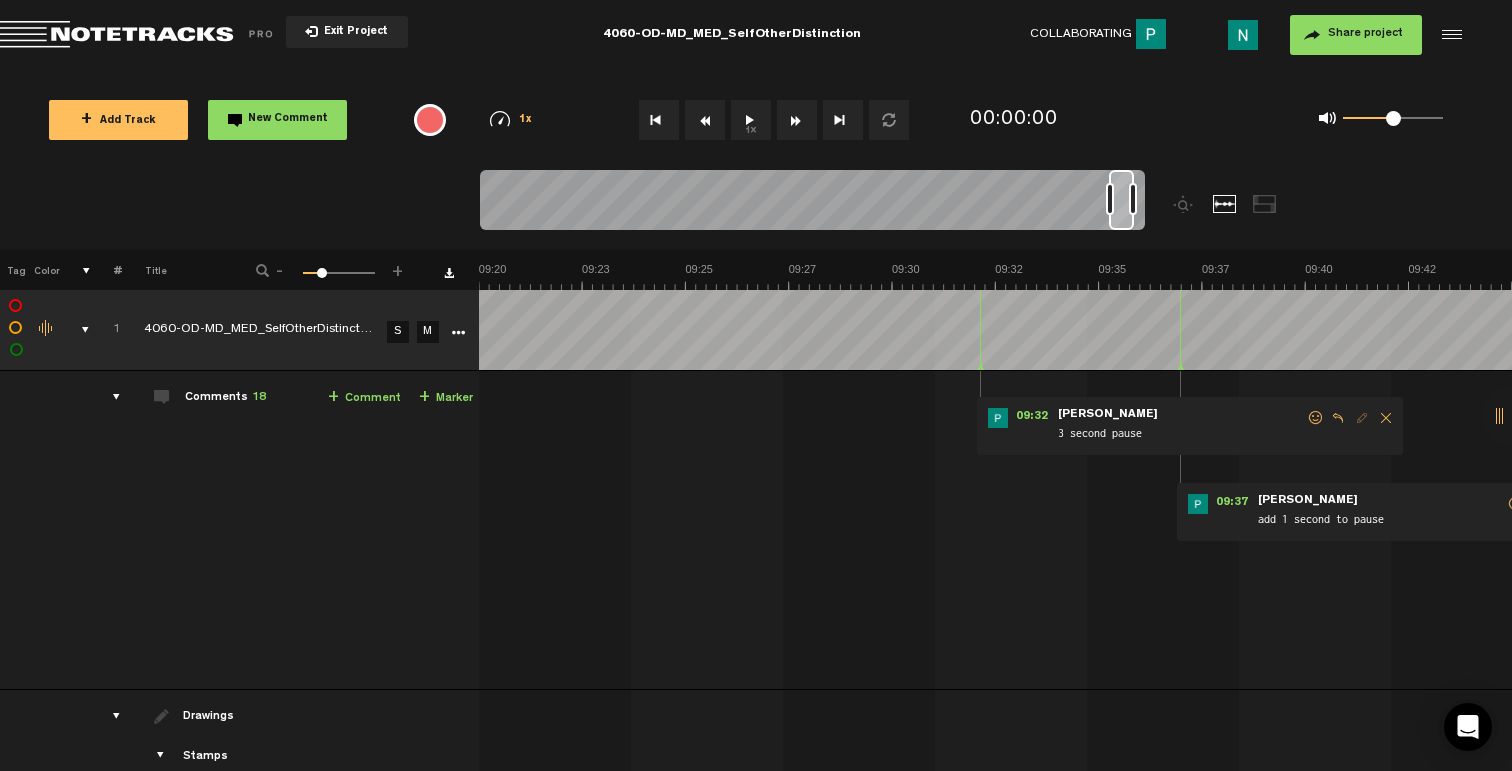 scroll, scrollTop: 0, scrollLeft: 23706, axis: horizontal 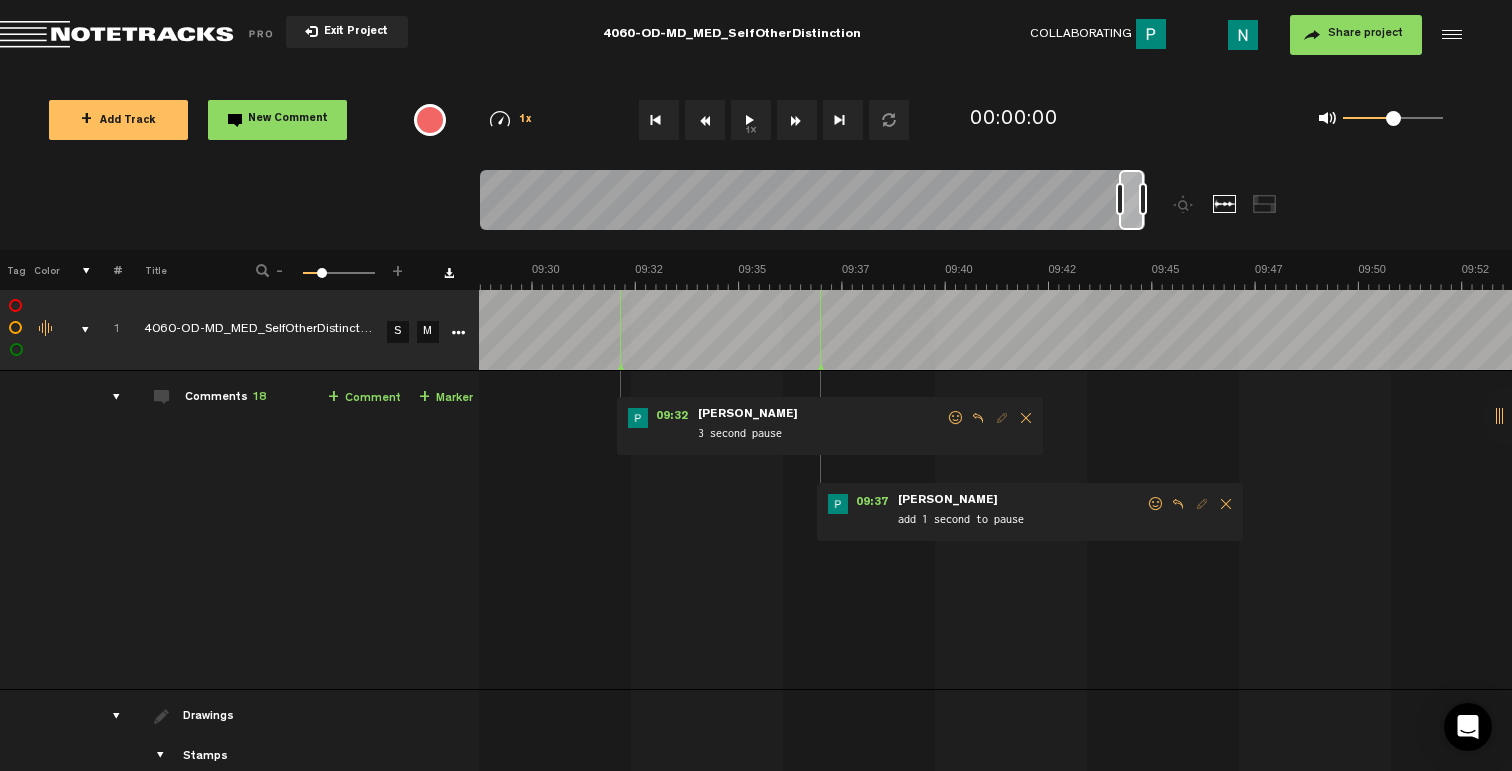 click at bounding box center (1156, 504) 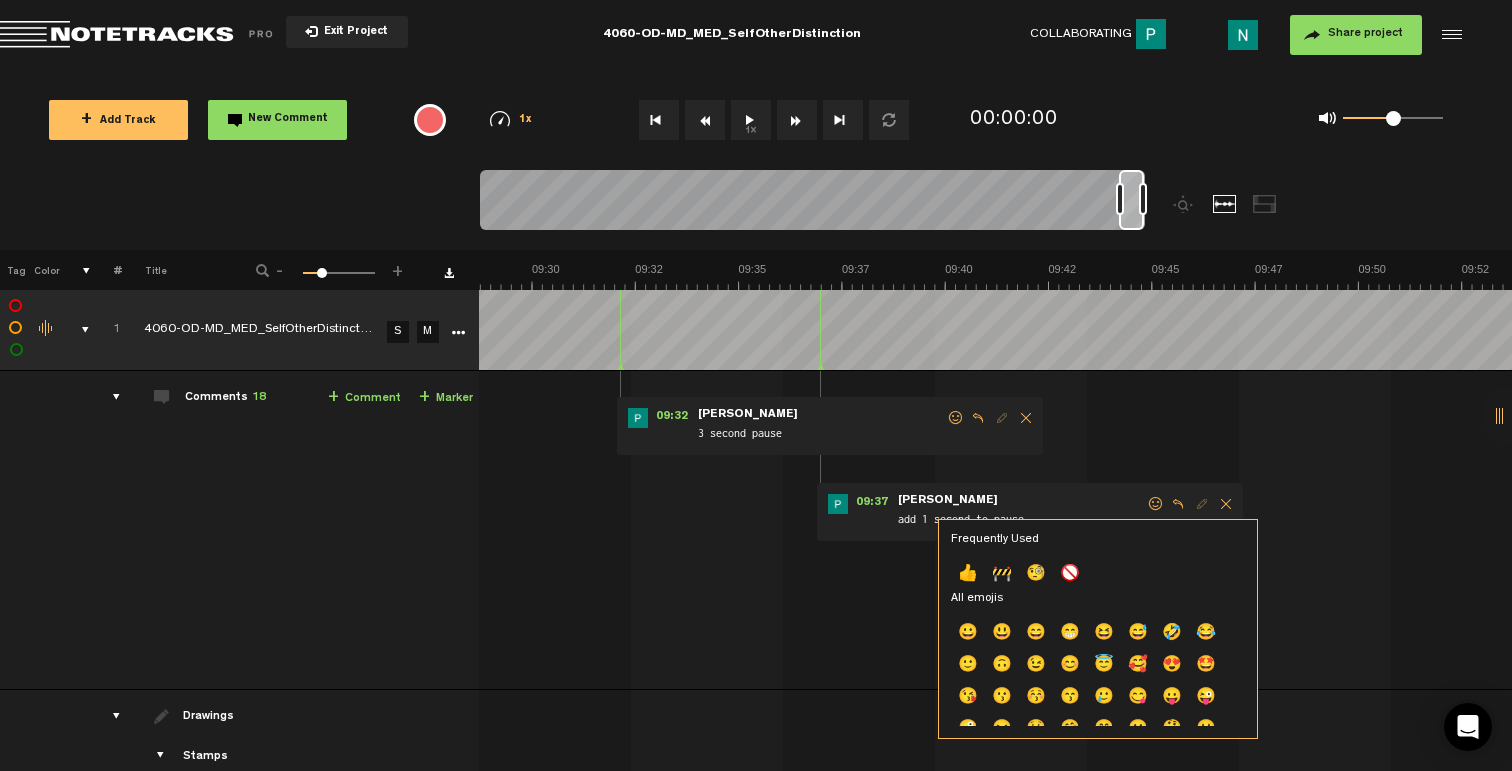 click on "👍" 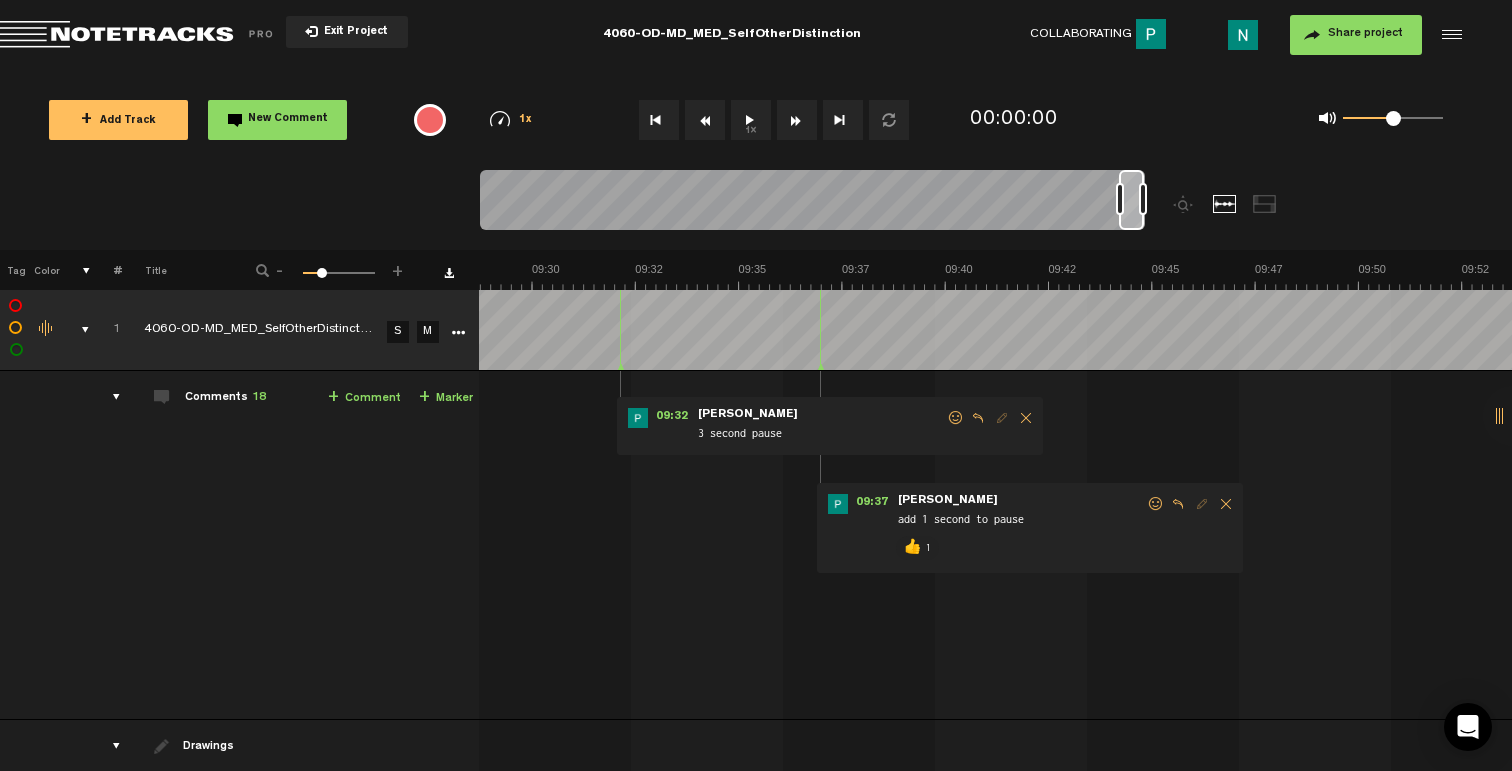 click on "09:32 -     • Patrick  Foley:  "3 second pause" Patrick  Foley 3 second pause" at bounding box center (830, 426) 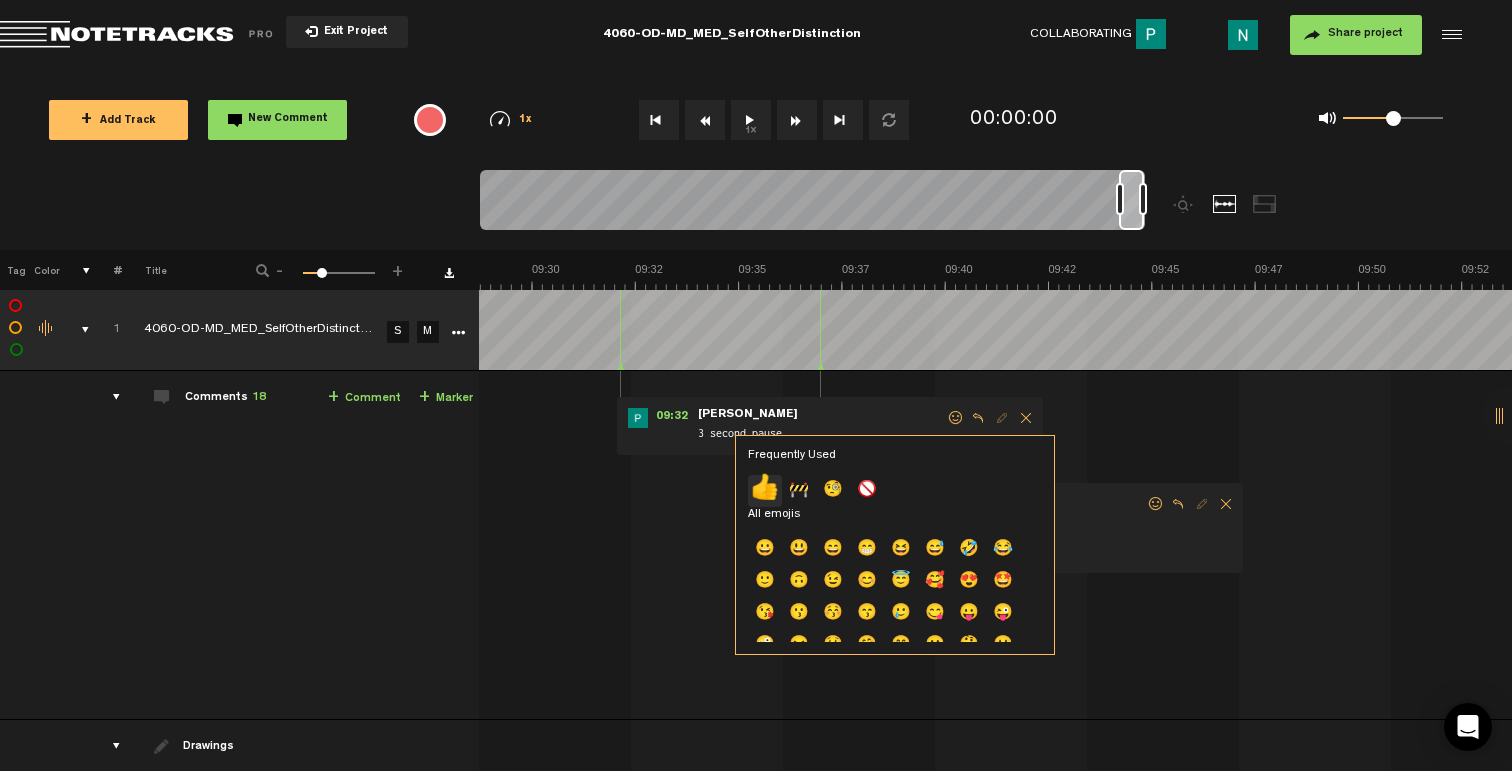 click on "👍" 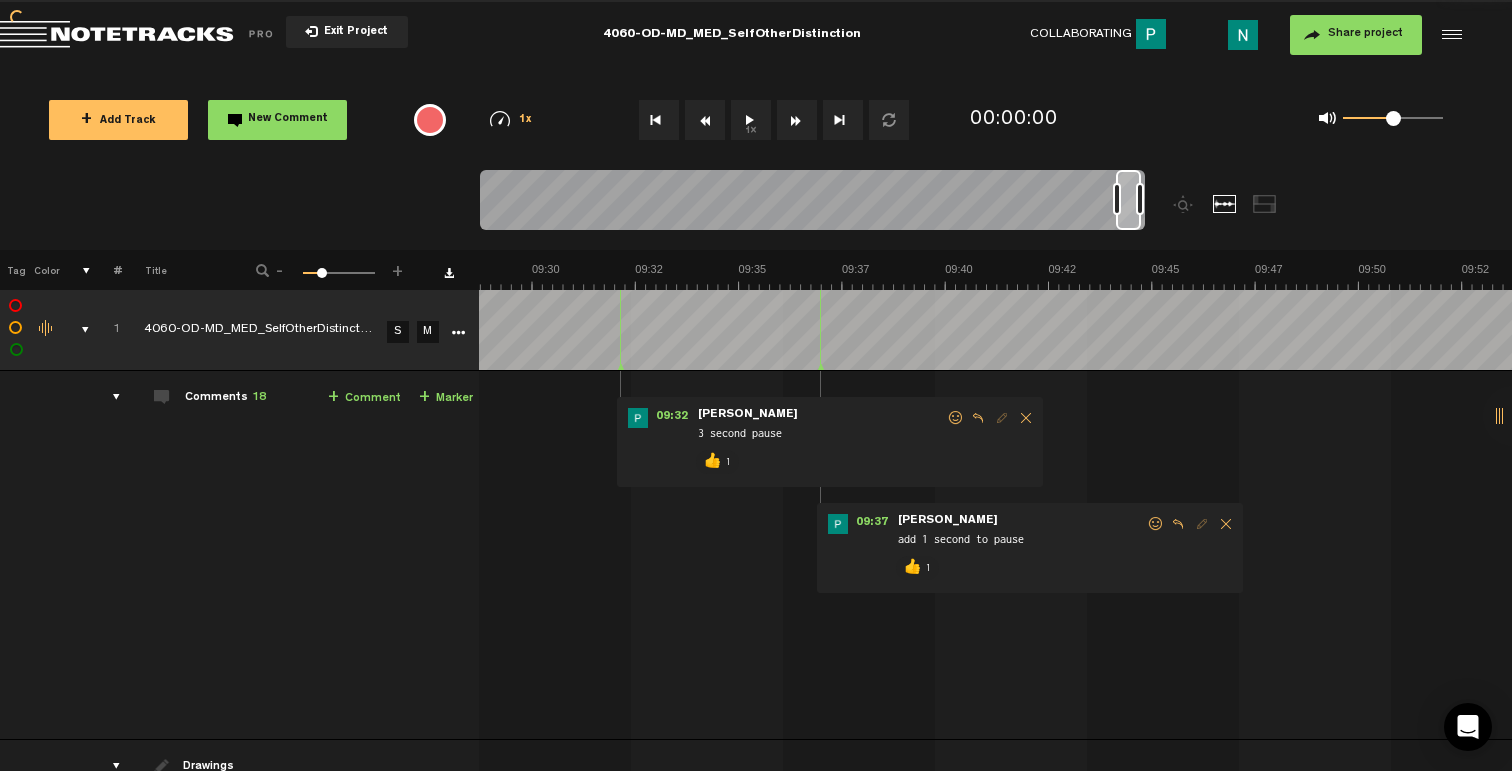 scroll, scrollTop: 0, scrollLeft: 23466, axis: horizontal 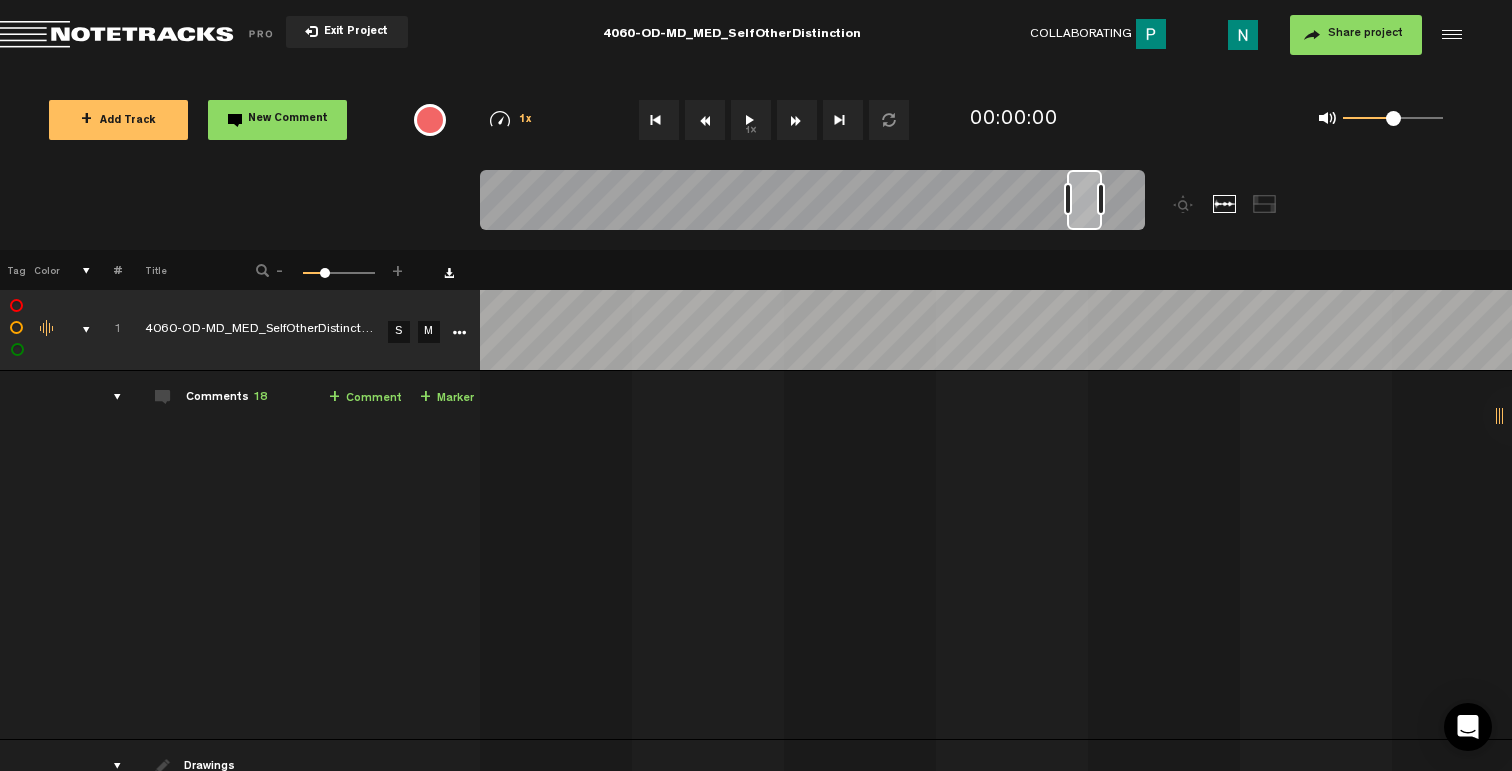 drag, startPoint x: 1078, startPoint y: 199, endPoint x: 1060, endPoint y: 200, distance: 18.027756 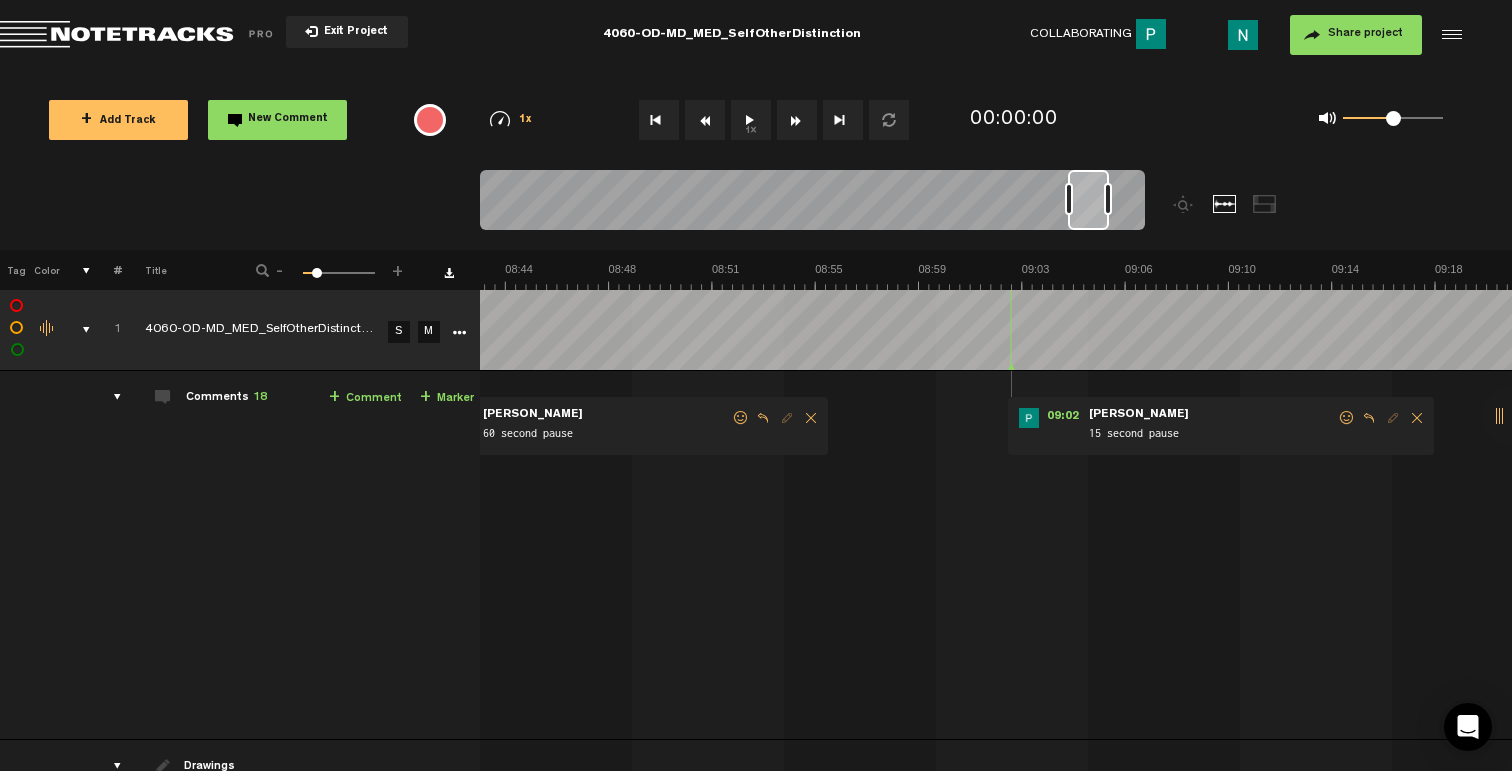 drag, startPoint x: 1071, startPoint y: 207, endPoint x: 1080, endPoint y: 212, distance: 10.29563 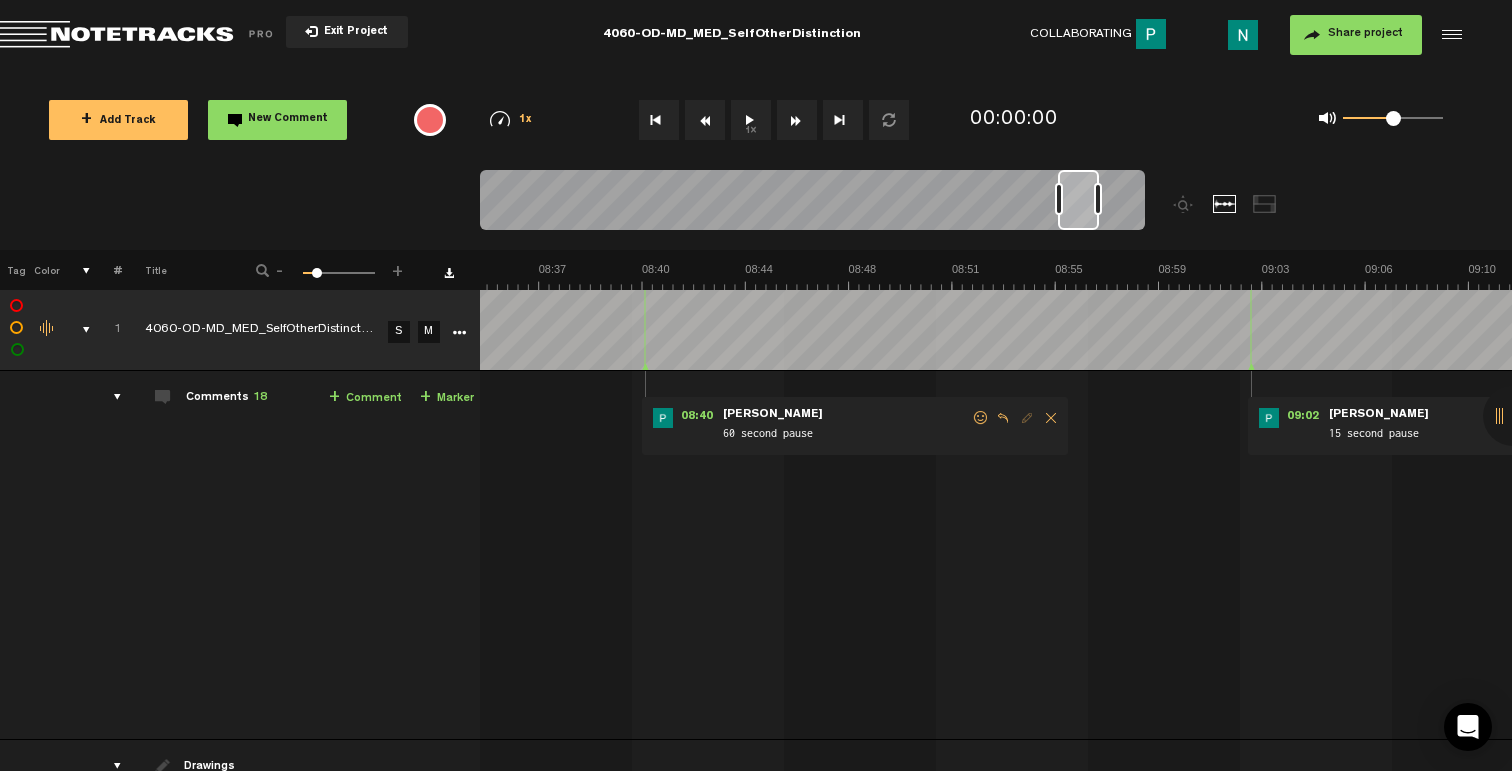 scroll, scrollTop: 0, scrollLeft: 14539, axis: horizontal 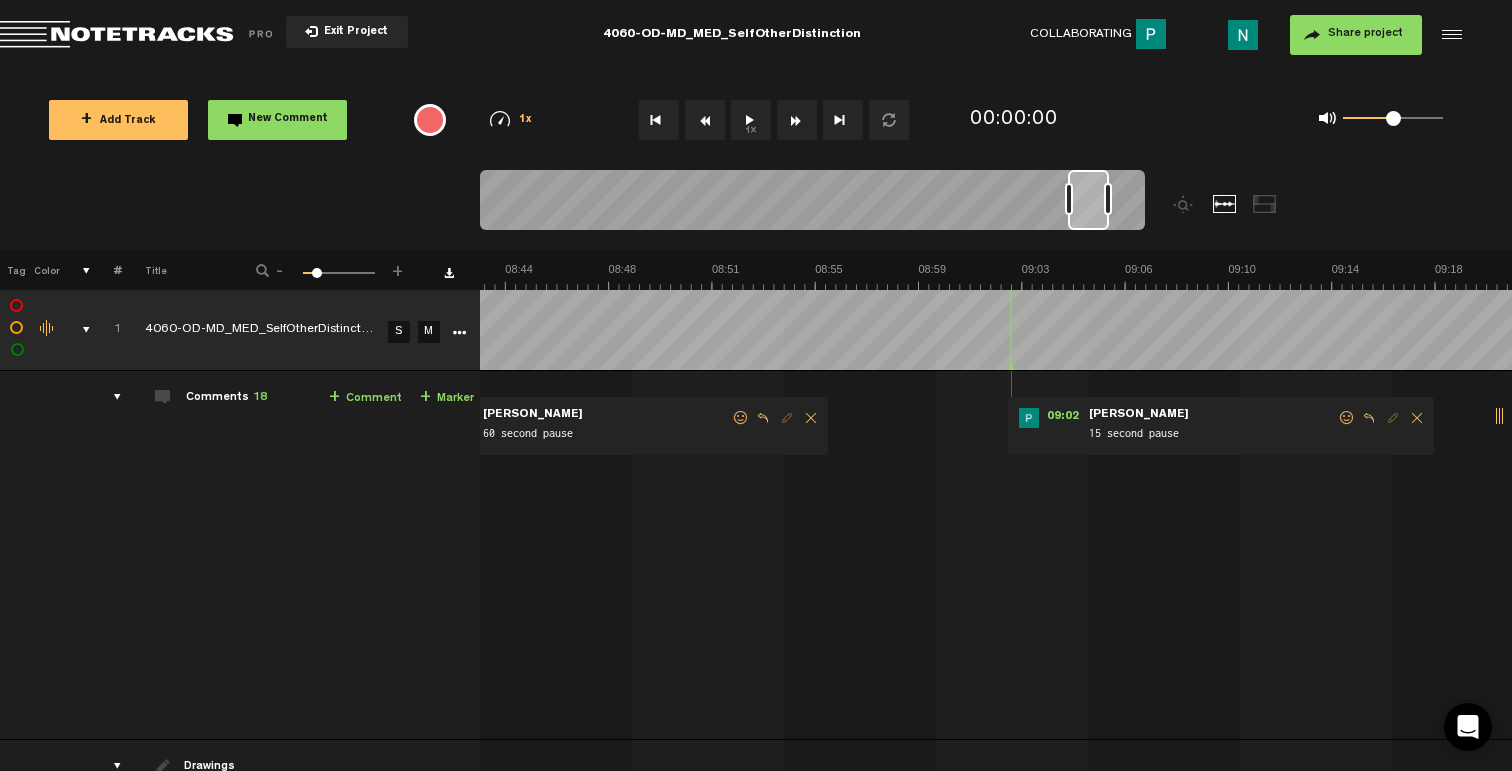 click at bounding box center [1347, 418] 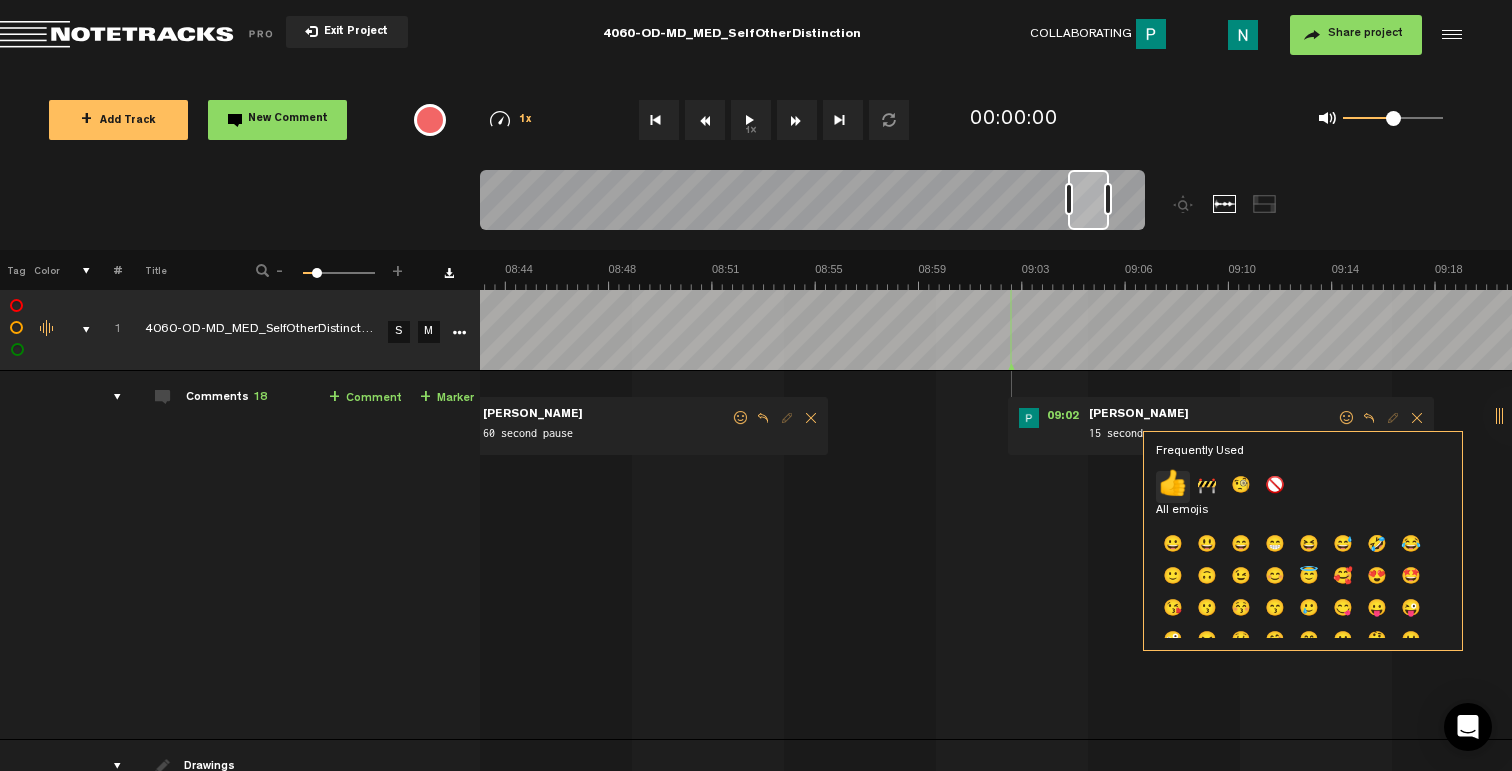 click on "👍" 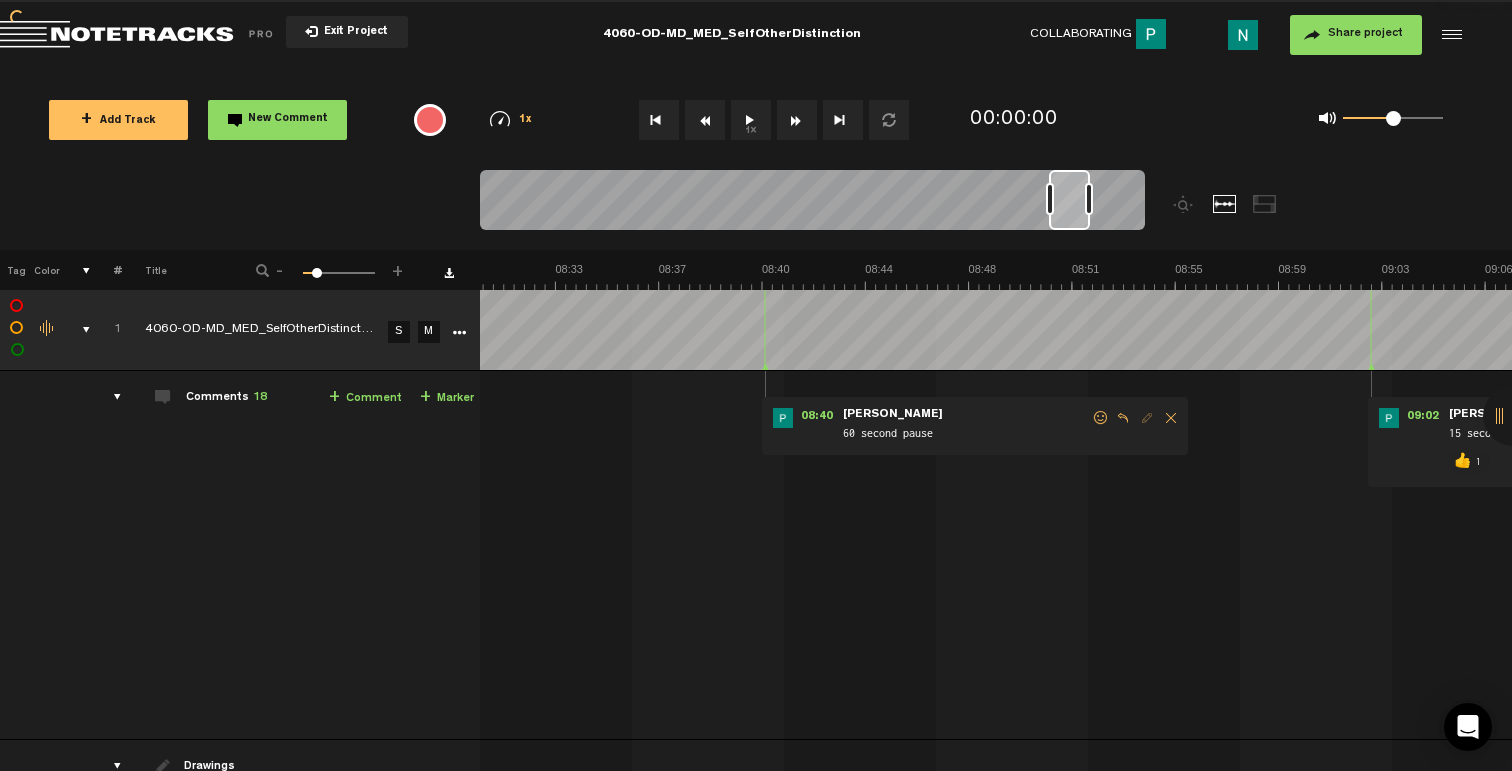 scroll, scrollTop: 0, scrollLeft: 13939, axis: horizontal 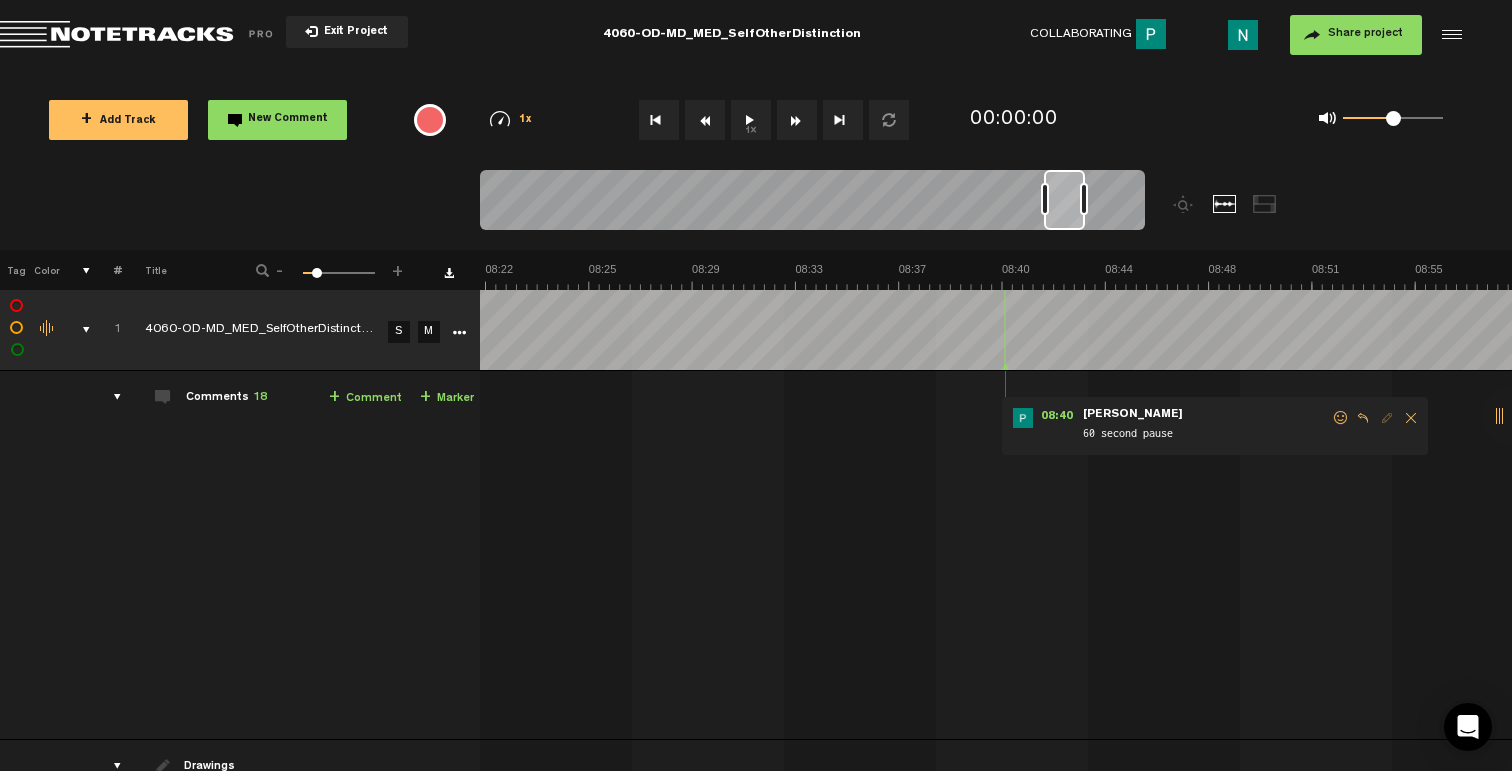 click at bounding box center [1341, 418] 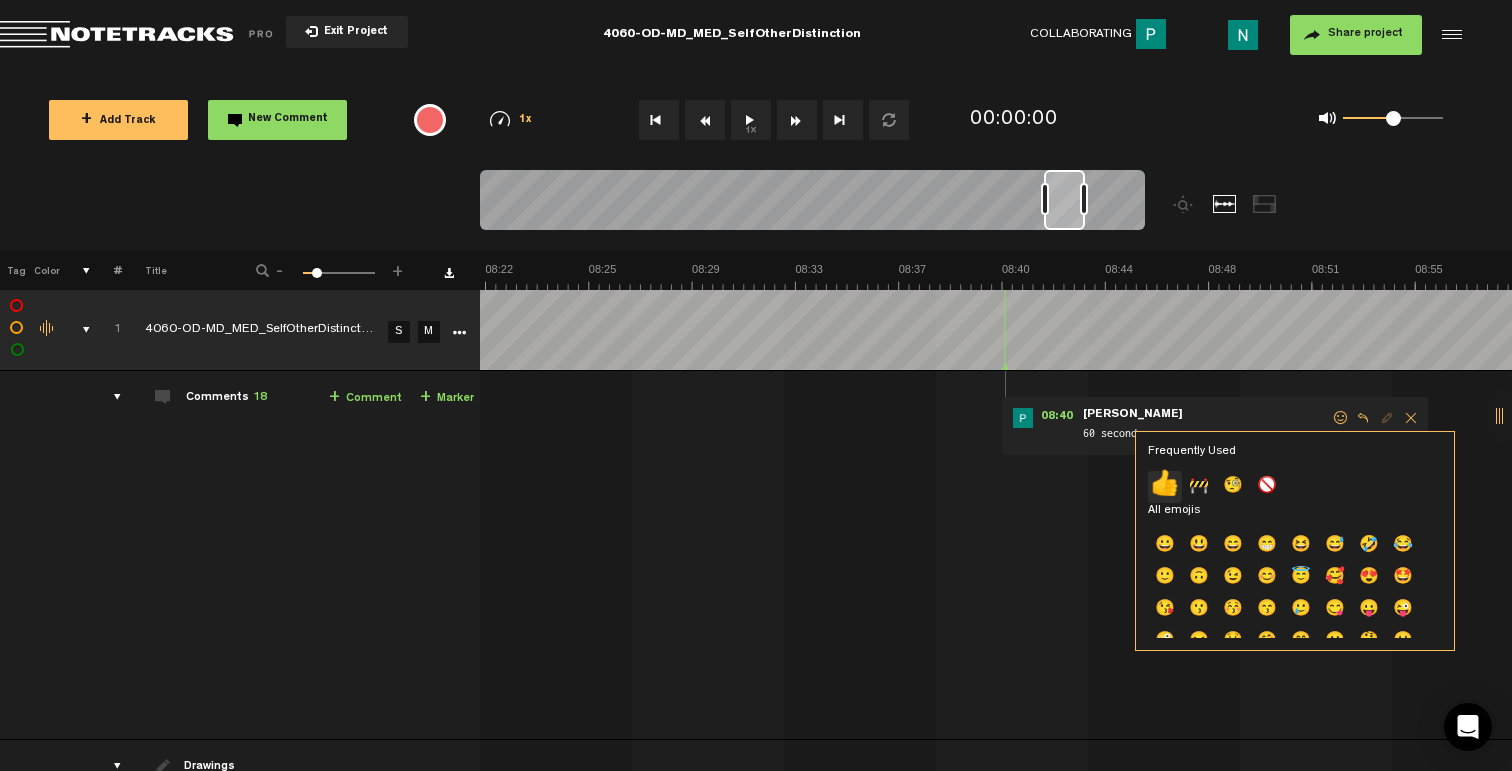 click on "👍" 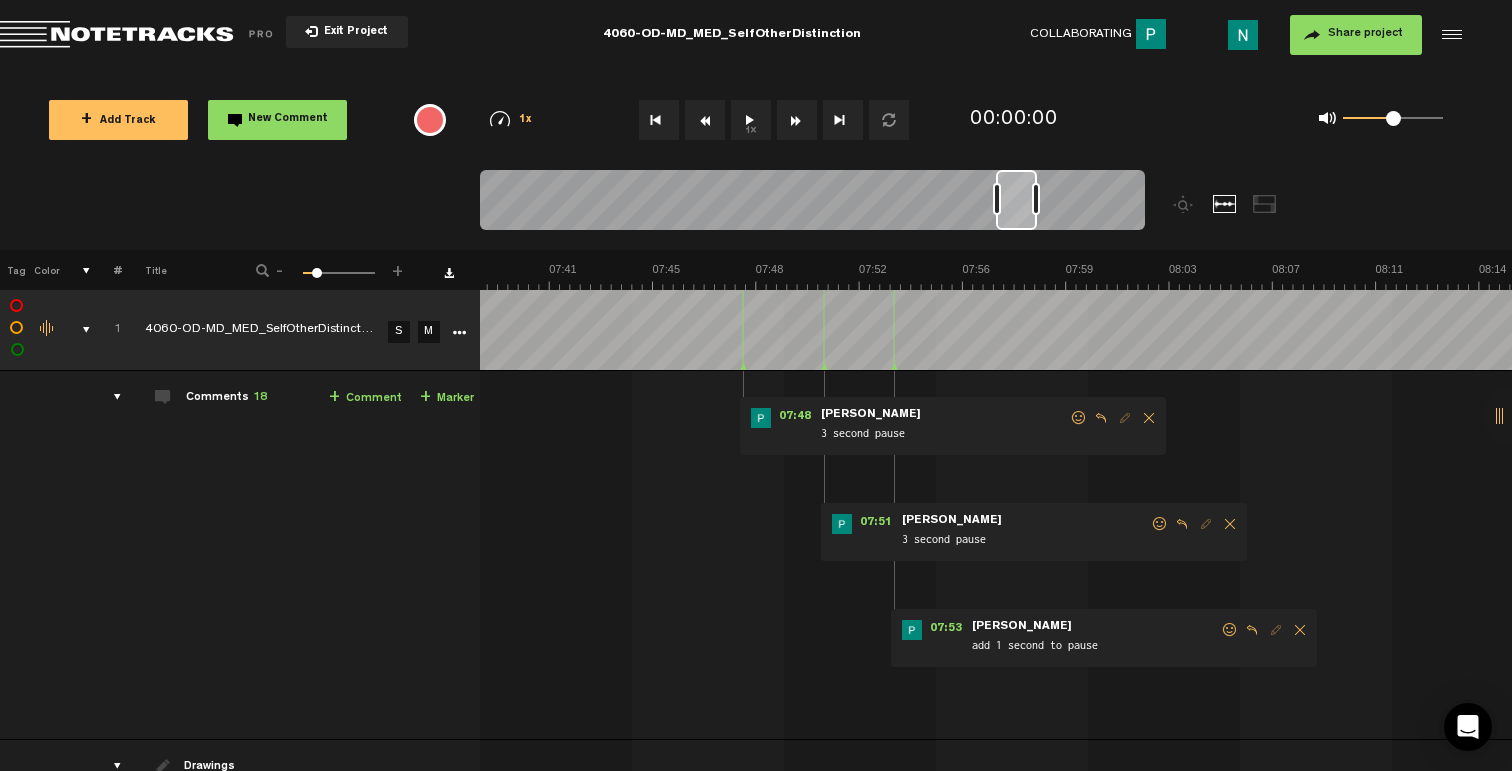 scroll, scrollTop: 0, scrollLeft: 12739, axis: horizontal 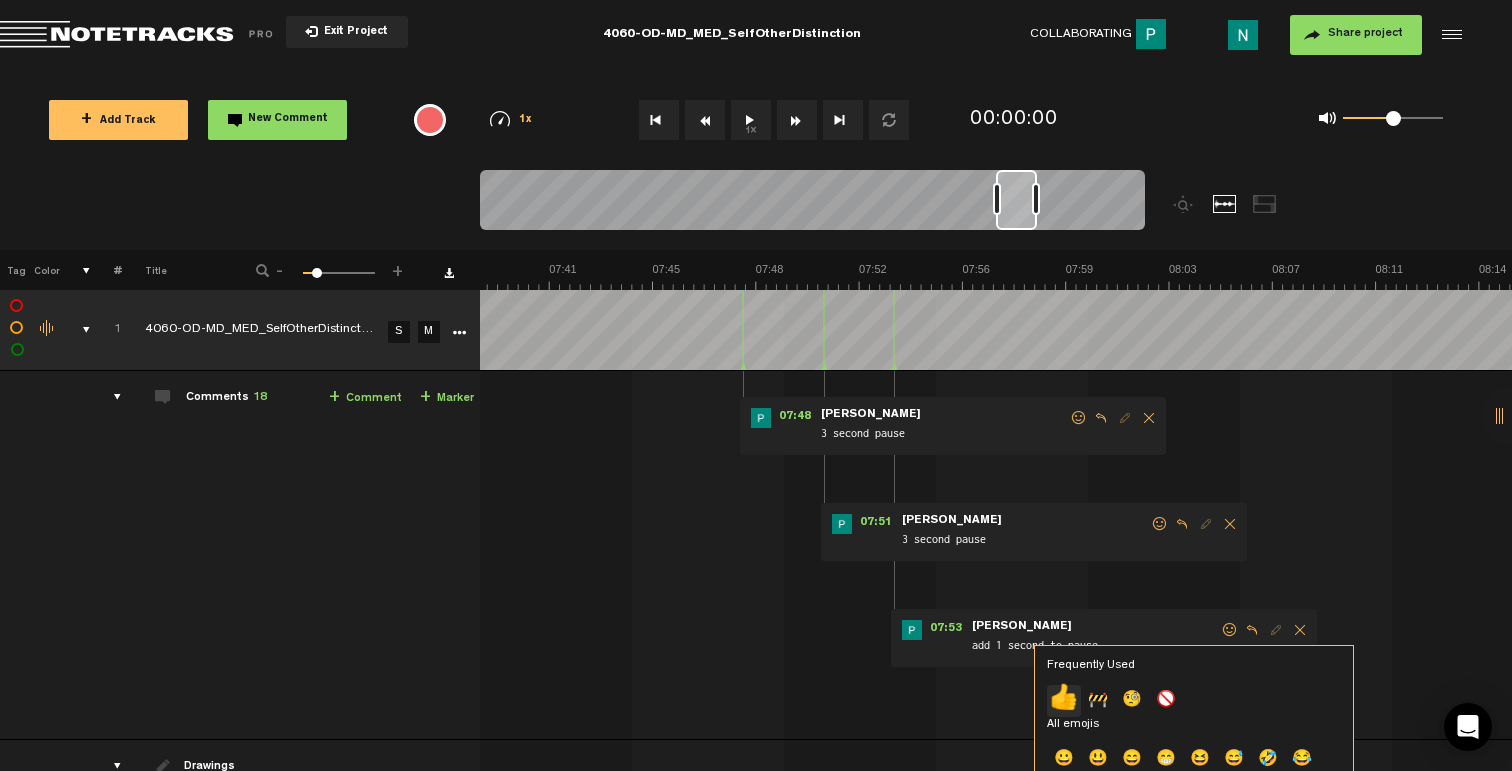 click on "👍" 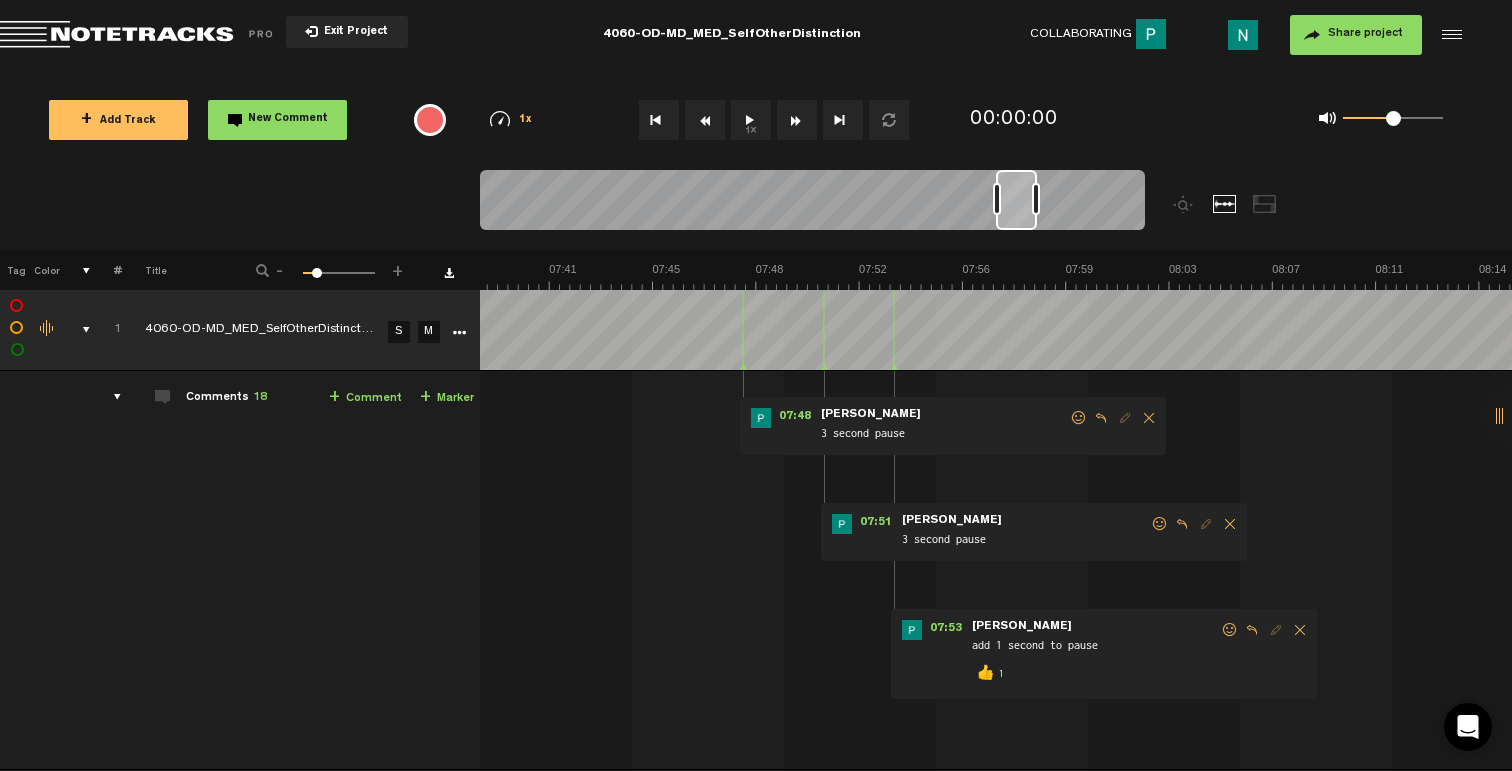 click at bounding box center [1160, 524] 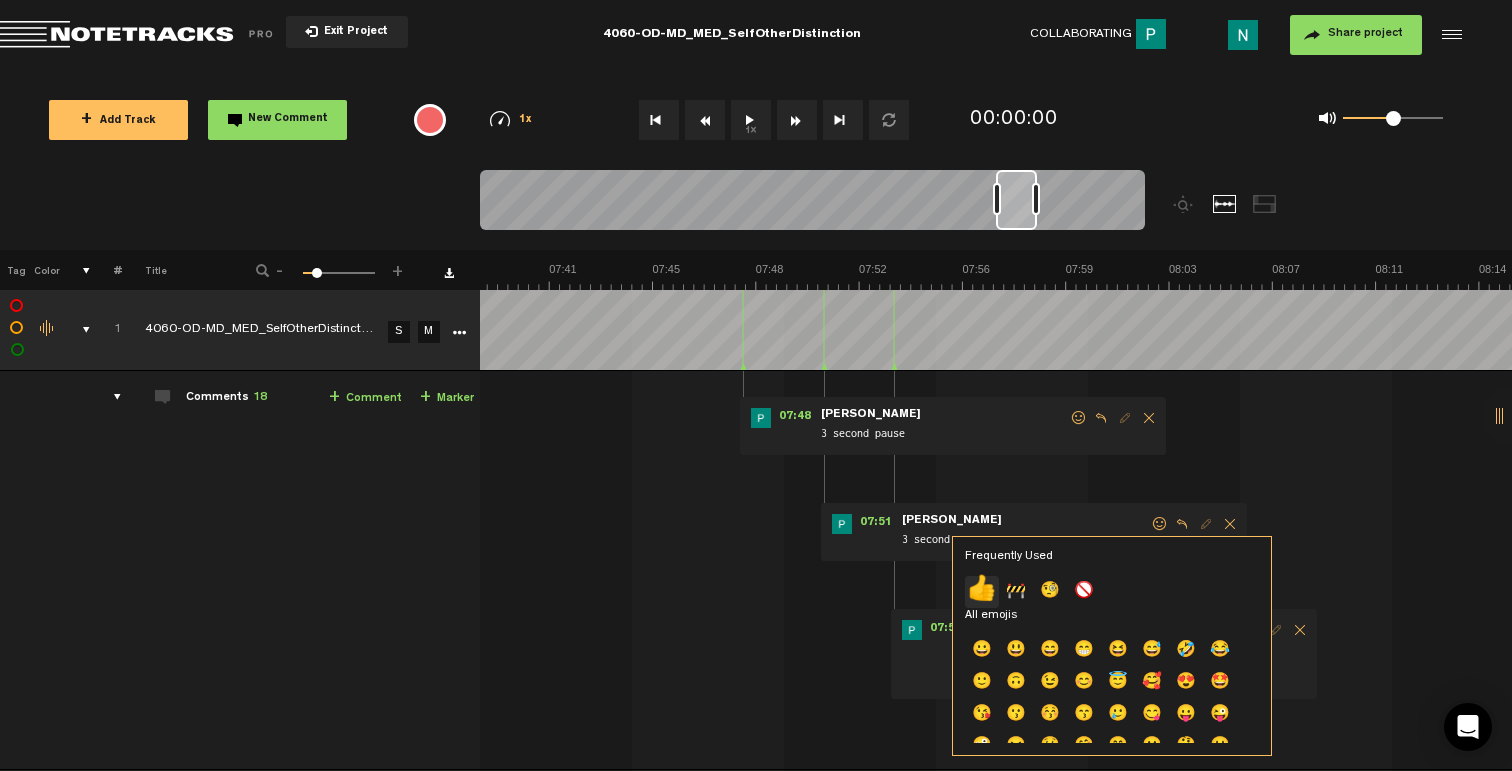 click on "👍" 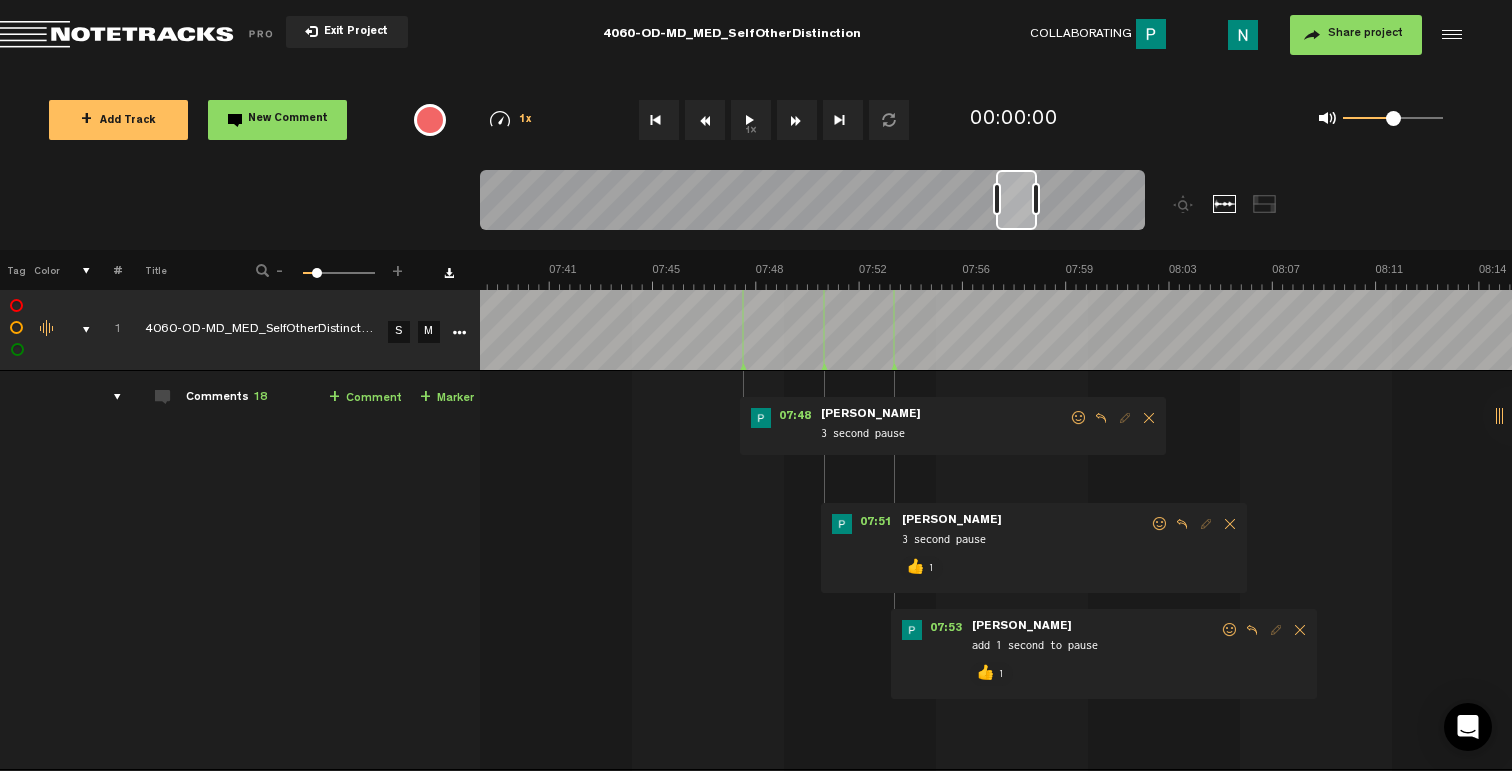 click at bounding box center (1079, 418) 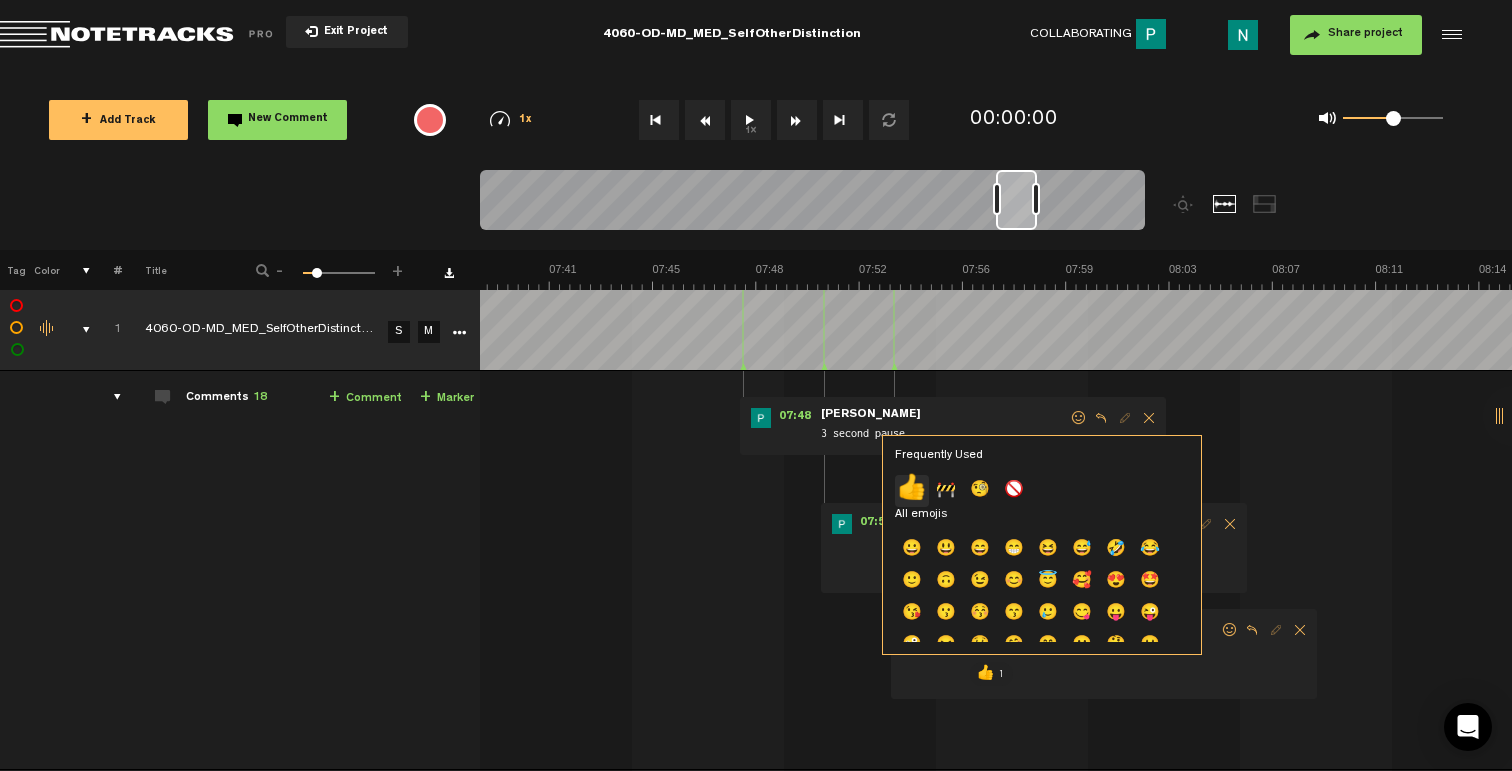 click on "👍" 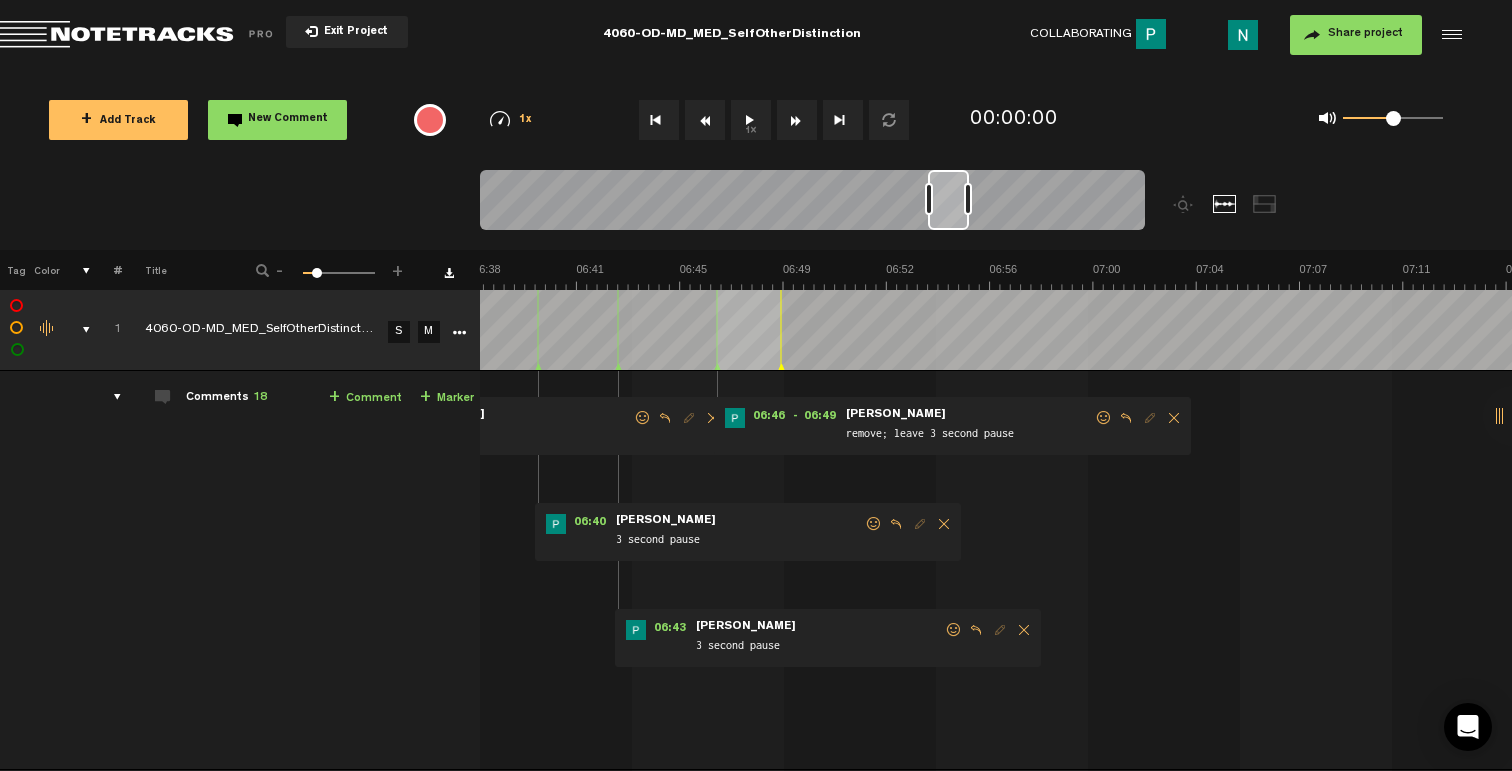 scroll, scrollTop: 0, scrollLeft: 11059, axis: horizontal 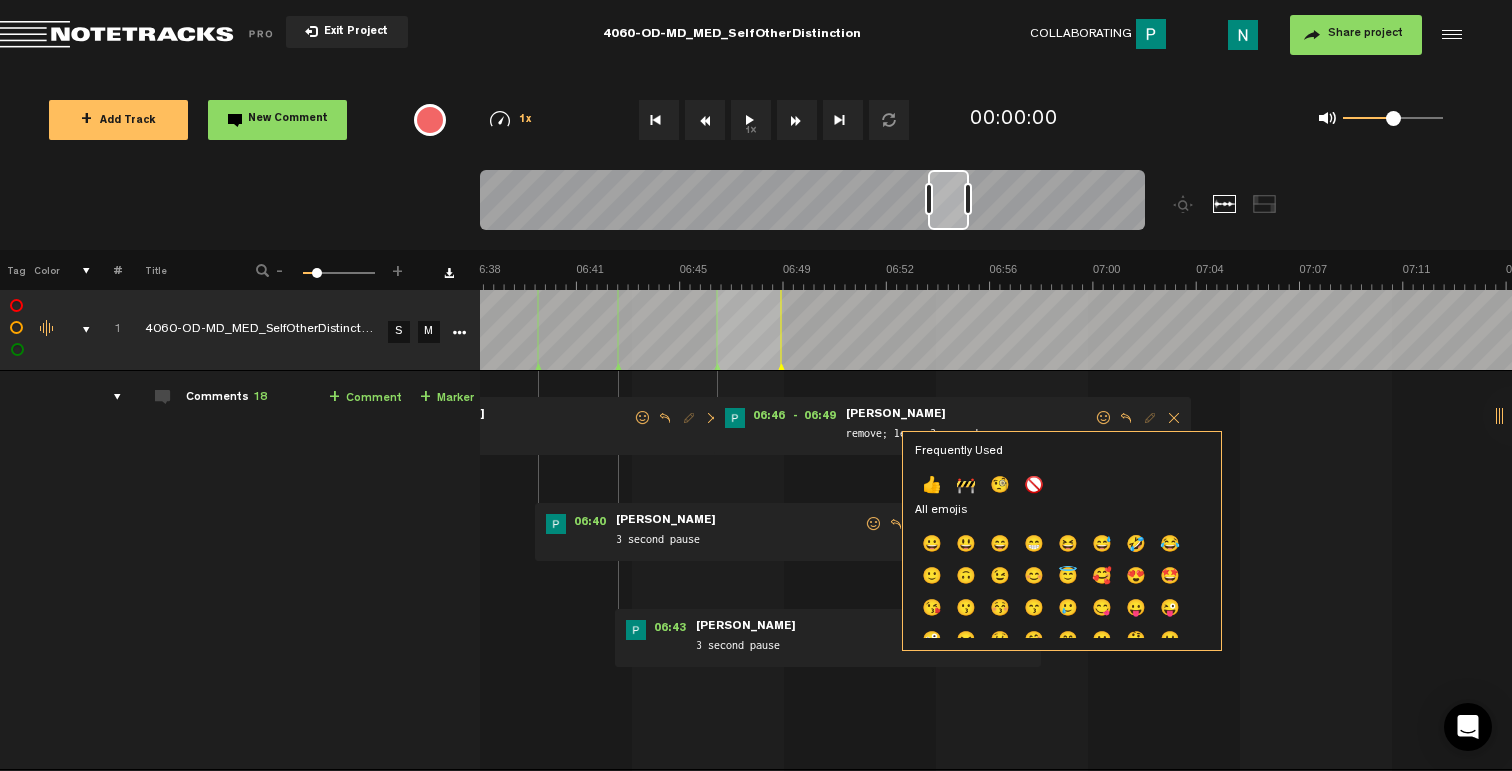 click on "👍" 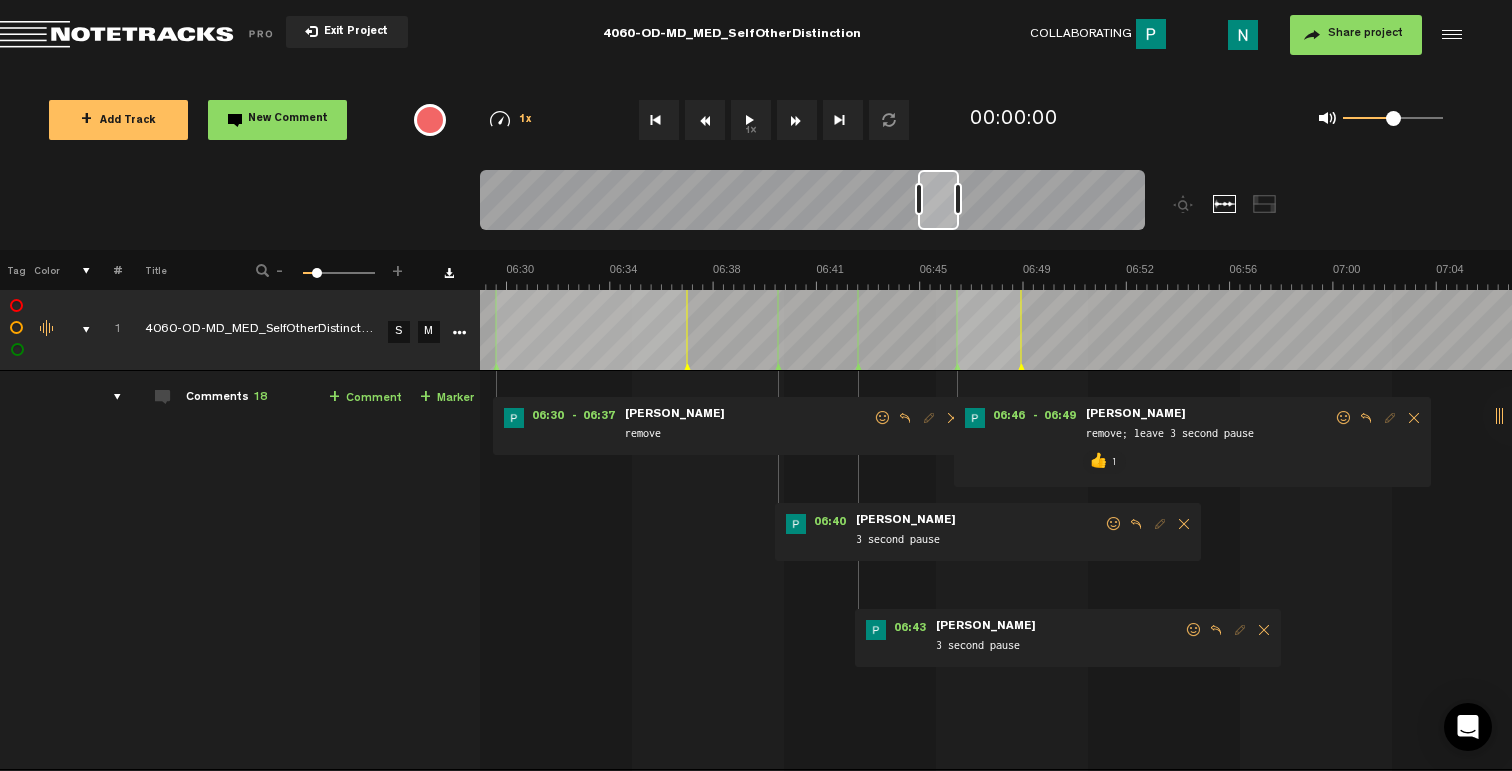 scroll, scrollTop: 0, scrollLeft: 10819, axis: horizontal 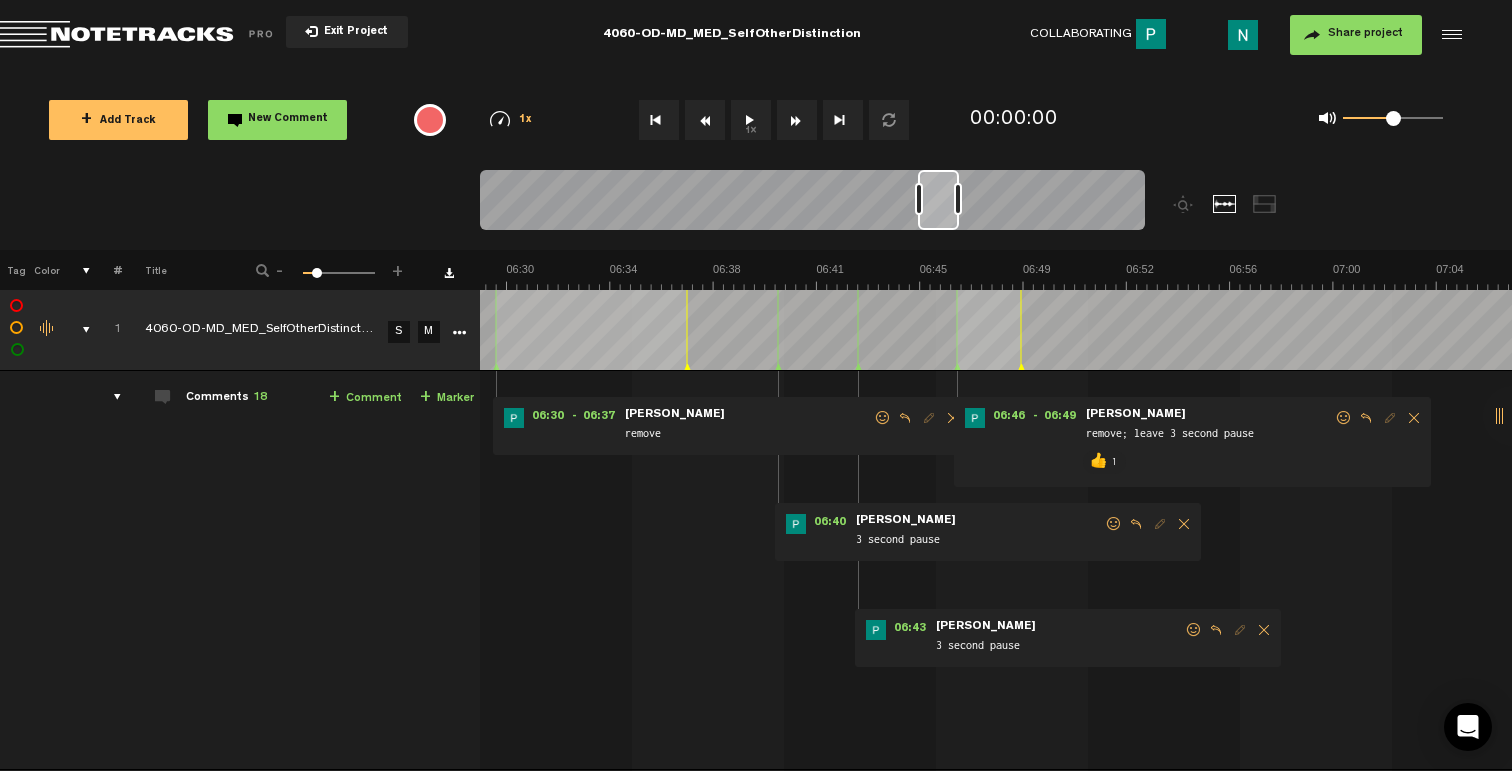 click at bounding box center [1194, 630] 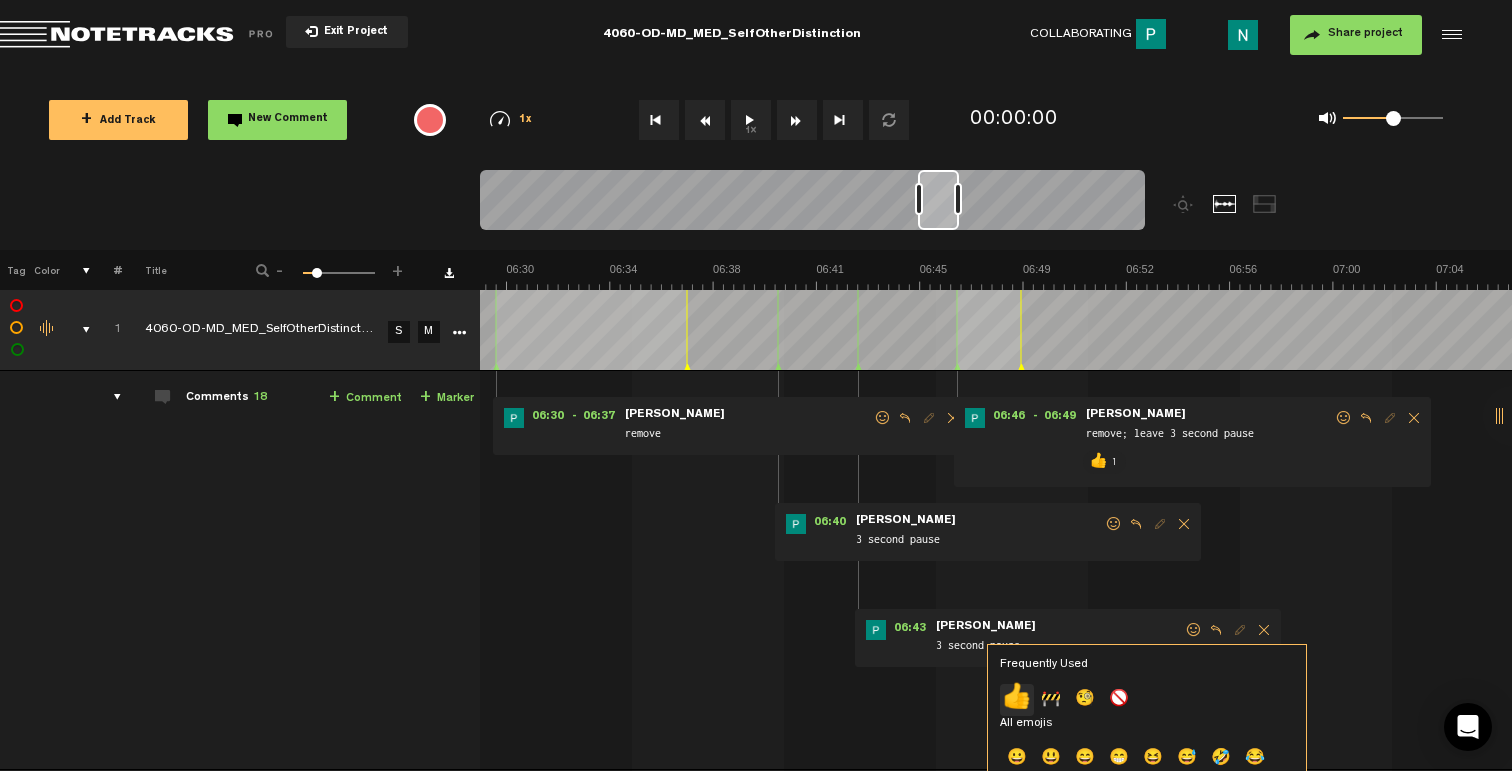 click on "👍" 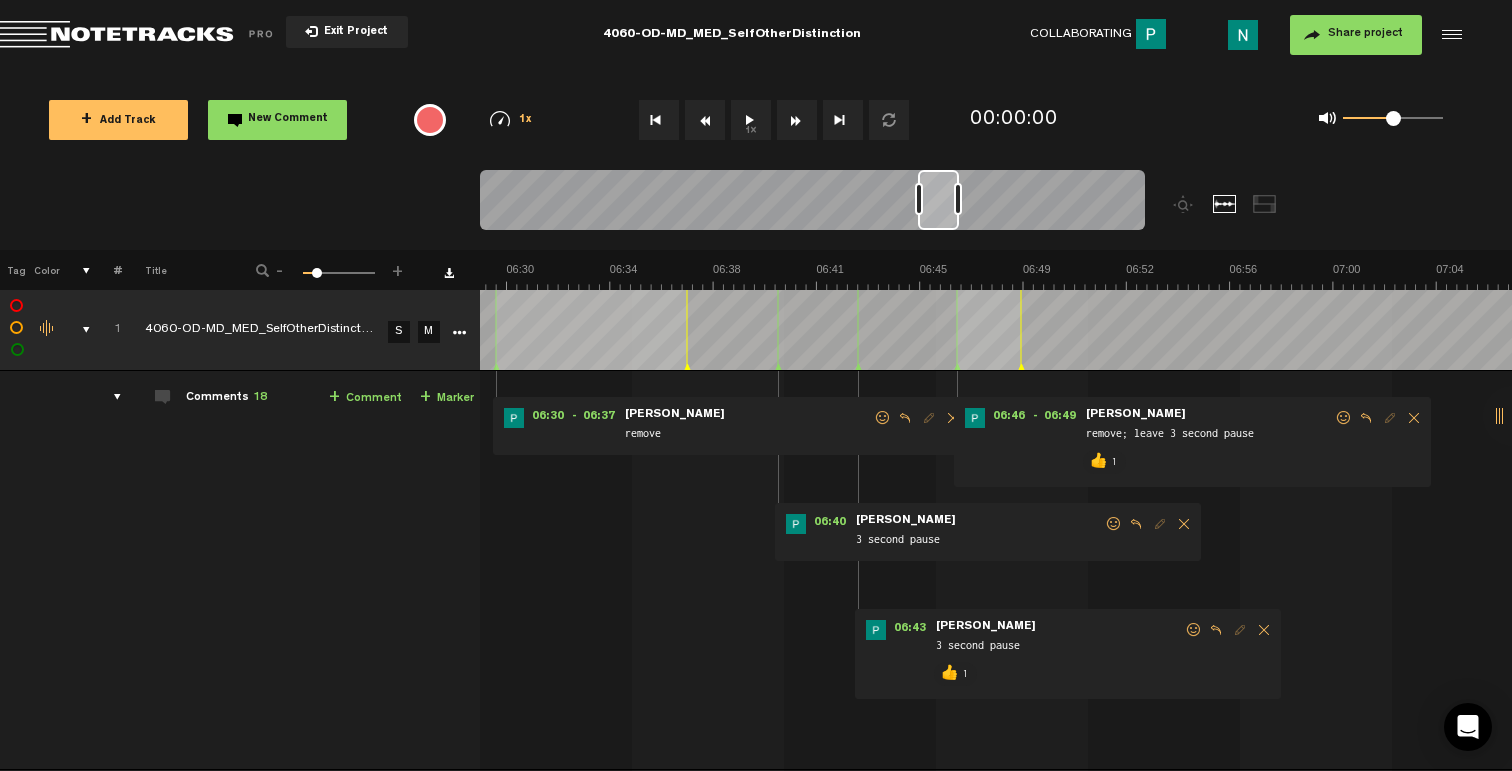 click at bounding box center [1114, 524] 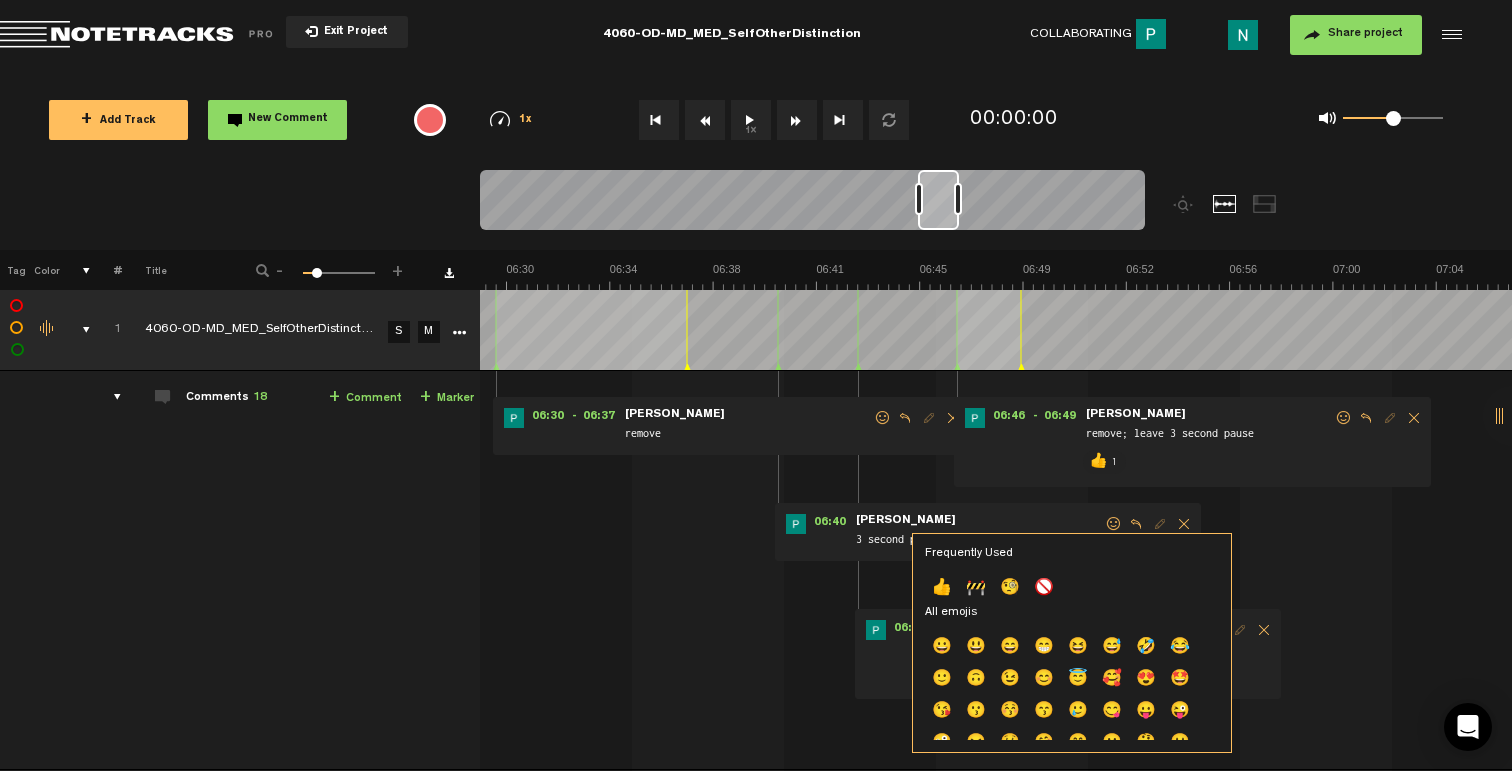 click on "👍" 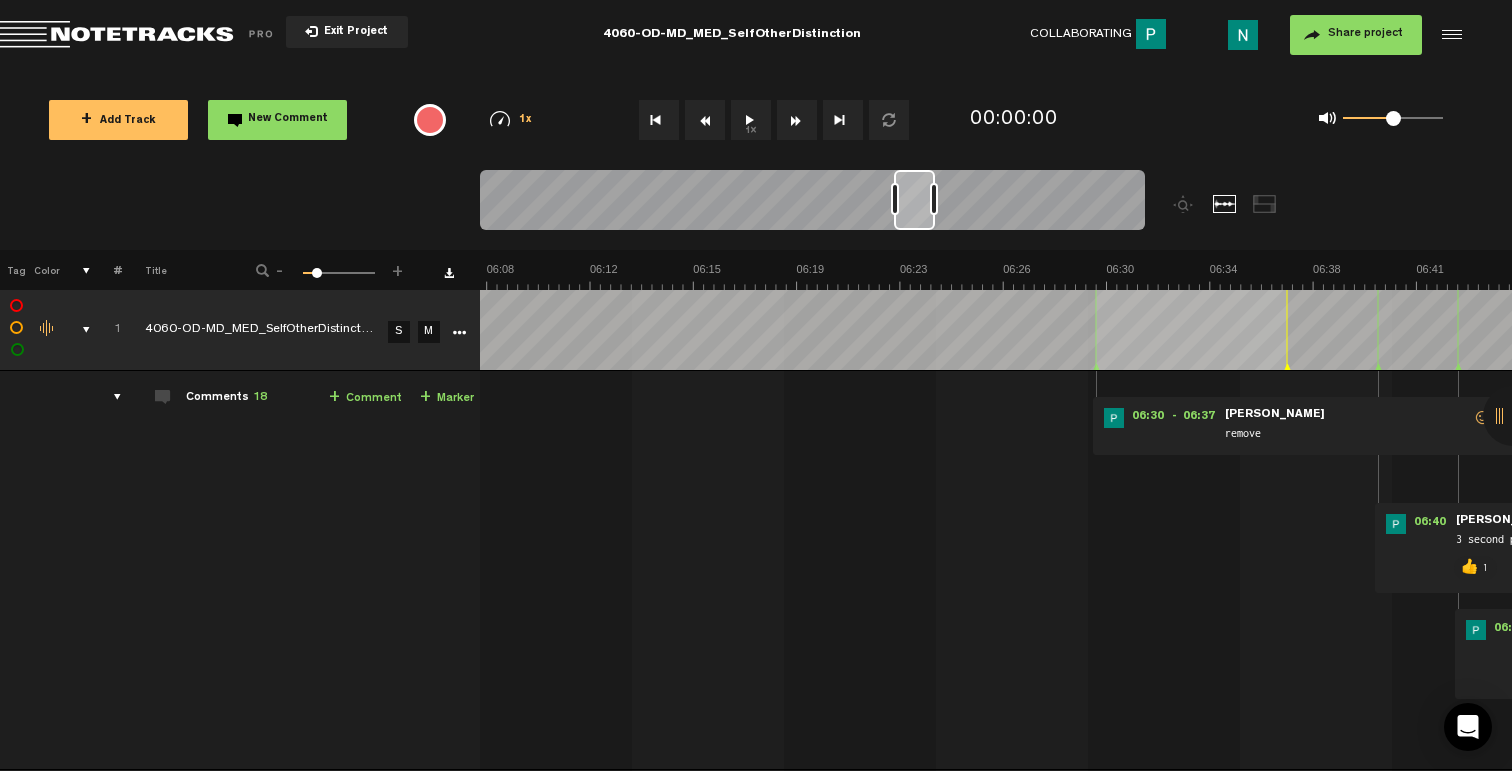 scroll, scrollTop: 0, scrollLeft: 10219, axis: horizontal 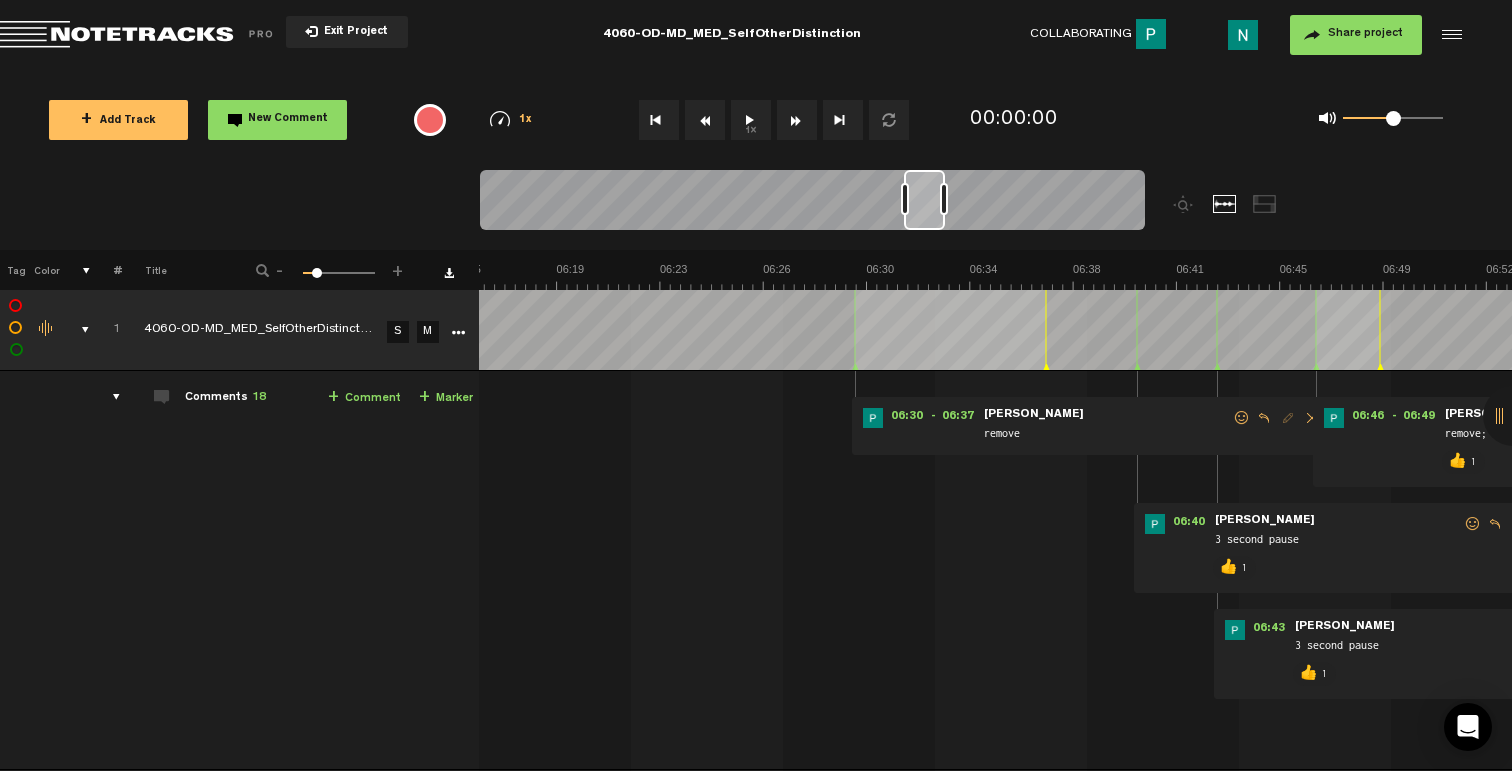 click at bounding box center (1242, 418) 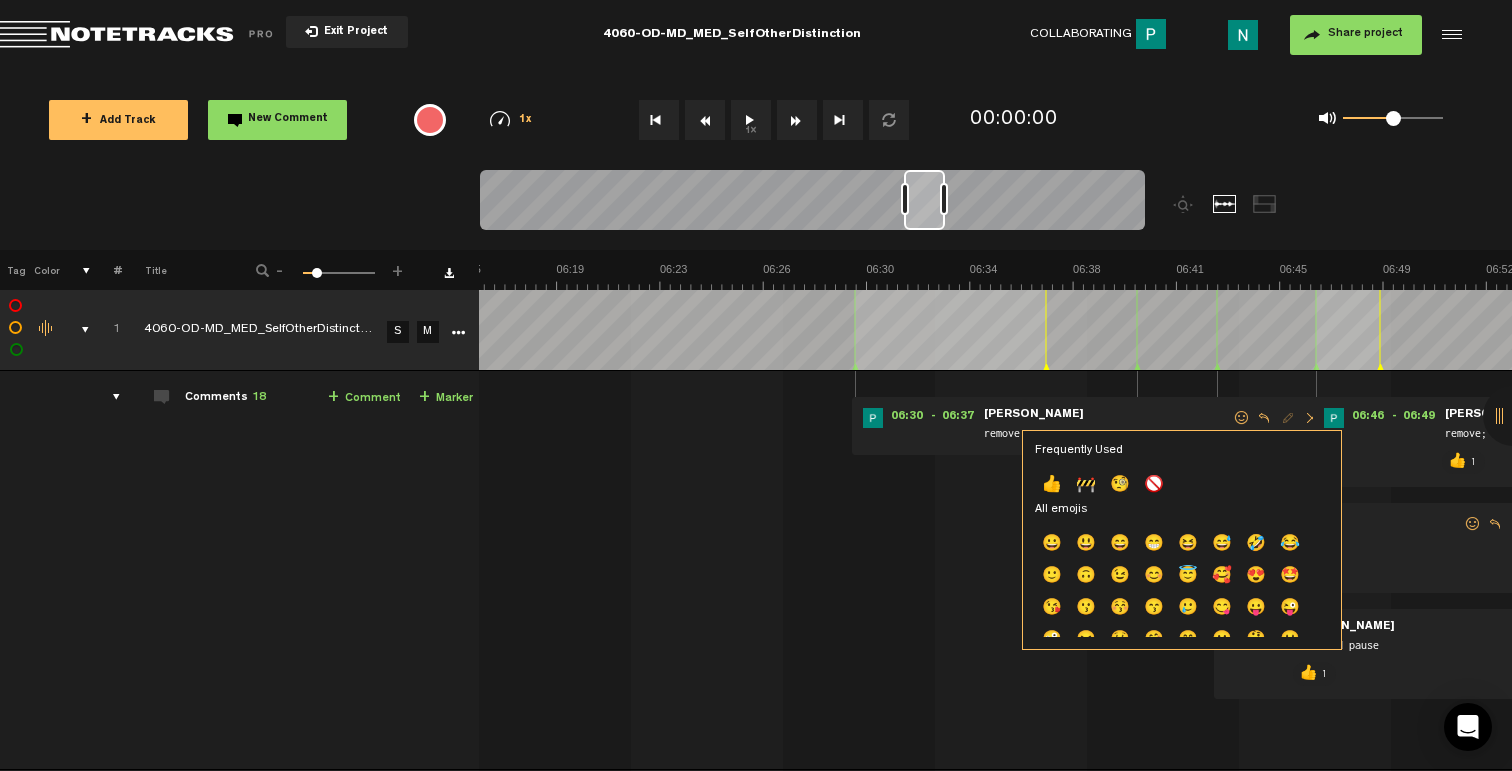 drag, startPoint x: 1061, startPoint y: 474, endPoint x: 1061, endPoint y: 456, distance: 18 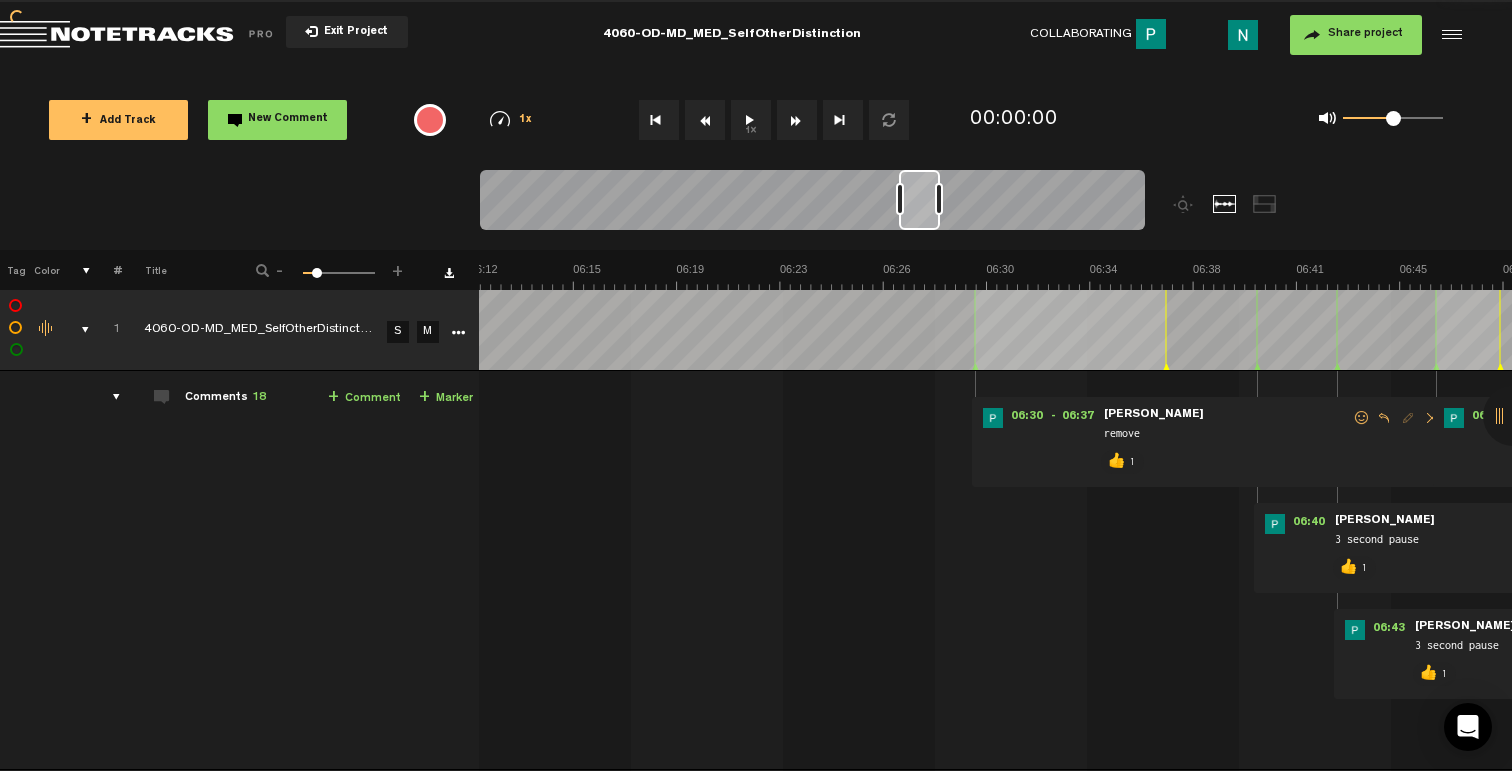 scroll, scrollTop: 0, scrollLeft: 0, axis: both 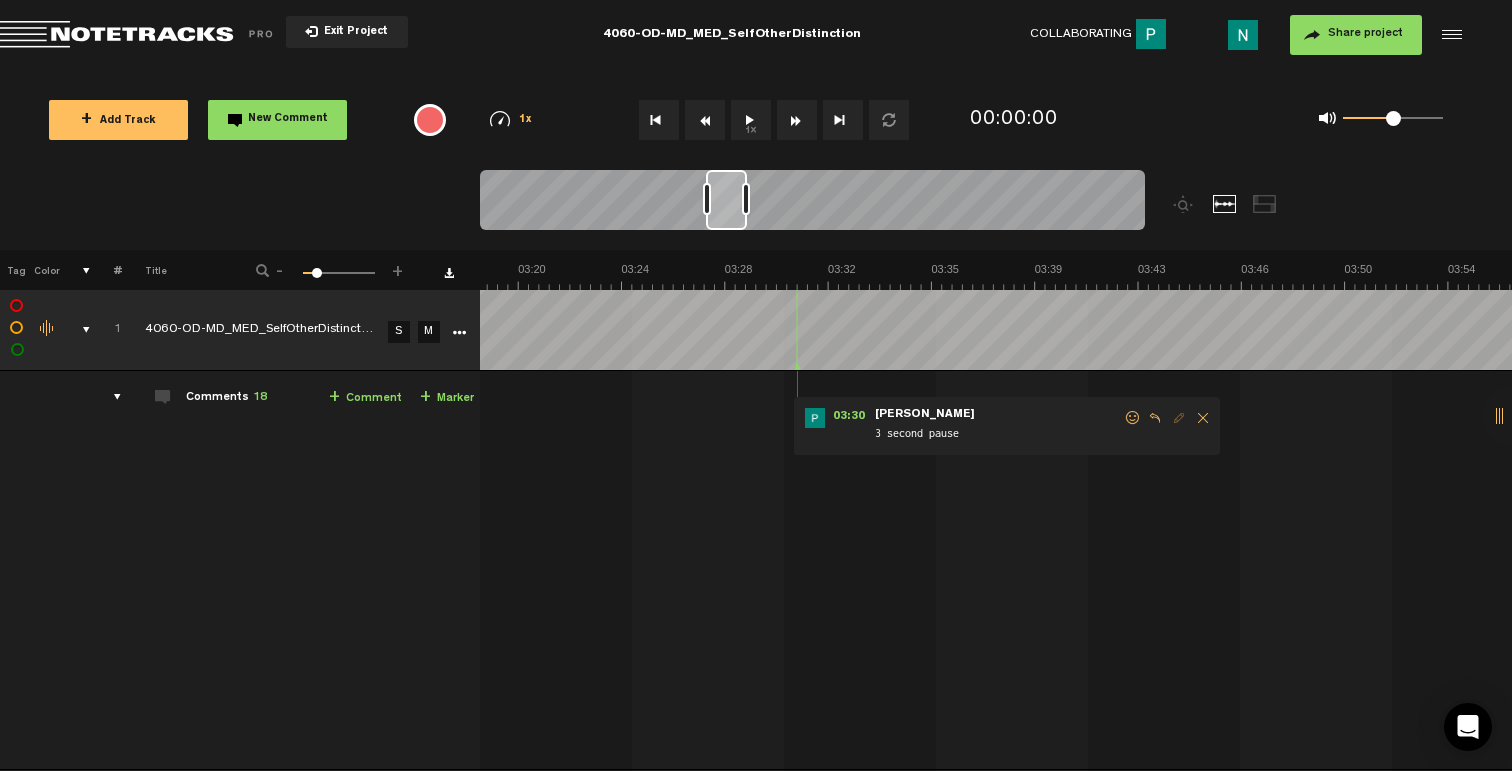 click at bounding box center [1133, 418] 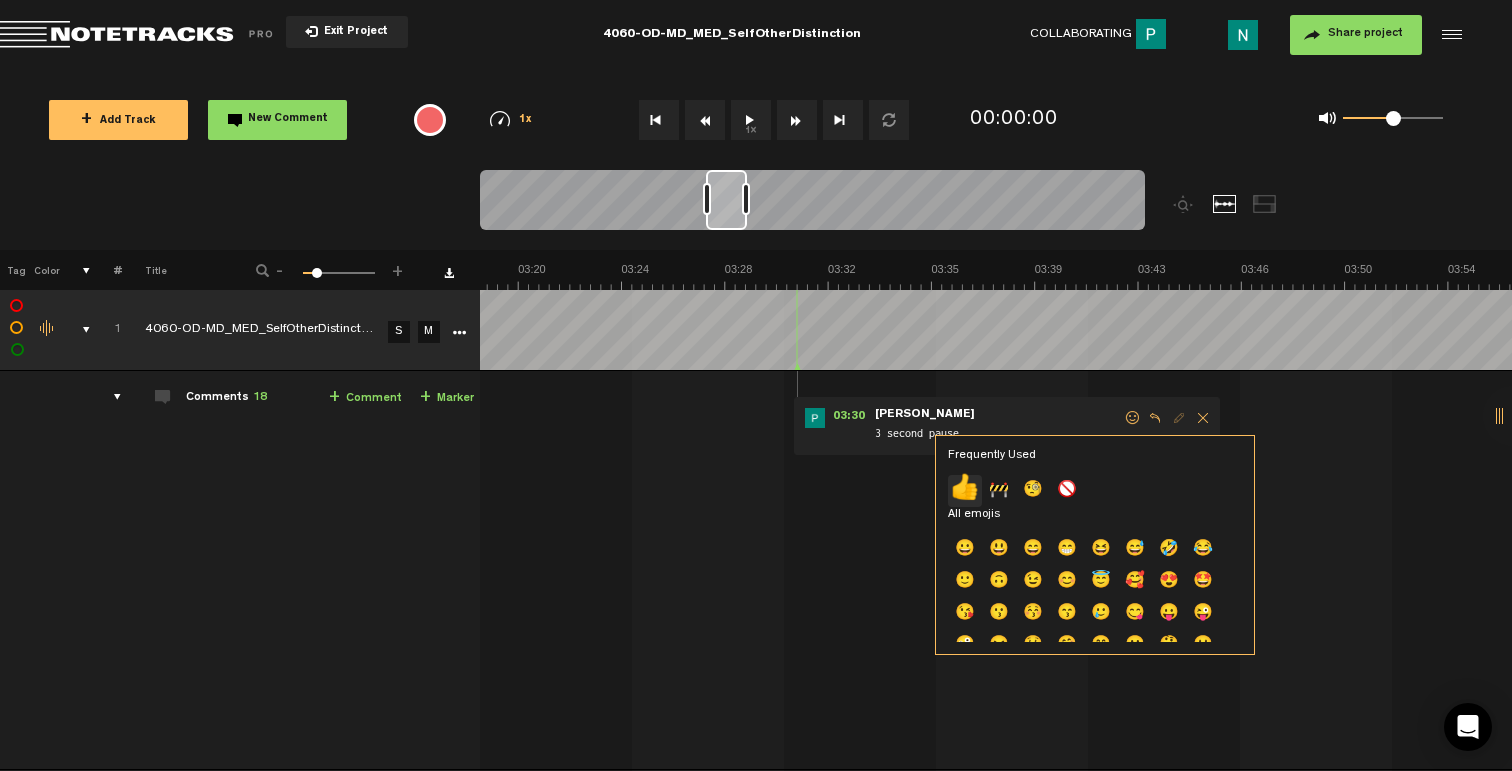 click on "👍" 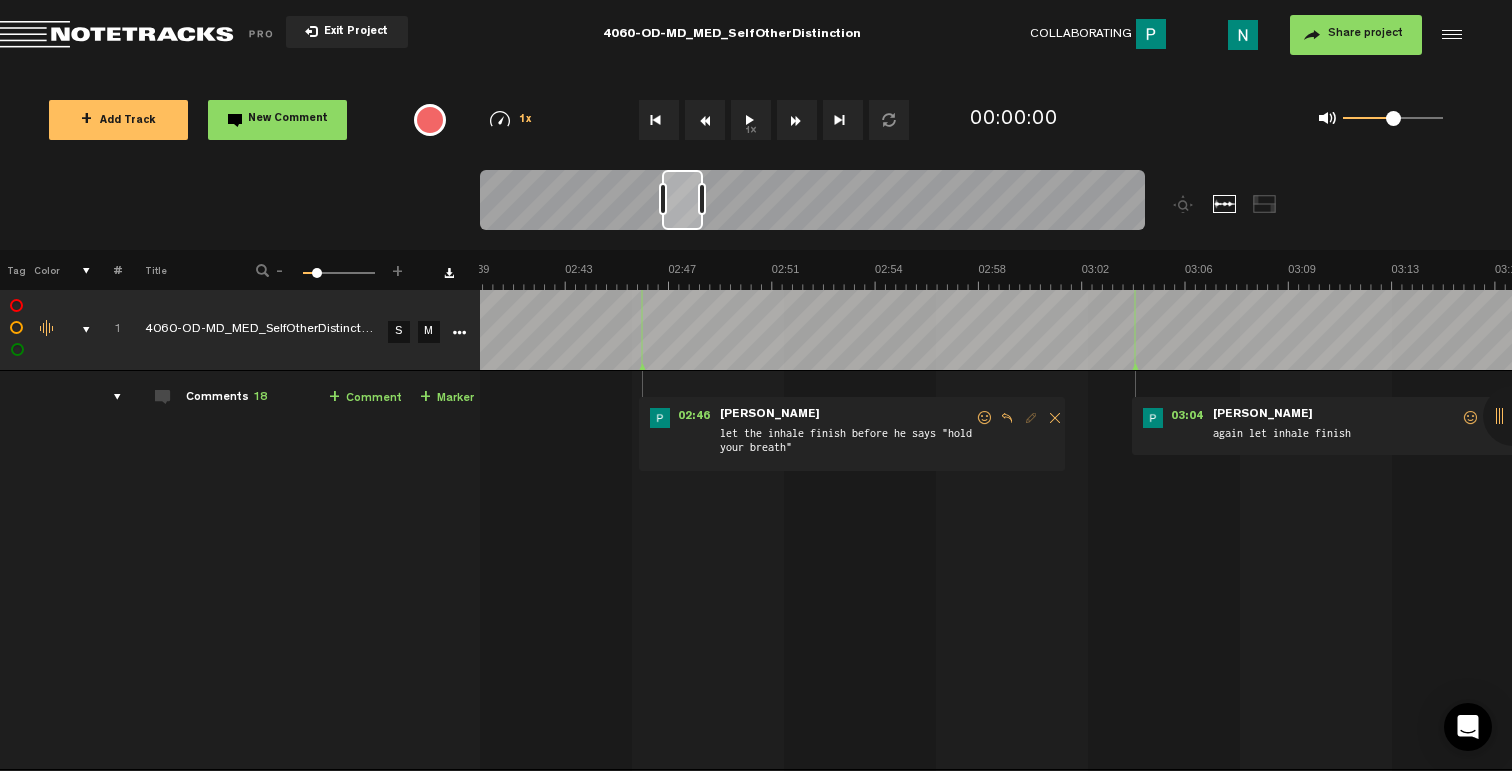 scroll, scrollTop: 0, scrollLeft: 4579, axis: horizontal 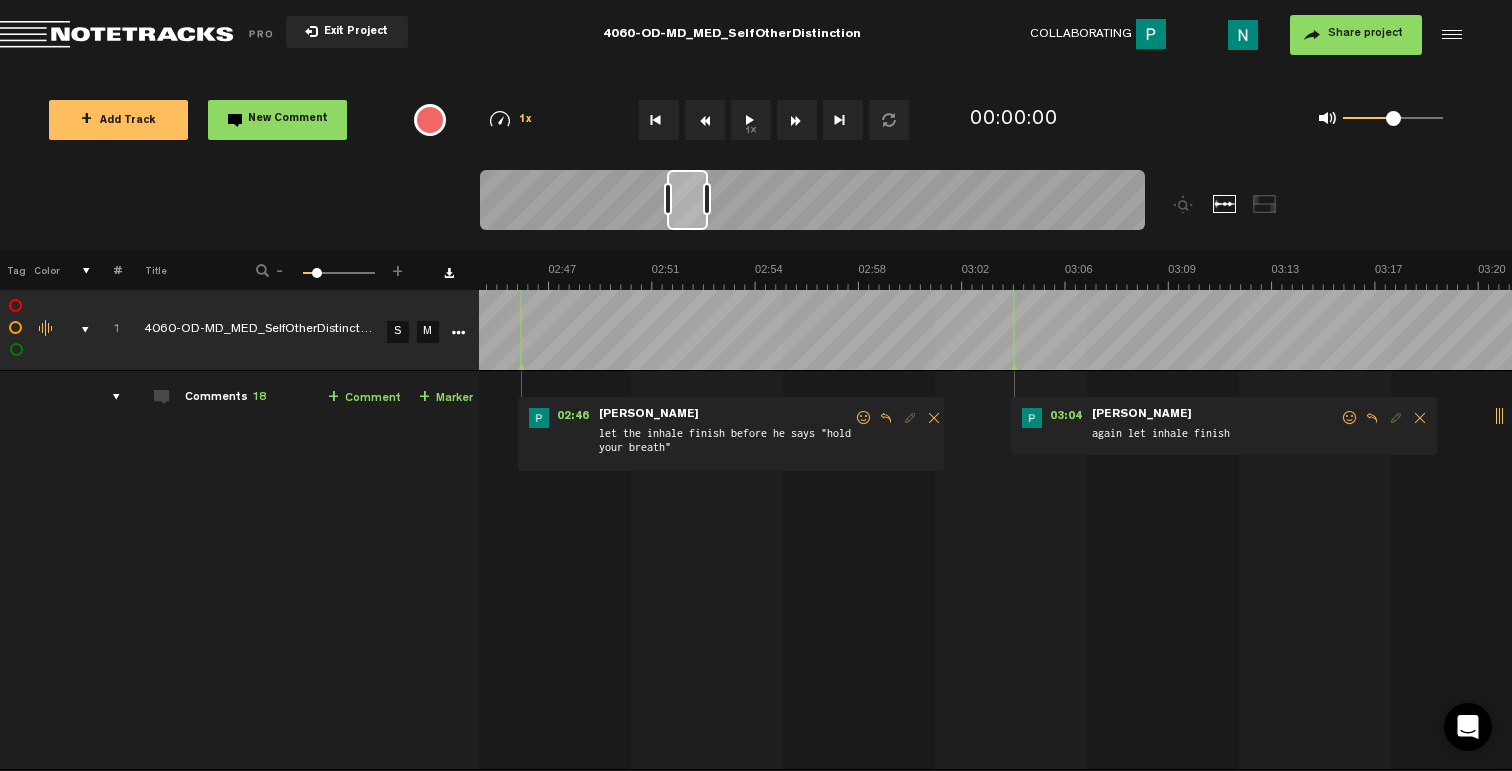drag, startPoint x: 1330, startPoint y: 418, endPoint x: 1280, endPoint y: 447, distance: 57.801384 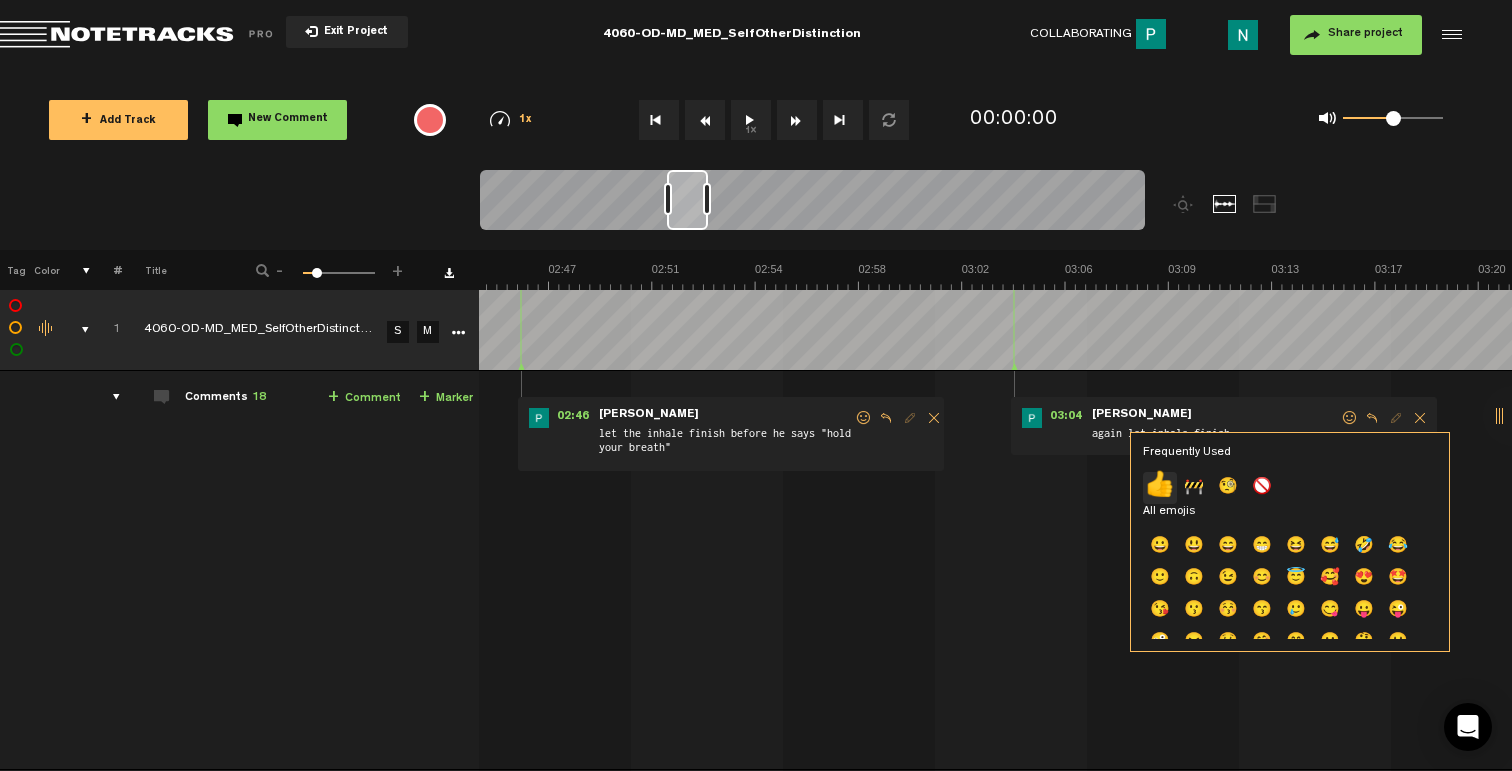 click on "👍" 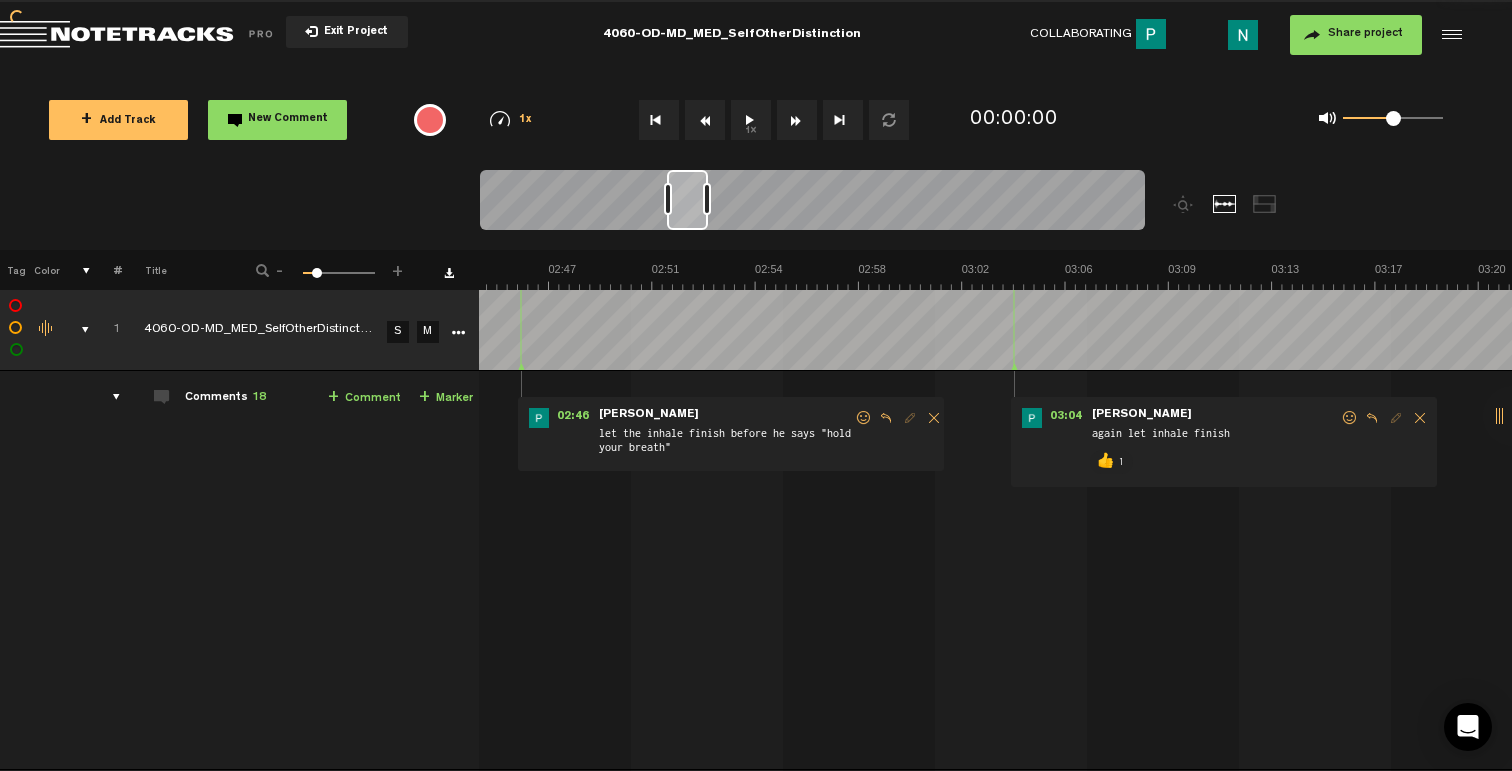 click at bounding box center [864, 418] 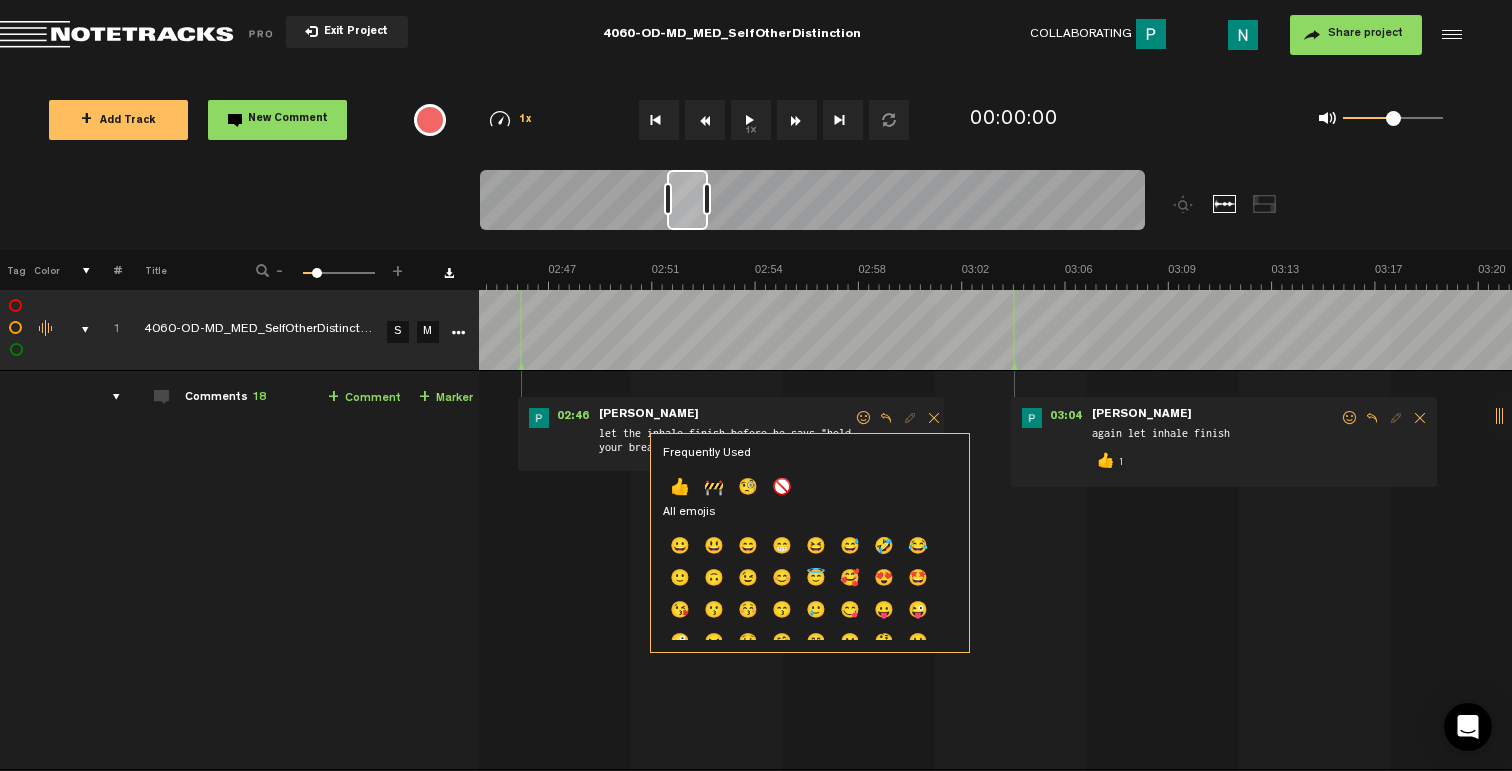 click on "👍" 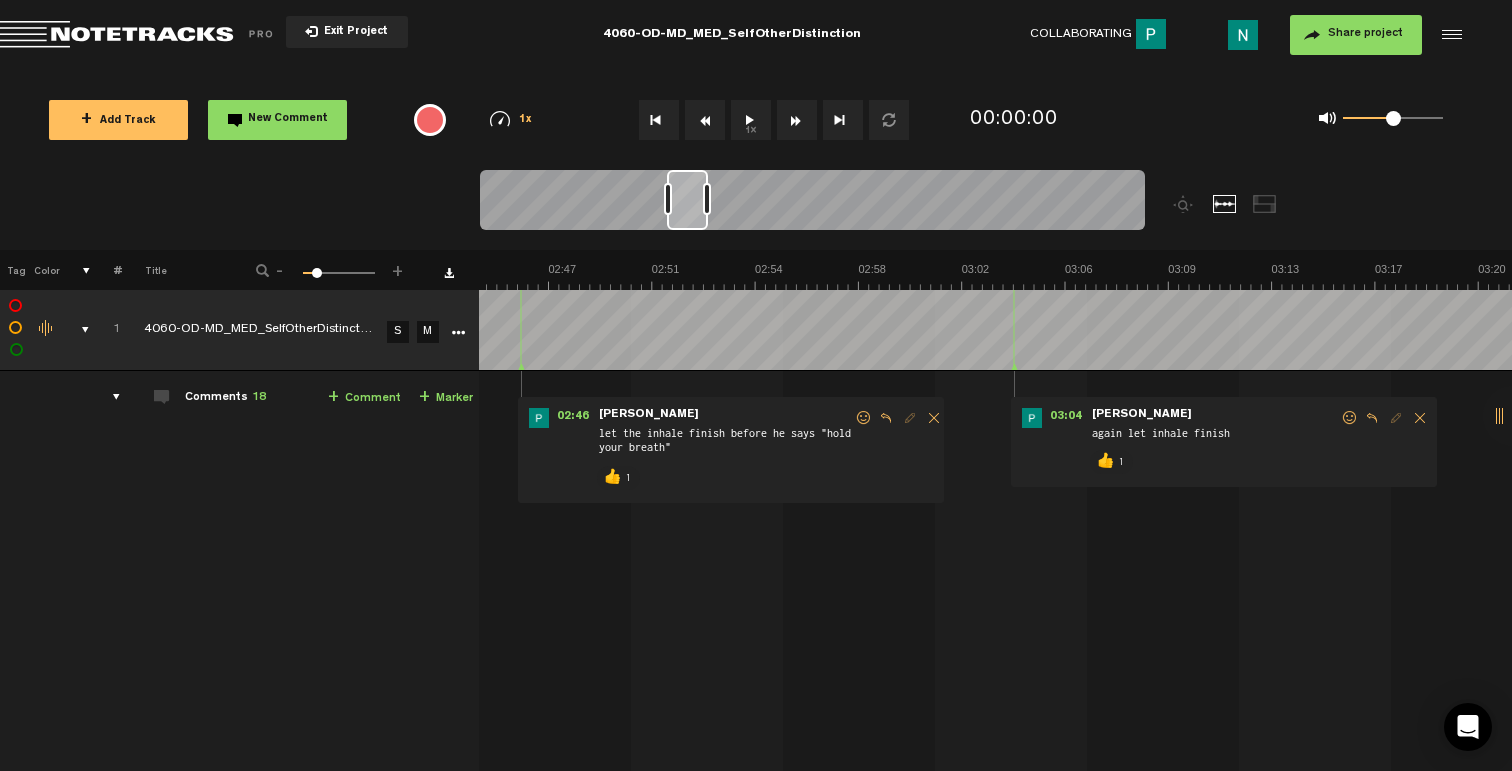 scroll, scrollTop: 0, scrollLeft: 4099, axis: horizontal 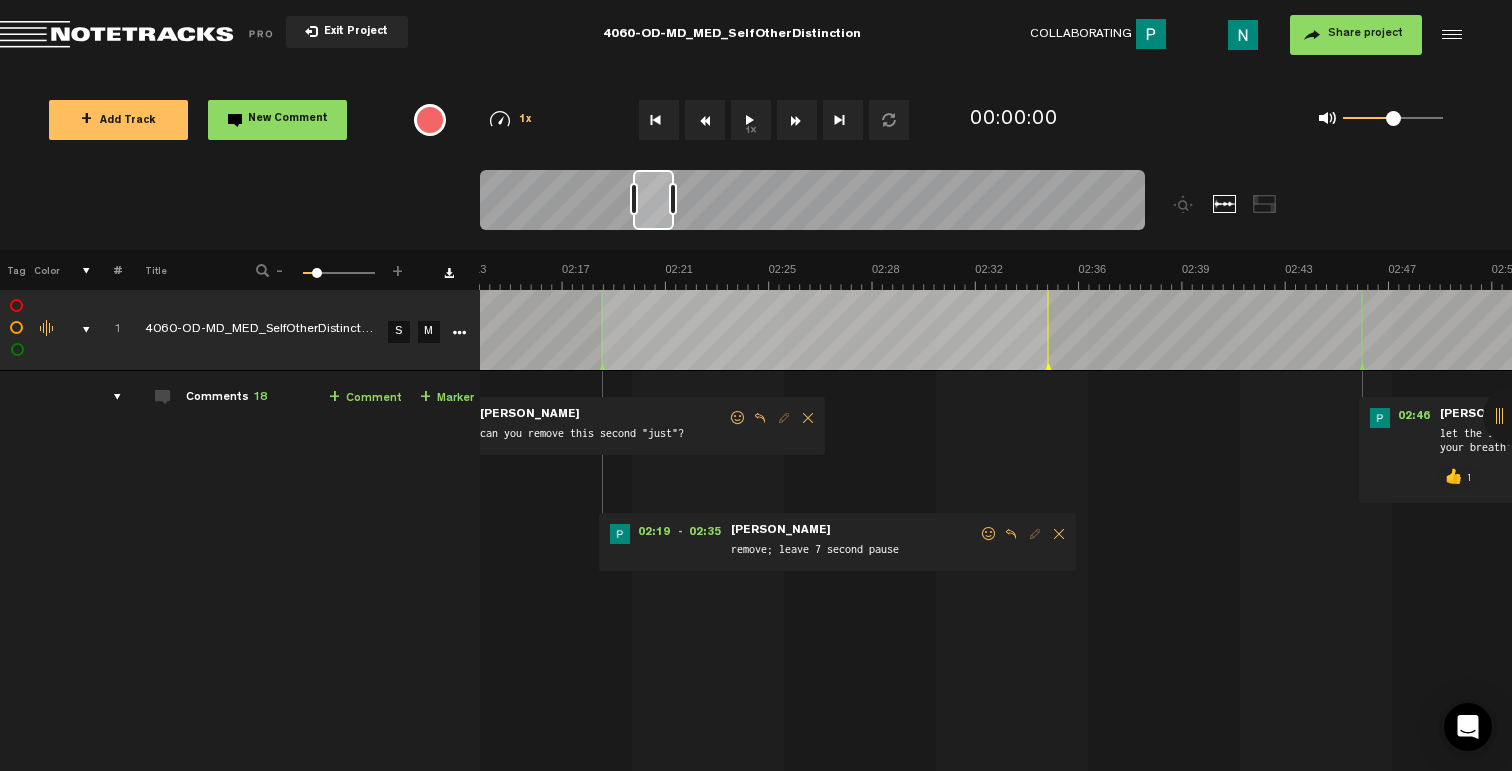 click at bounding box center (989, 534) 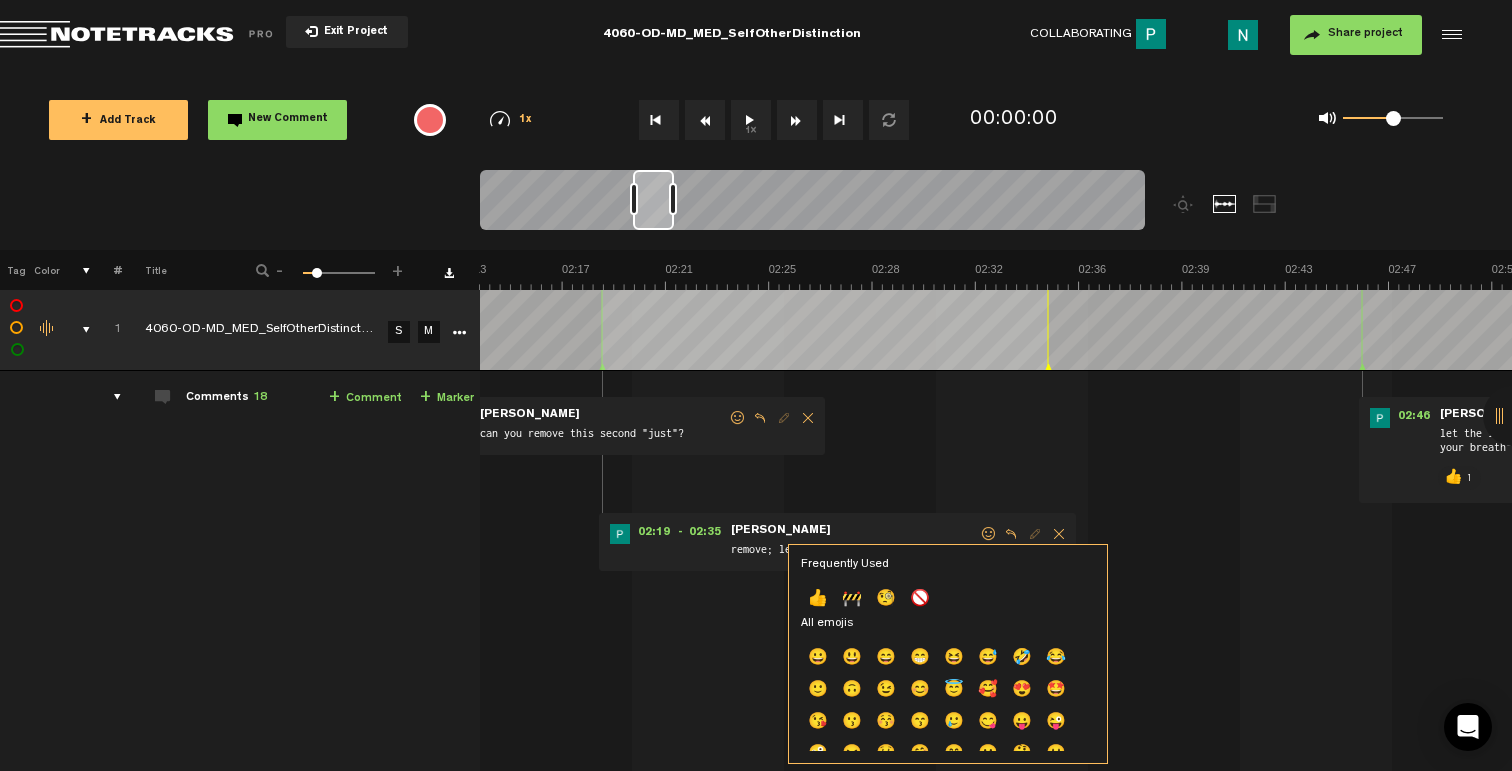 click on "👍" 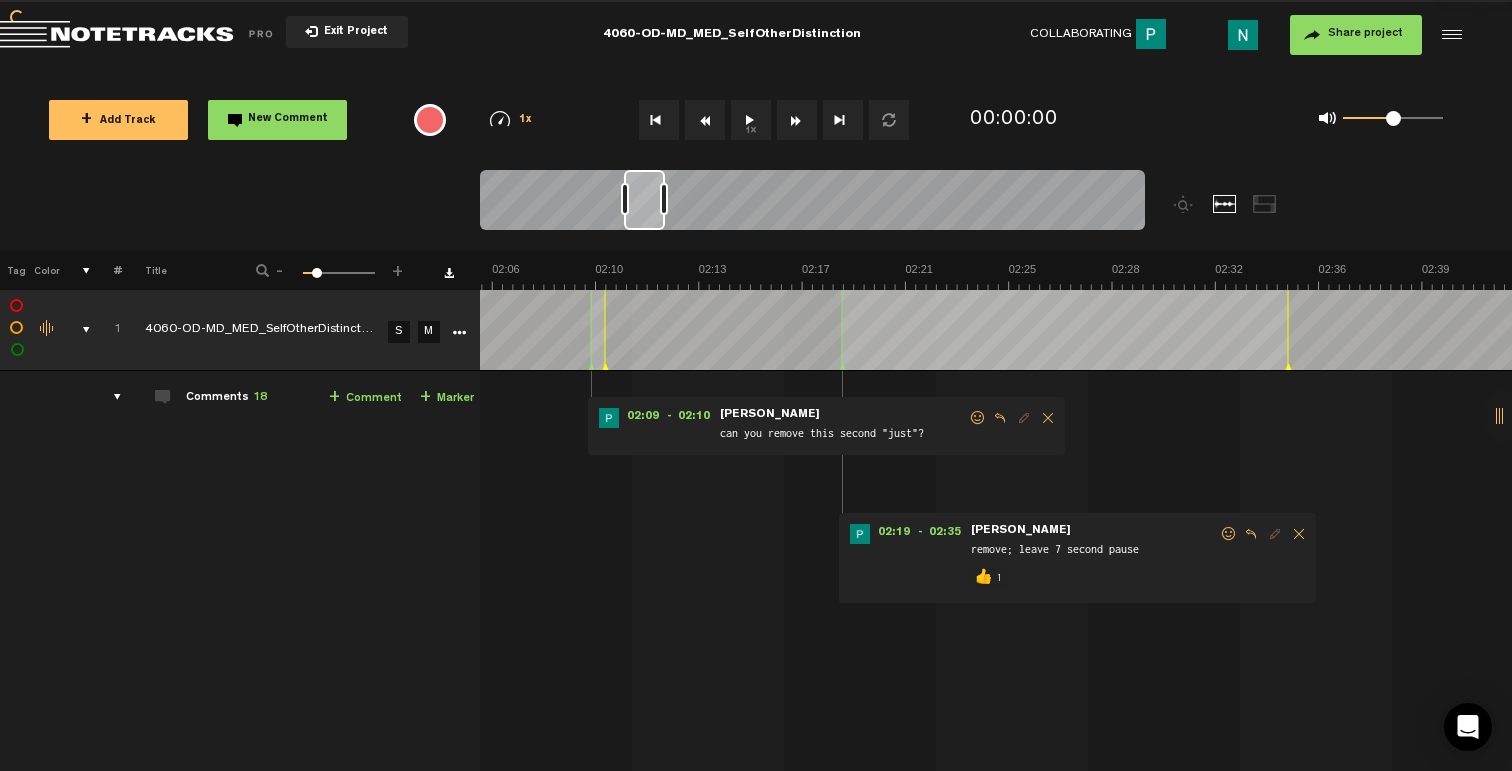 scroll, scrollTop: 0, scrollLeft: 3499, axis: horizontal 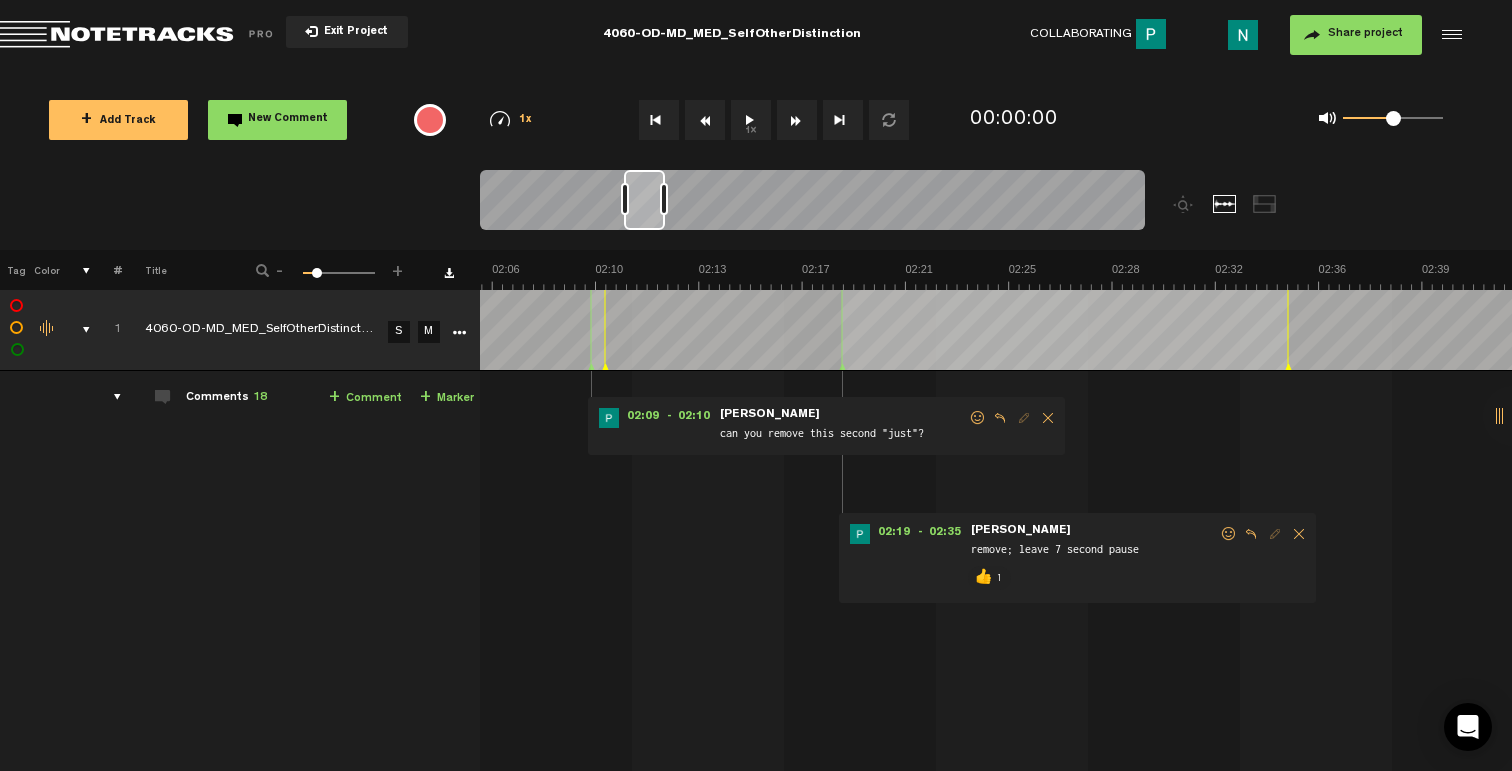 click at bounding box center (978, 418) 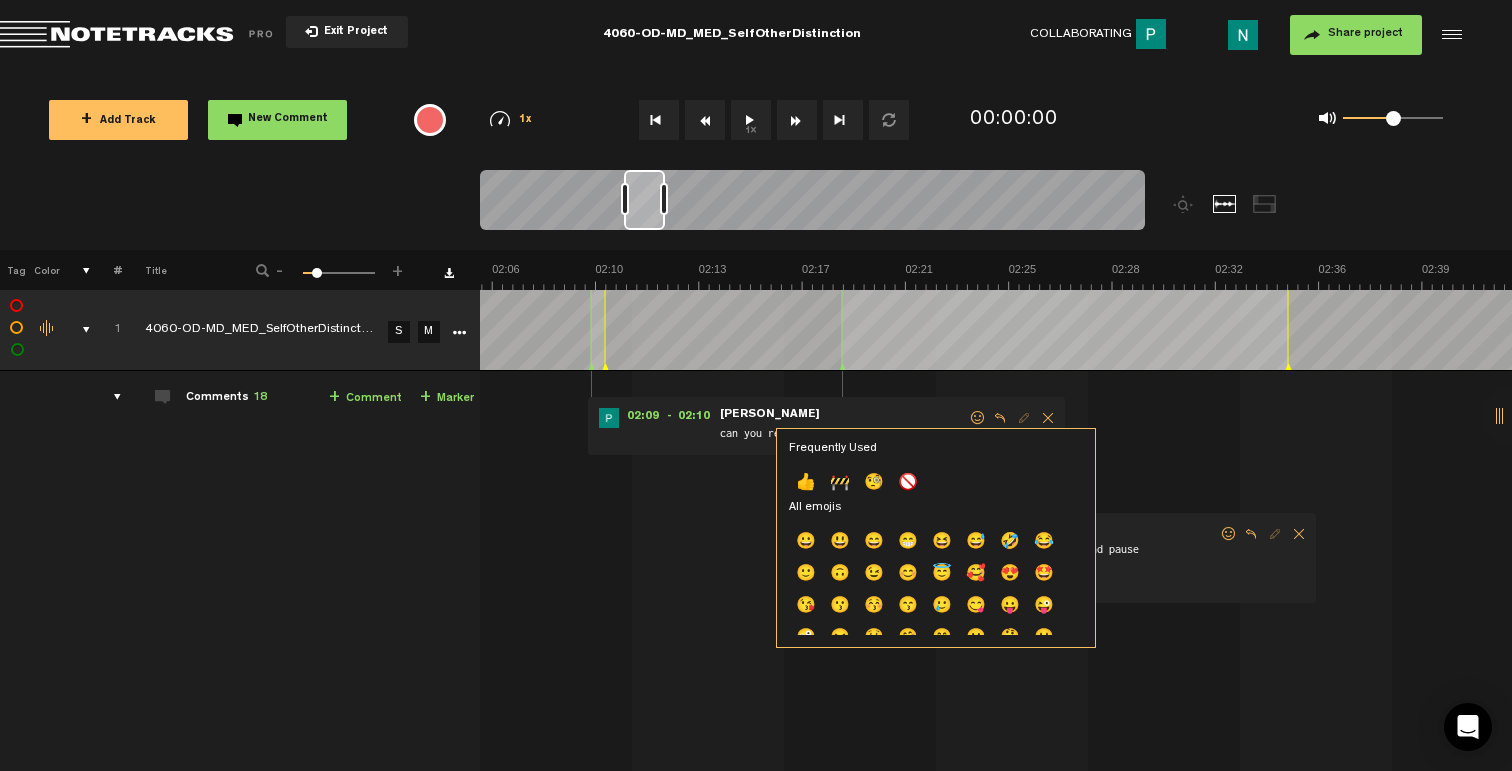 drag, startPoint x: 805, startPoint y: 480, endPoint x: 806, endPoint y: 470, distance: 10.049875 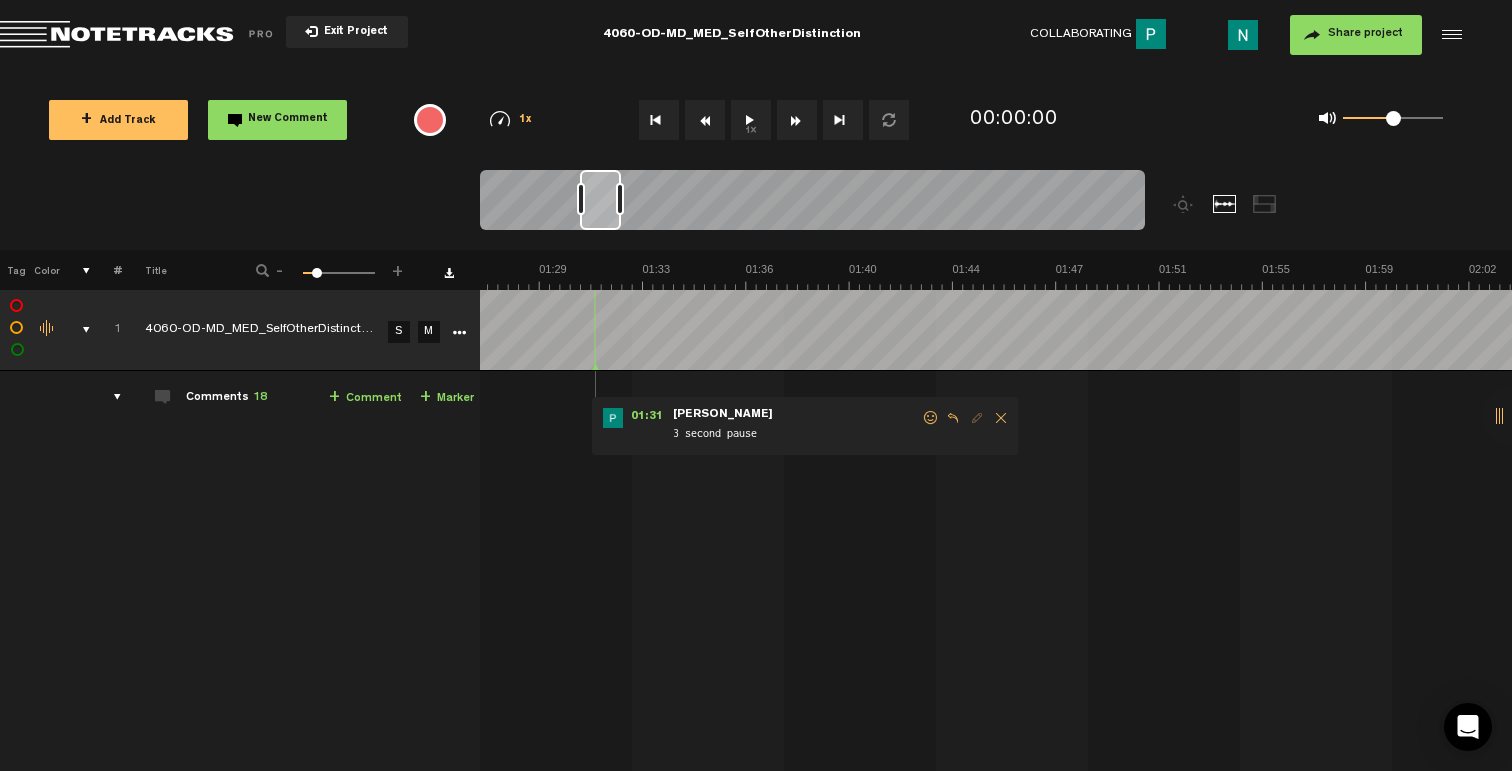 scroll, scrollTop: 0, scrollLeft: 2299, axis: horizontal 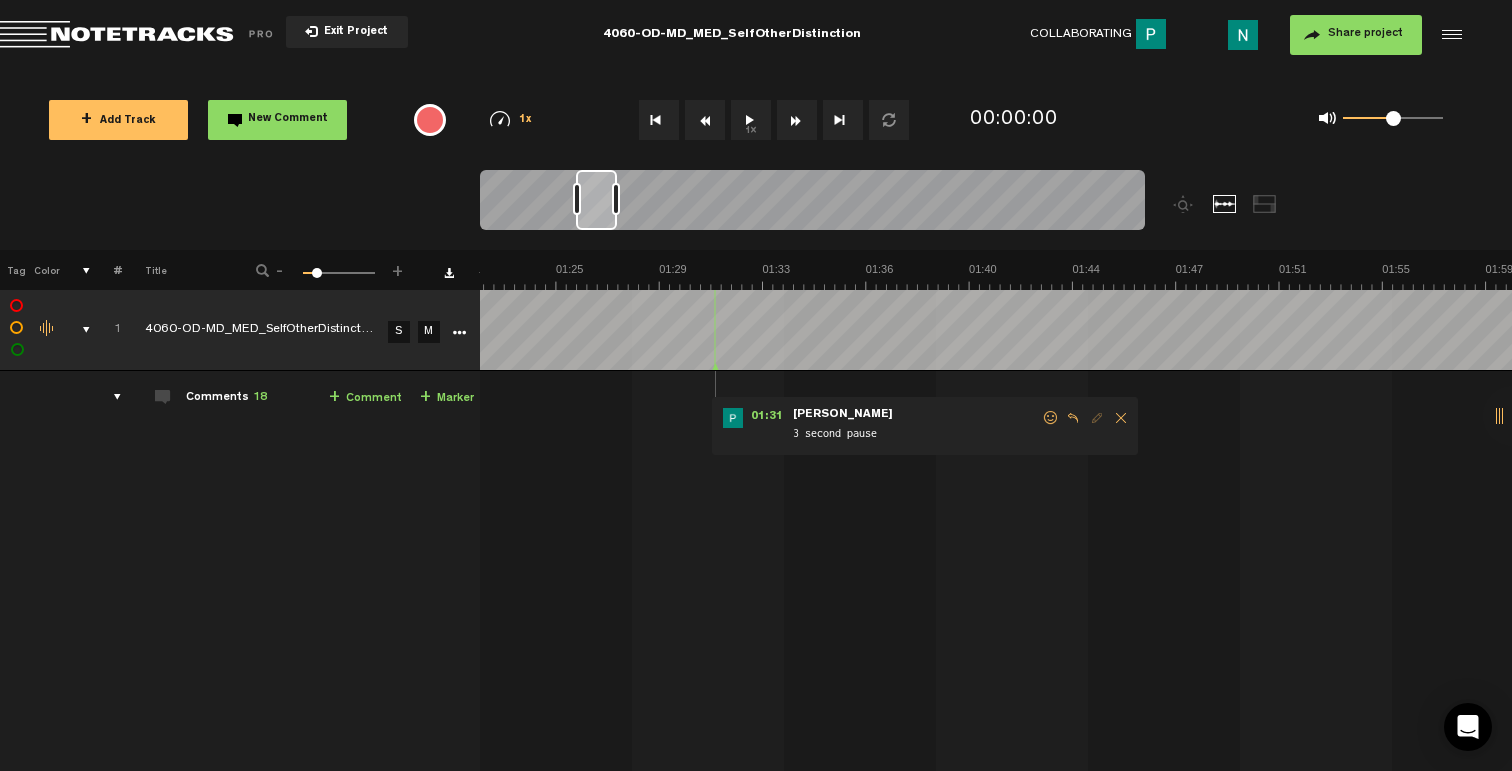 click at bounding box center (1051, 418) 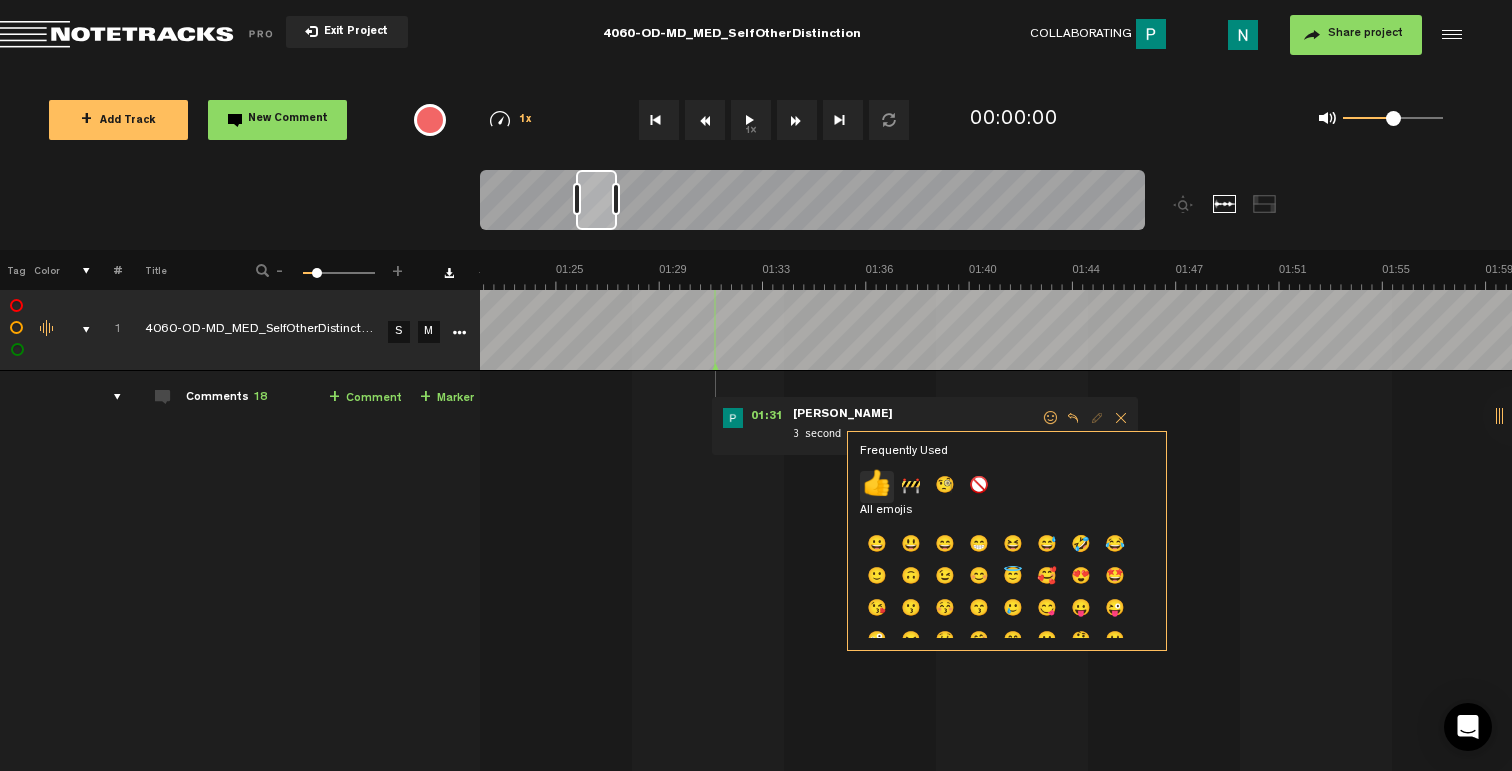 click on "👍" 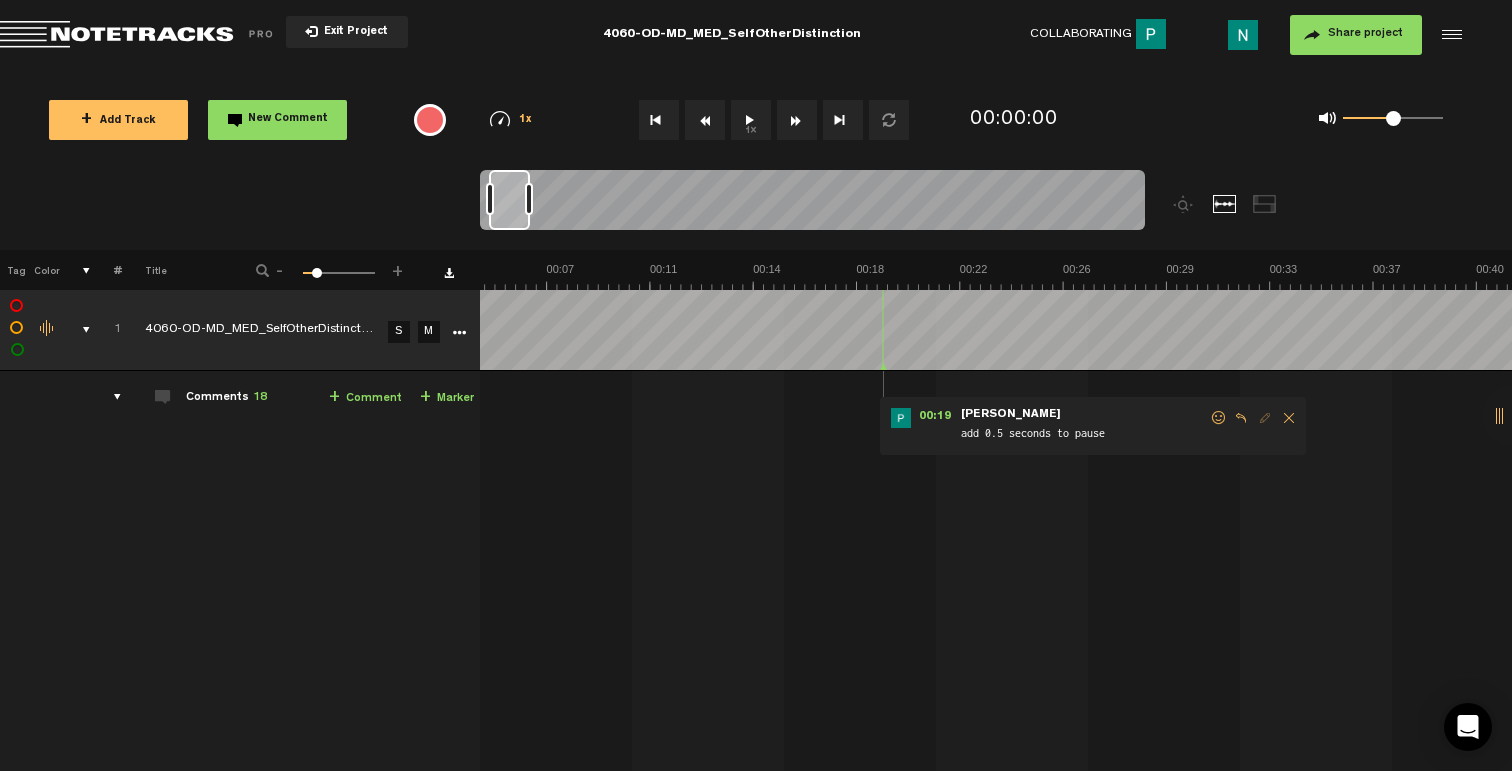 scroll, scrollTop: 0, scrollLeft: 0, axis: both 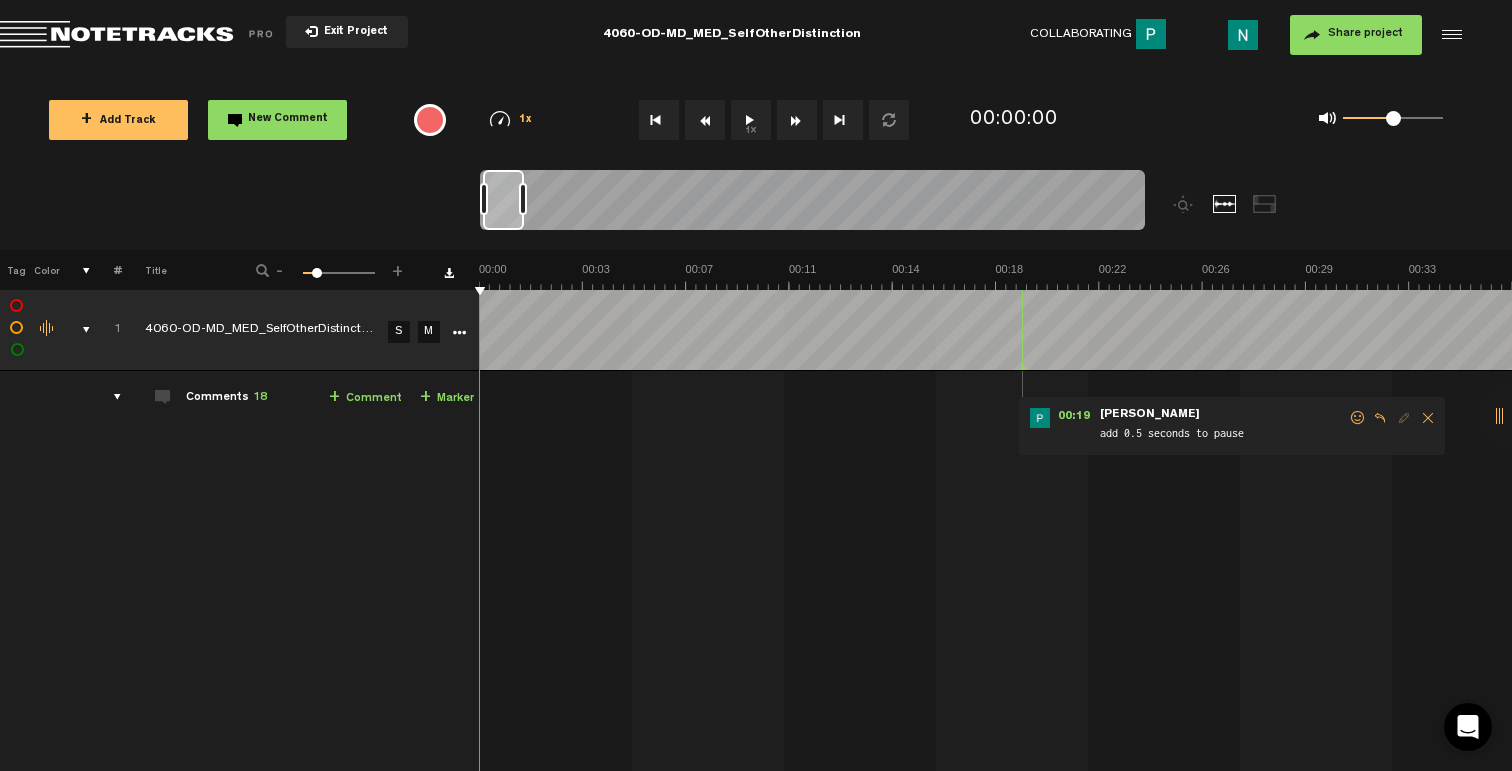 click on "1" at bounding box center (106, 330) 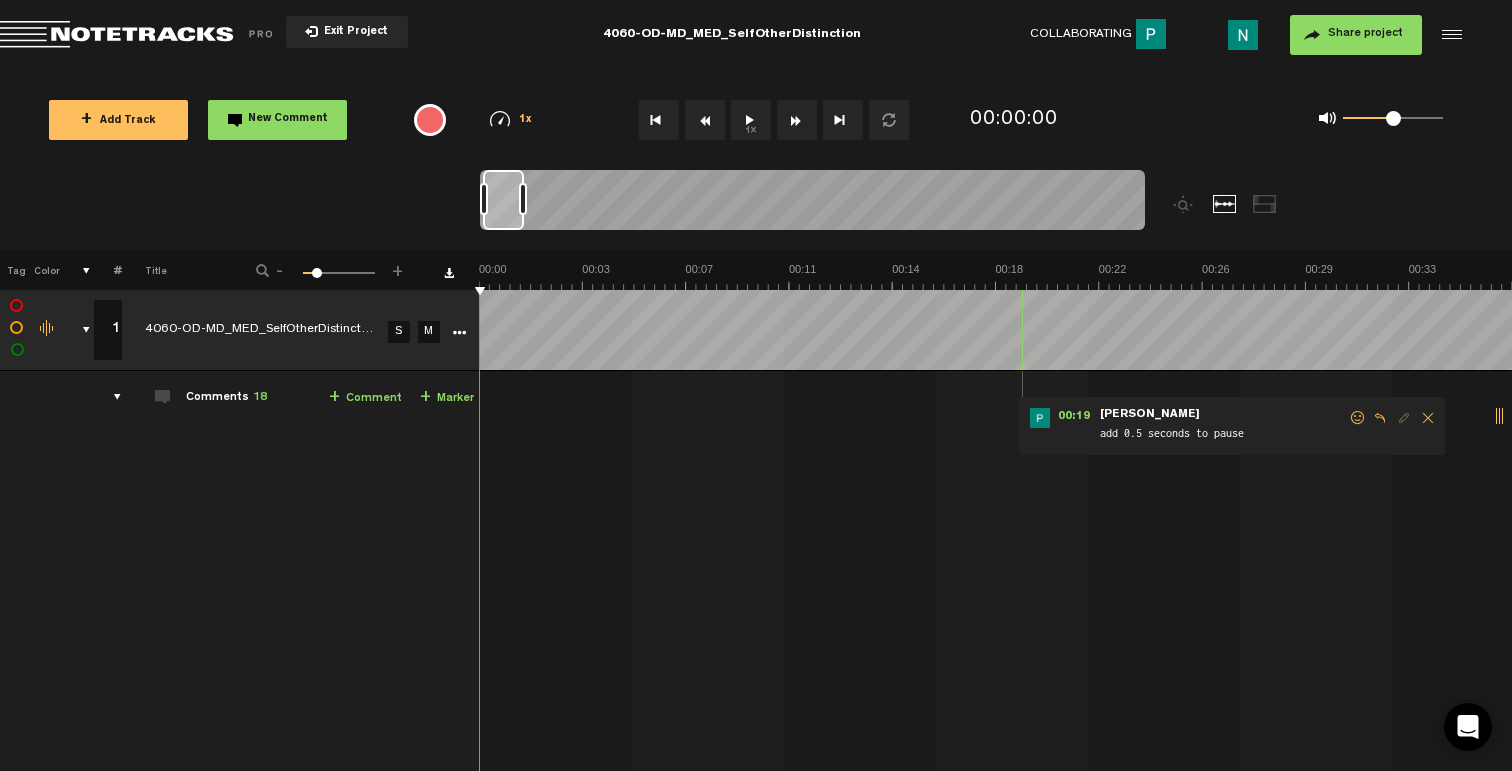 scroll, scrollTop: 0, scrollLeft: 4, axis: horizontal 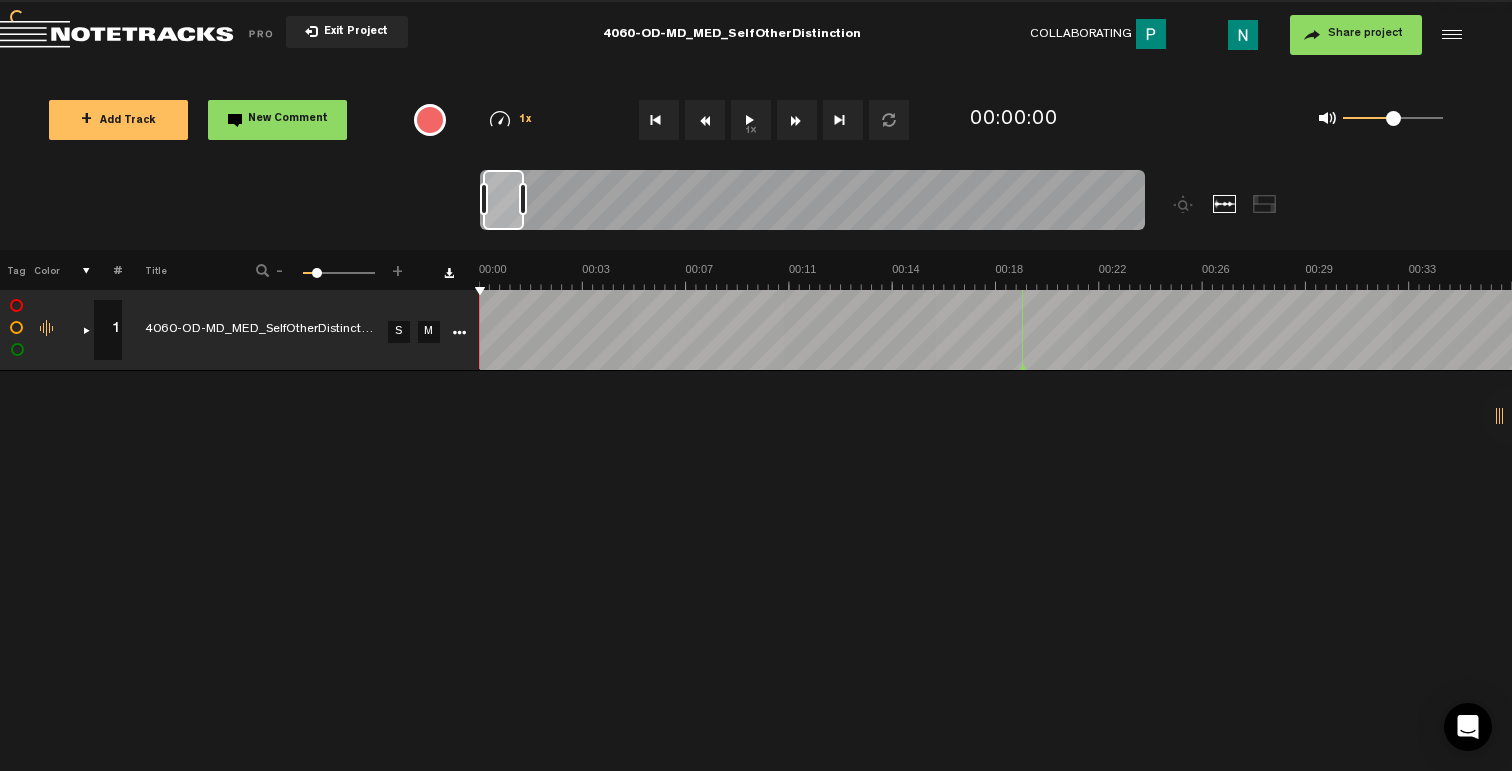 click on "+ Add Track" at bounding box center (118, 120) 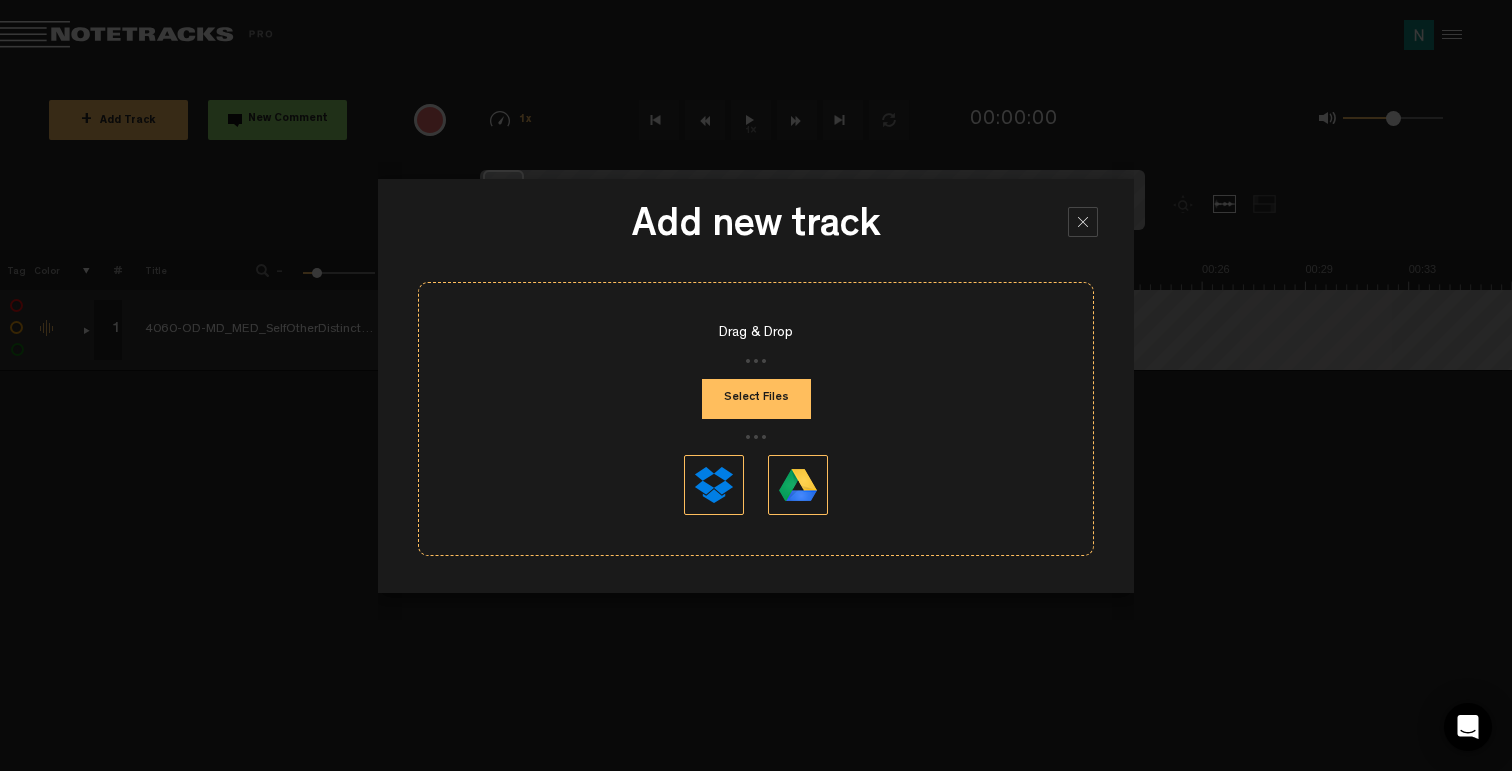 click on "Select Files" at bounding box center [756, 399] 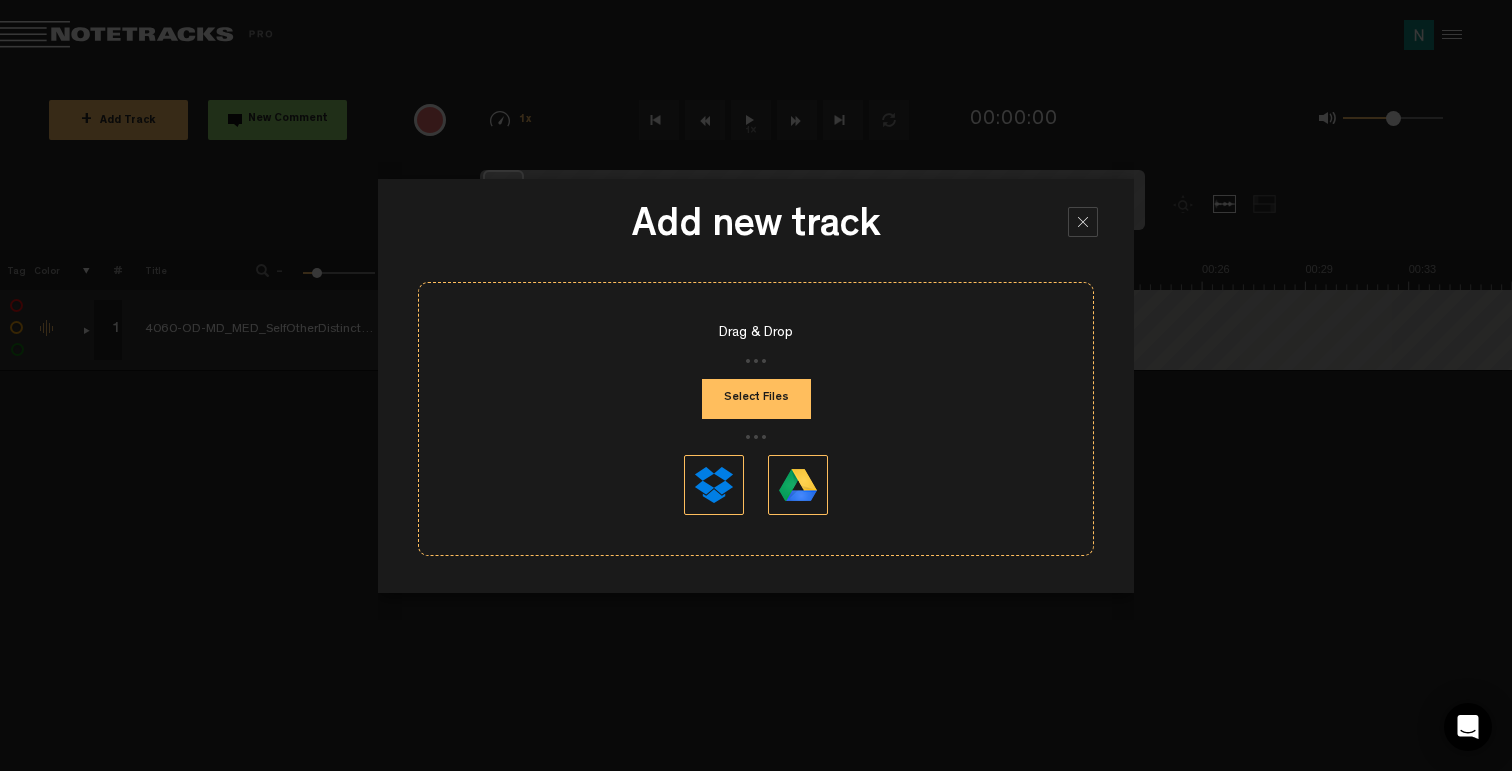 type on "C:\fakepath\4060-OD-MD_MED_SelfOtherDistinction_Mix_v2.wav" 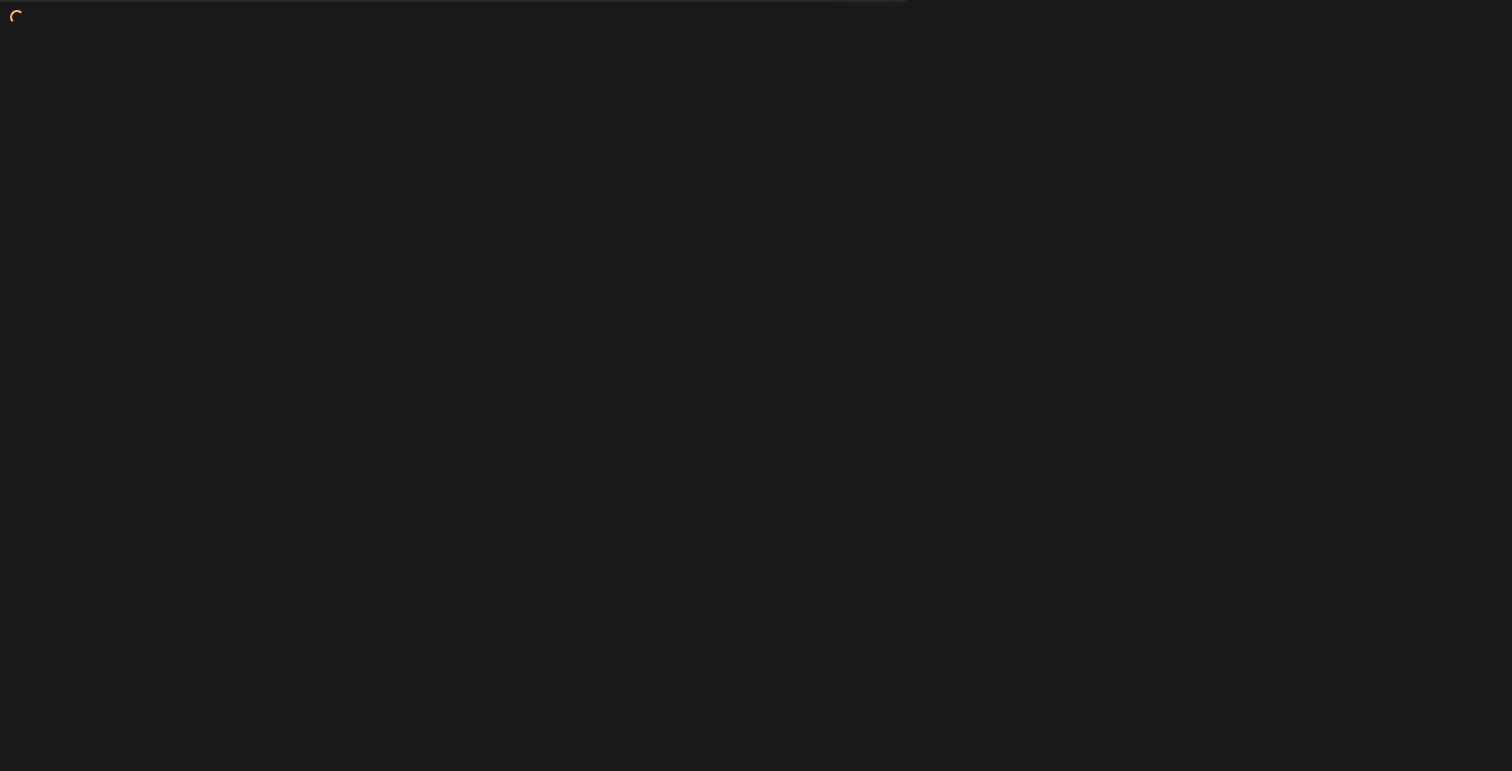 scroll, scrollTop: 0, scrollLeft: 0, axis: both 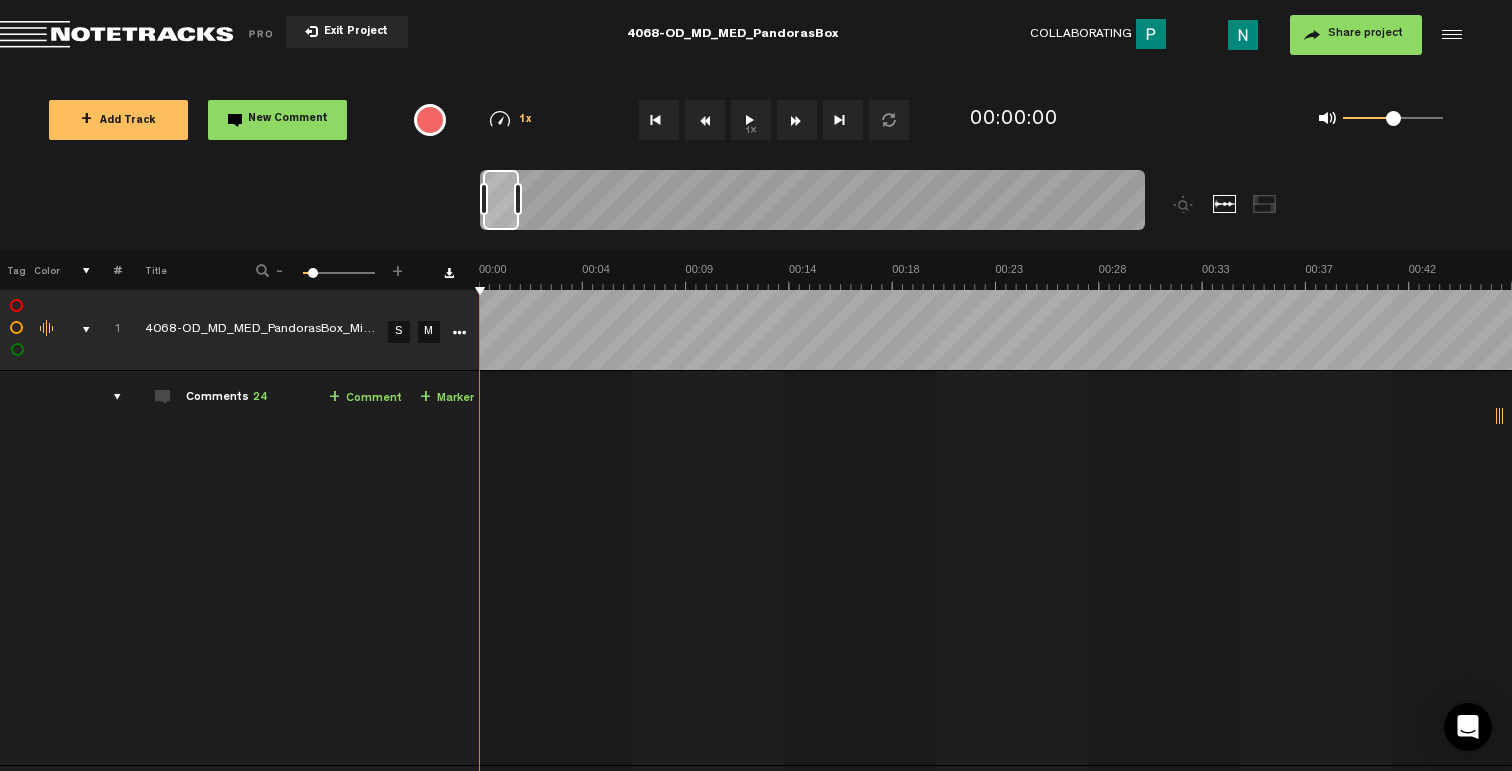 drag, startPoint x: 557, startPoint y: 202, endPoint x: 512, endPoint y: 203, distance: 45.01111 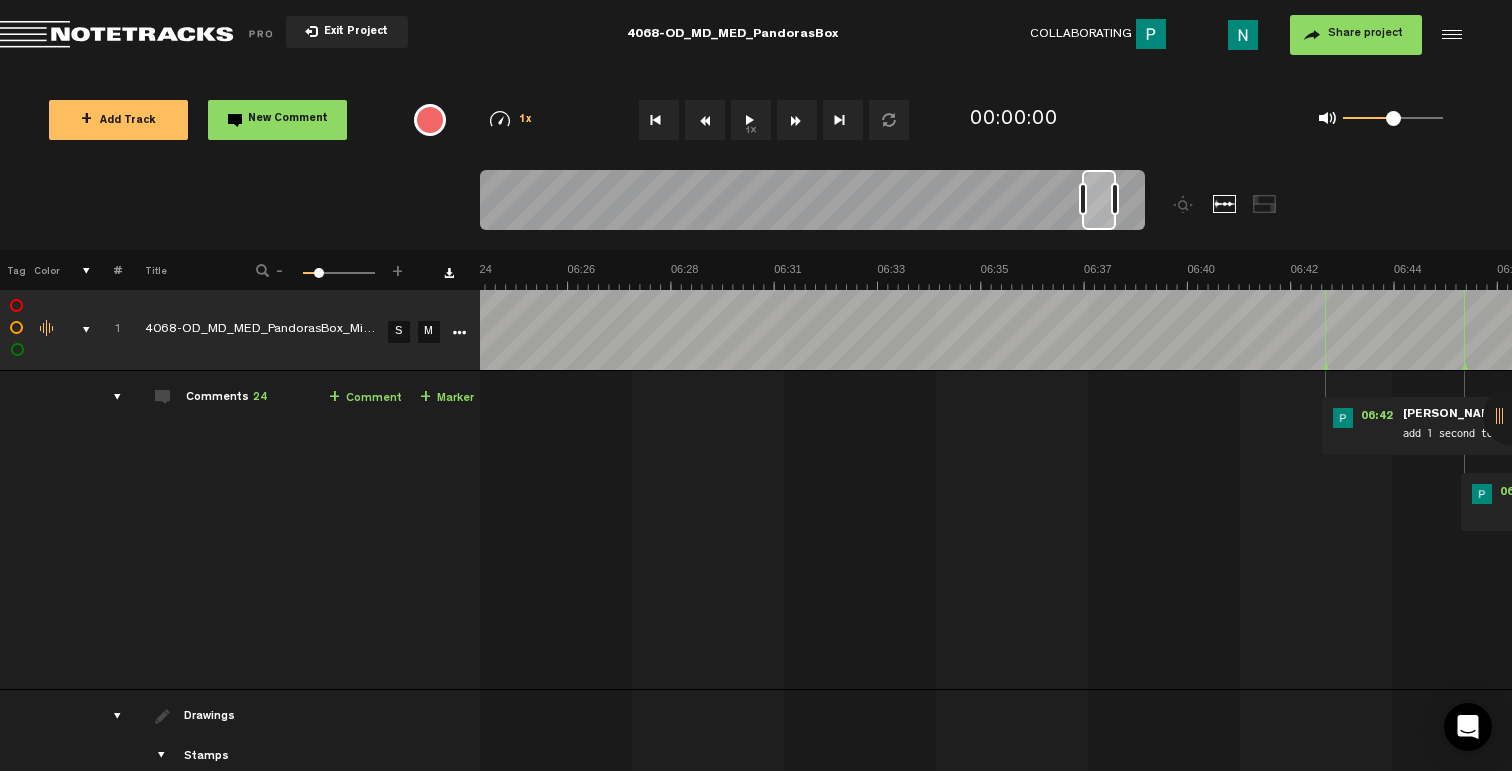 scroll, scrollTop: 0, scrollLeft: 18594, axis: horizontal 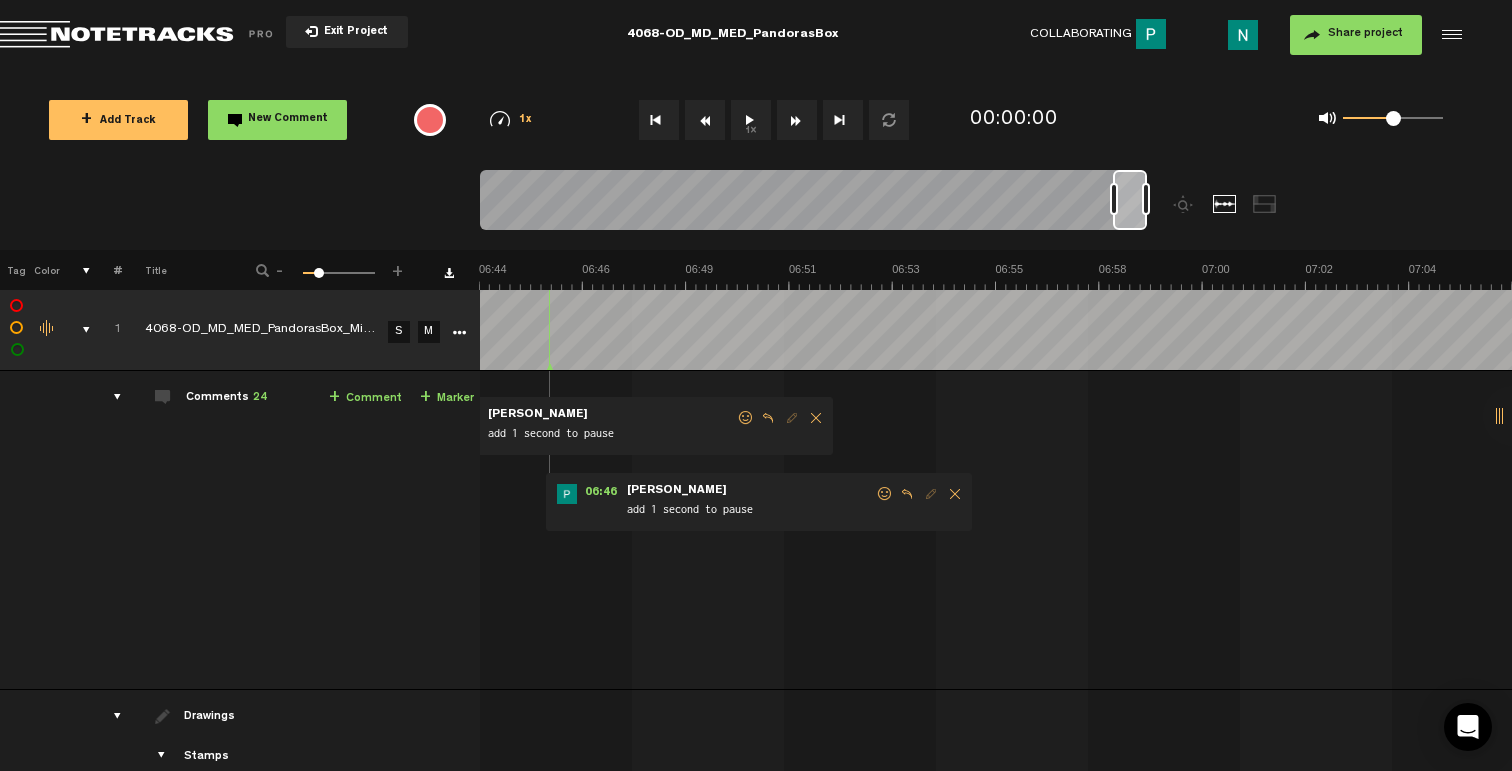 drag, startPoint x: 499, startPoint y: 207, endPoint x: 1156, endPoint y: 277, distance: 660.71857 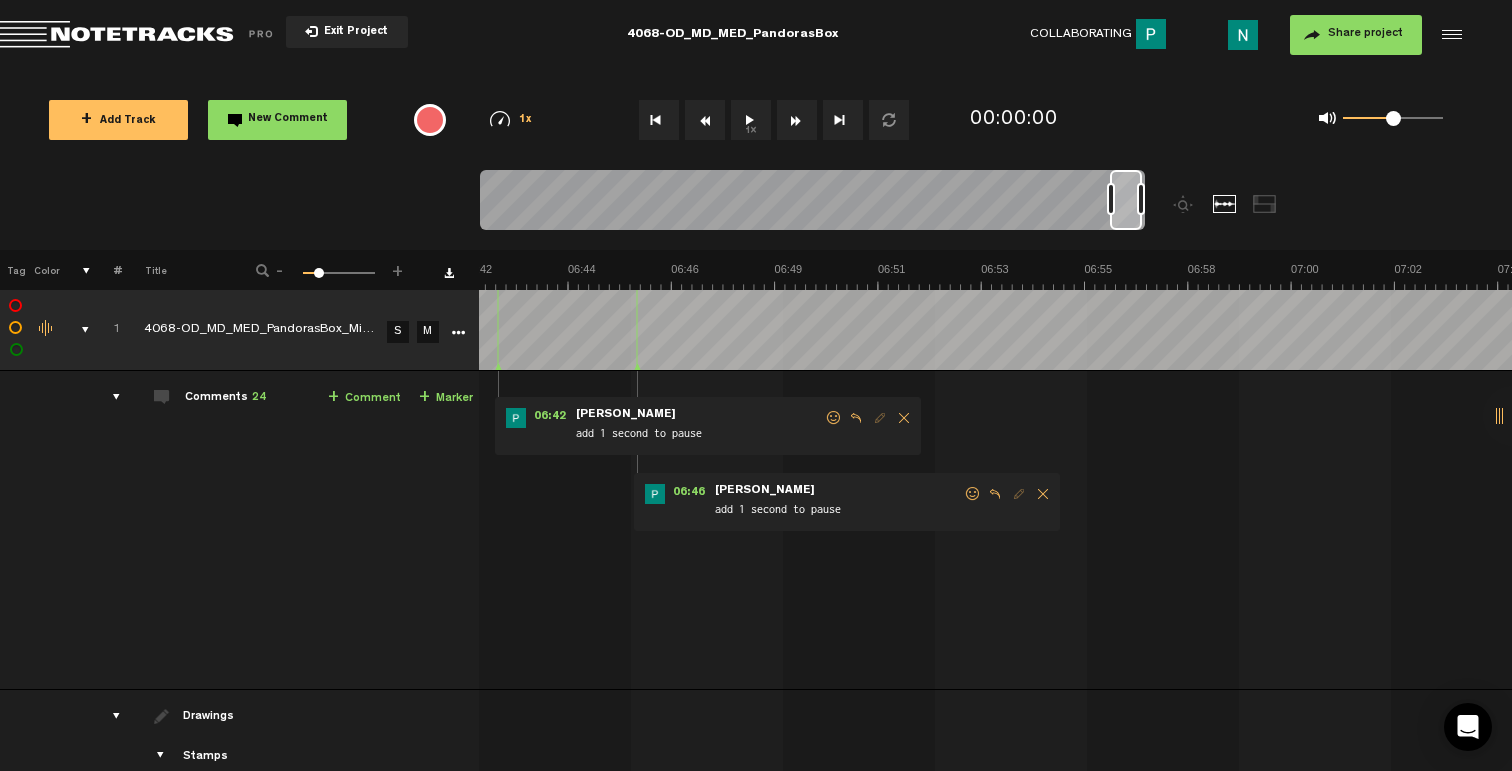 scroll, scrollTop: 0, scrollLeft: 18328, axis: horizontal 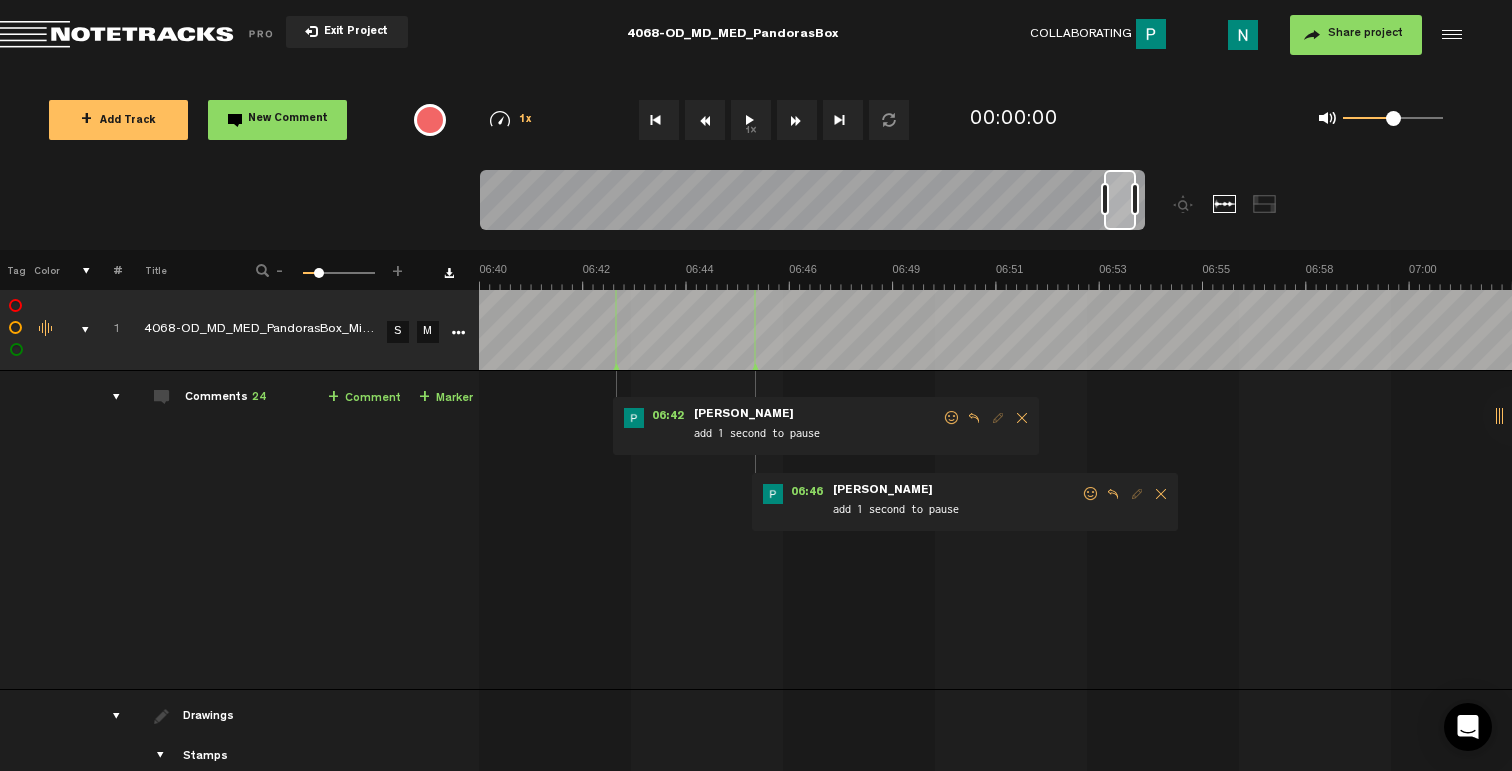 click at bounding box center (1120, 200) 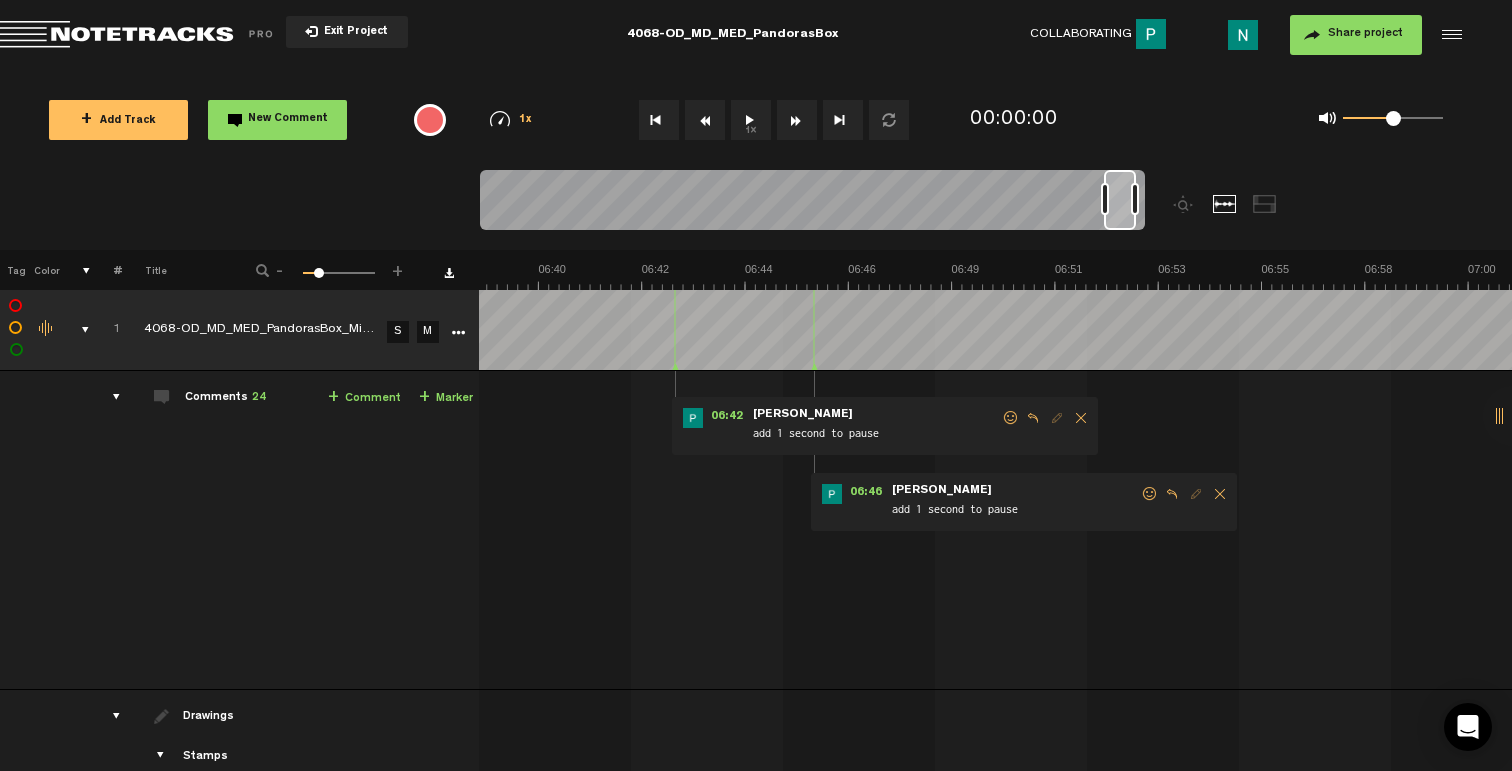 click at bounding box center [1150, 494] 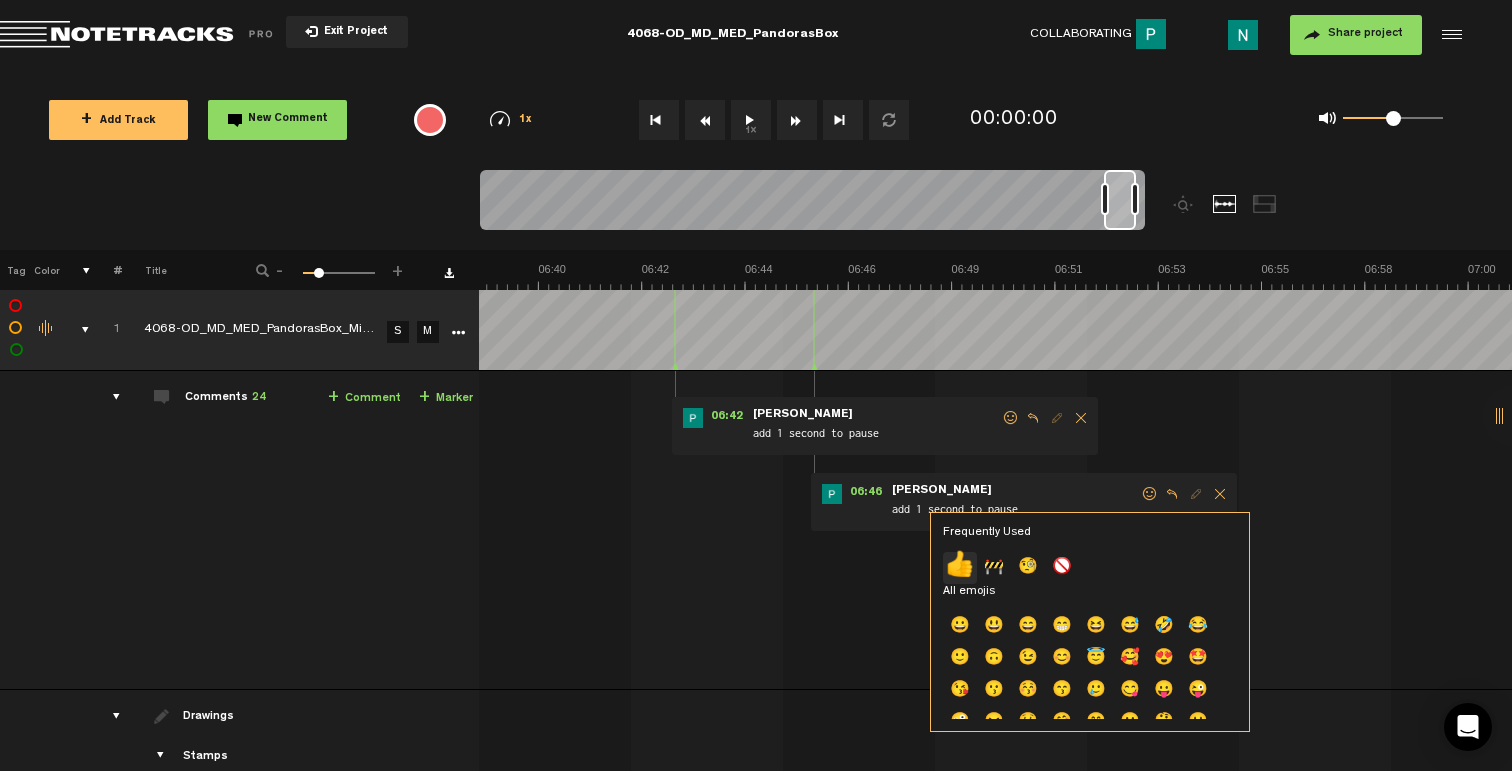 click on "👍" 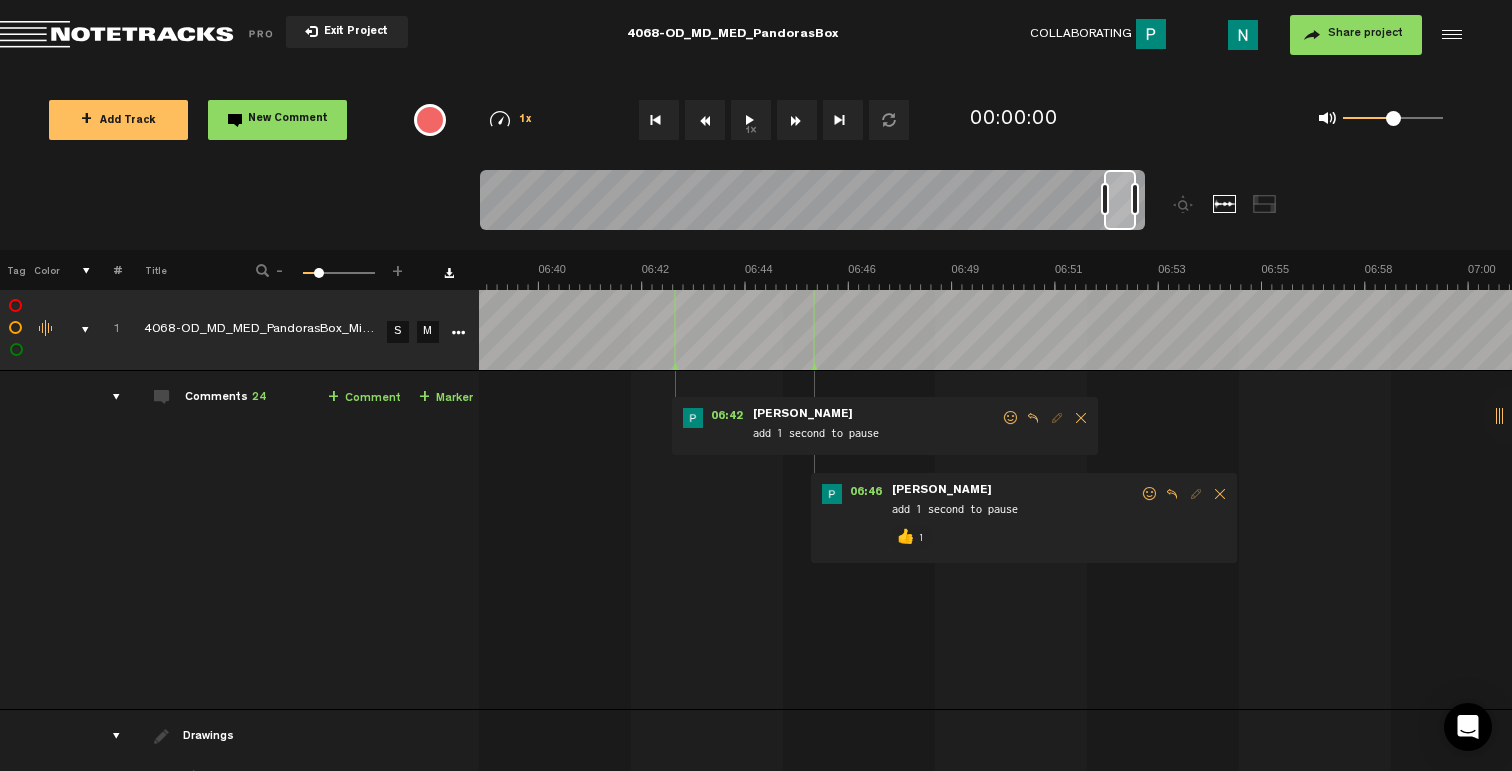 click on "06:42 -     • Patrick  Foley:  "add 1 second to pause" Patrick  Foley add 1 second to pause" at bounding box center [885, 426] 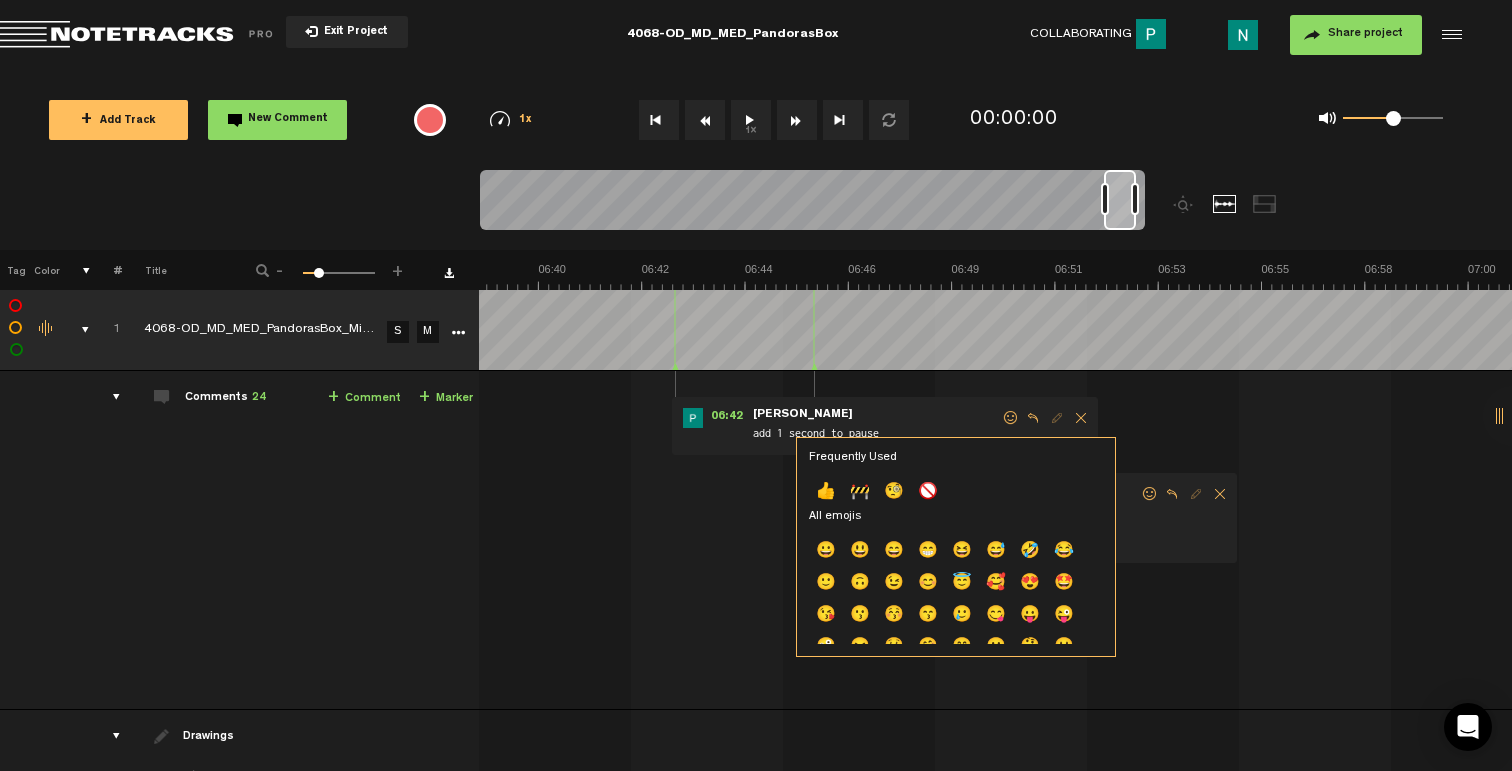 click on "👍" 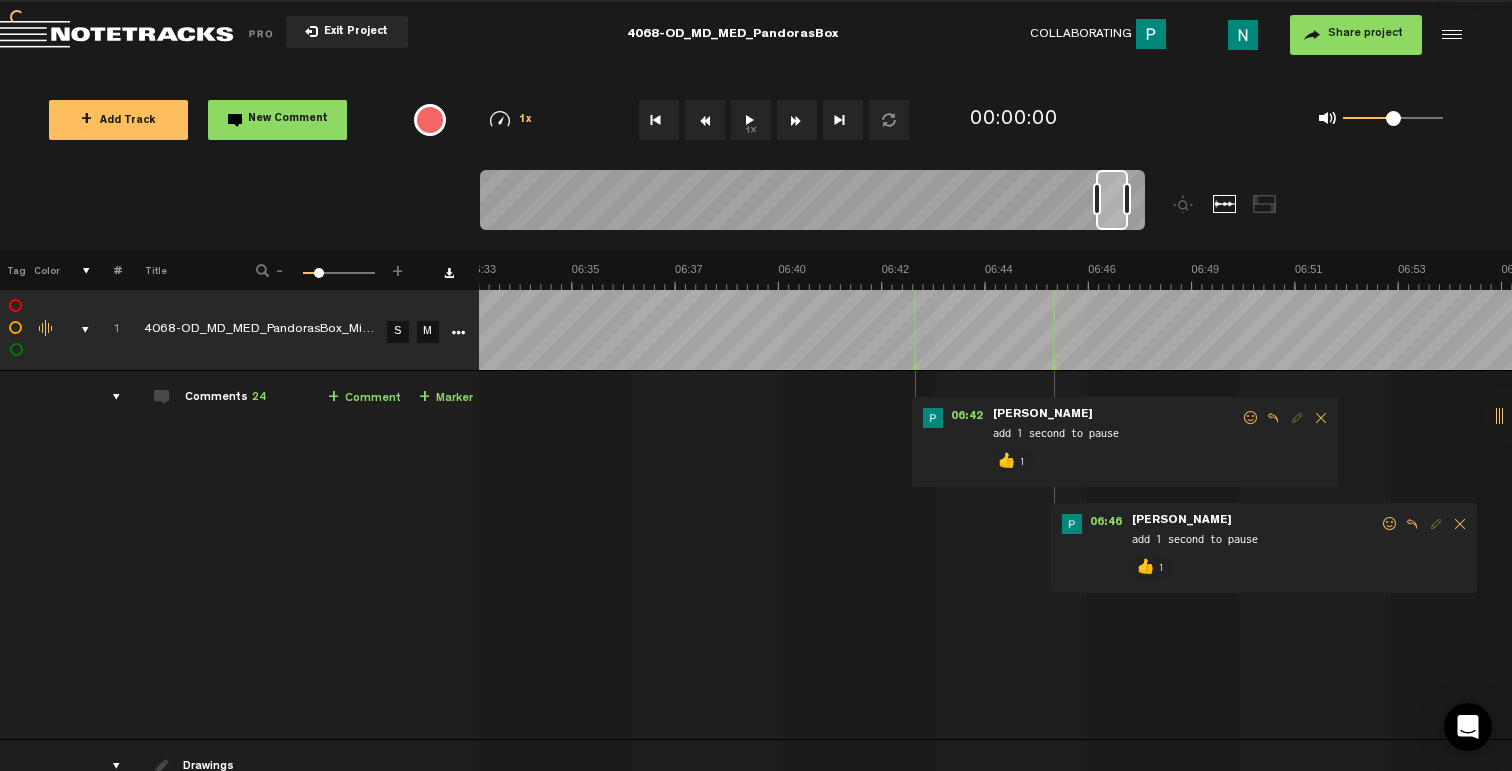 scroll, scrollTop: 0, scrollLeft: 17968, axis: horizontal 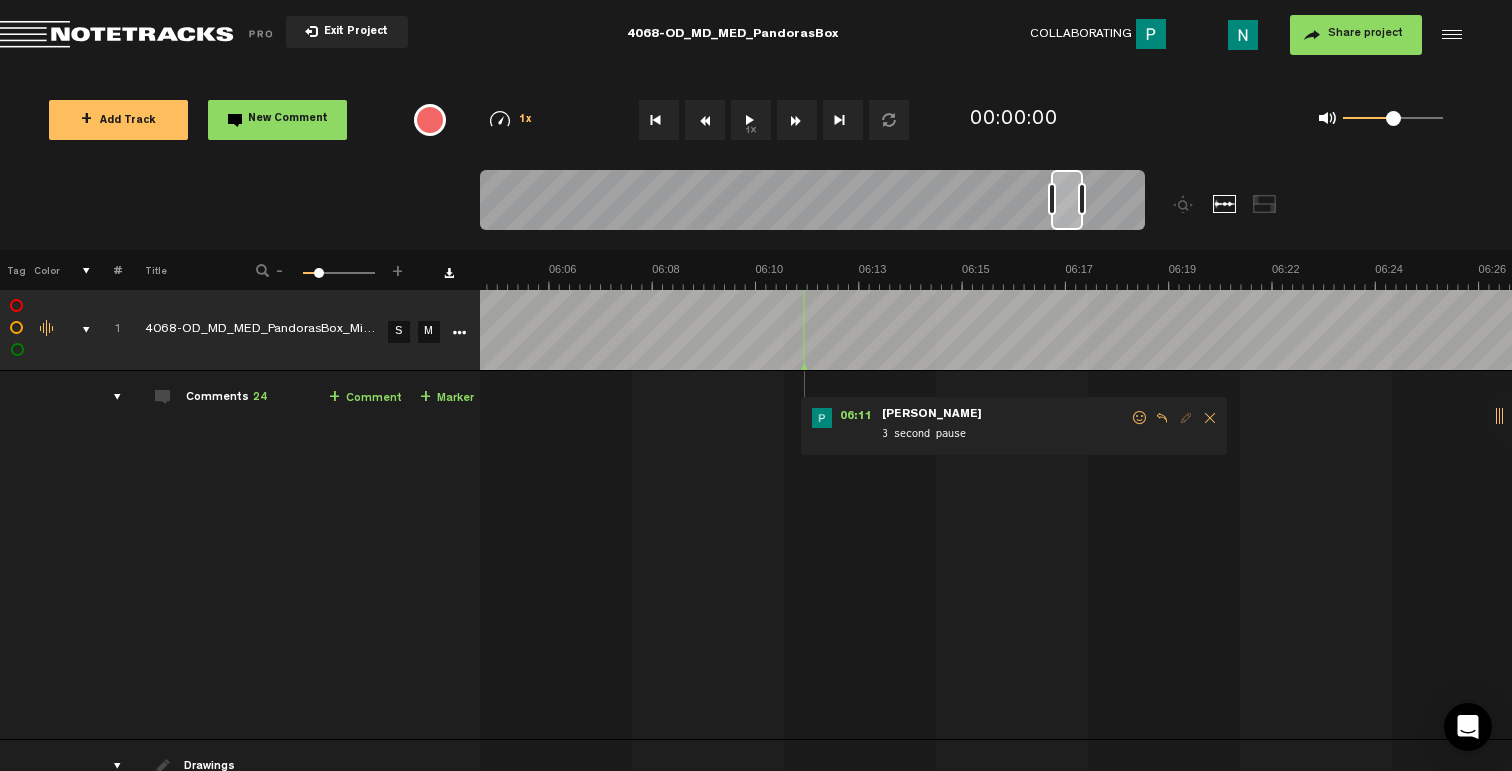 click at bounding box center (1140, 418) 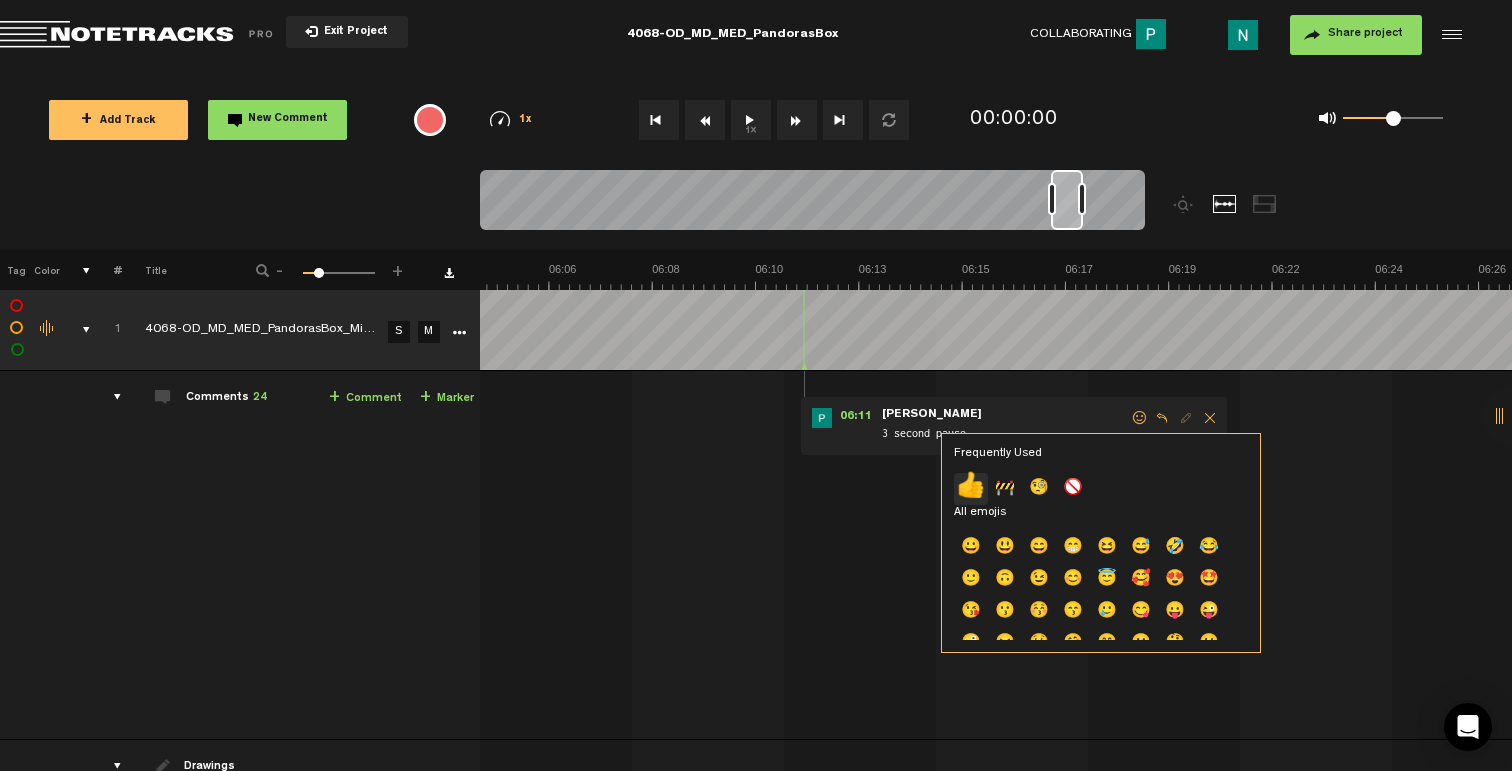 click on "👍" 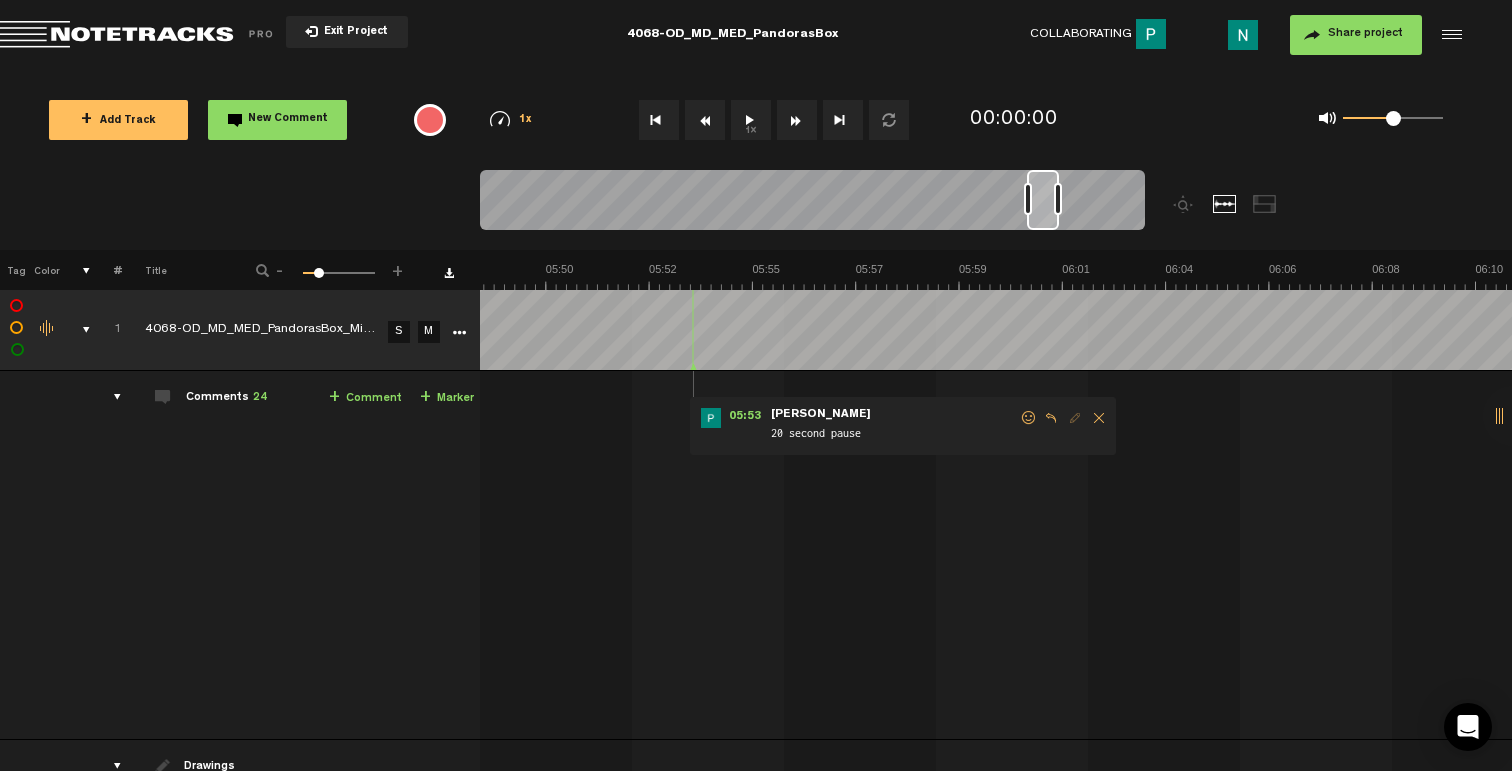 scroll, scrollTop: 0, scrollLeft: 15928, axis: horizontal 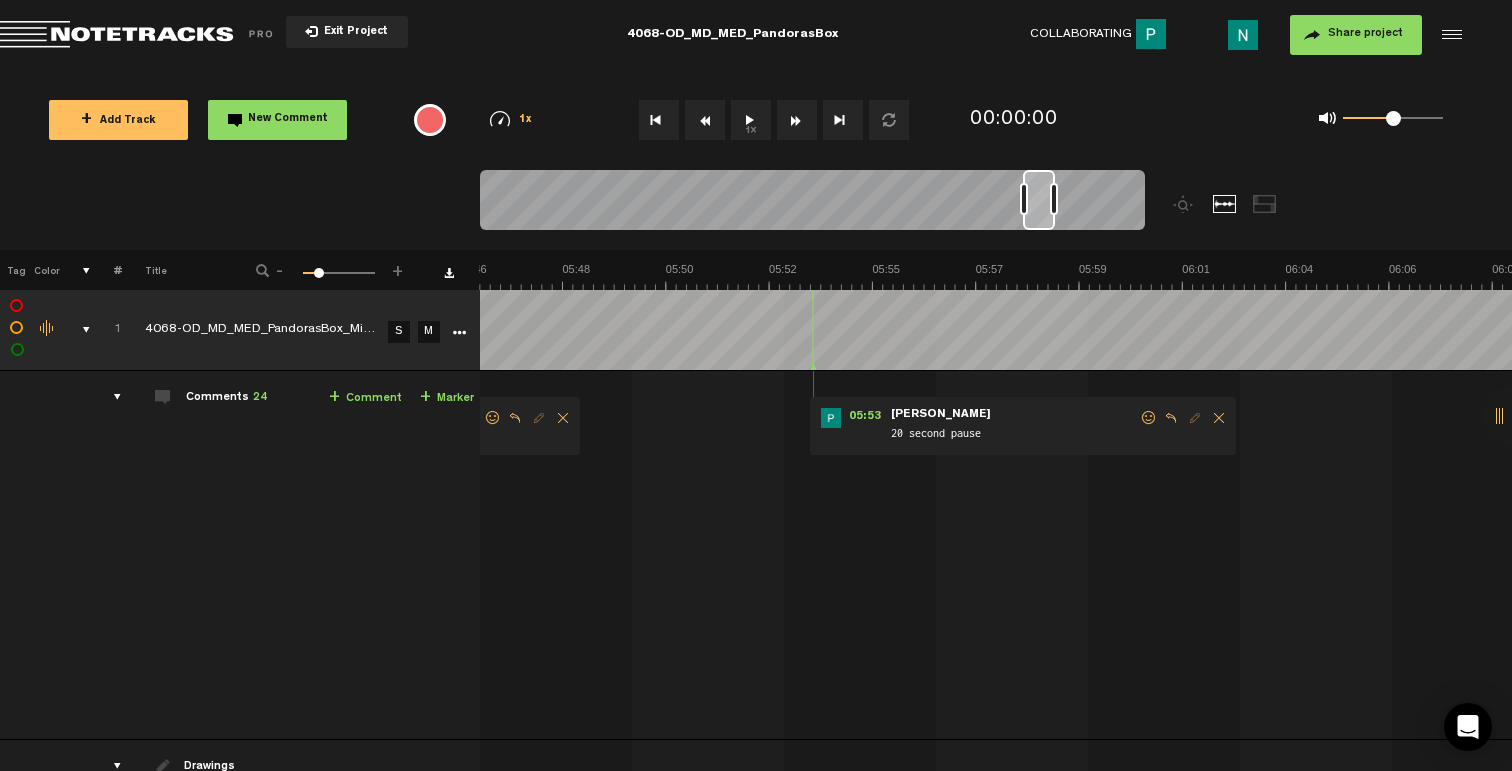 click at bounding box center (1149, 418) 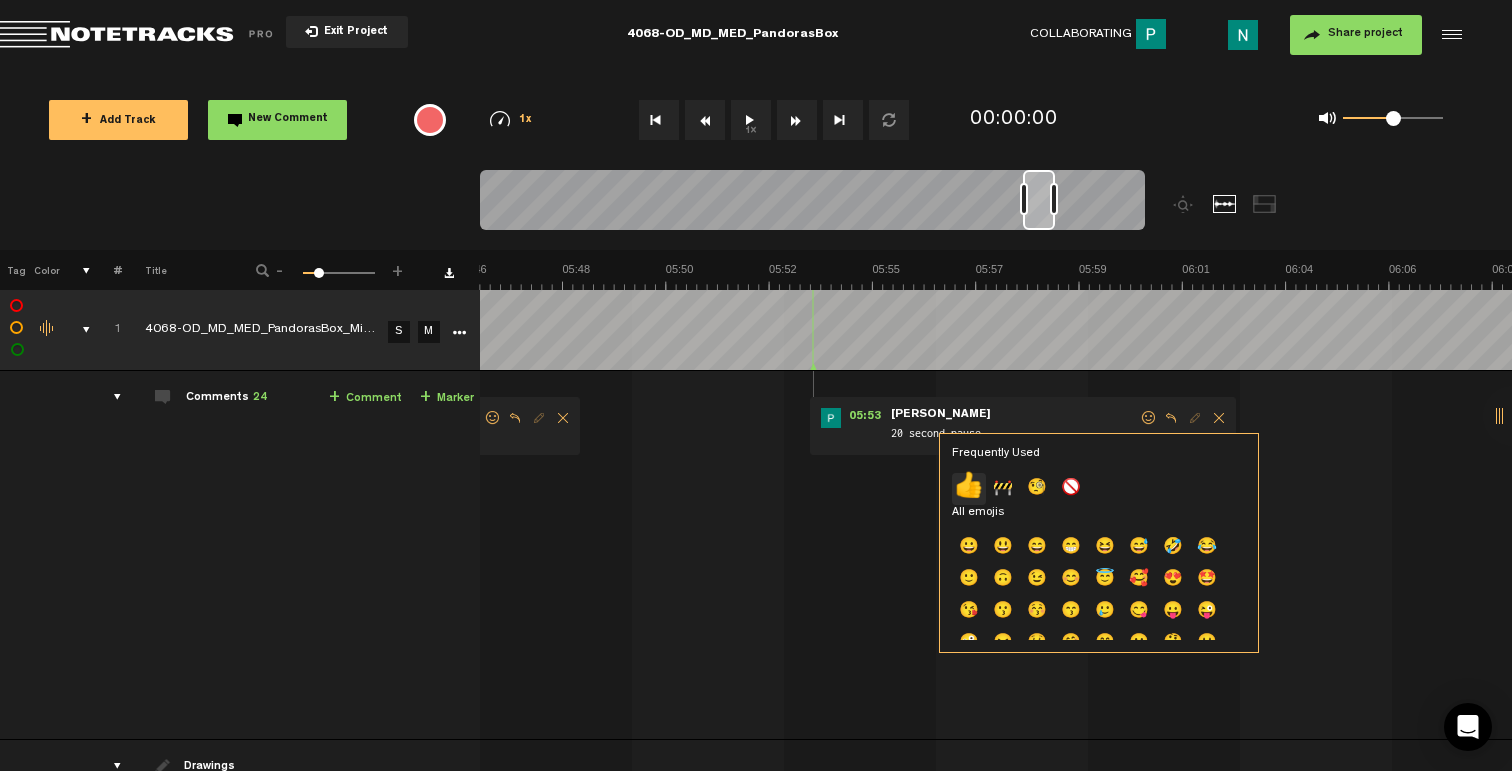click on "👍" 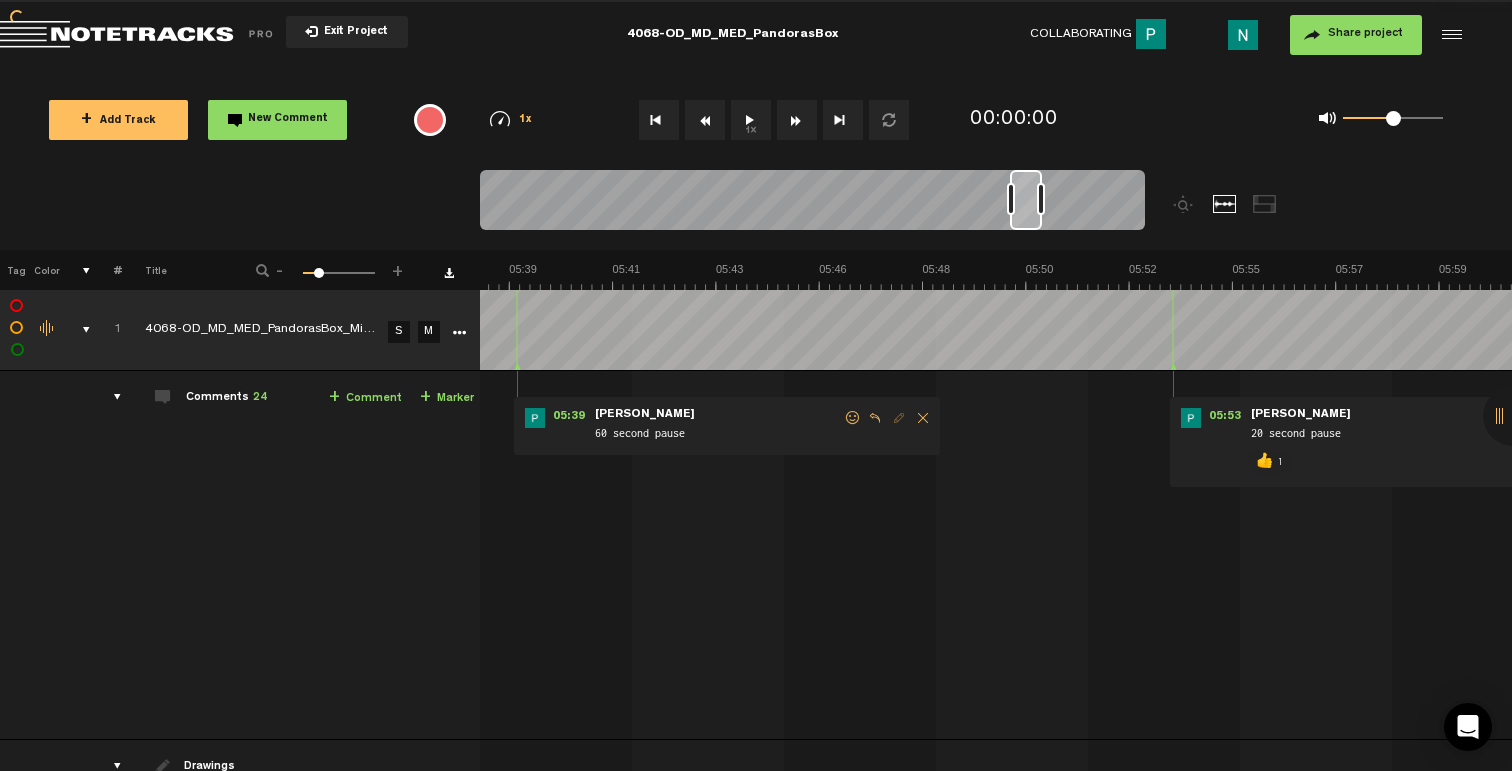 scroll, scrollTop: 0, scrollLeft: 15448, axis: horizontal 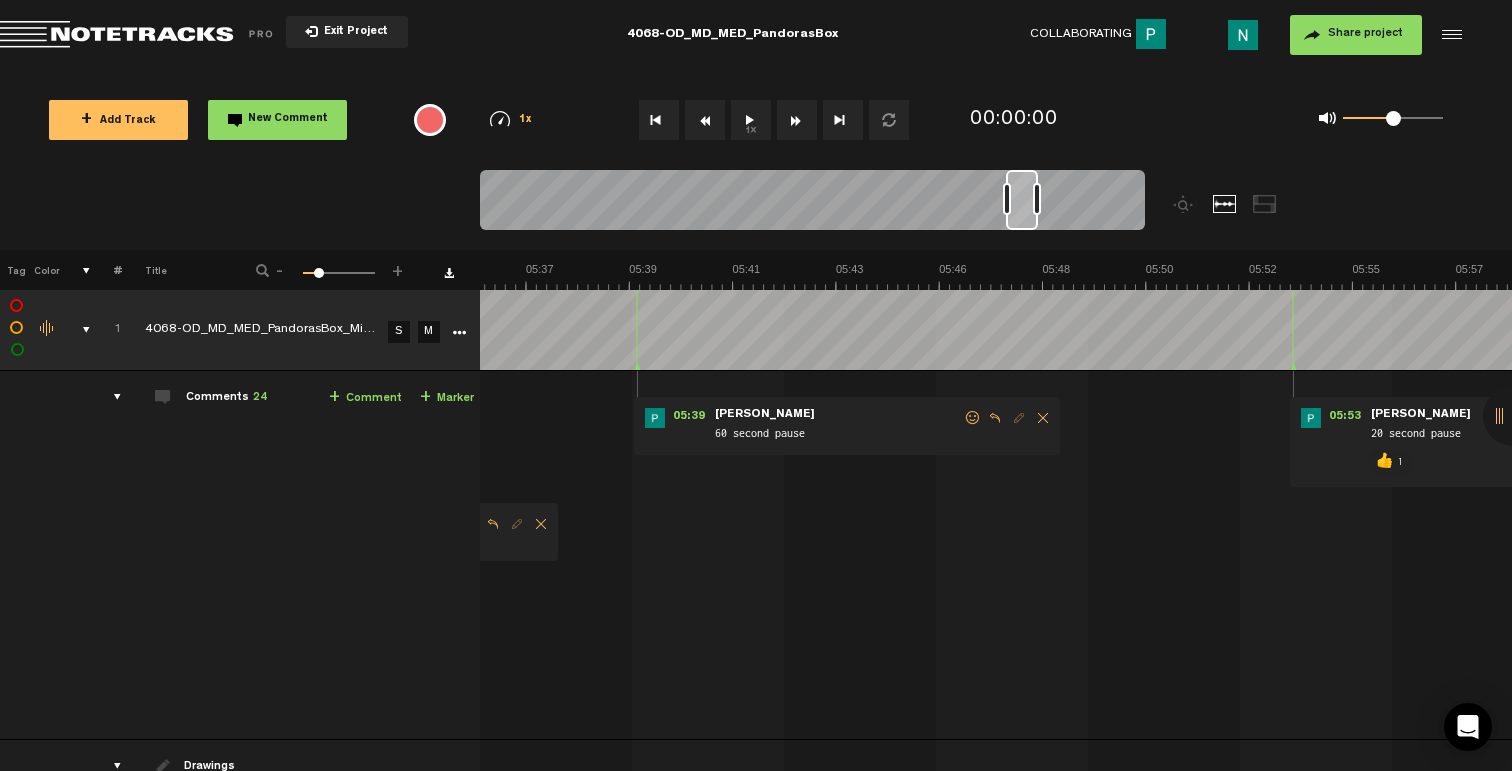 click at bounding box center [973, 418] 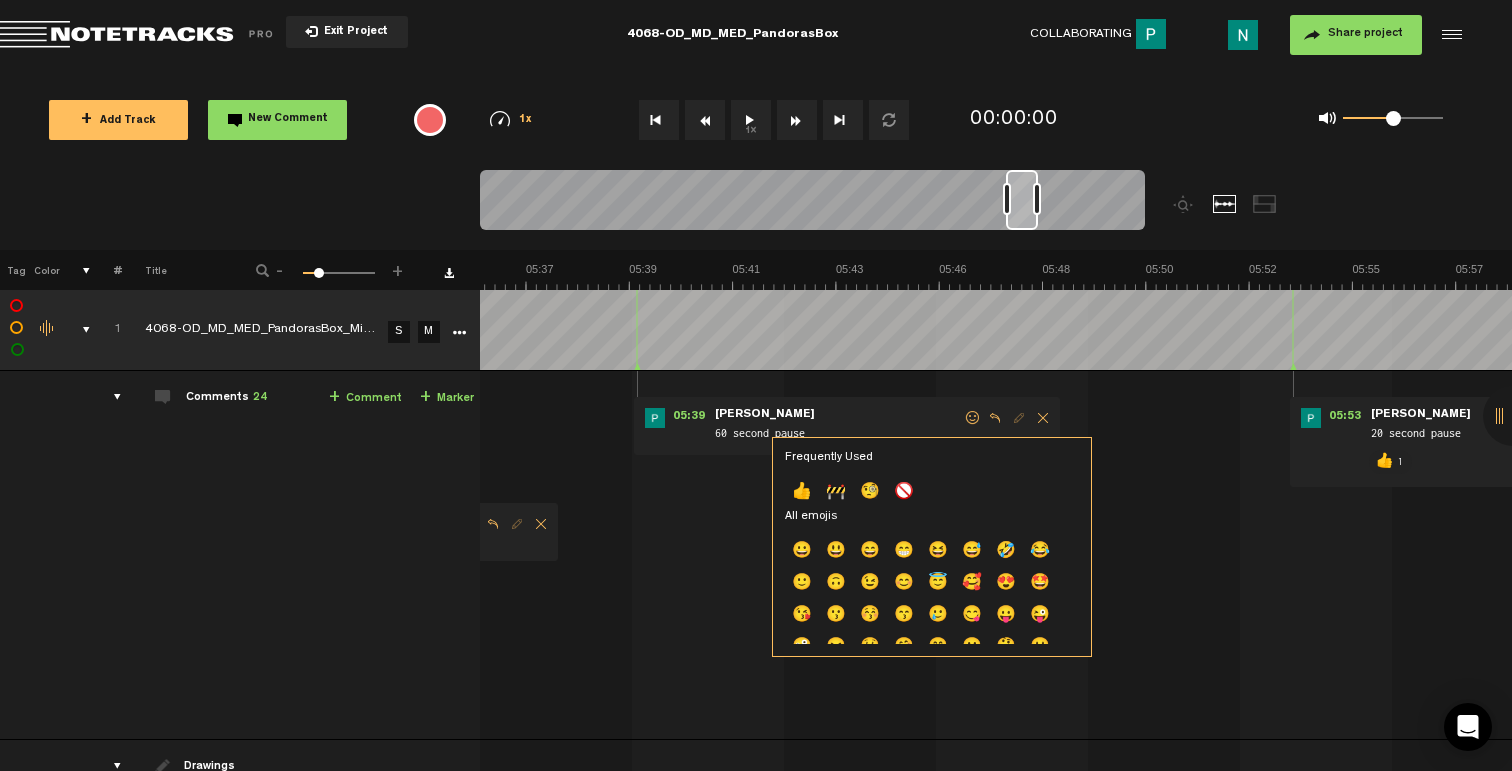 click on "👍" 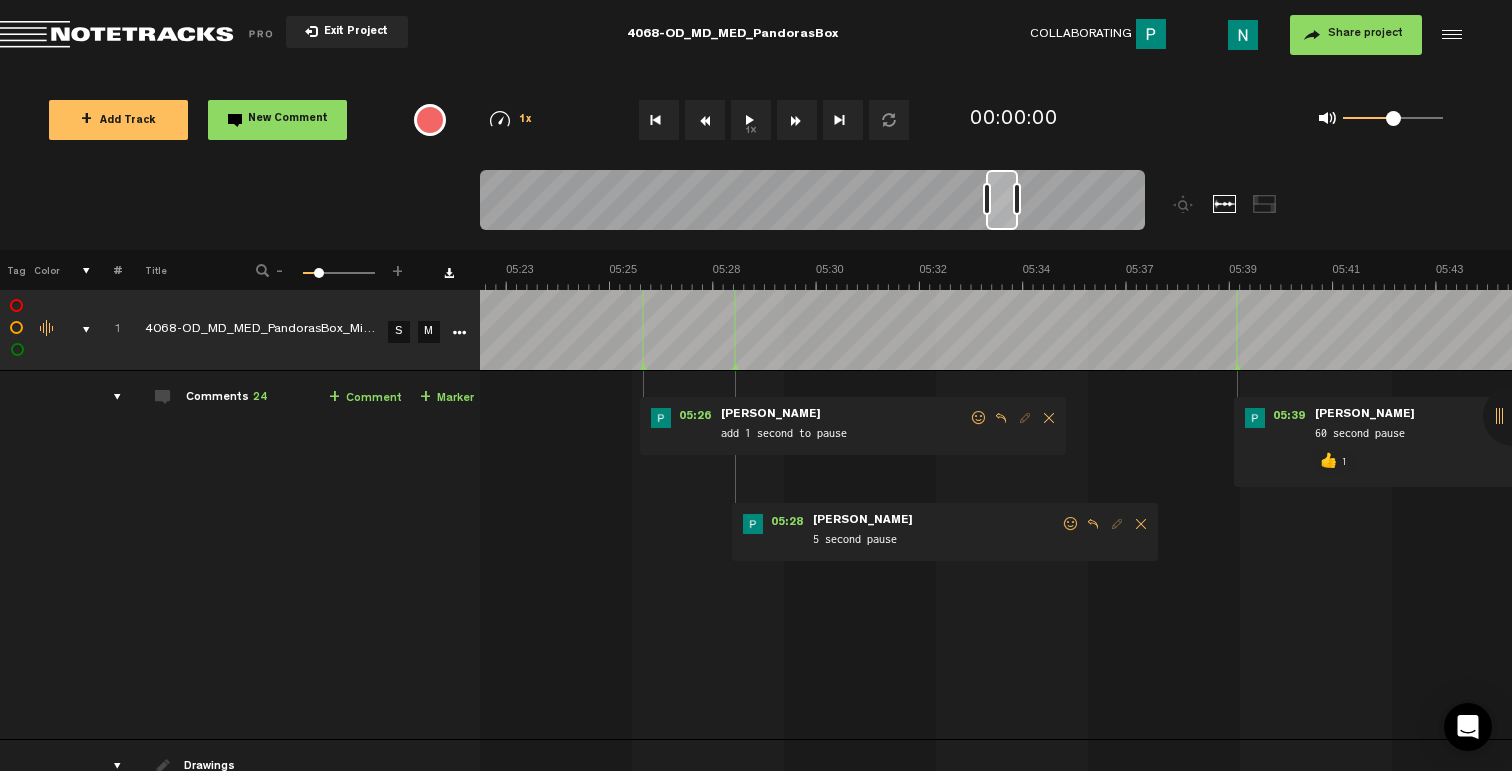 scroll, scrollTop: 0, scrollLeft: 14848, axis: horizontal 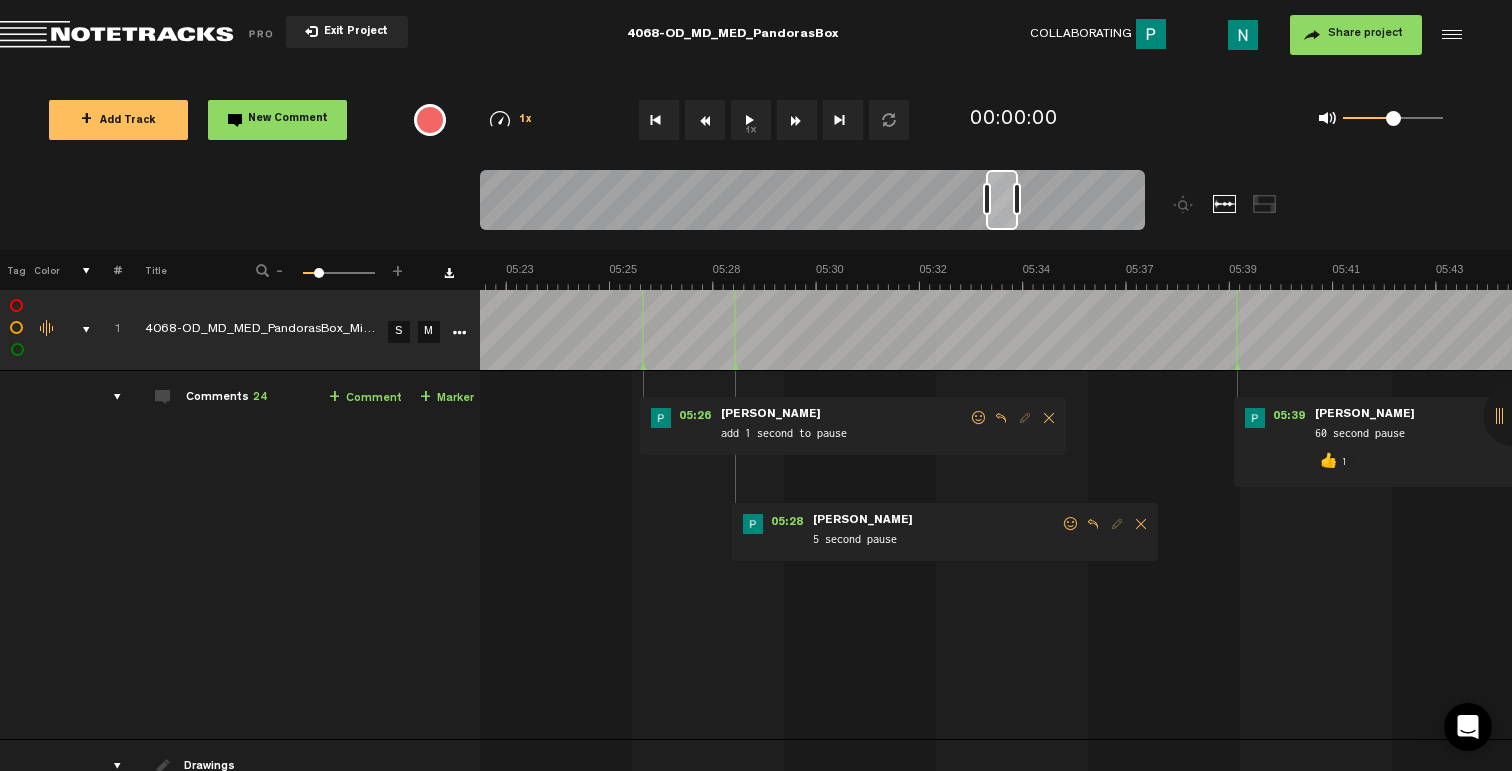 click at bounding box center [1071, 524] 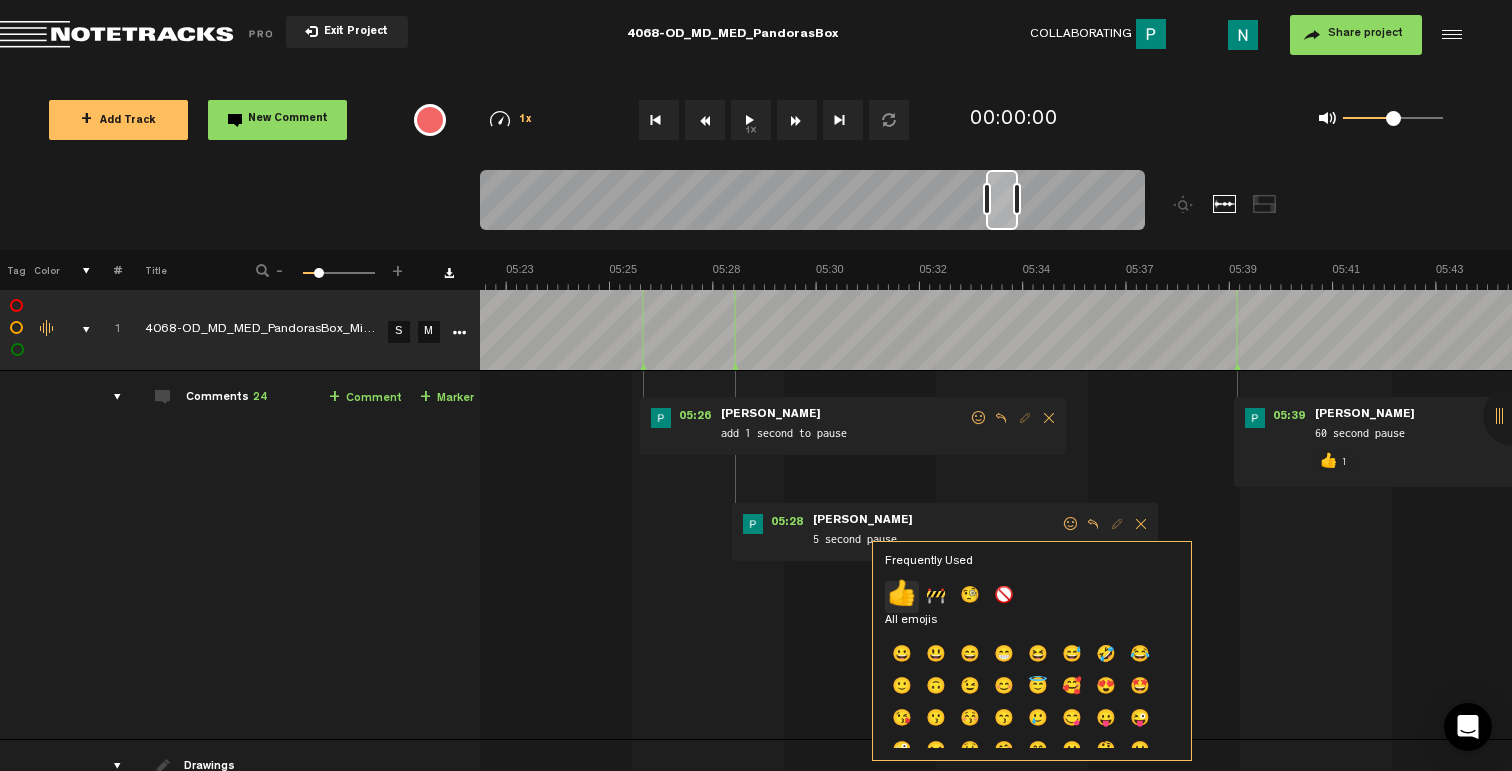 click on "👍" 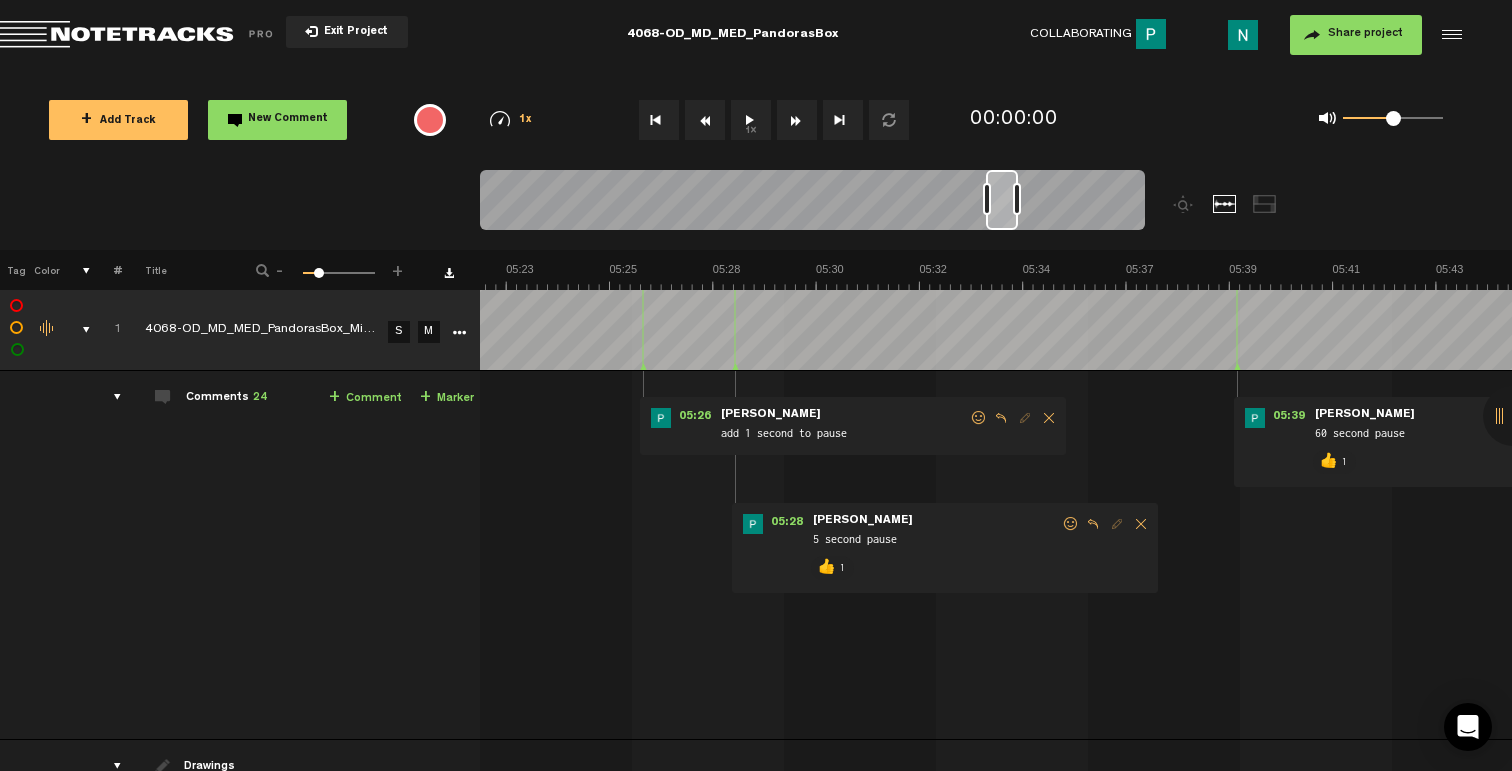 click at bounding box center (979, 418) 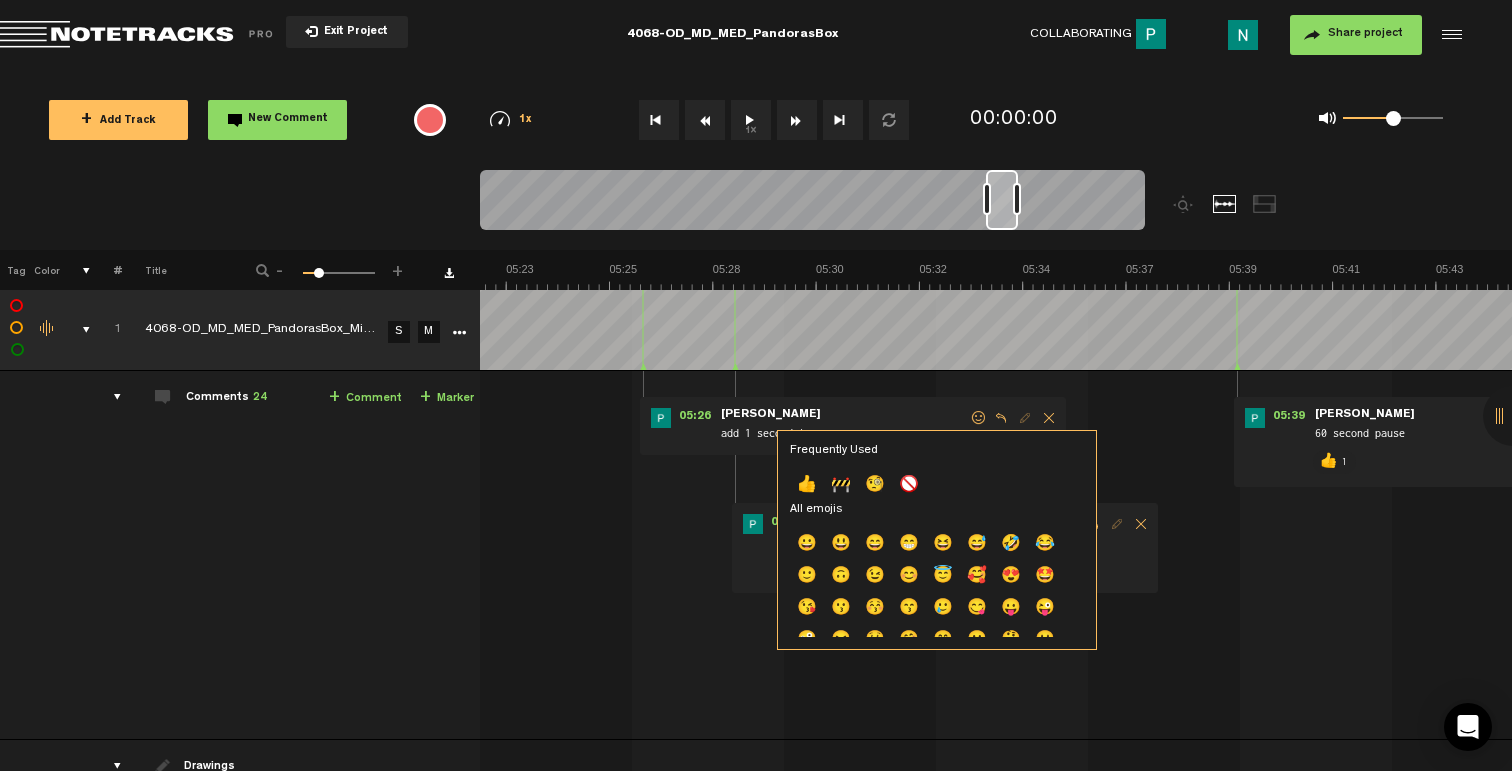 click on "👍" 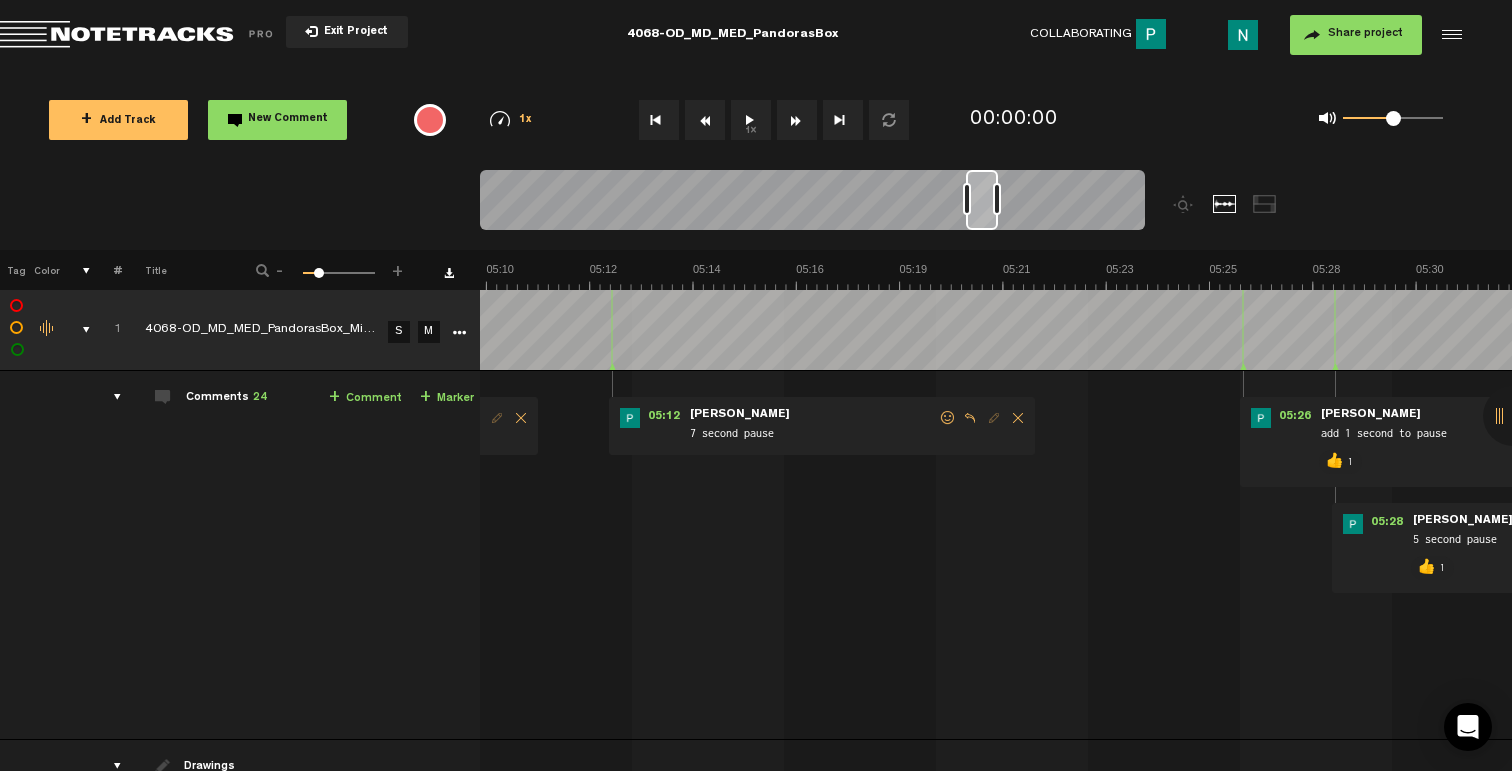 scroll, scrollTop: 0, scrollLeft: 14128, axis: horizontal 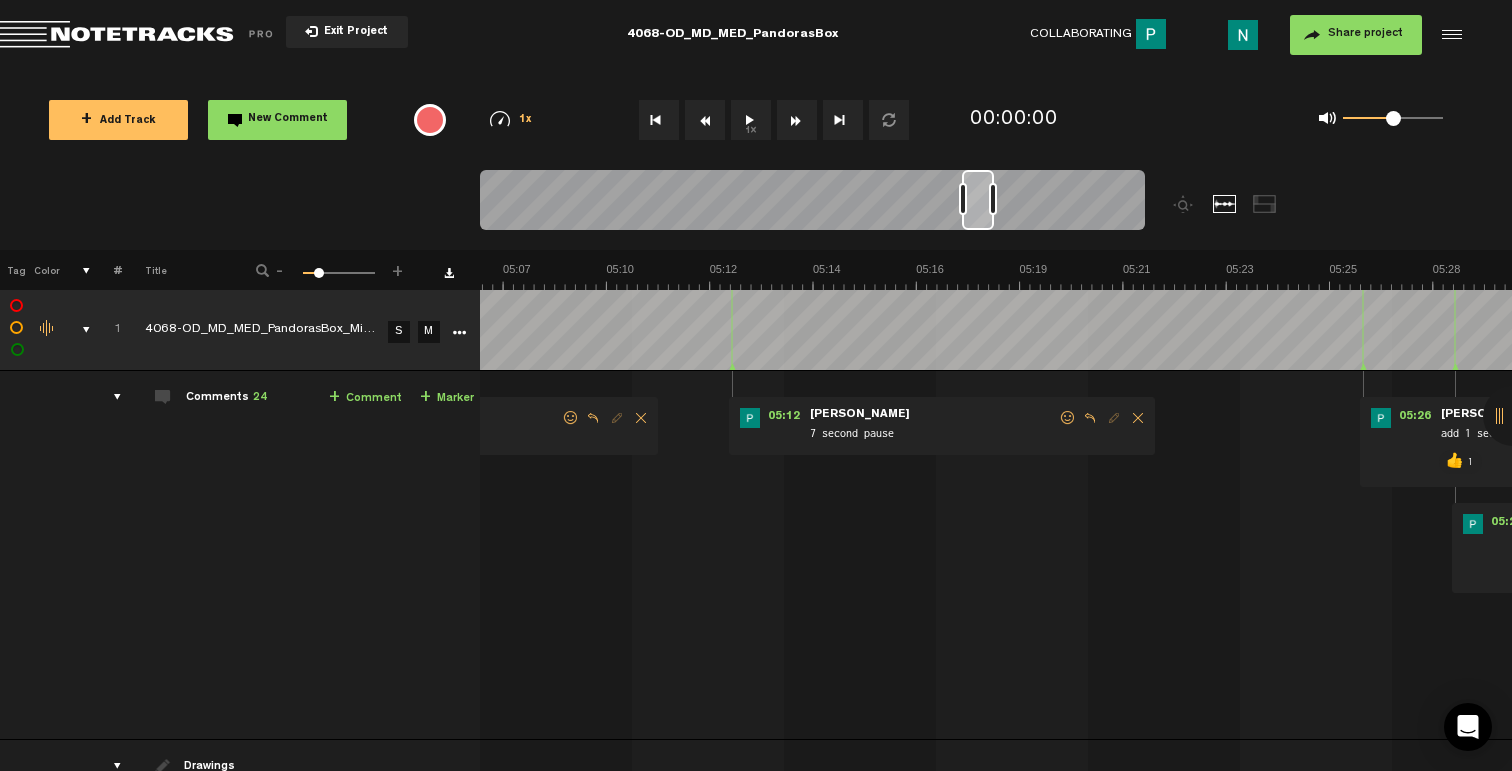 click at bounding box center (1068, 418) 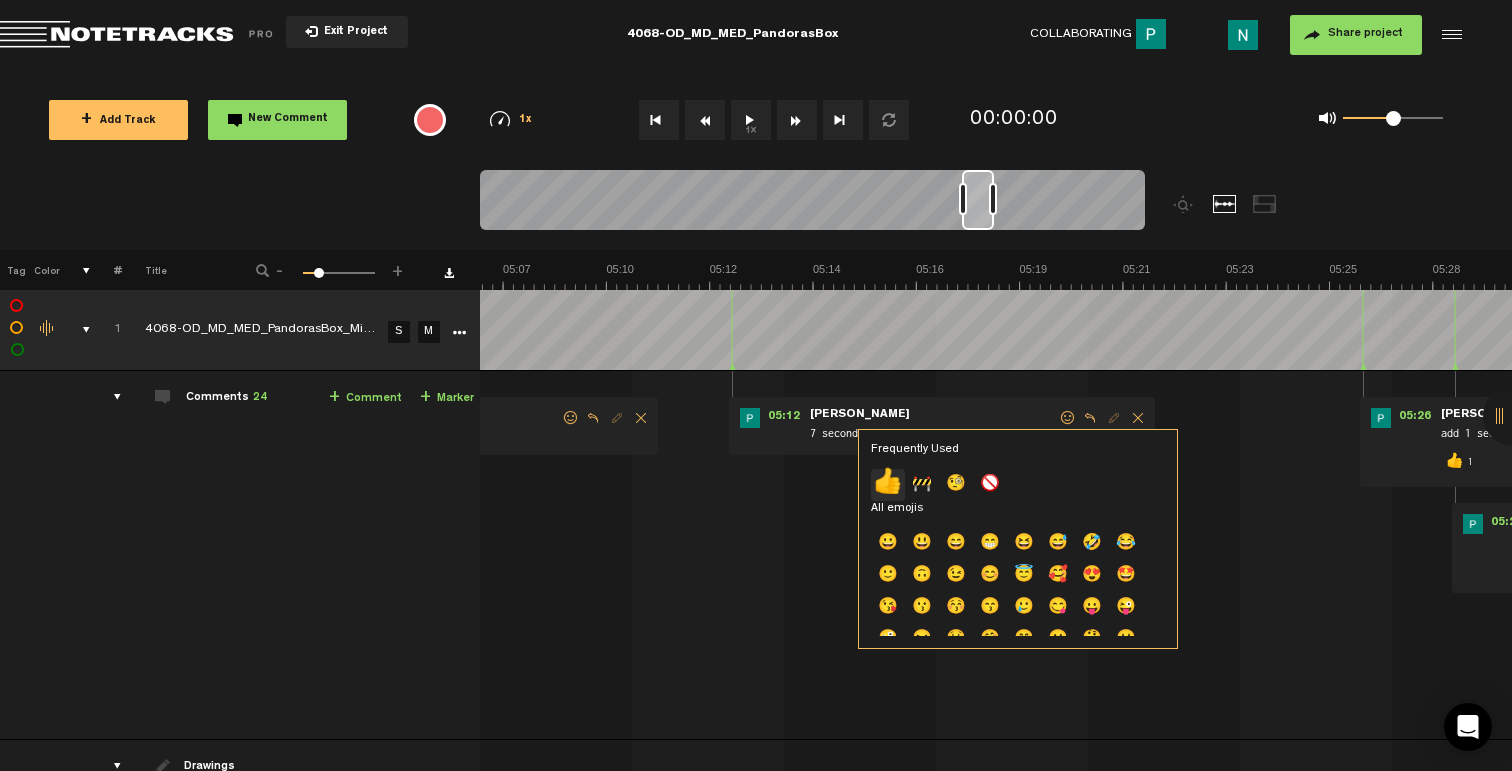 click on "👍" 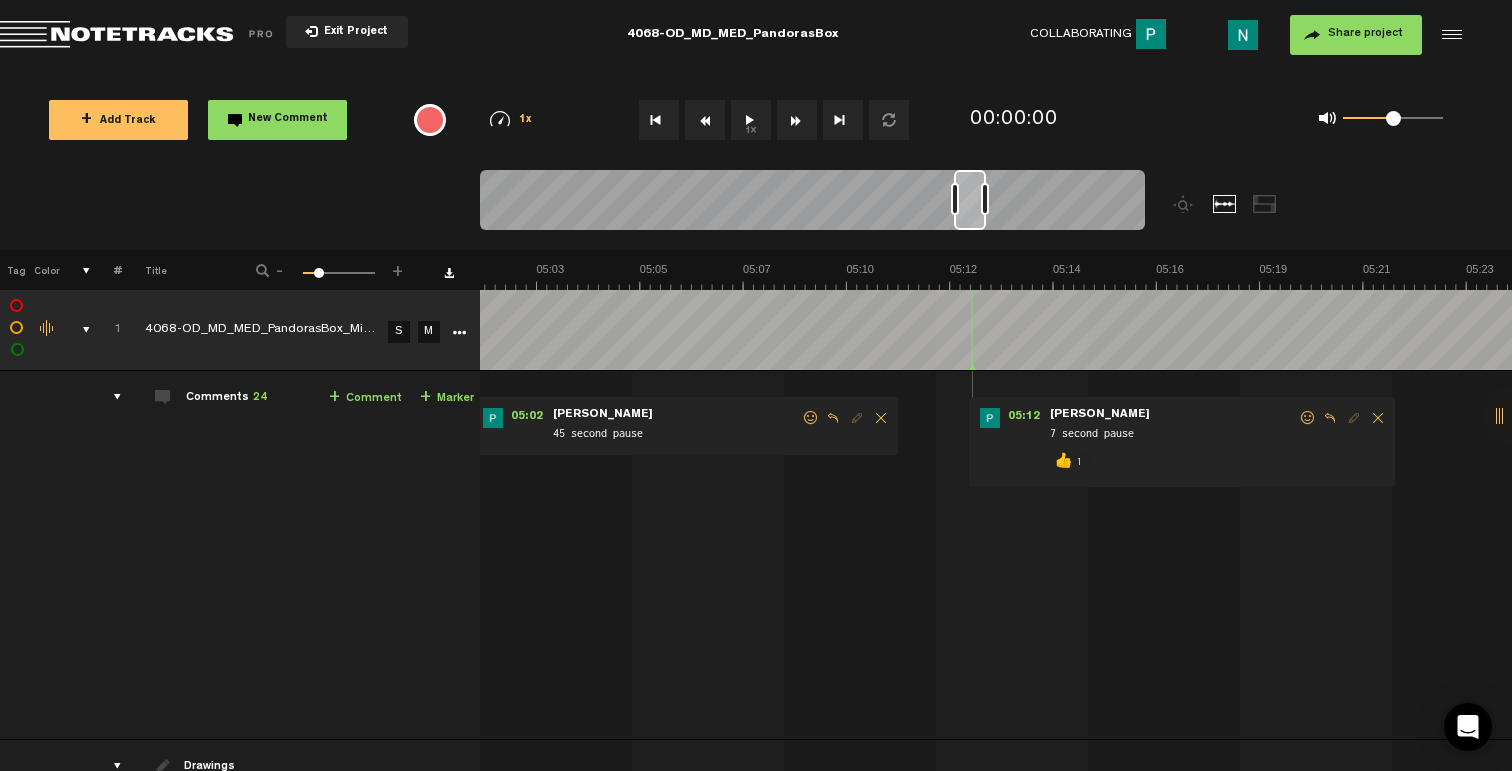 scroll, scrollTop: 0, scrollLeft: 13648, axis: horizontal 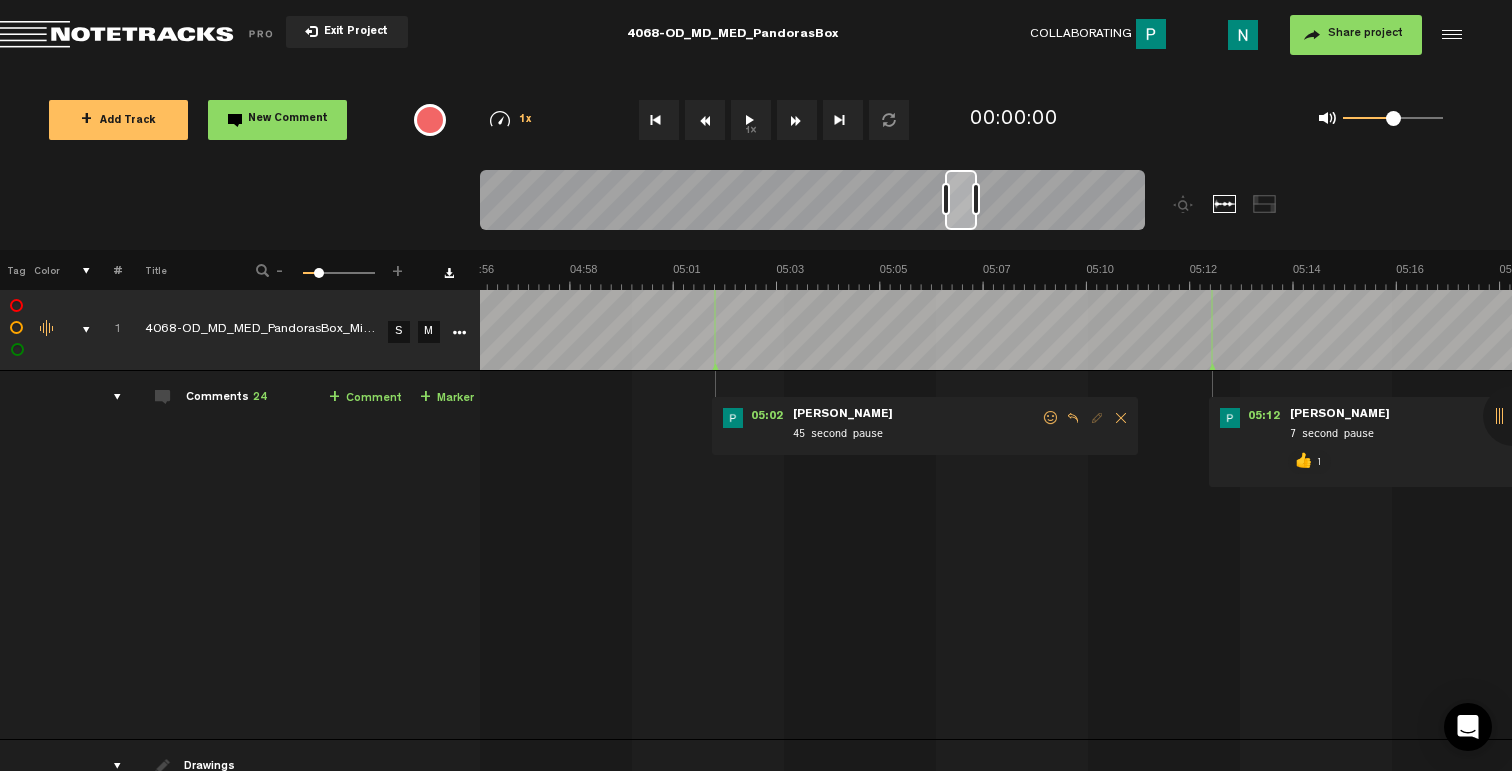 click at bounding box center (1051, 418) 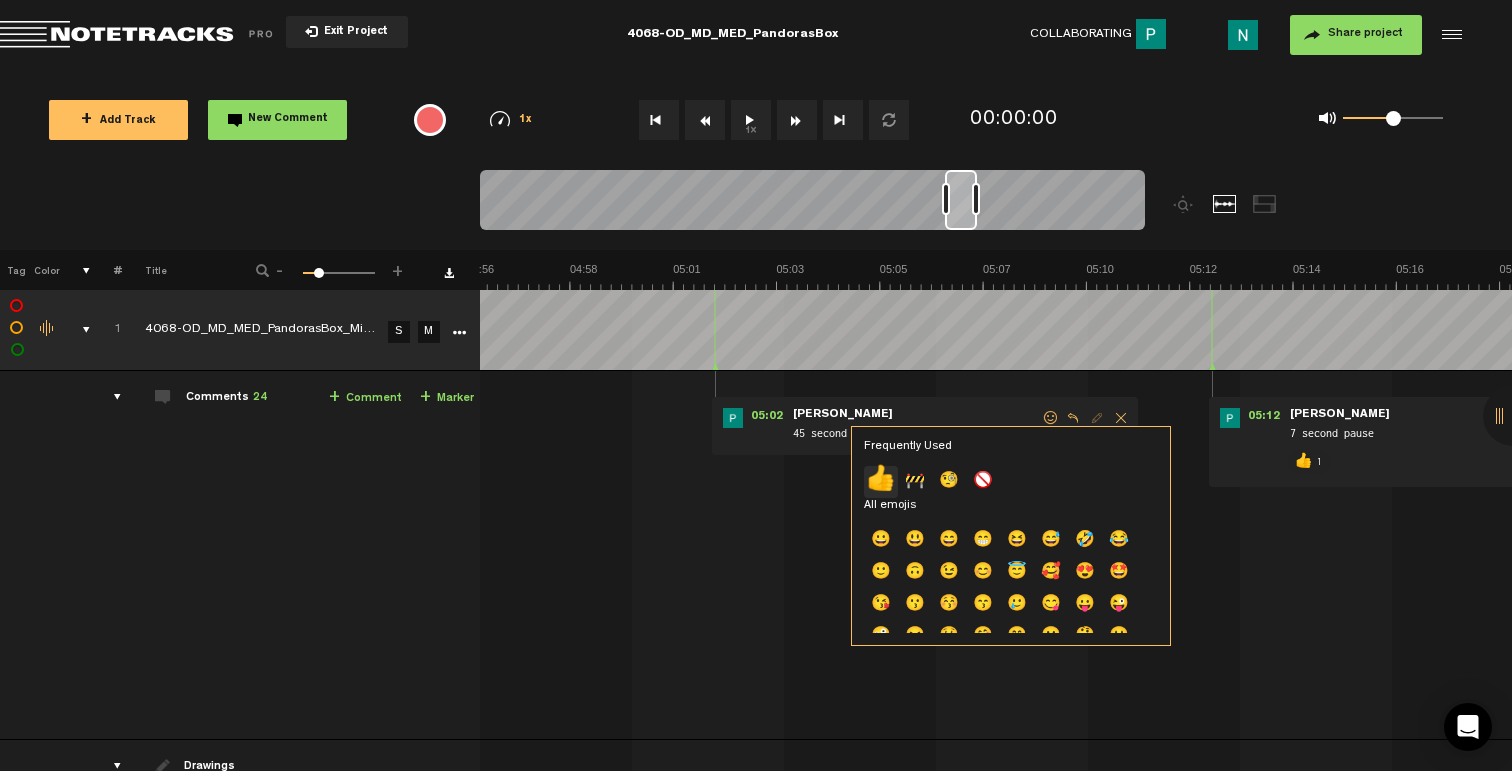 click on "👍" 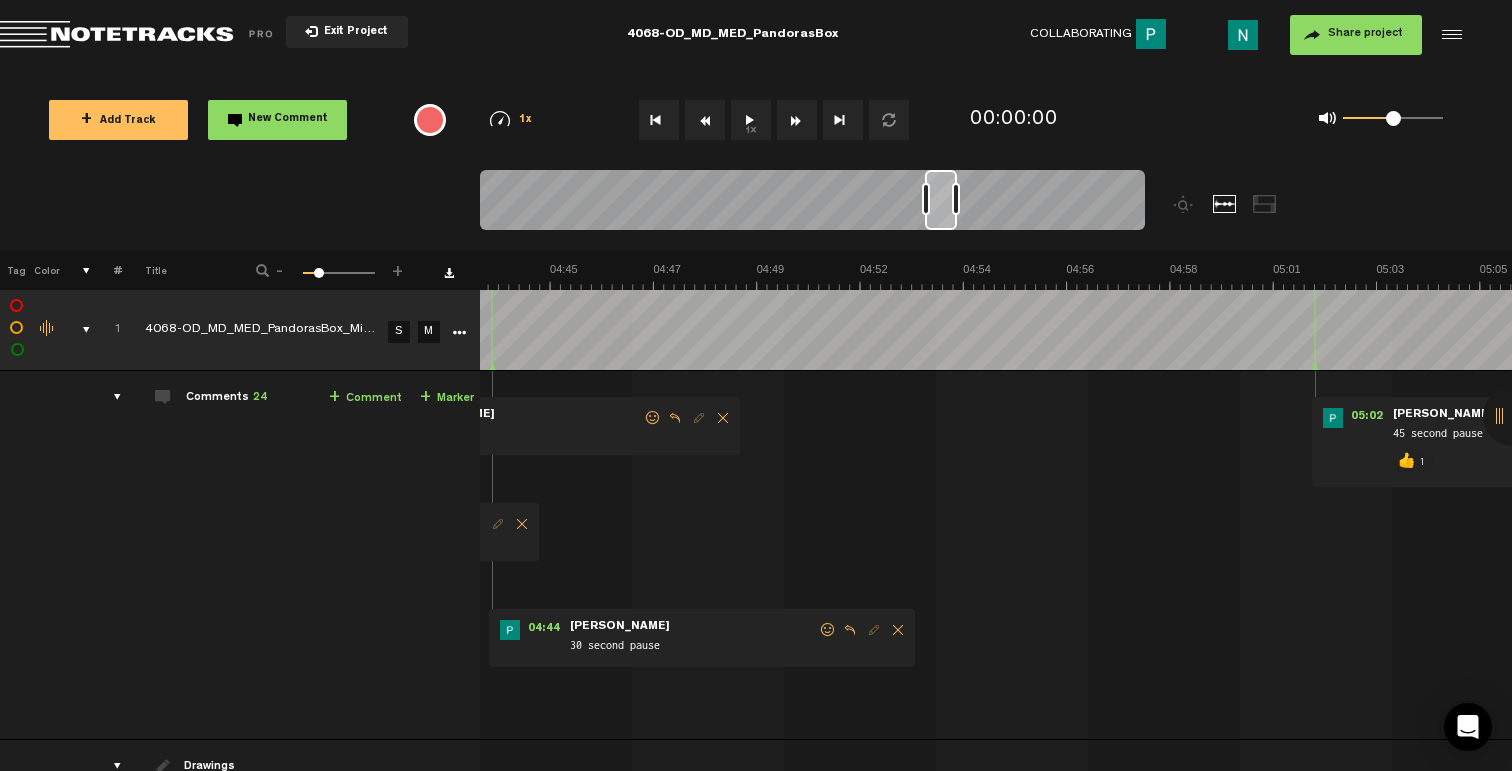 scroll, scrollTop: 0, scrollLeft: 12808, axis: horizontal 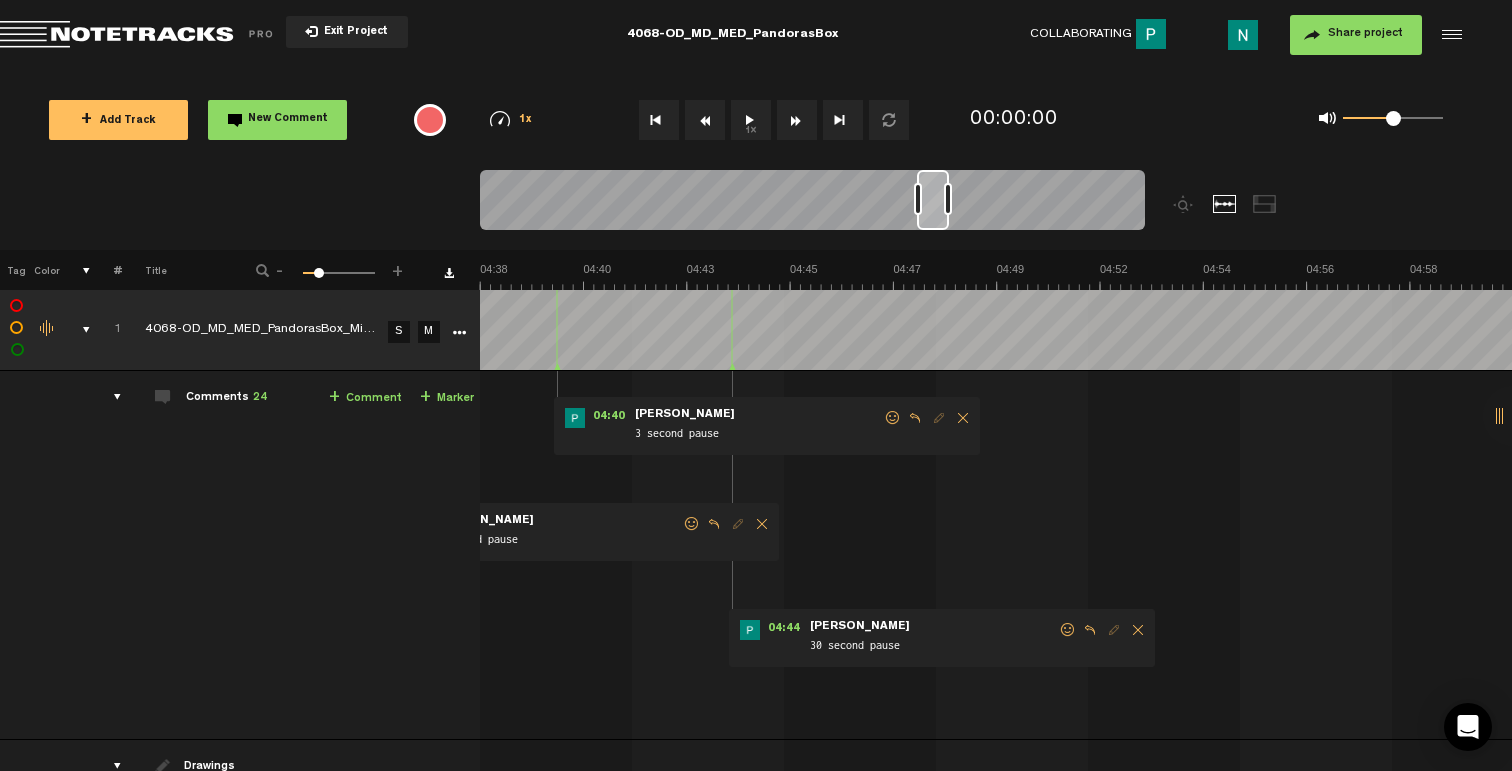 click at bounding box center (1068, 630) 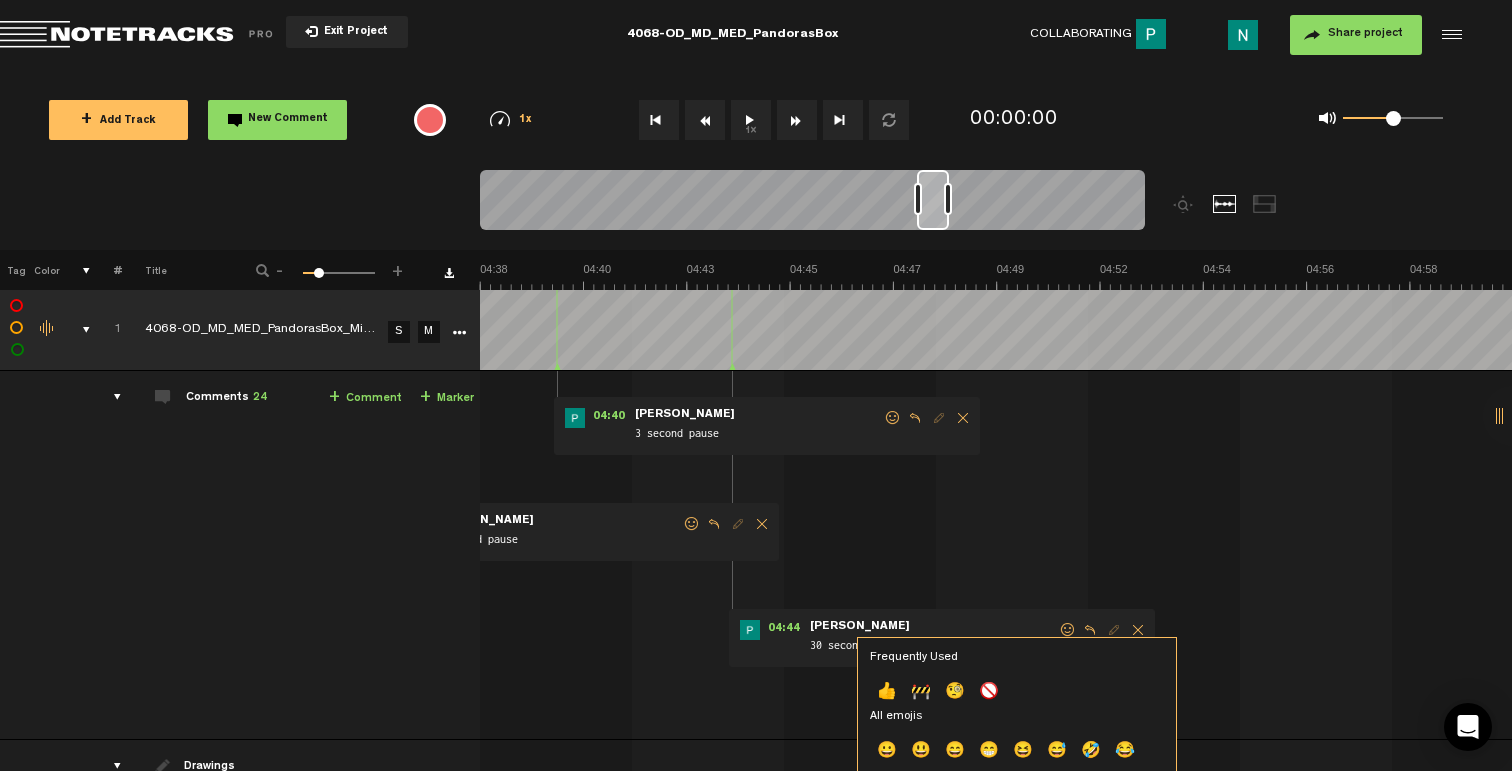 drag, startPoint x: 895, startPoint y: 682, endPoint x: 902, endPoint y: 669, distance: 14.764823 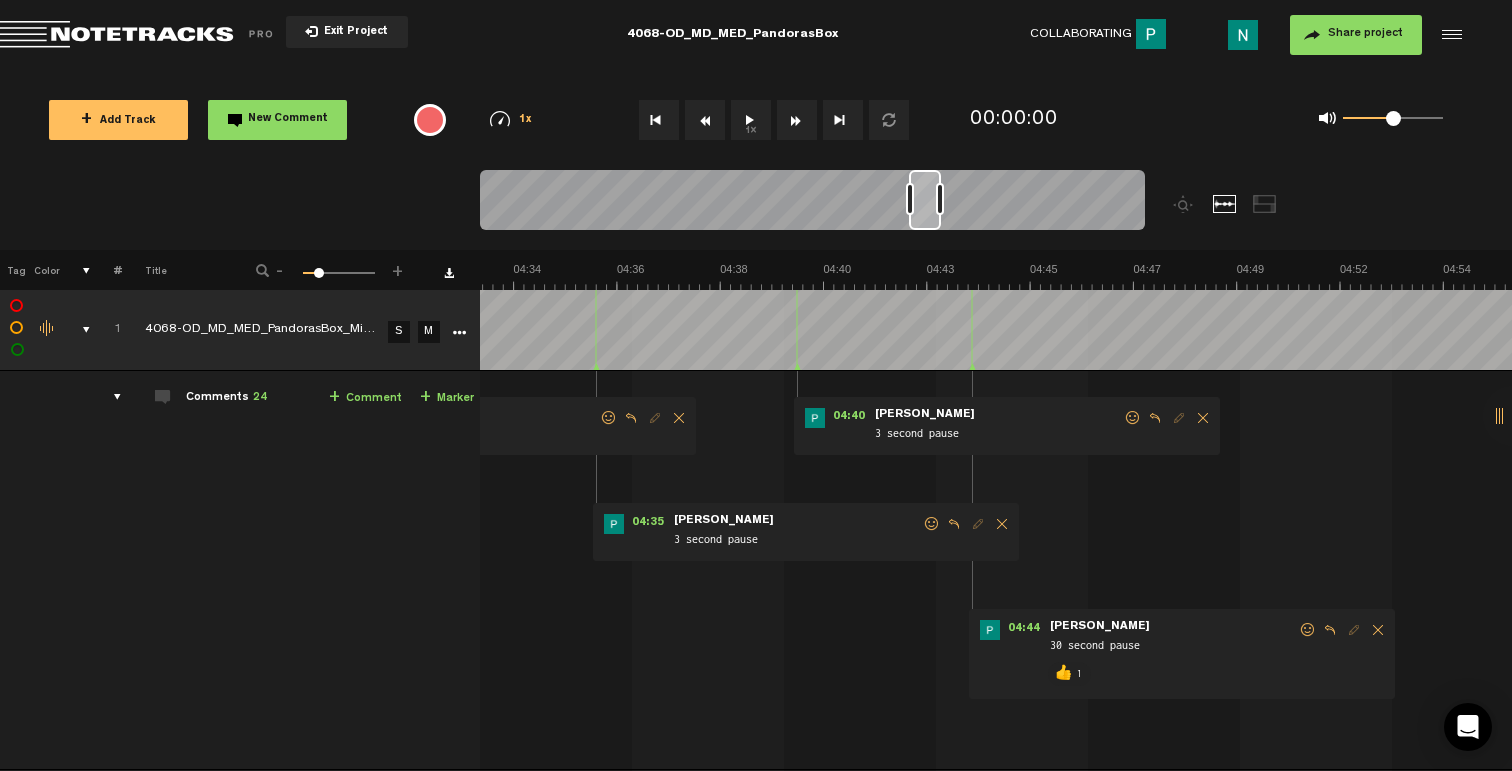 scroll, scrollTop: 0, scrollLeft: 12568, axis: horizontal 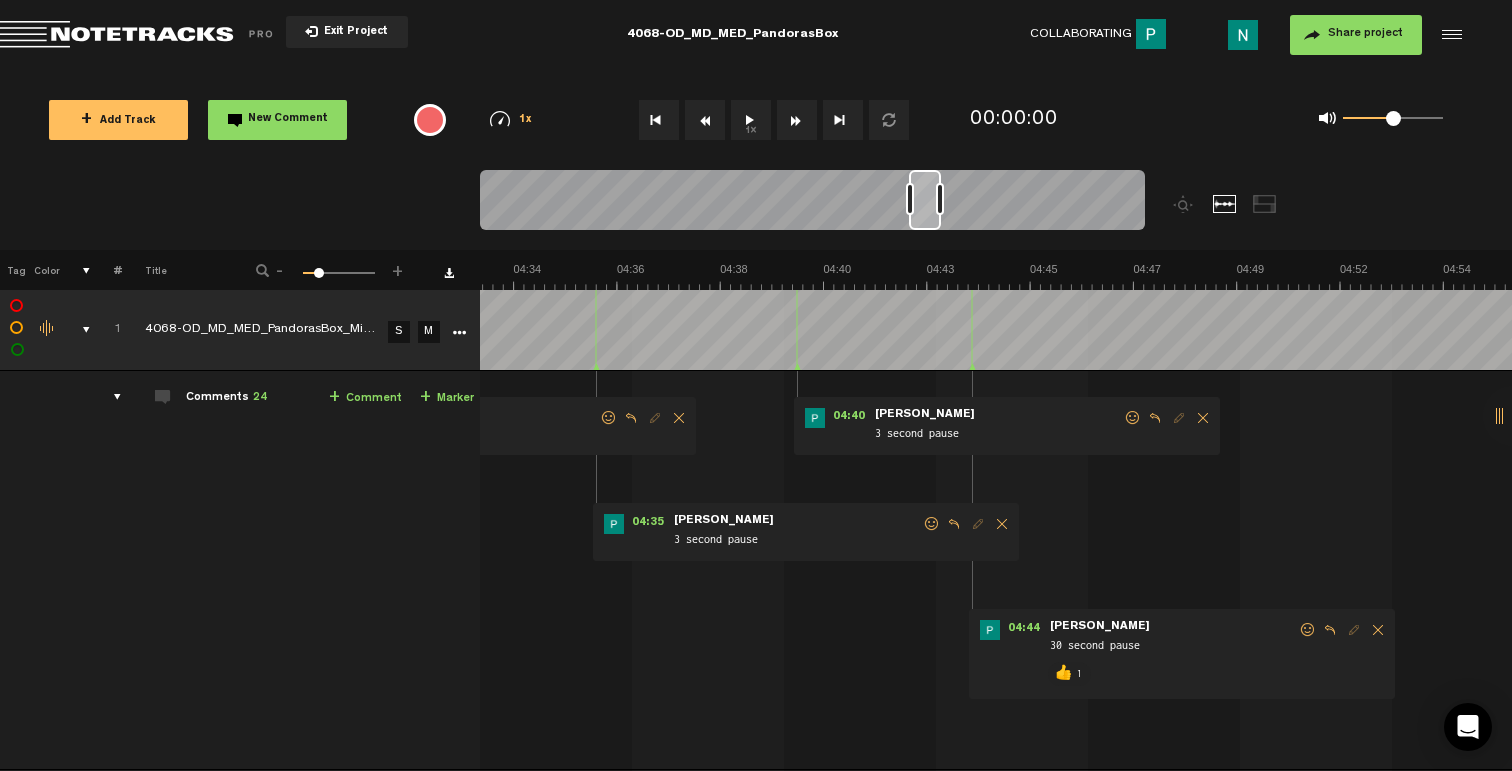 click at bounding box center (1133, 418) 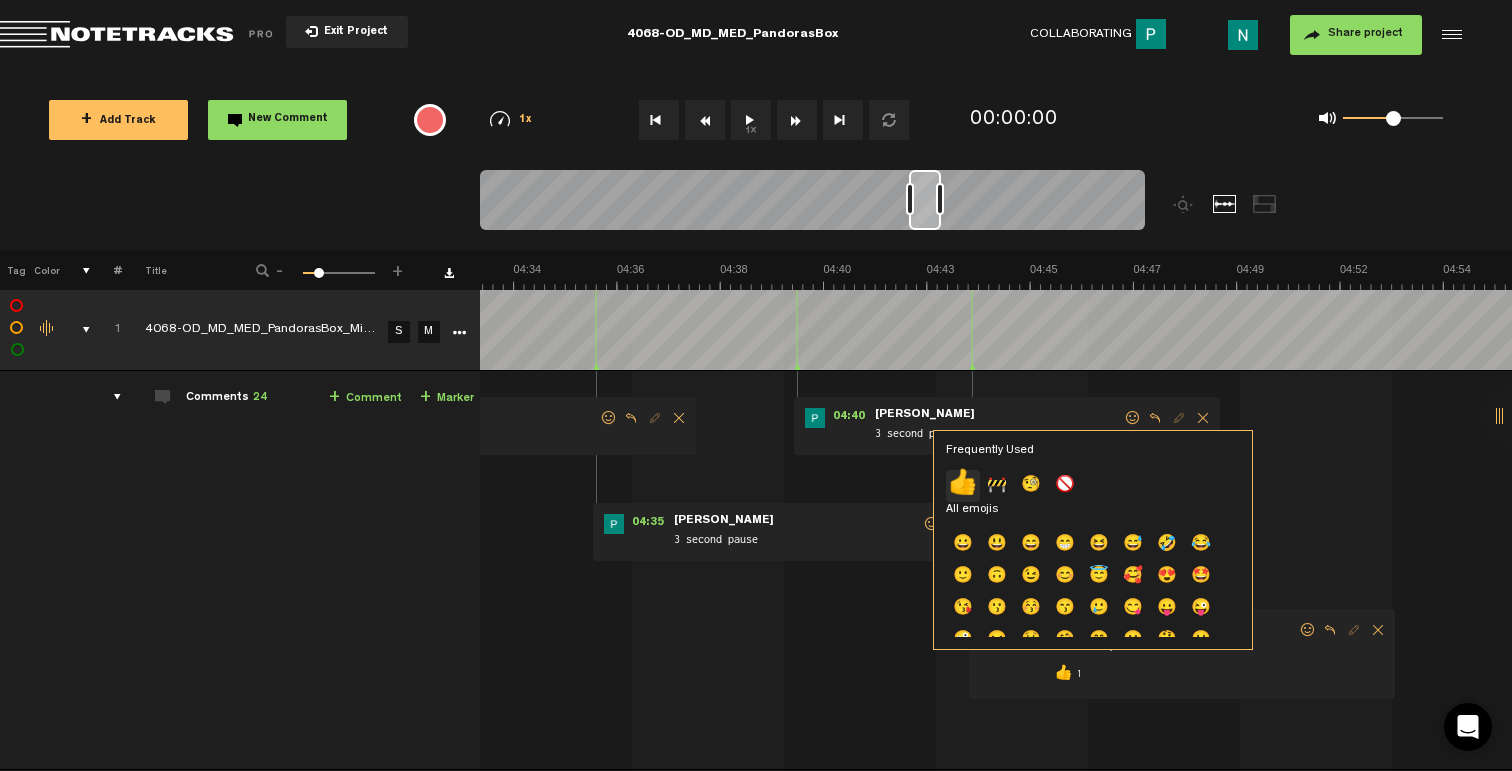 click on "👍" 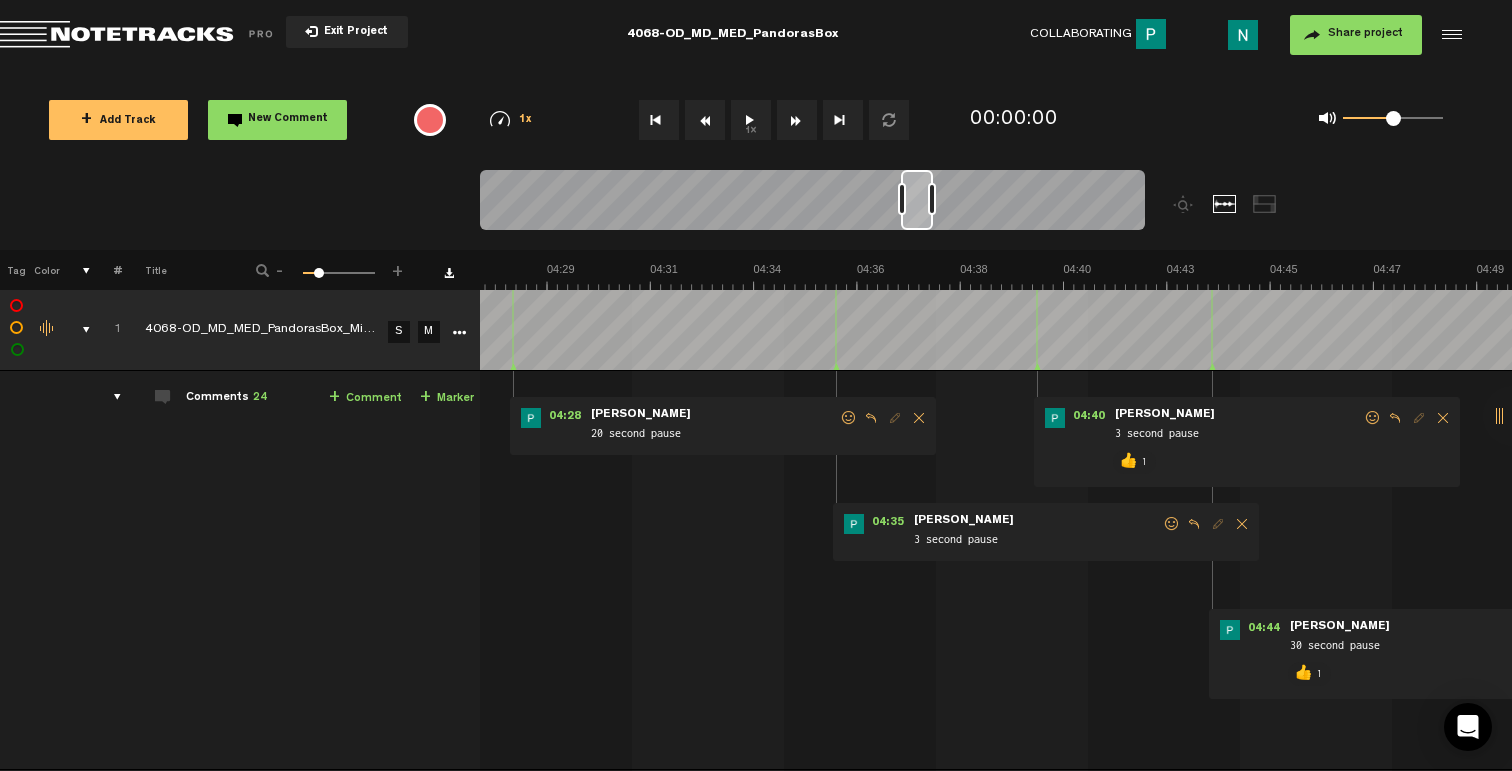 scroll, scrollTop: 0, scrollLeft: 12328, axis: horizontal 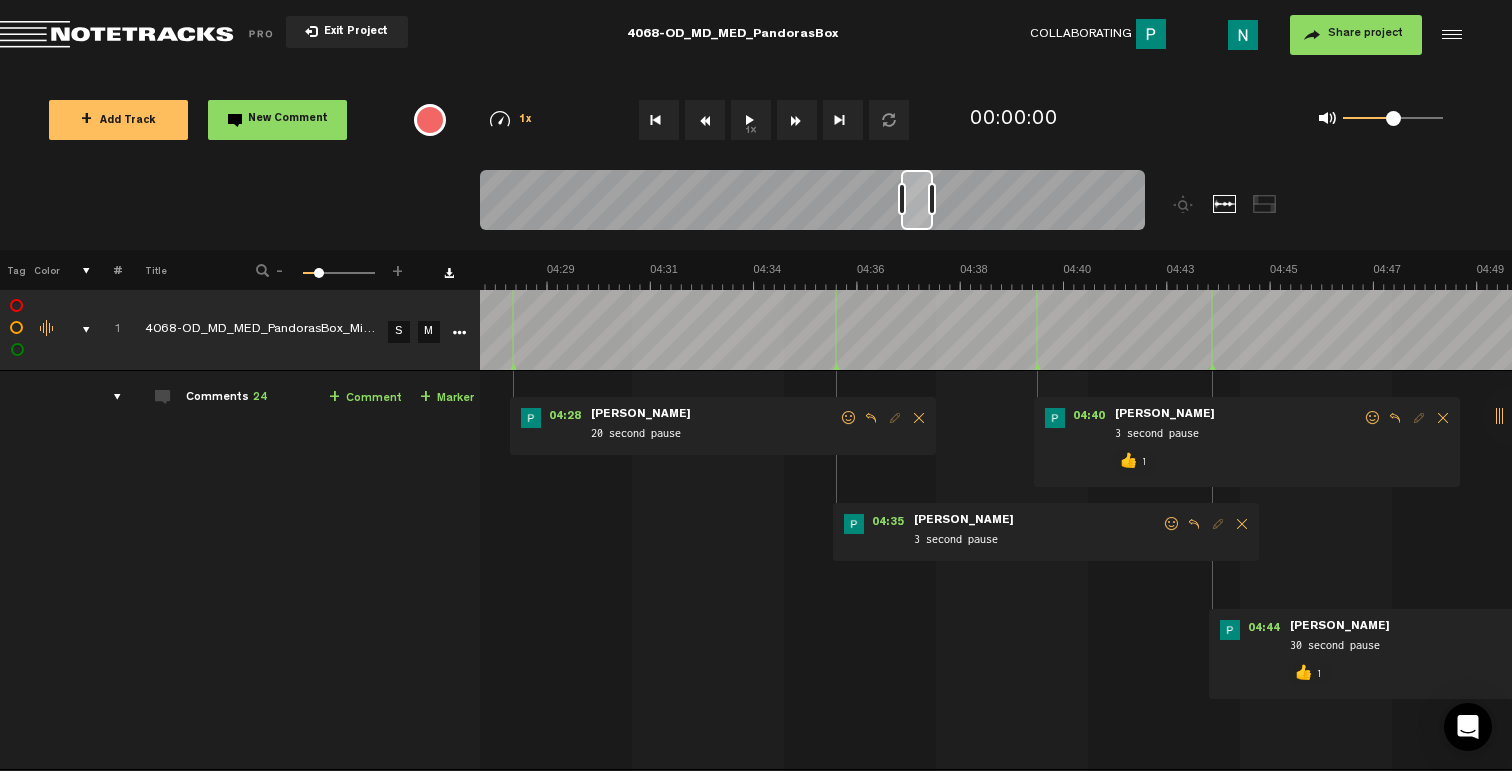 click at bounding box center [1172, 524] 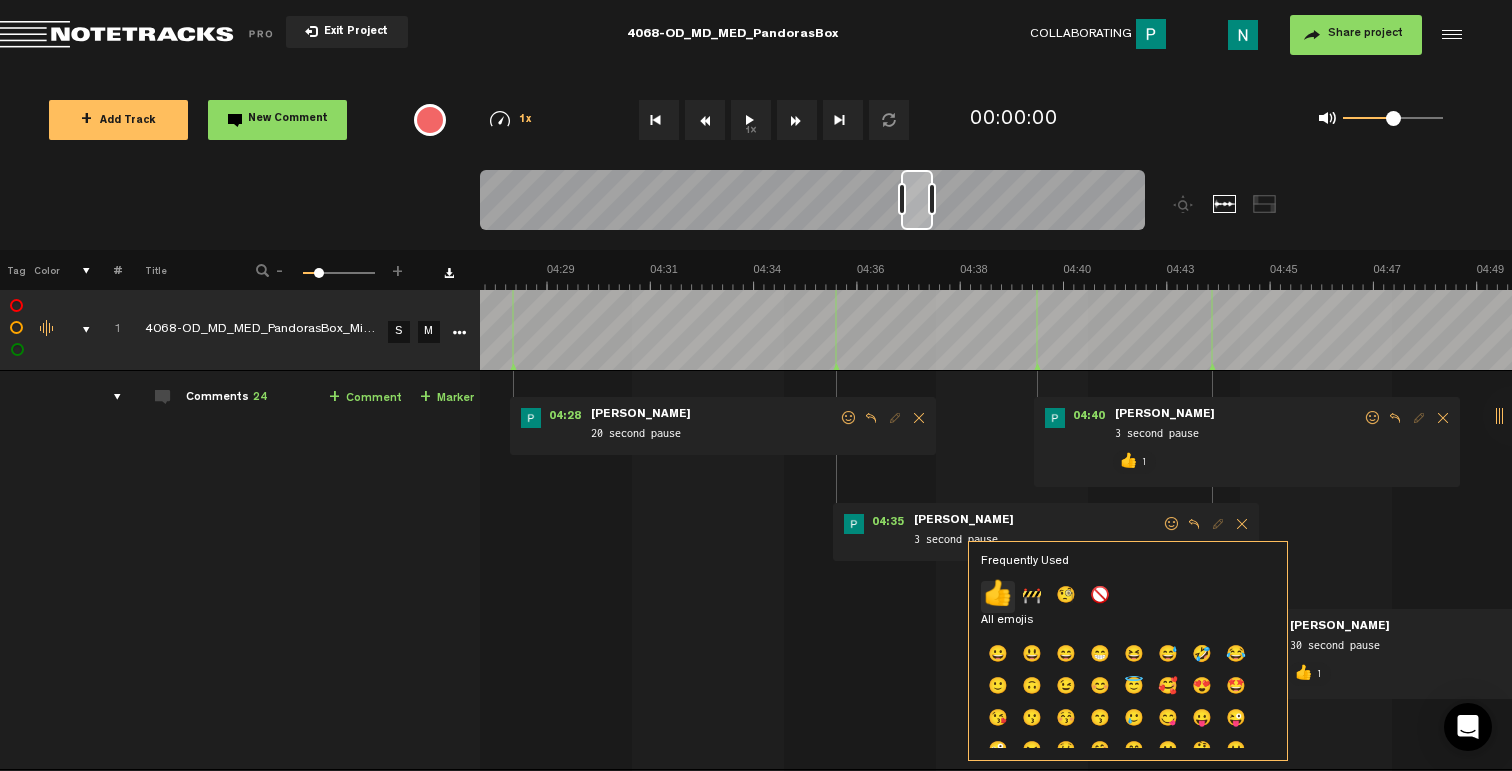 click on "👍" 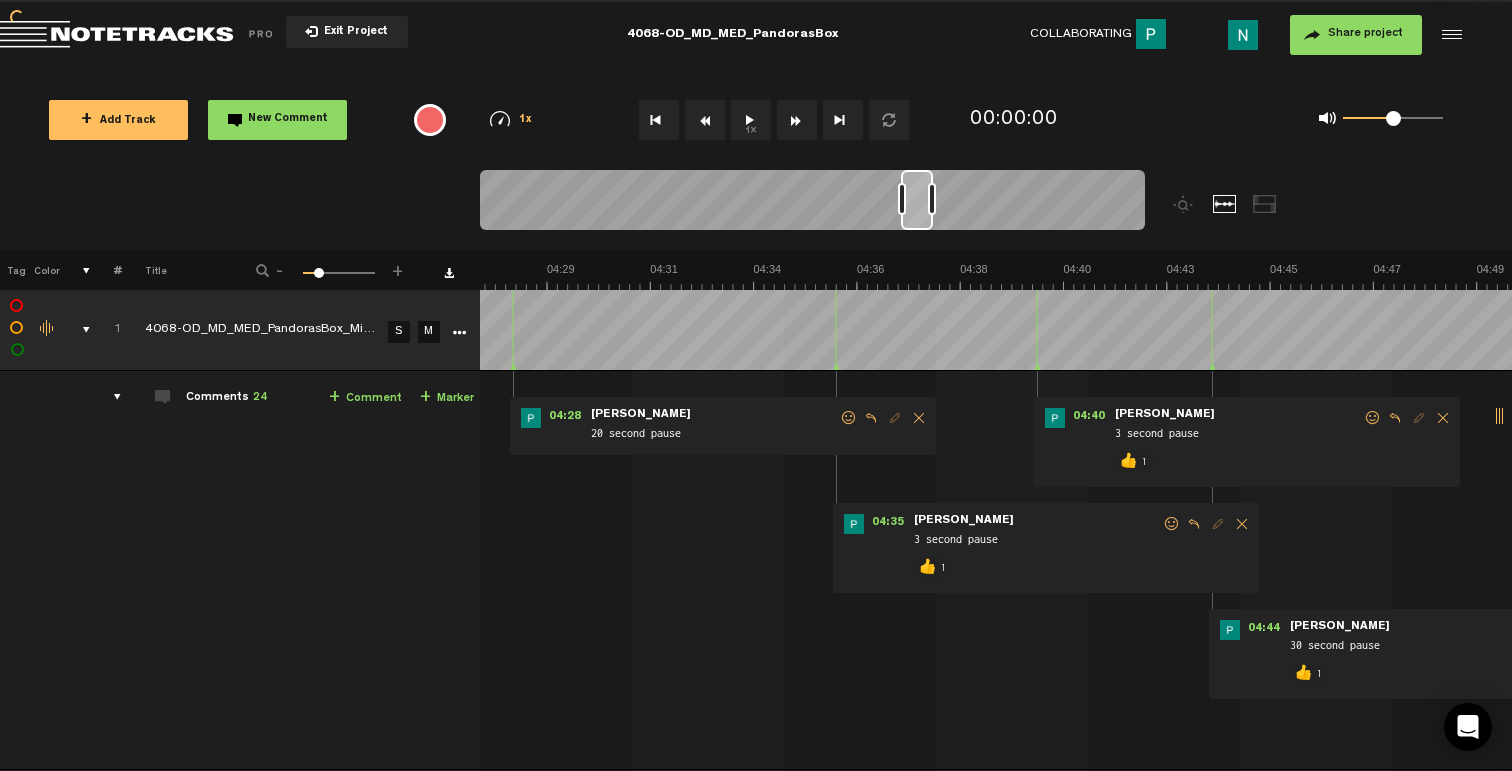 scroll, scrollTop: 0, scrollLeft: 12088, axis: horizontal 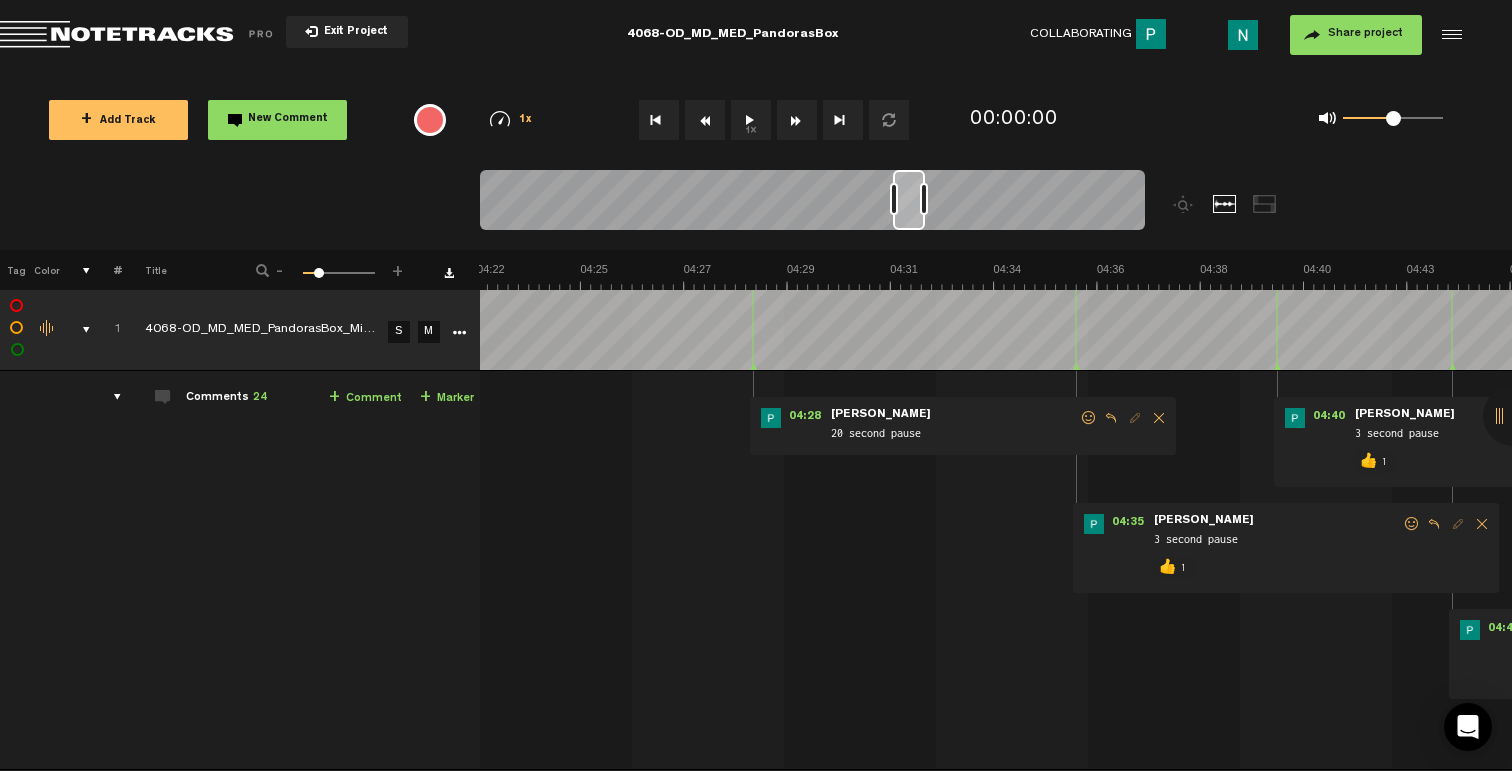 click at bounding box center [1089, 418] 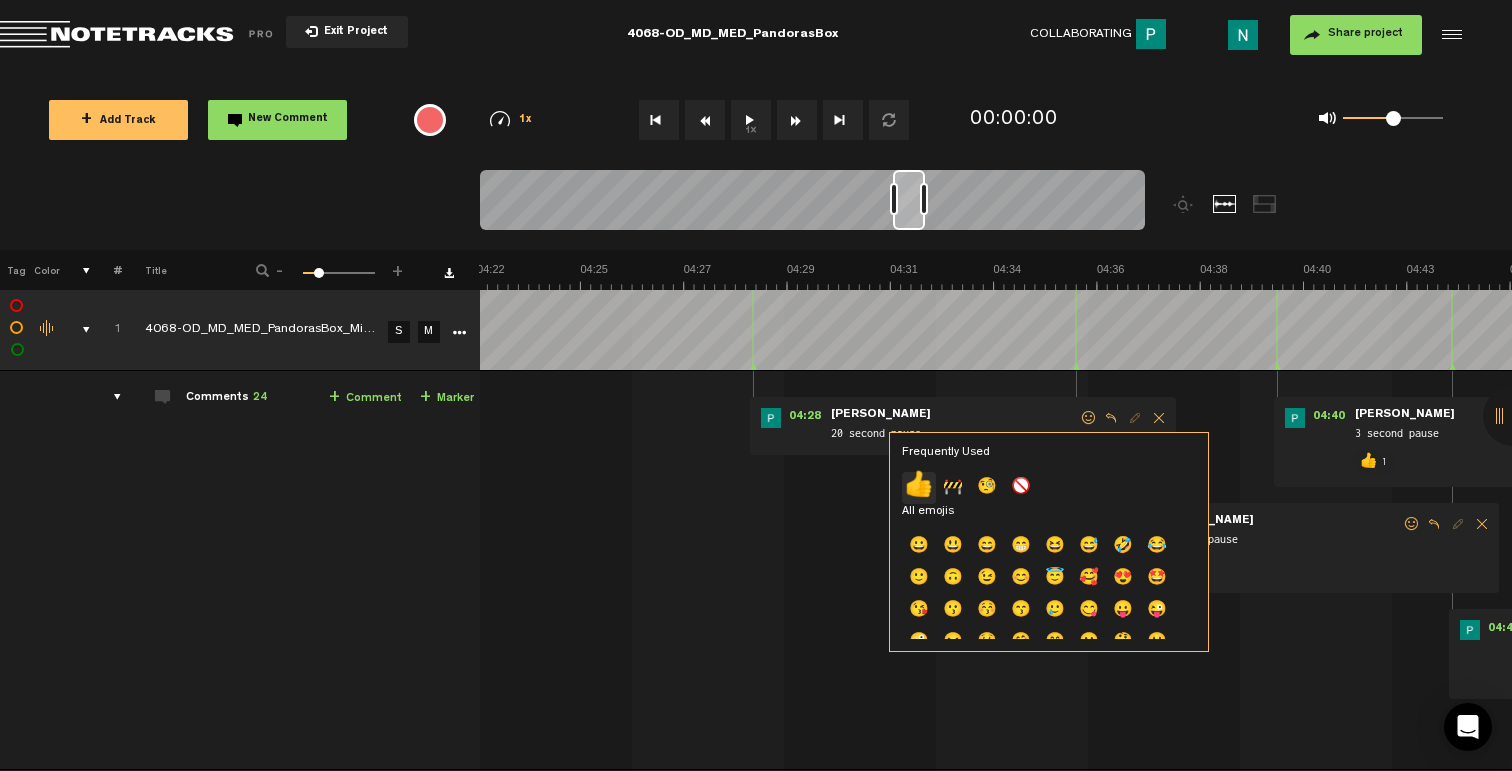 click on "👍" 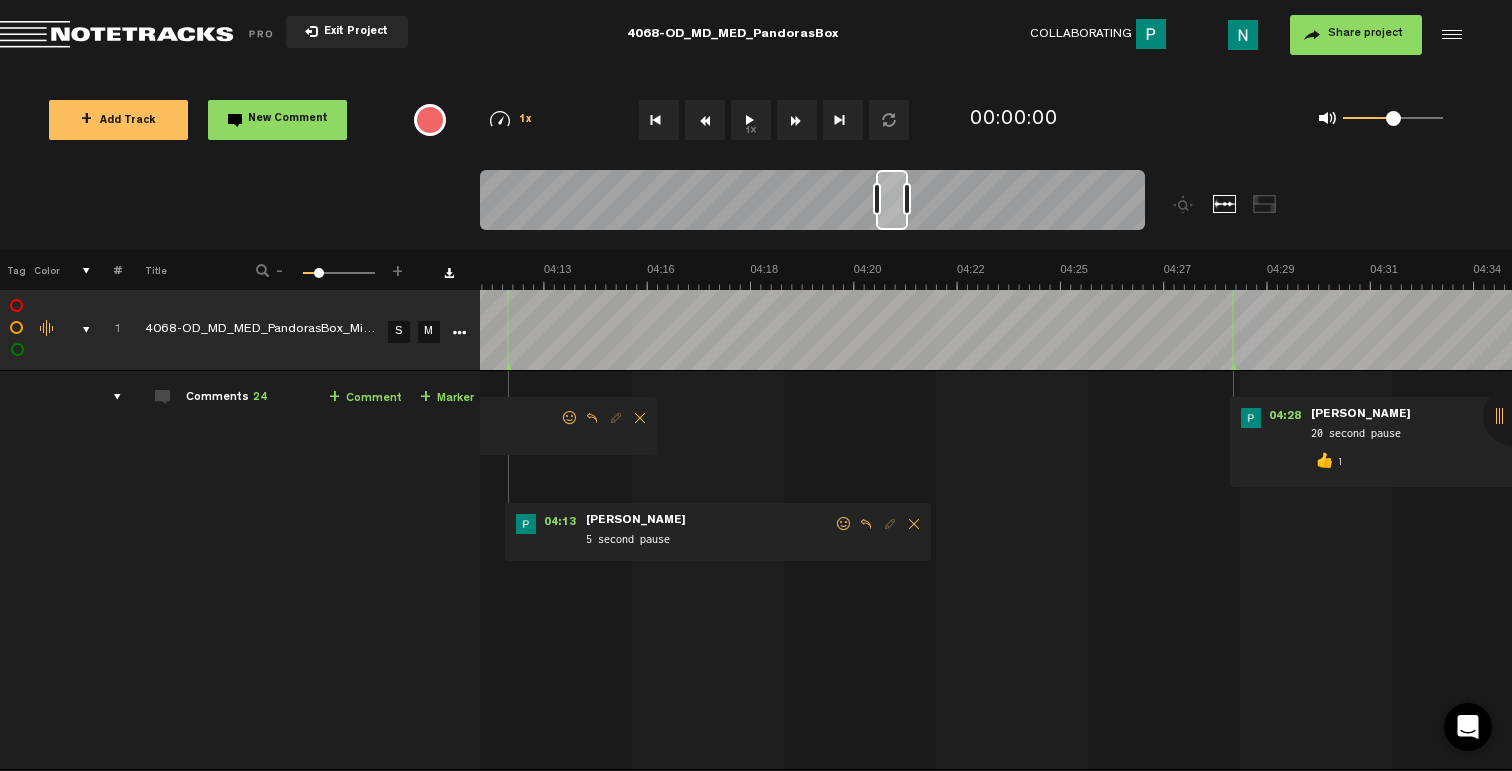 scroll, scrollTop: 0, scrollLeft: 11368, axis: horizontal 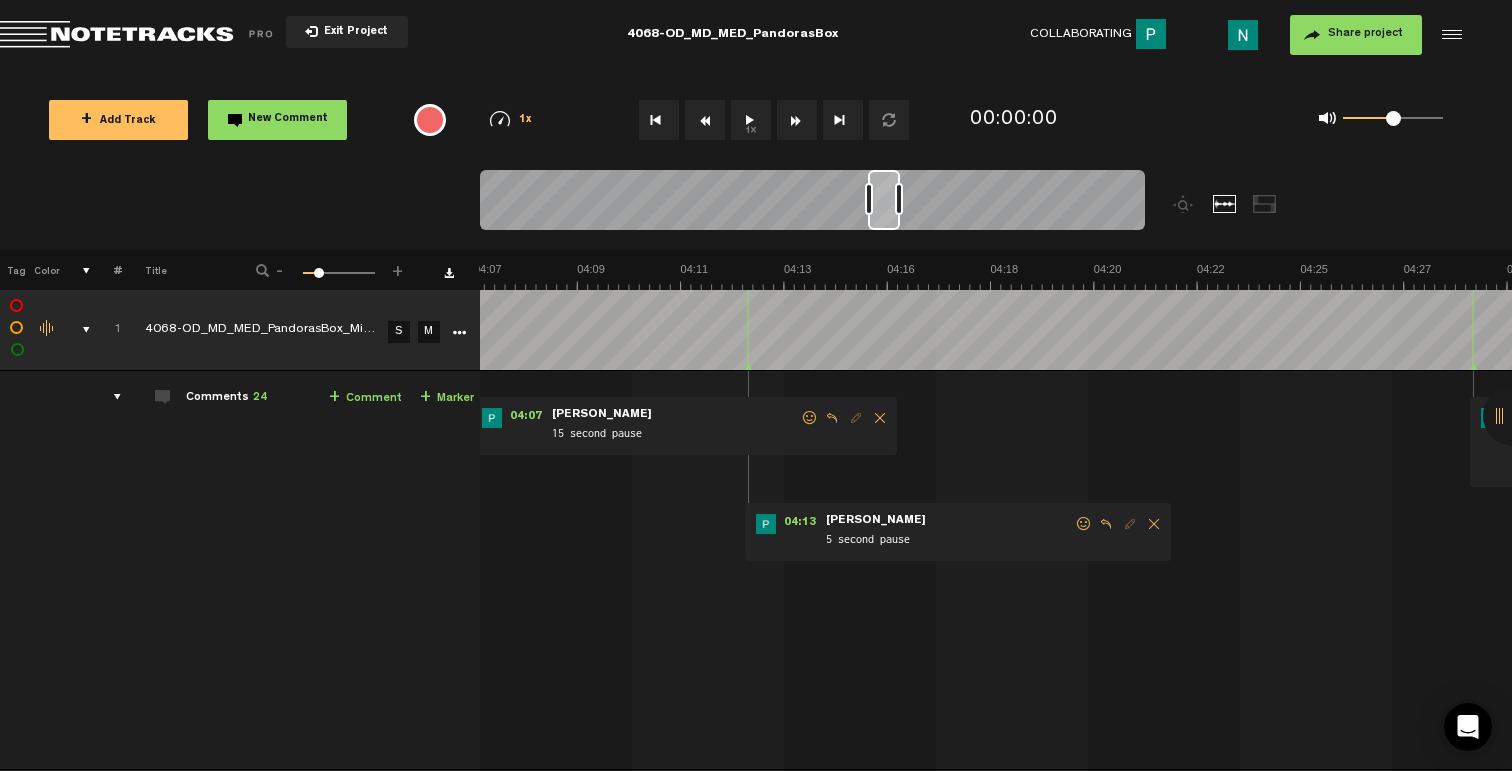 click at bounding box center [1084, 524] 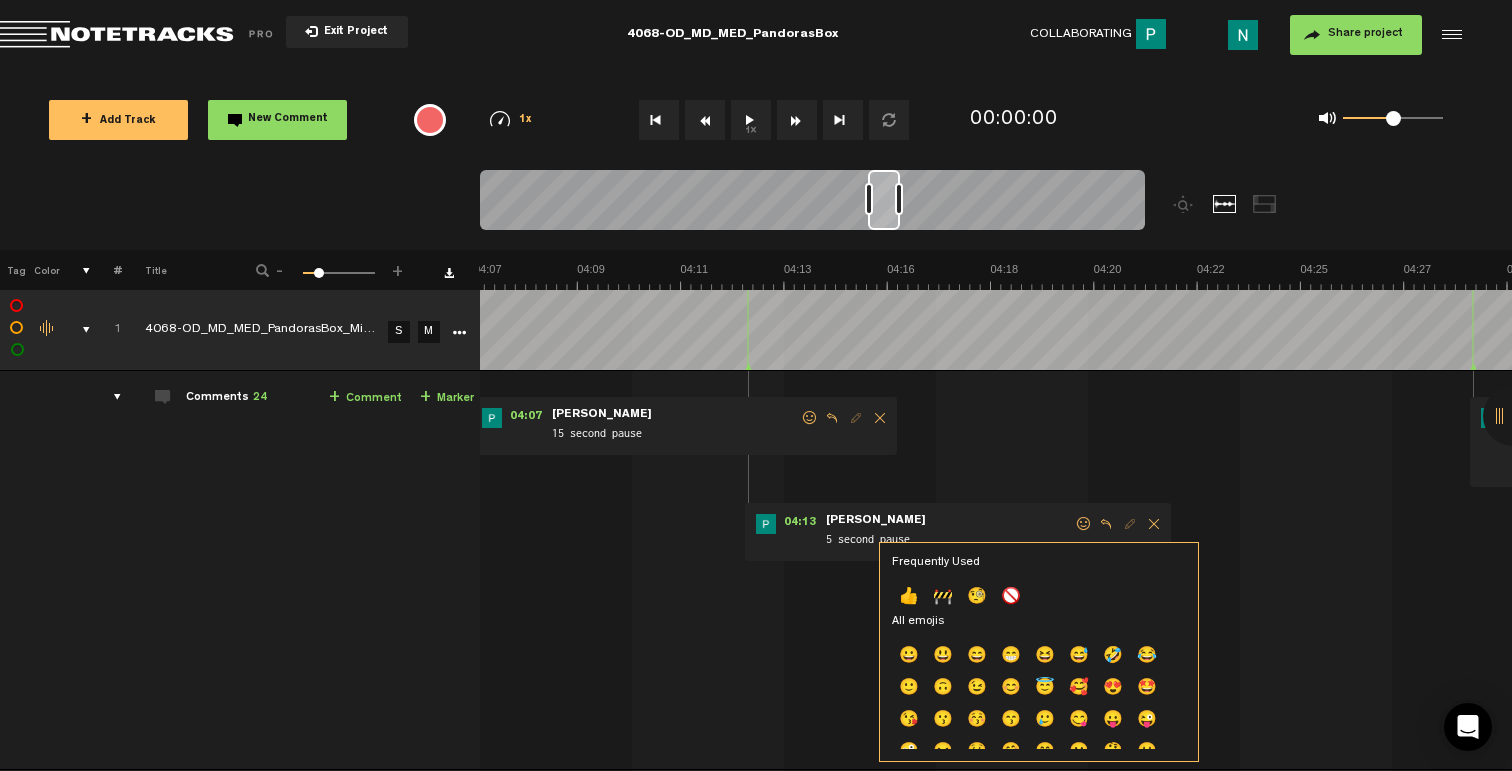 click on "👍" 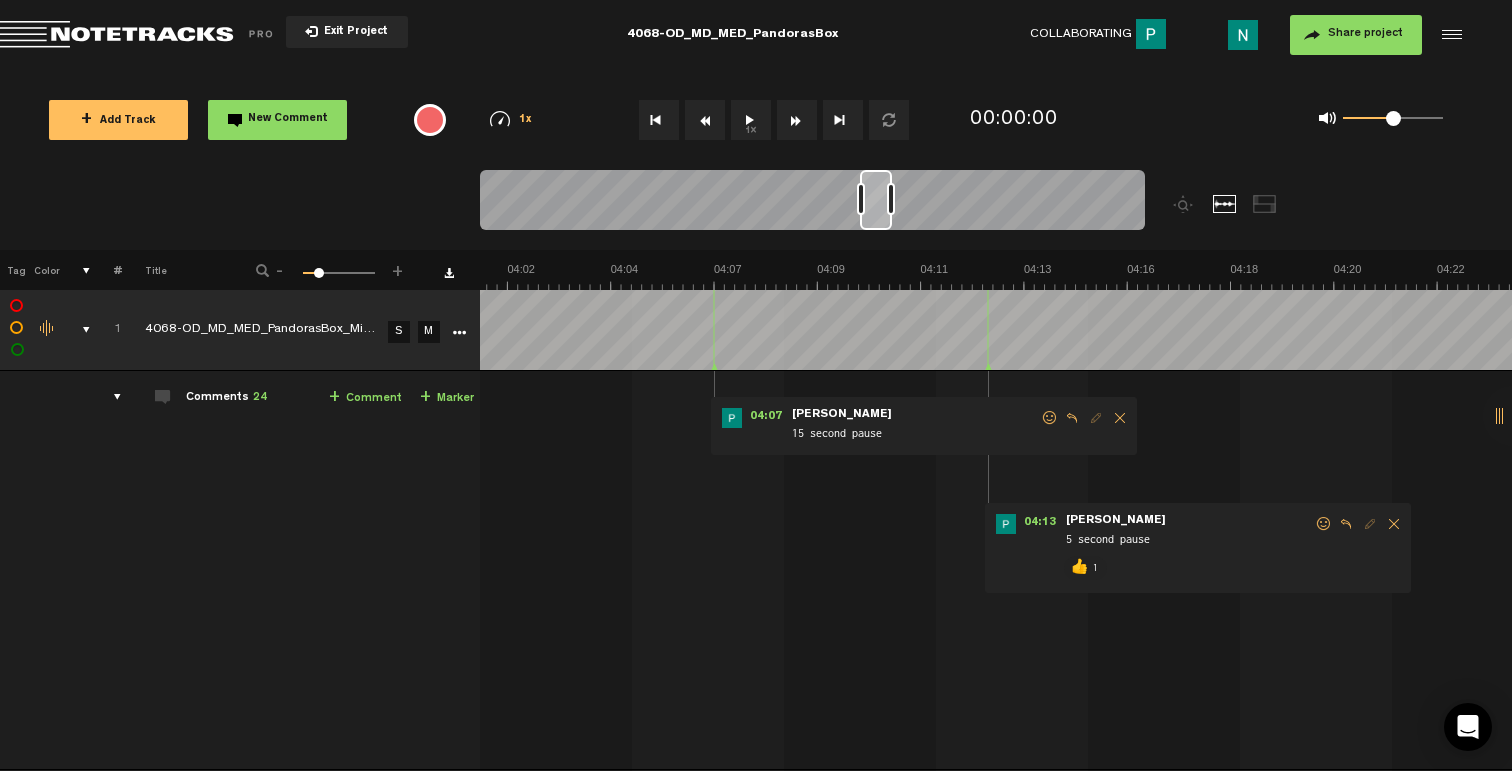 scroll, scrollTop: 0, scrollLeft: 11008, axis: horizontal 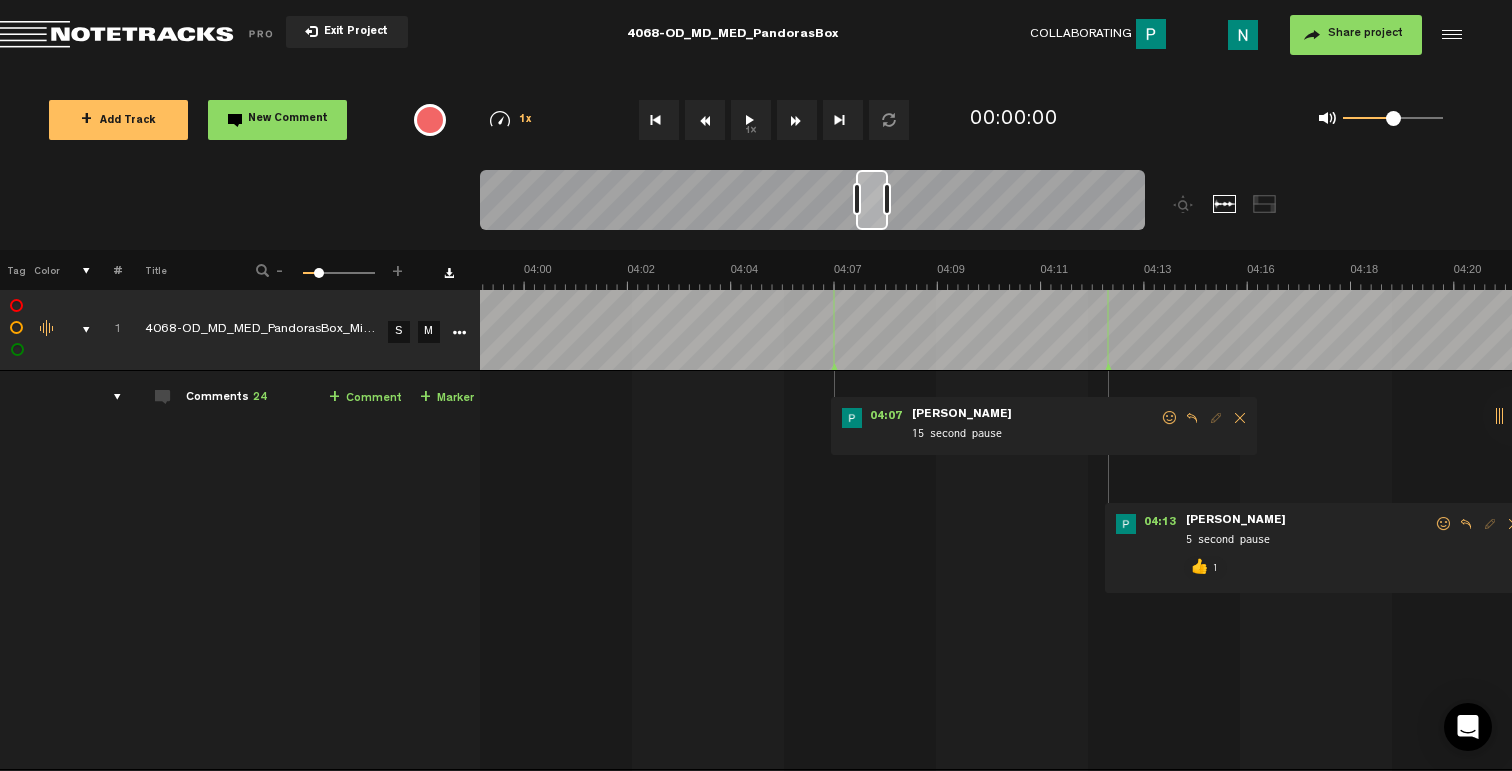click on "04:07 -     • Patrick  Foley:  "15 second pause" Patrick  Foley 15 second pause" at bounding box center (1044, 426) 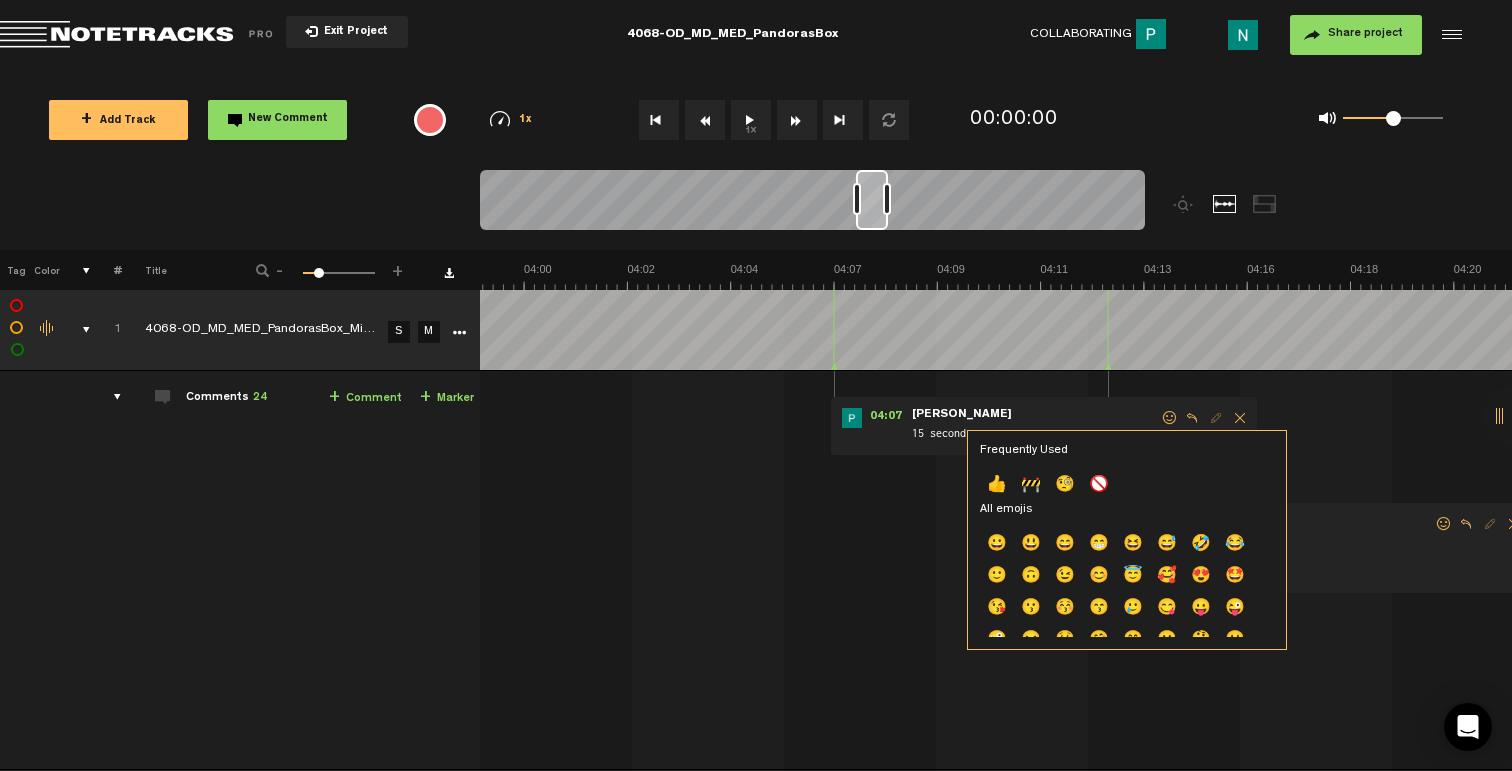 click on "👍" 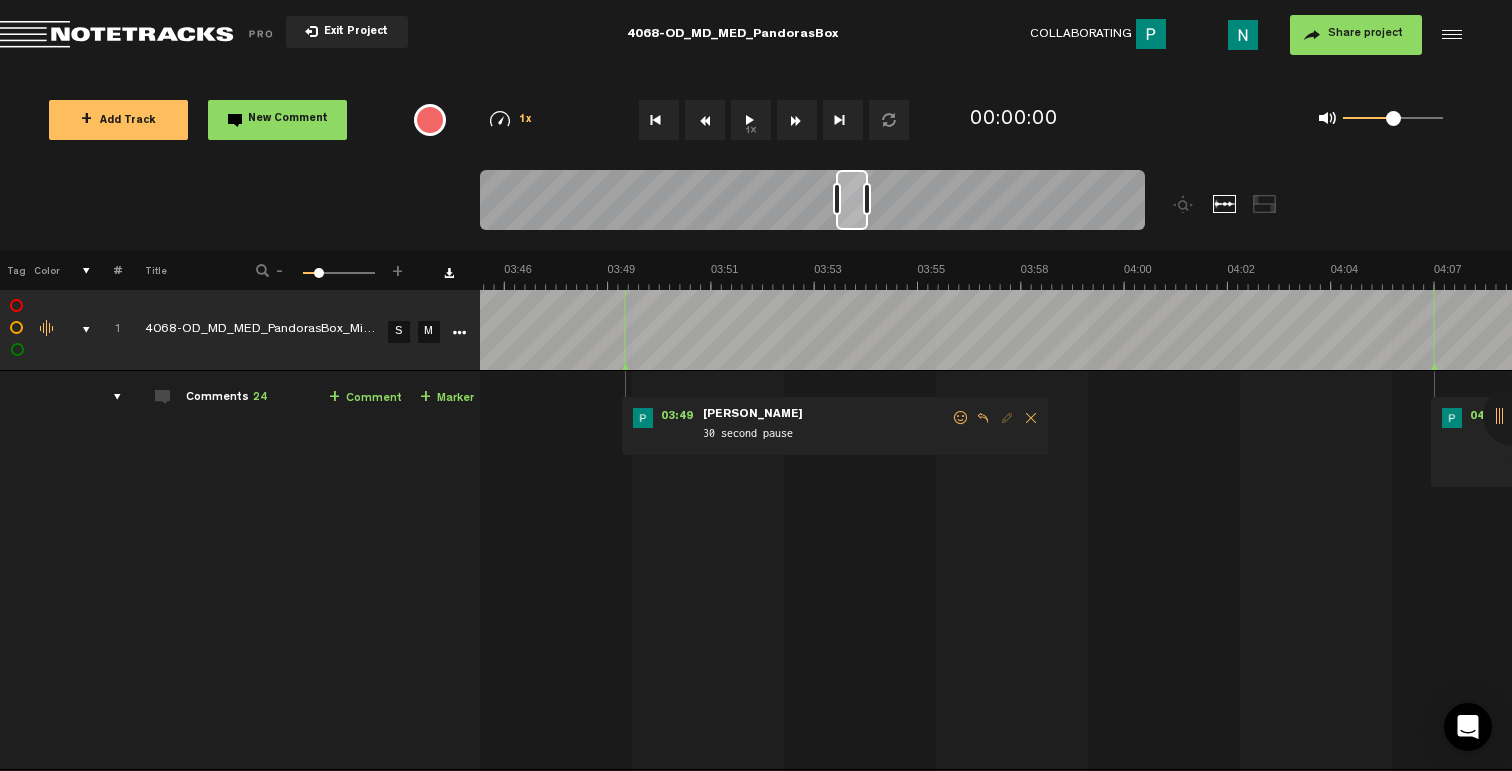 scroll, scrollTop: 0, scrollLeft: 10288, axis: horizontal 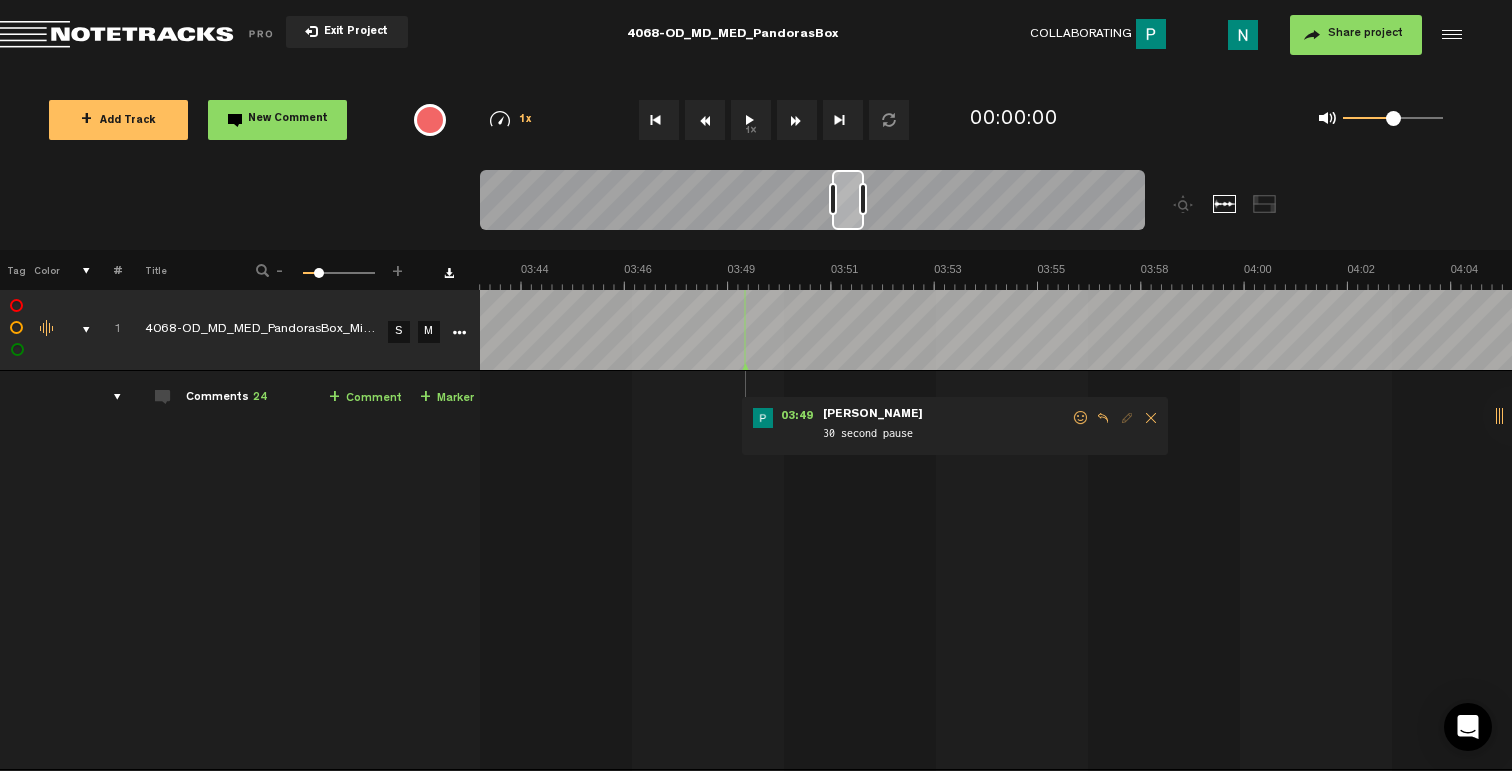 click at bounding box center [1081, 418] 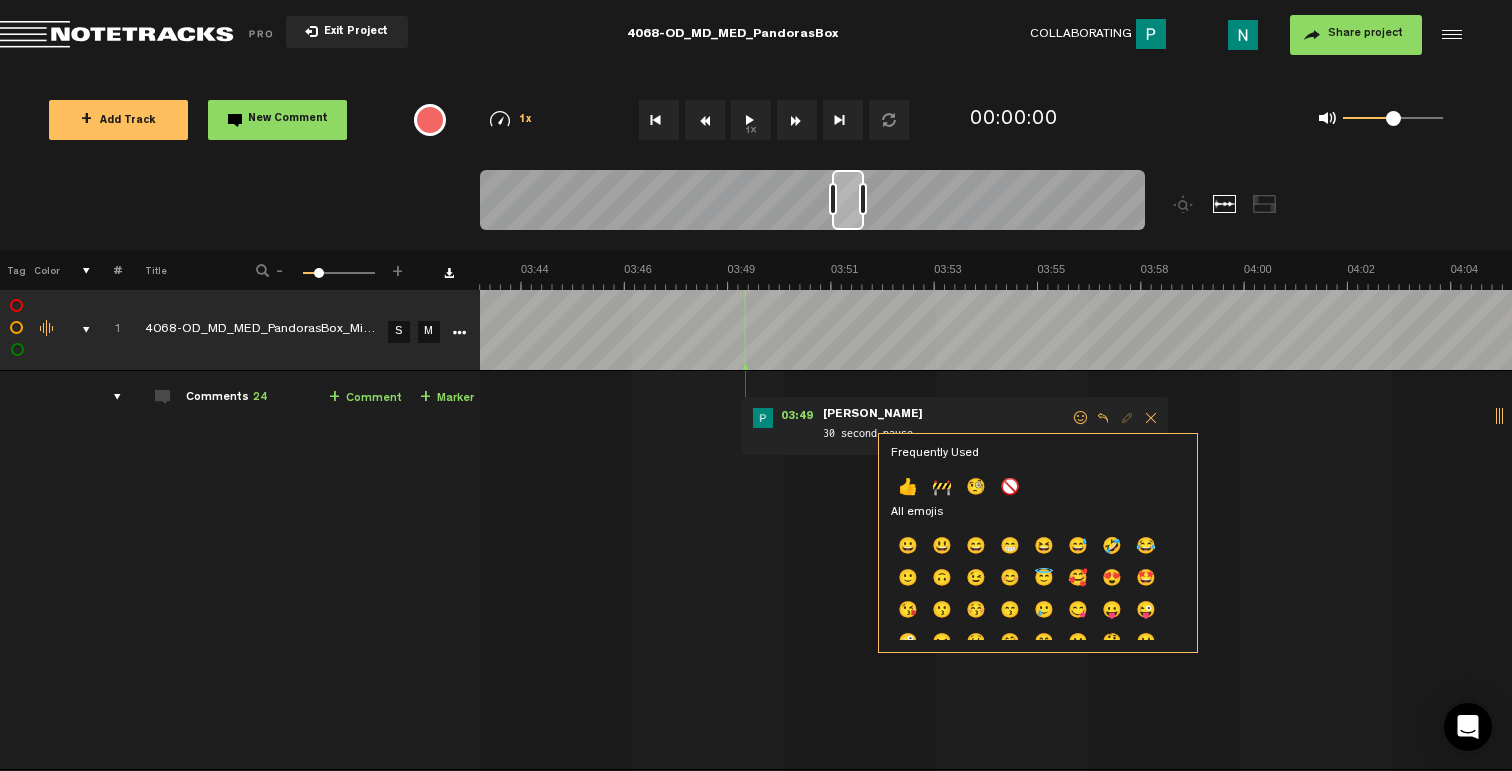 click on "👍" 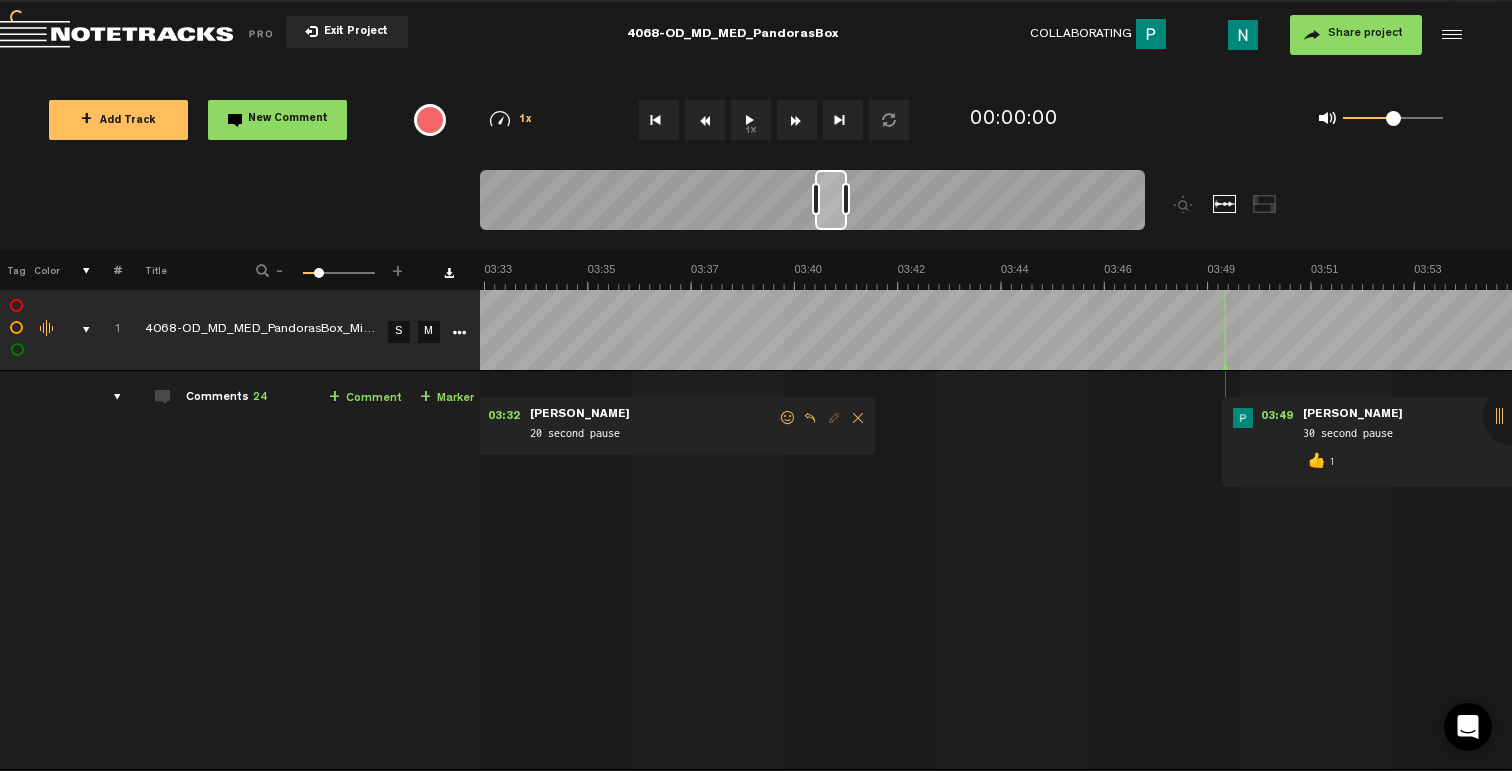 scroll, scrollTop: 0, scrollLeft: 9568, axis: horizontal 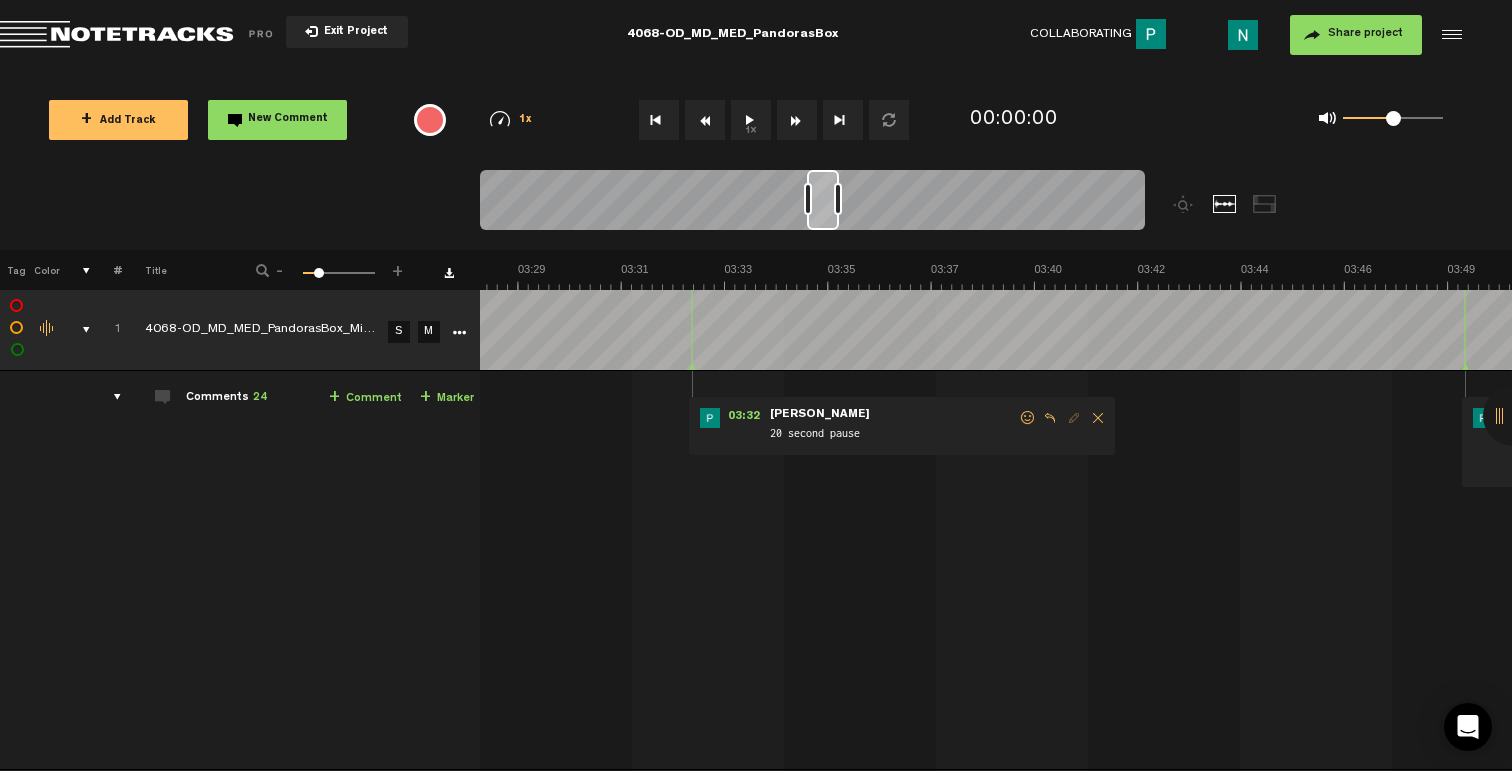 click at bounding box center [1028, 418] 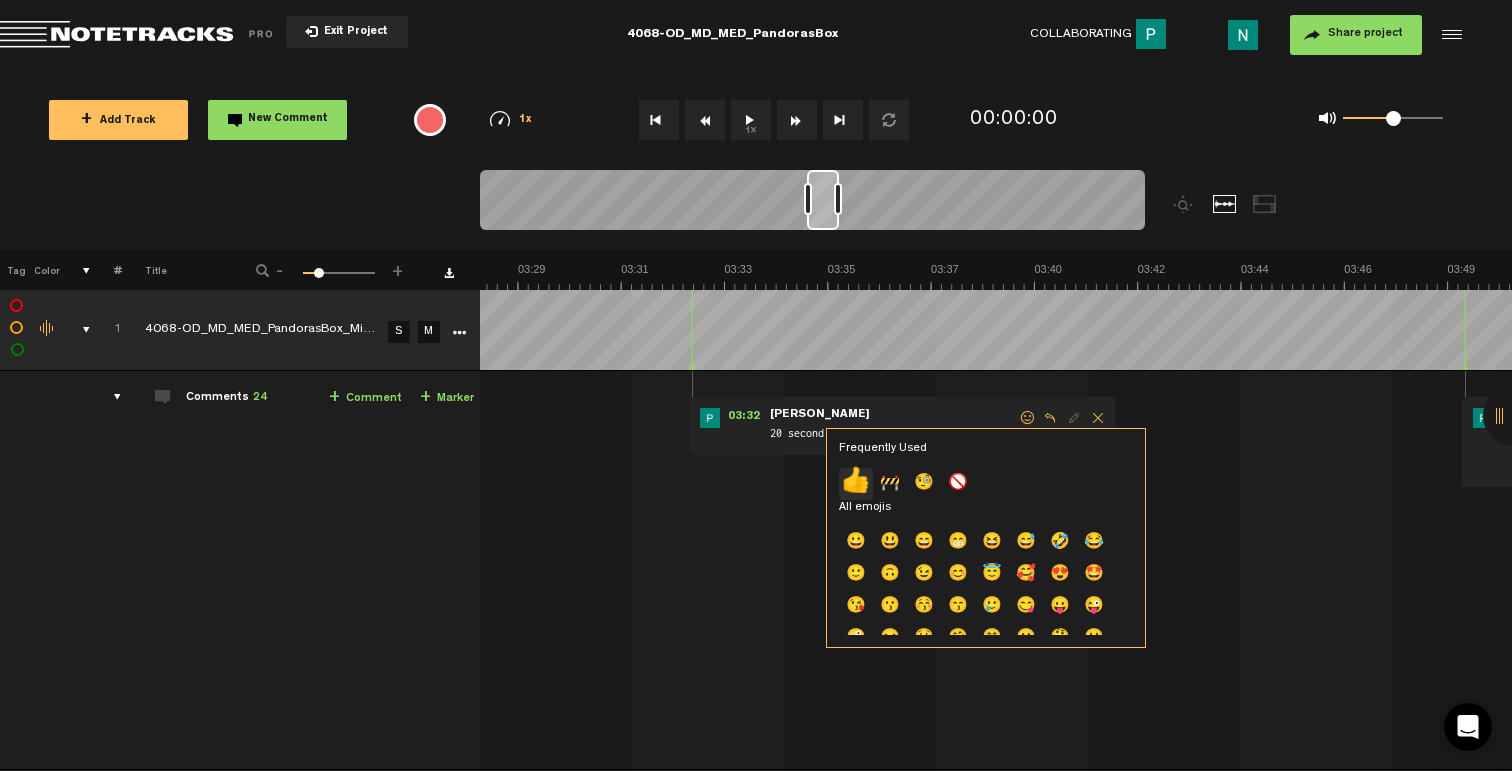 click on "👍" 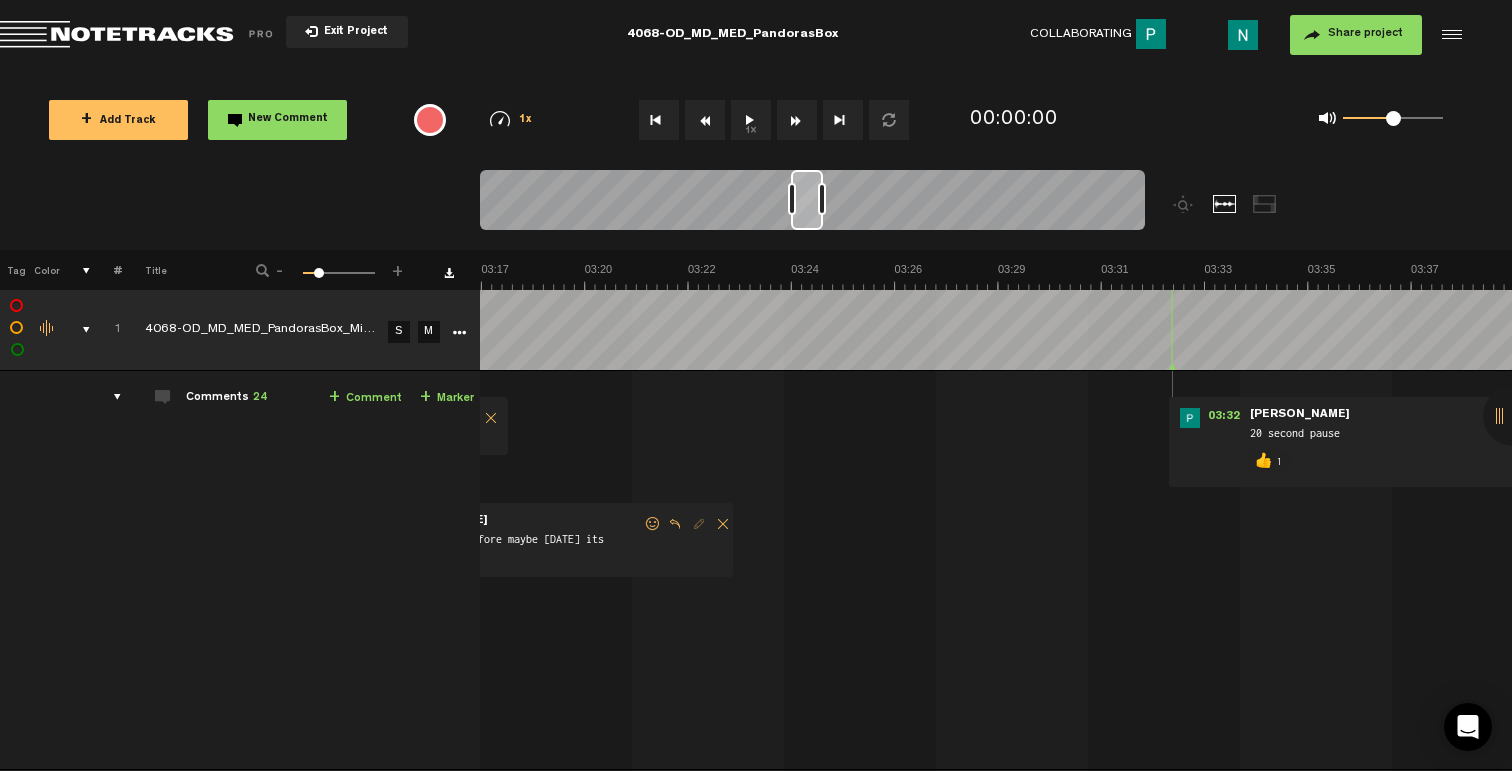 scroll, scrollTop: 0, scrollLeft: 8728, axis: horizontal 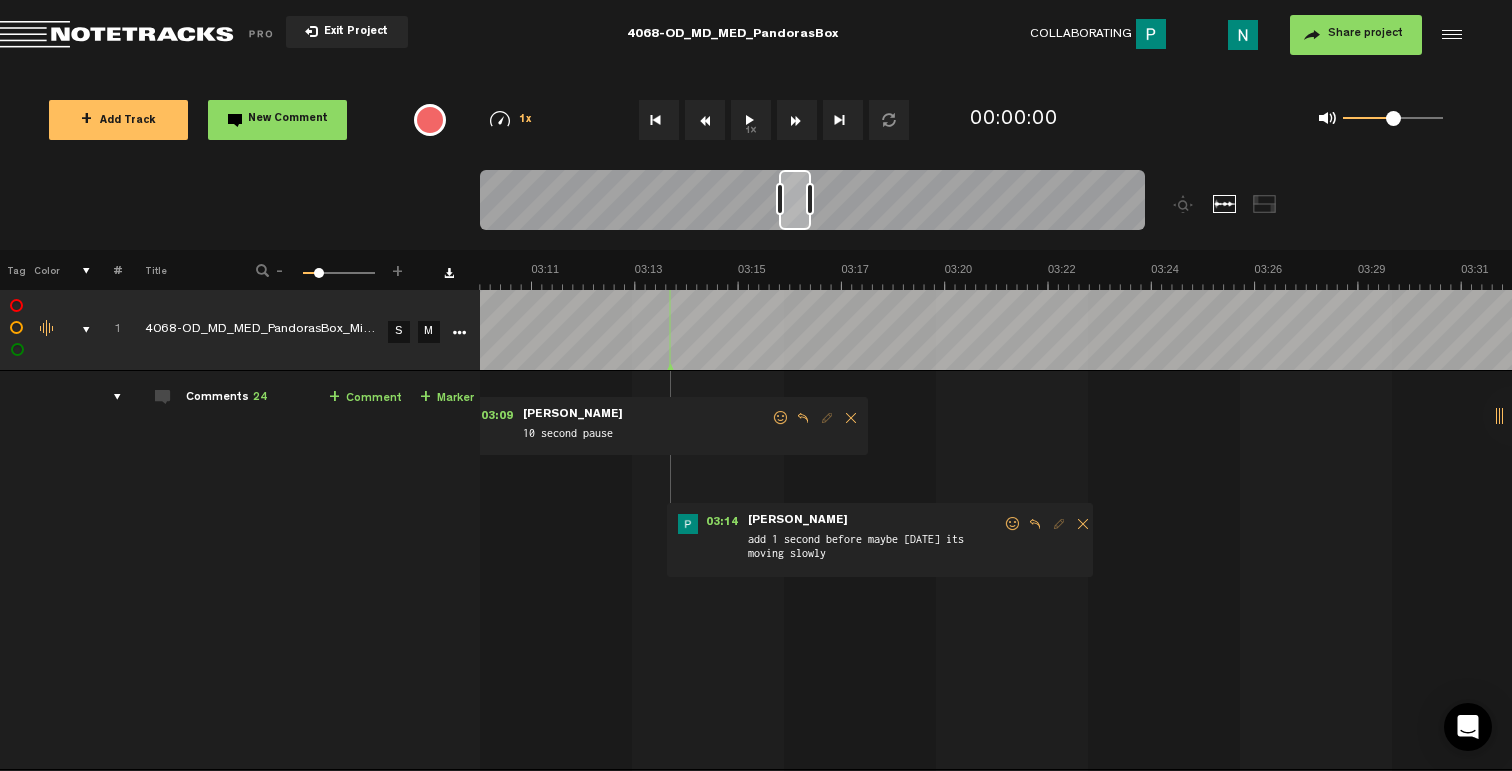 click at bounding box center [1013, 524] 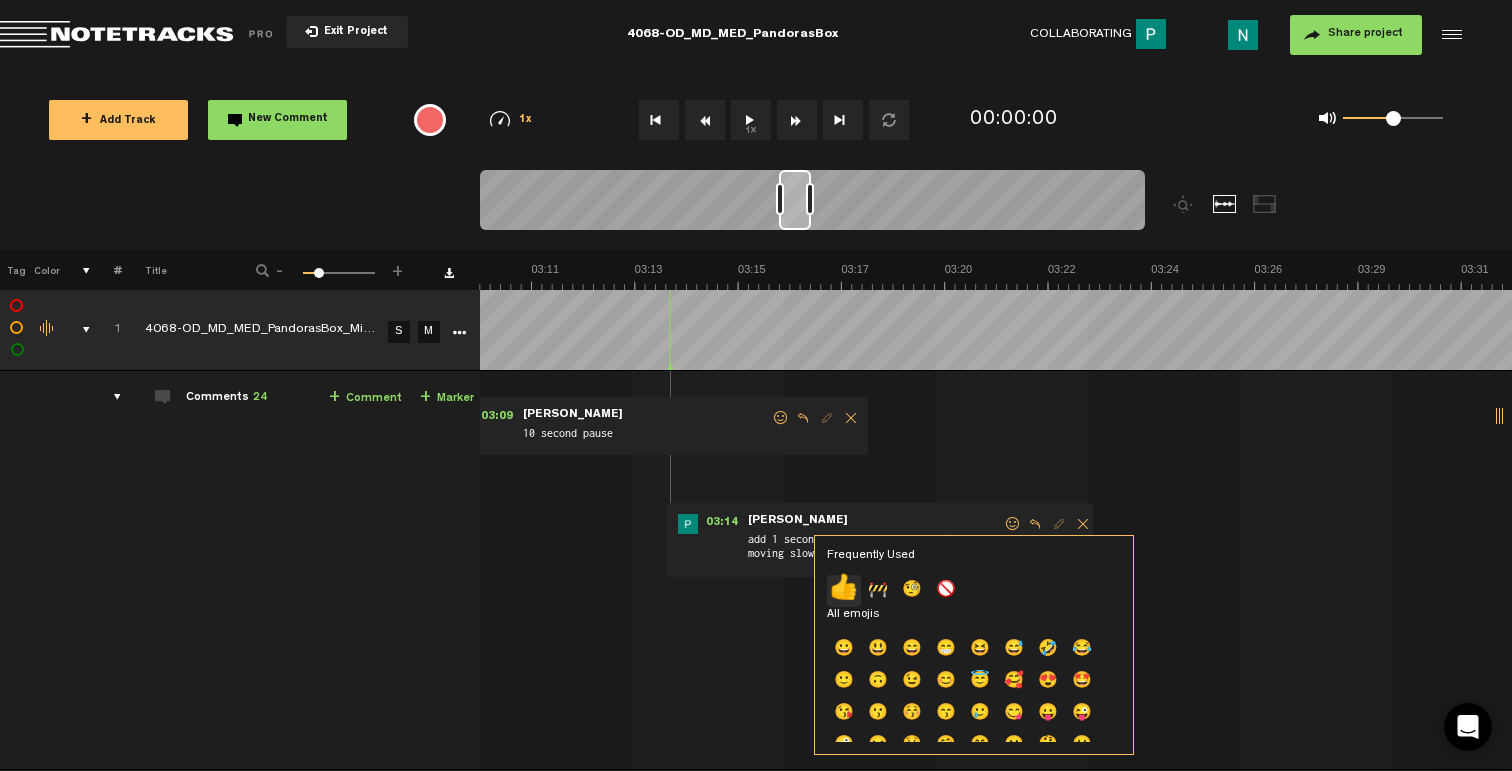 click on "👍" 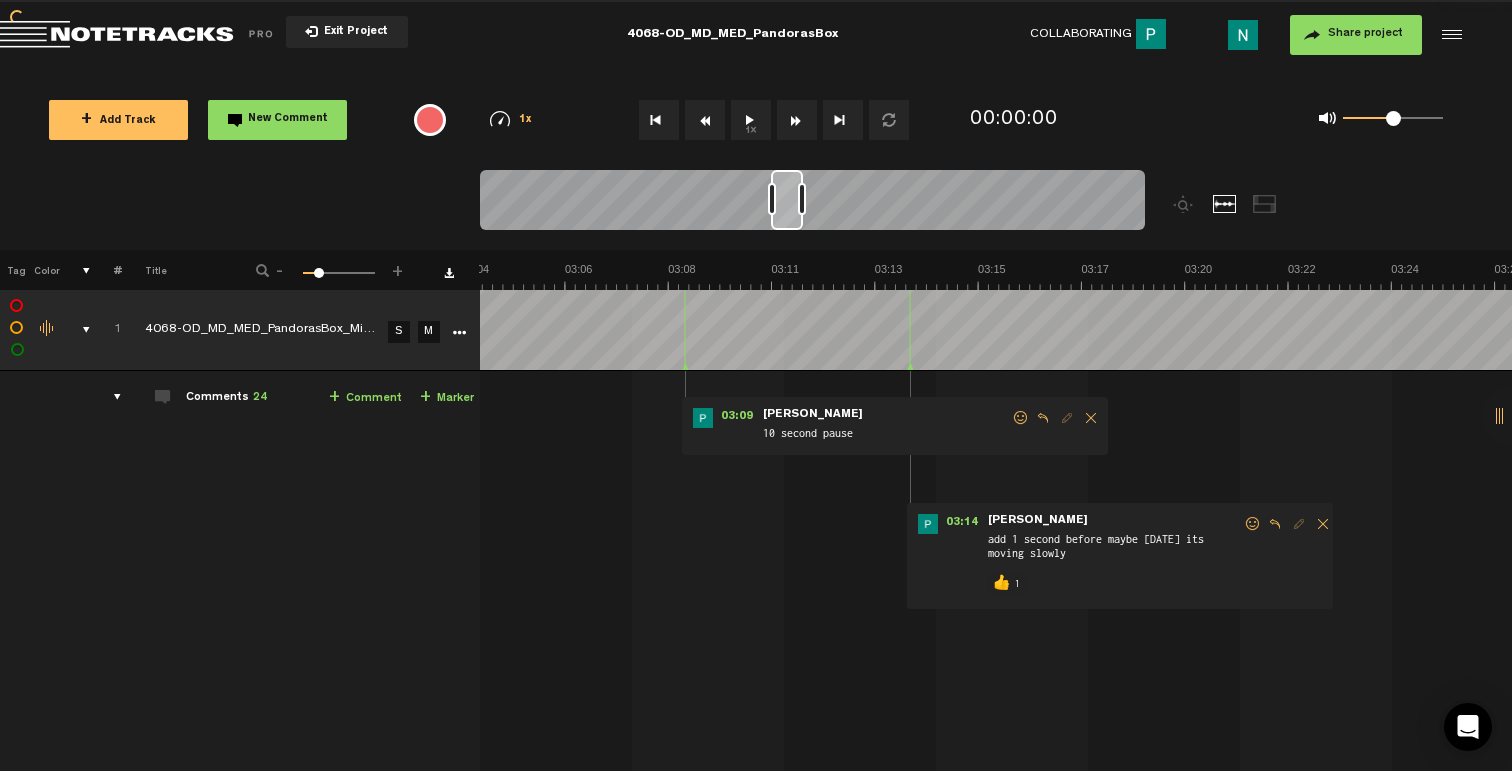 scroll, scrollTop: 0, scrollLeft: 8488, axis: horizontal 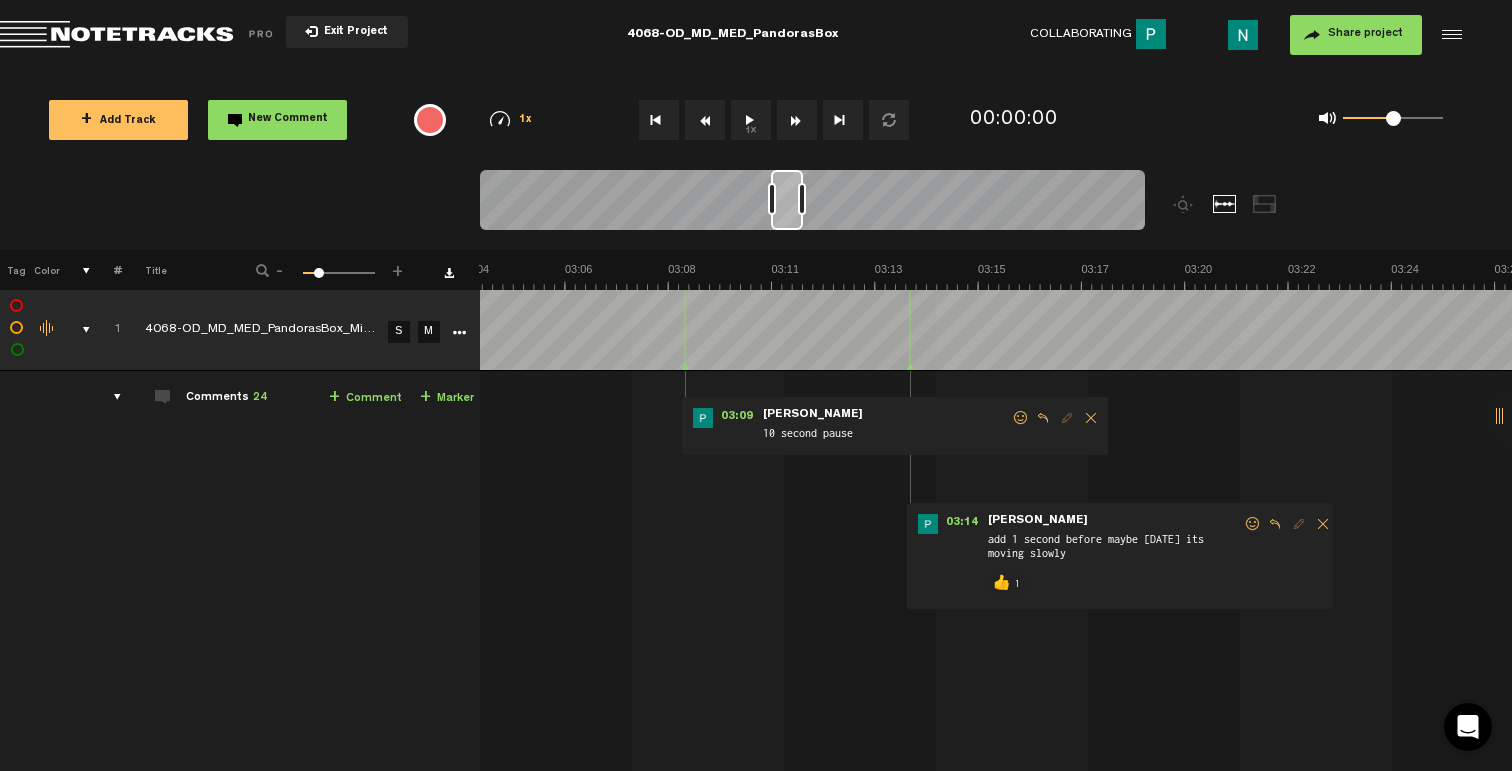 click at bounding box center [1021, 418] 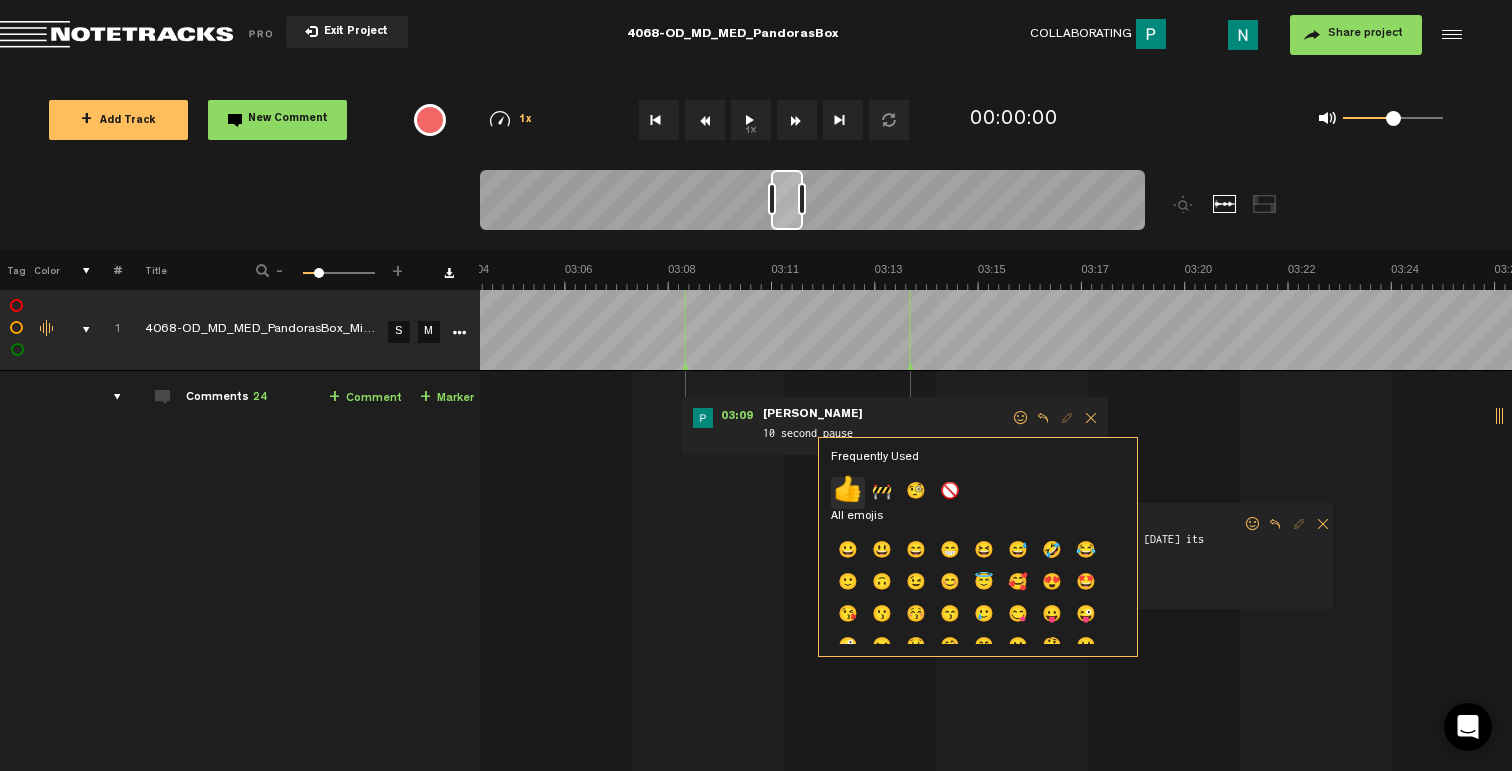 click on "👍" 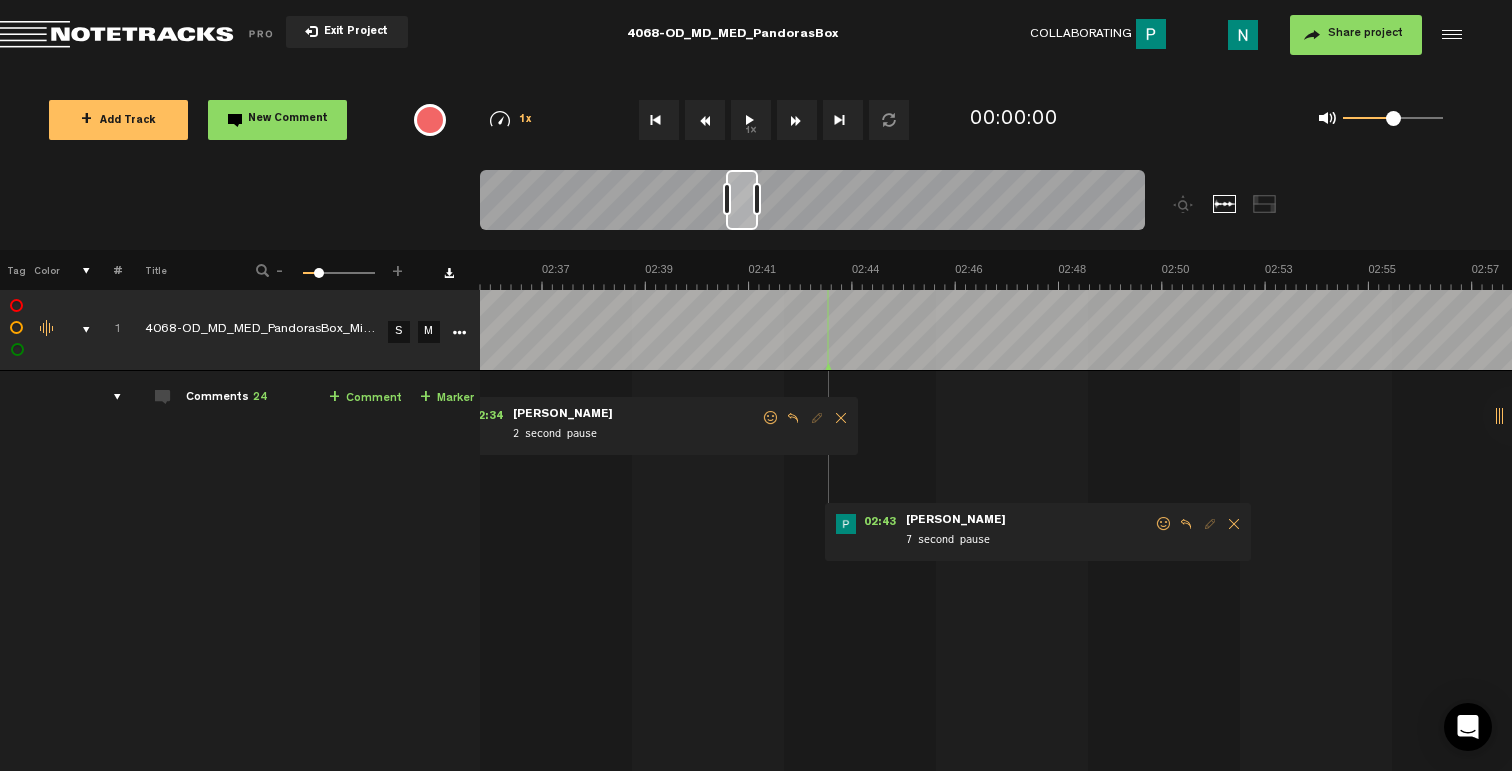 scroll, scrollTop: 0, scrollLeft: 7168, axis: horizontal 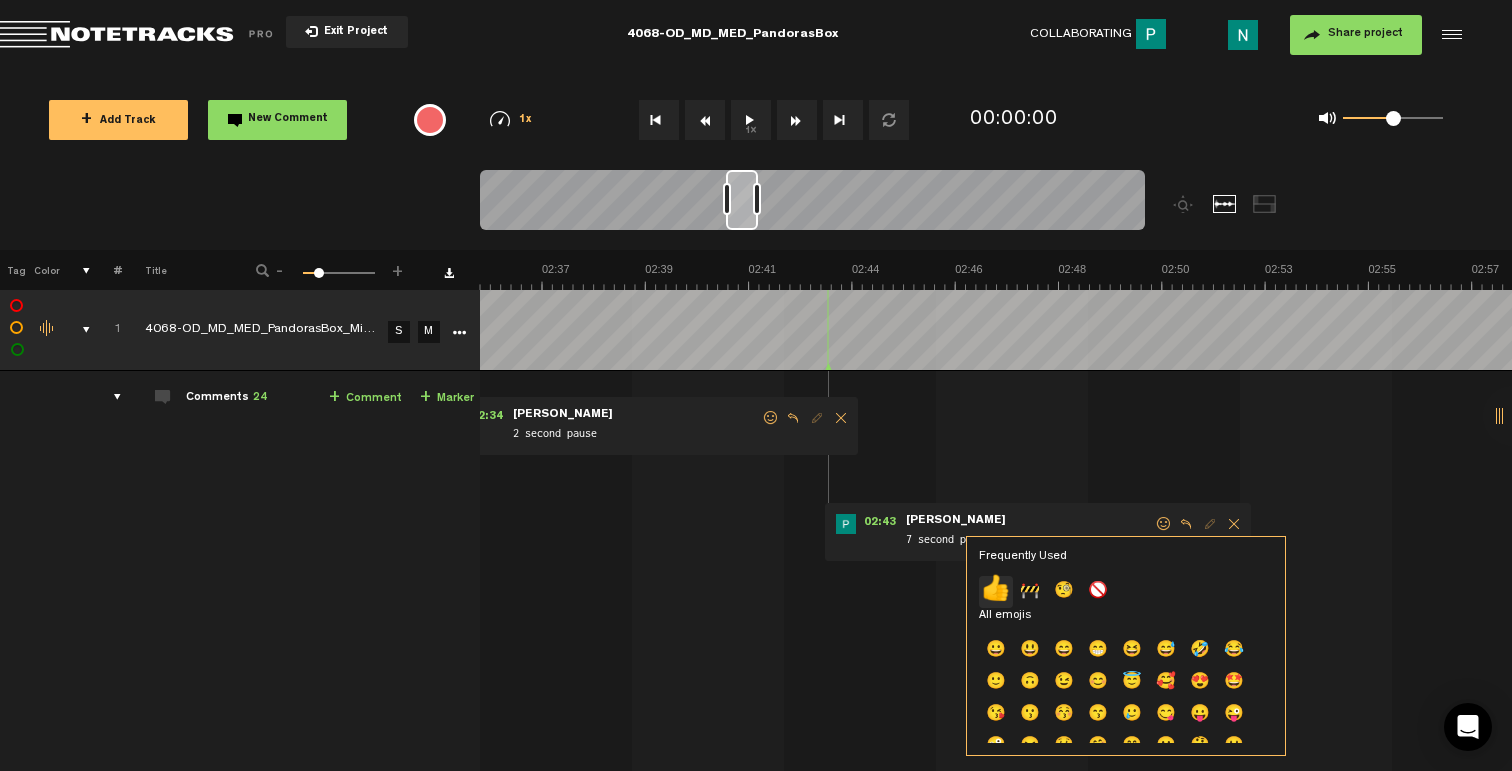 click on "👍" 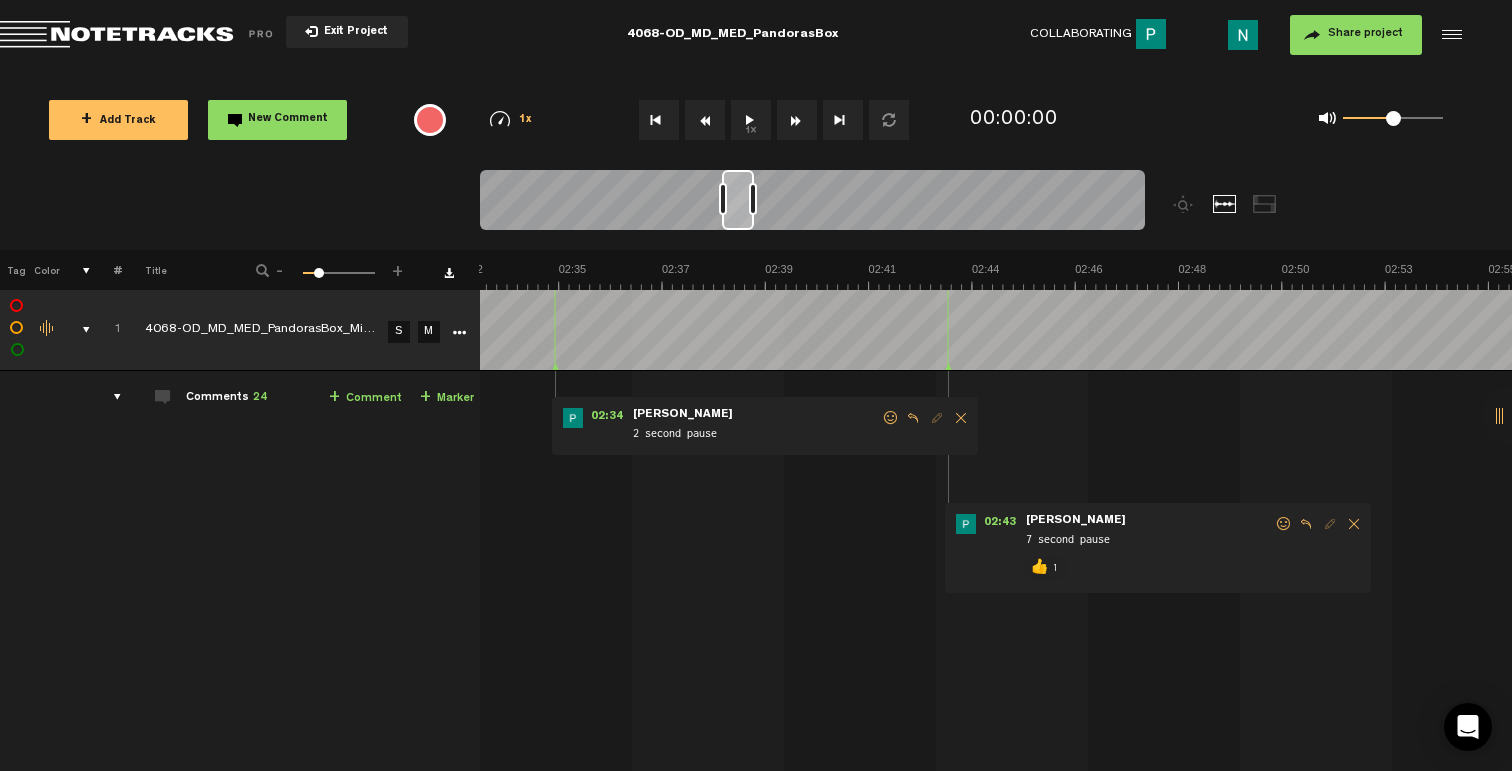 scroll, scrollTop: 0, scrollLeft: 6808, axis: horizontal 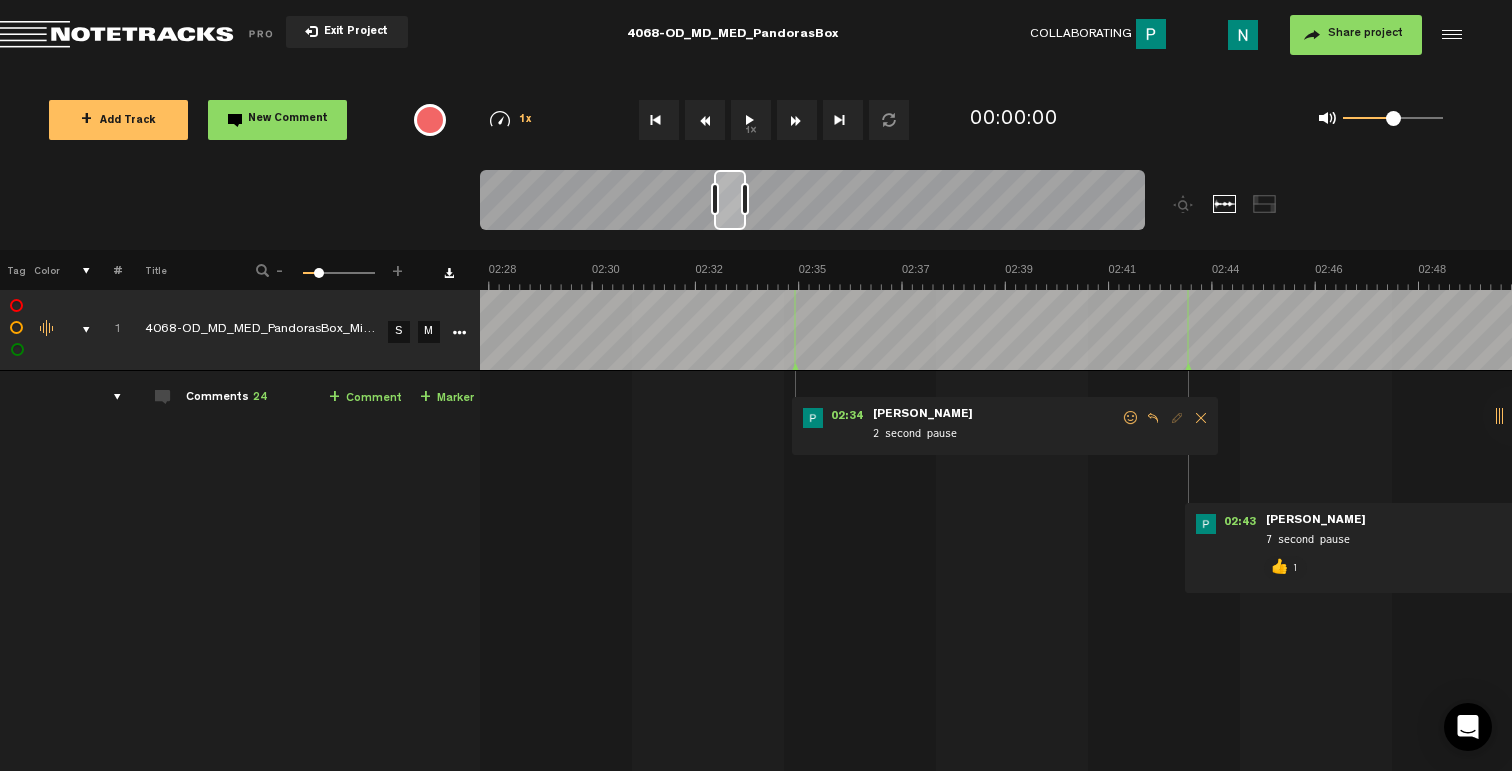 click at bounding box center [1131, 418] 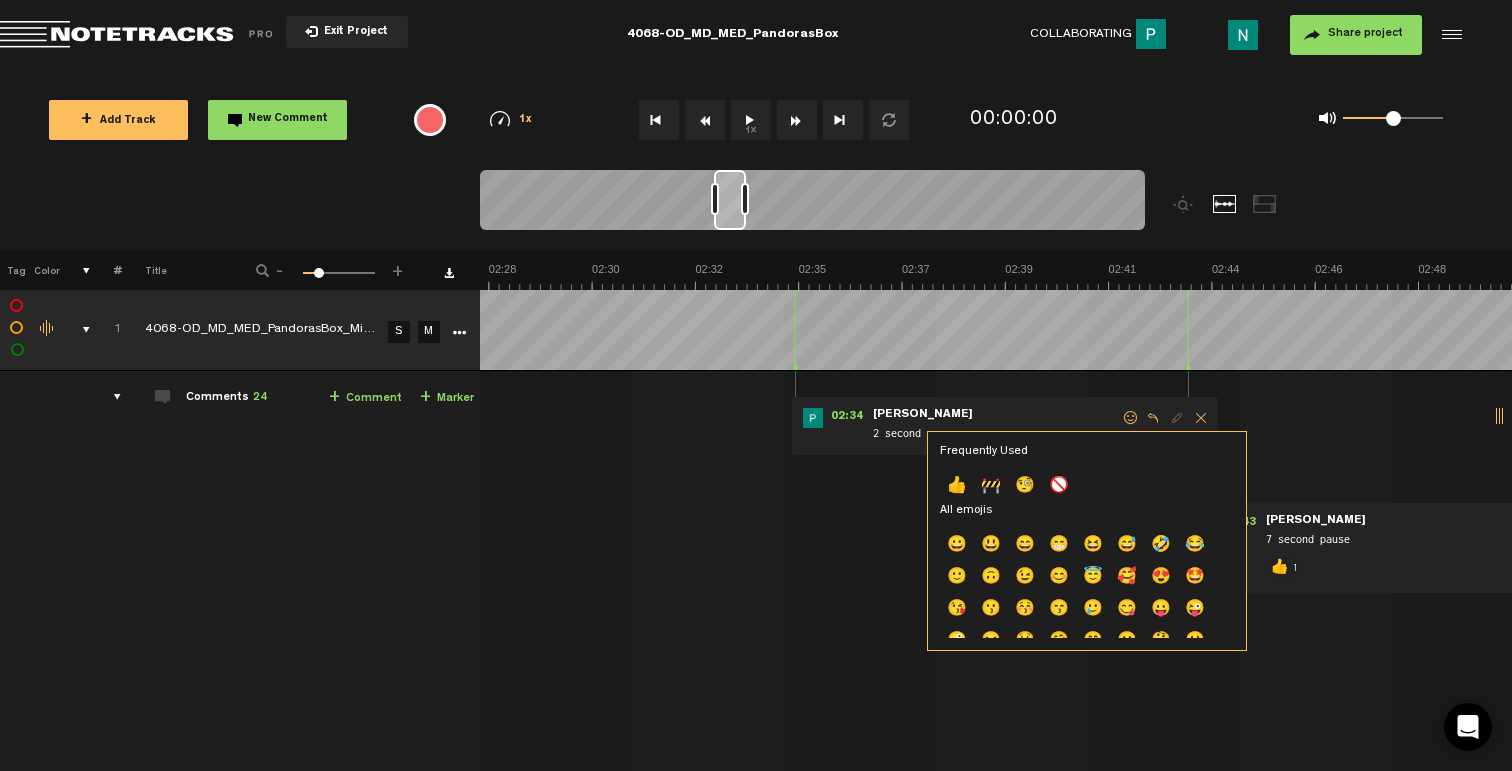 drag, startPoint x: 956, startPoint y: 492, endPoint x: 949, endPoint y: 467, distance: 25.96151 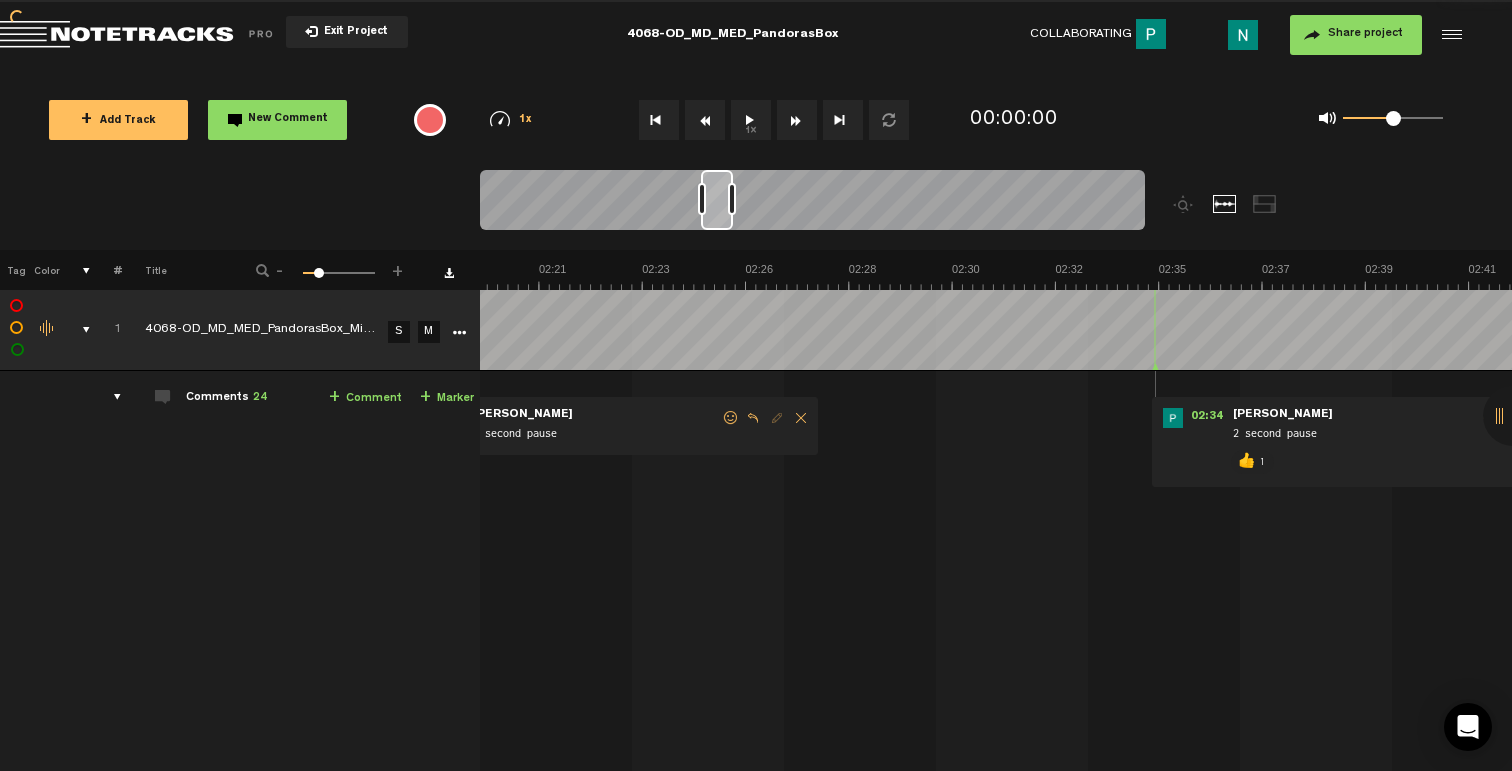 scroll, scrollTop: 0, scrollLeft: 6208, axis: horizontal 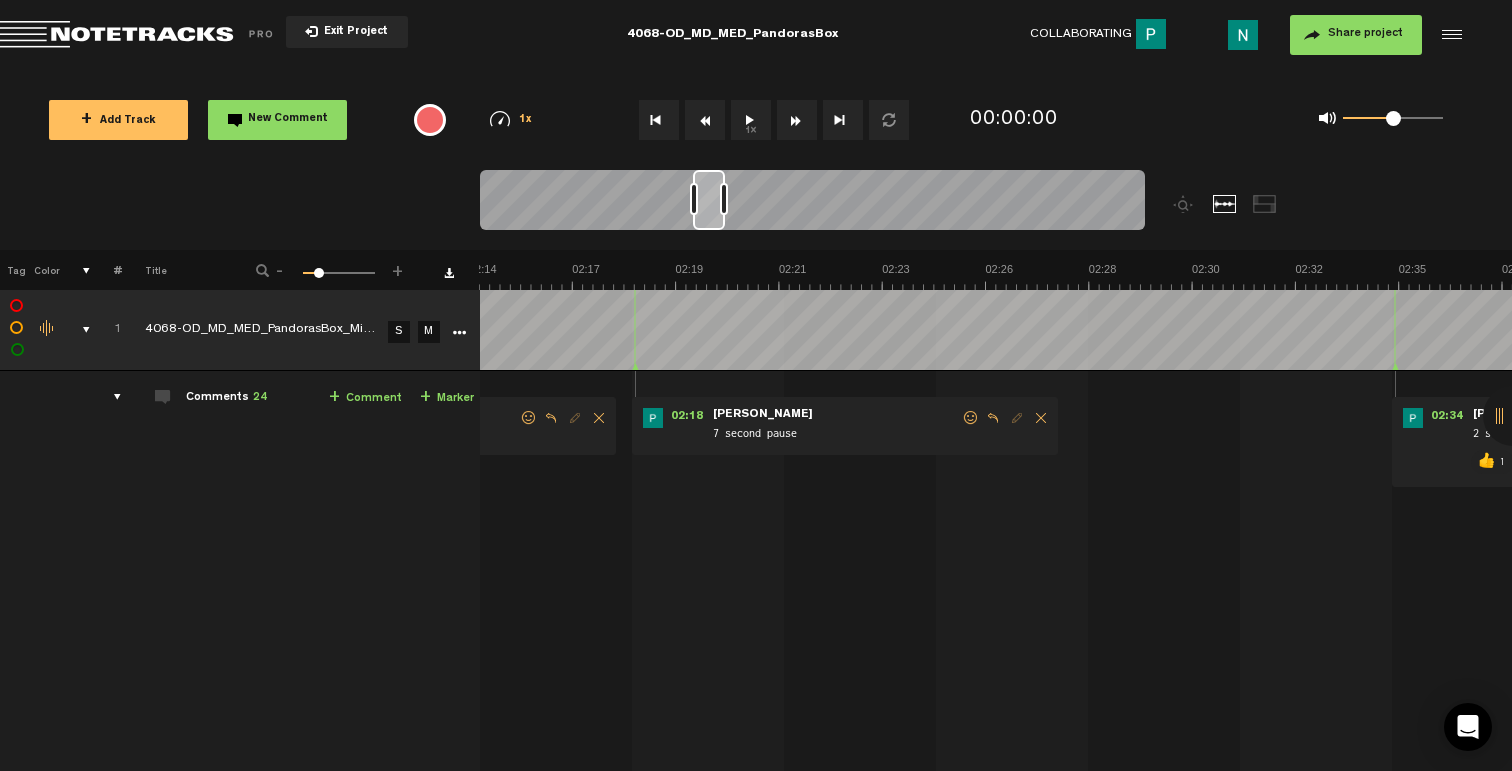 click at bounding box center (971, 418) 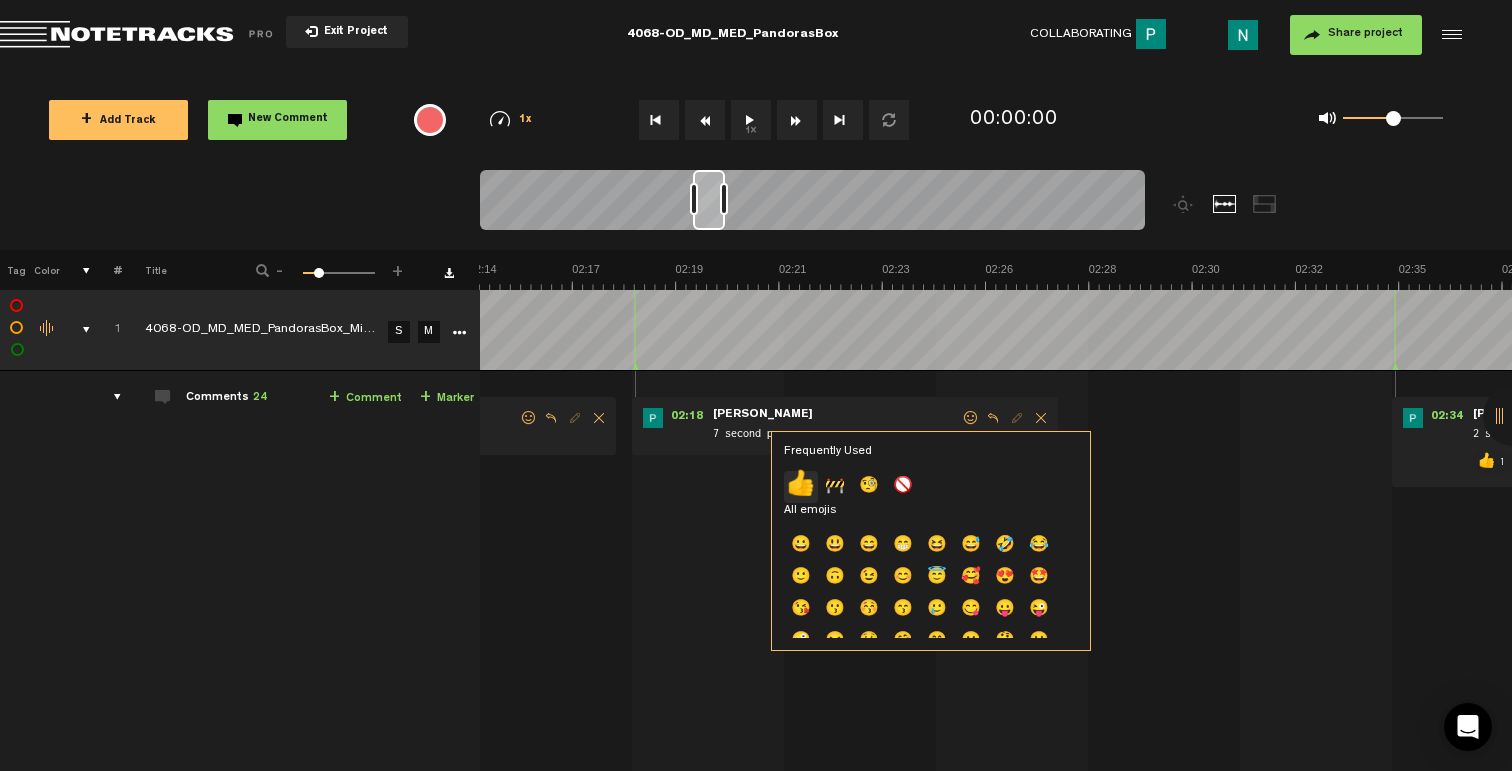 click on "👍" 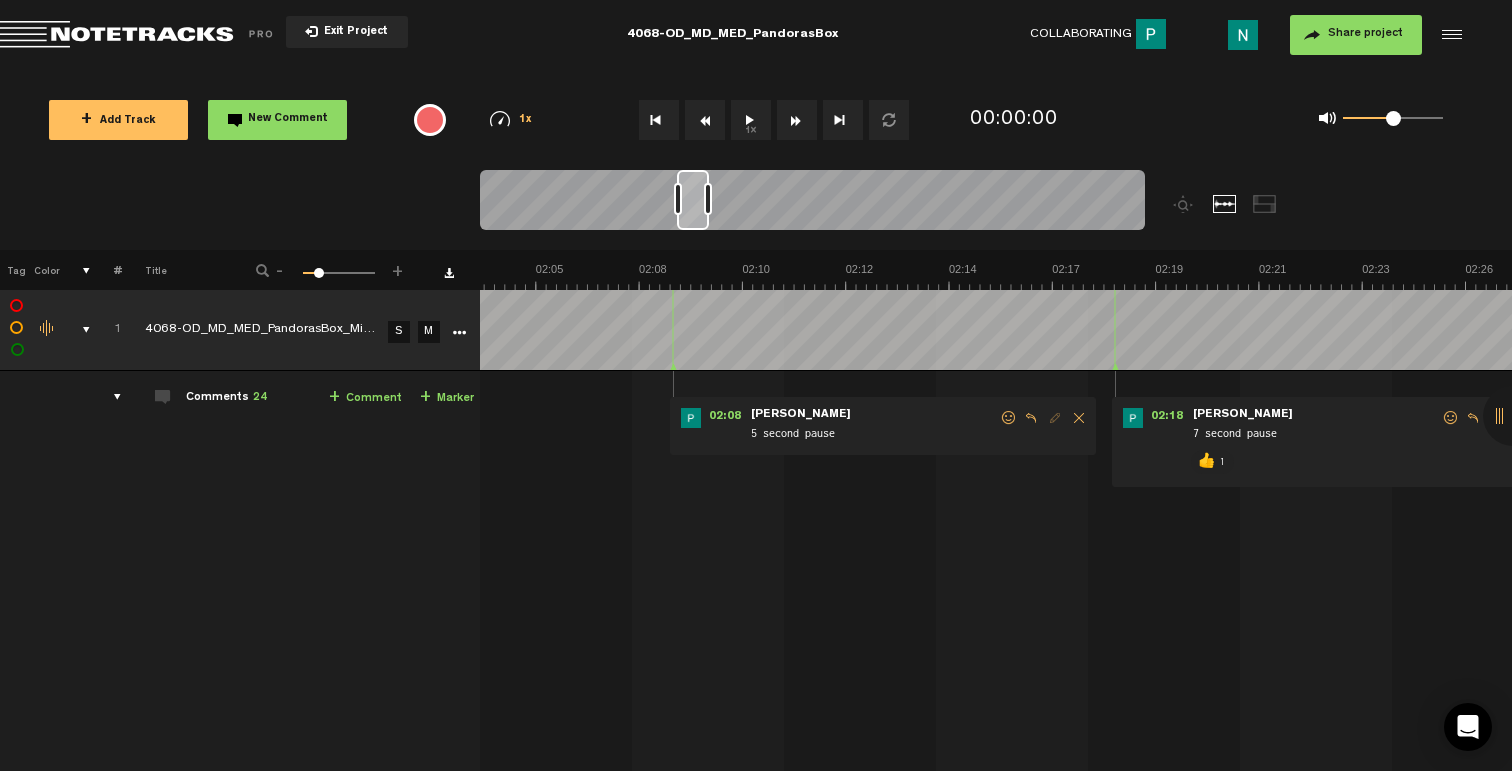 scroll, scrollTop: 0, scrollLeft: 5608, axis: horizontal 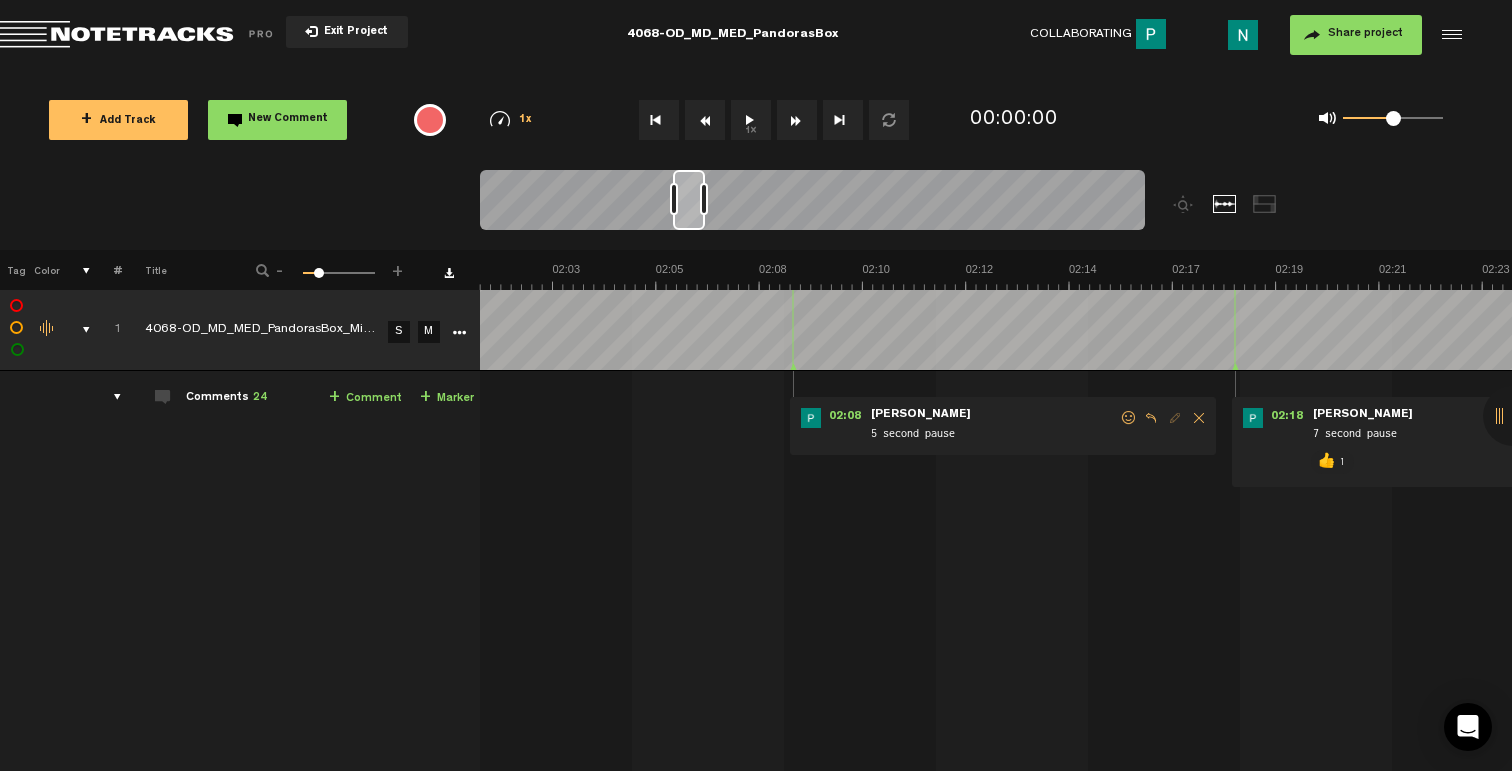 click at bounding box center [1129, 418] 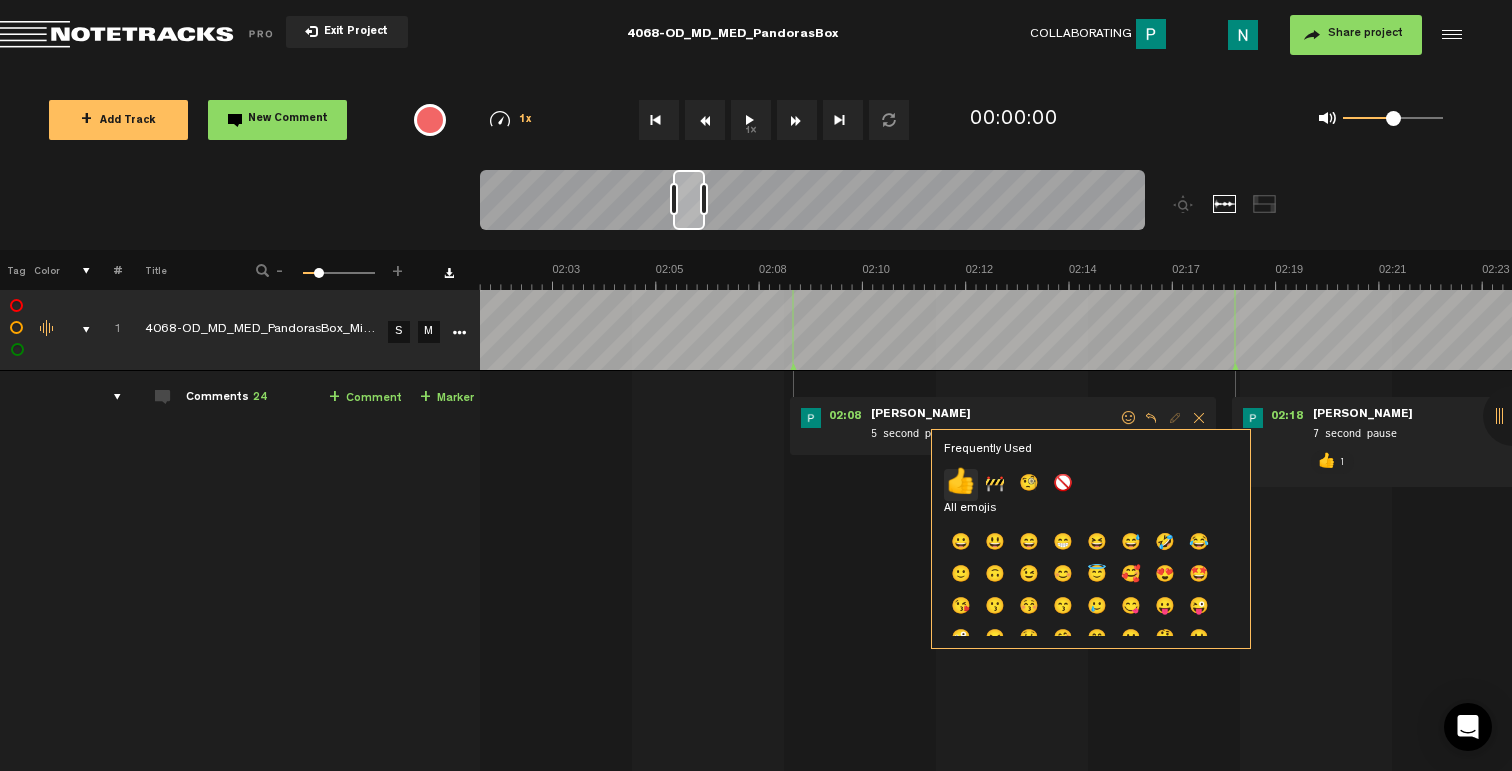 click on "👍" 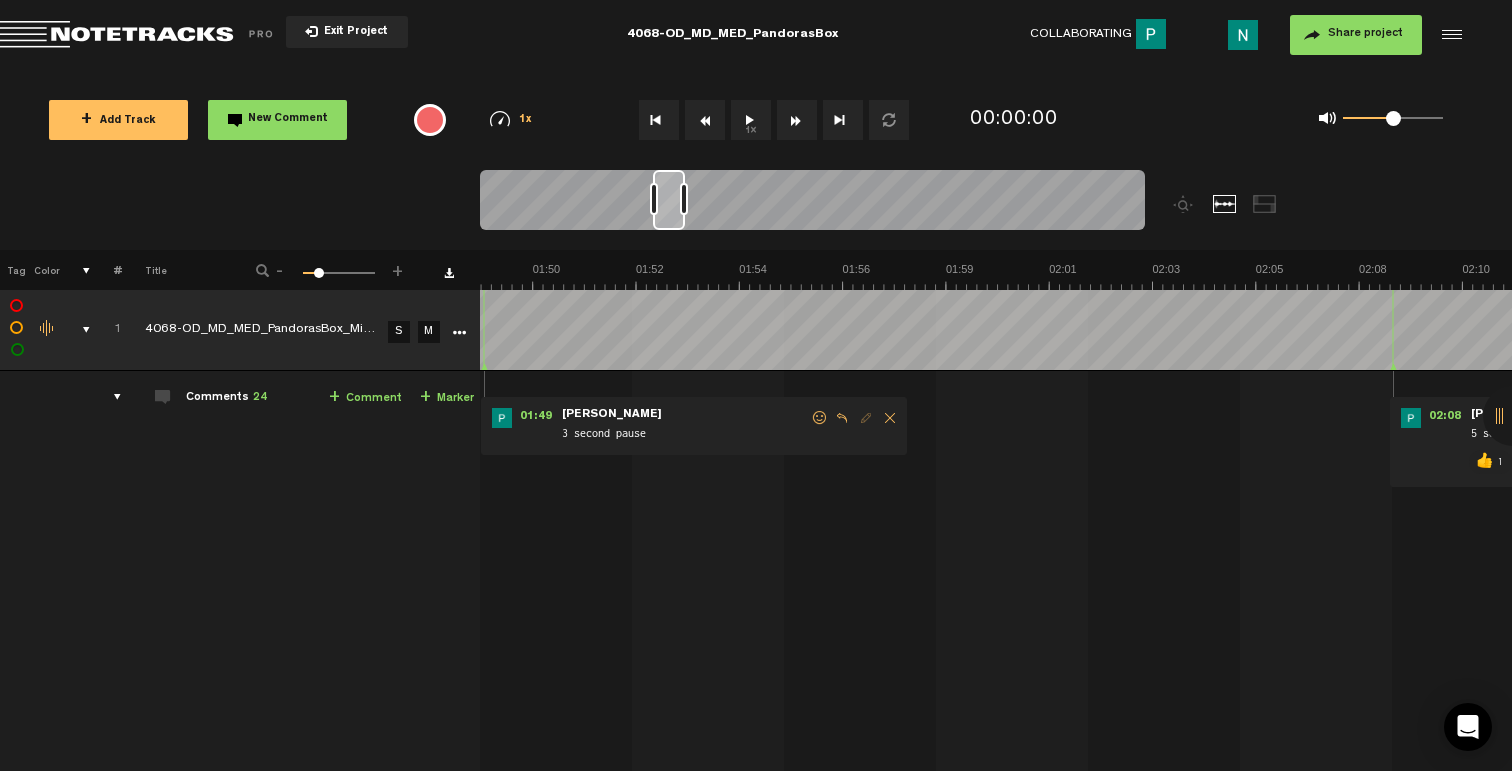 scroll, scrollTop: 0, scrollLeft: 4768, axis: horizontal 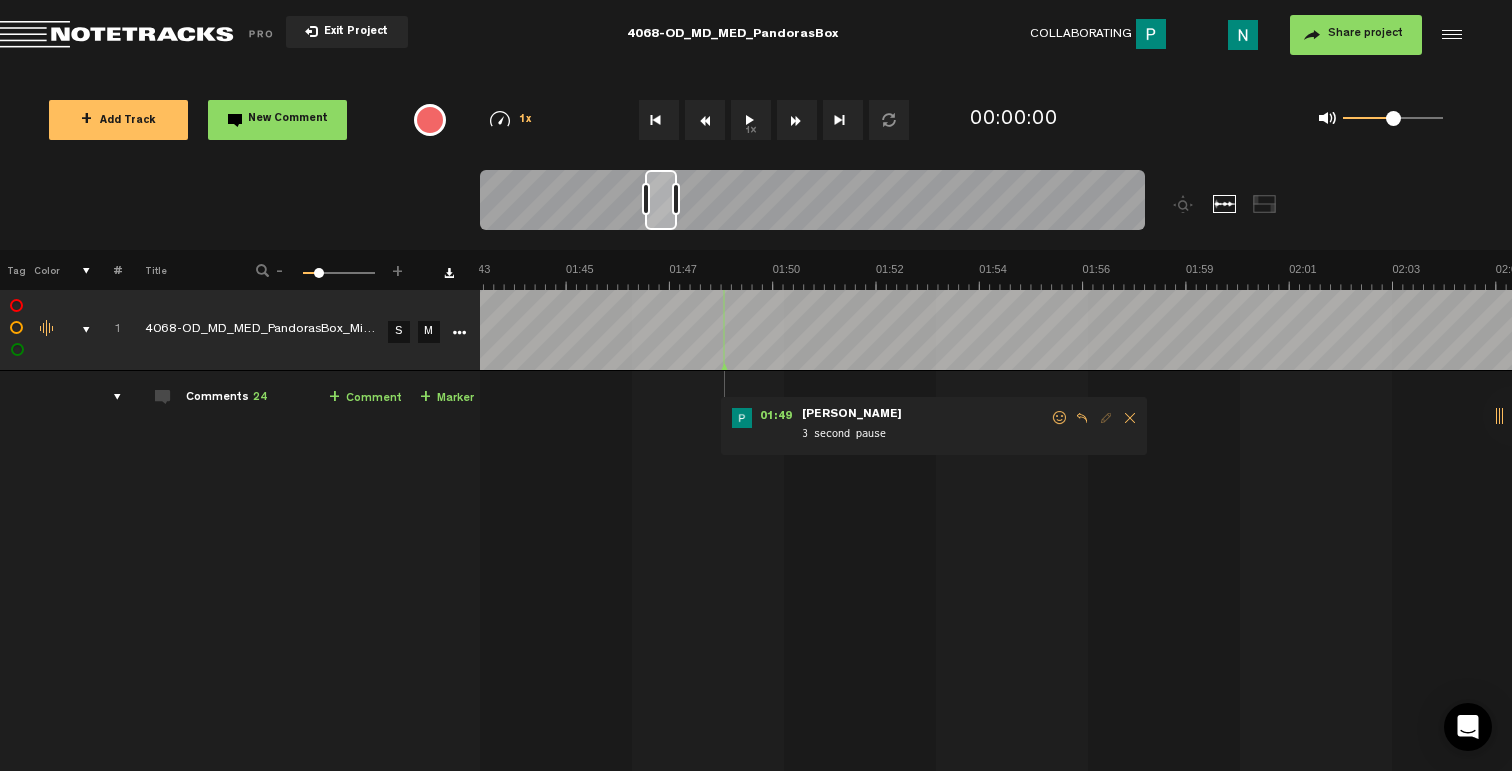 click at bounding box center (1060, 418) 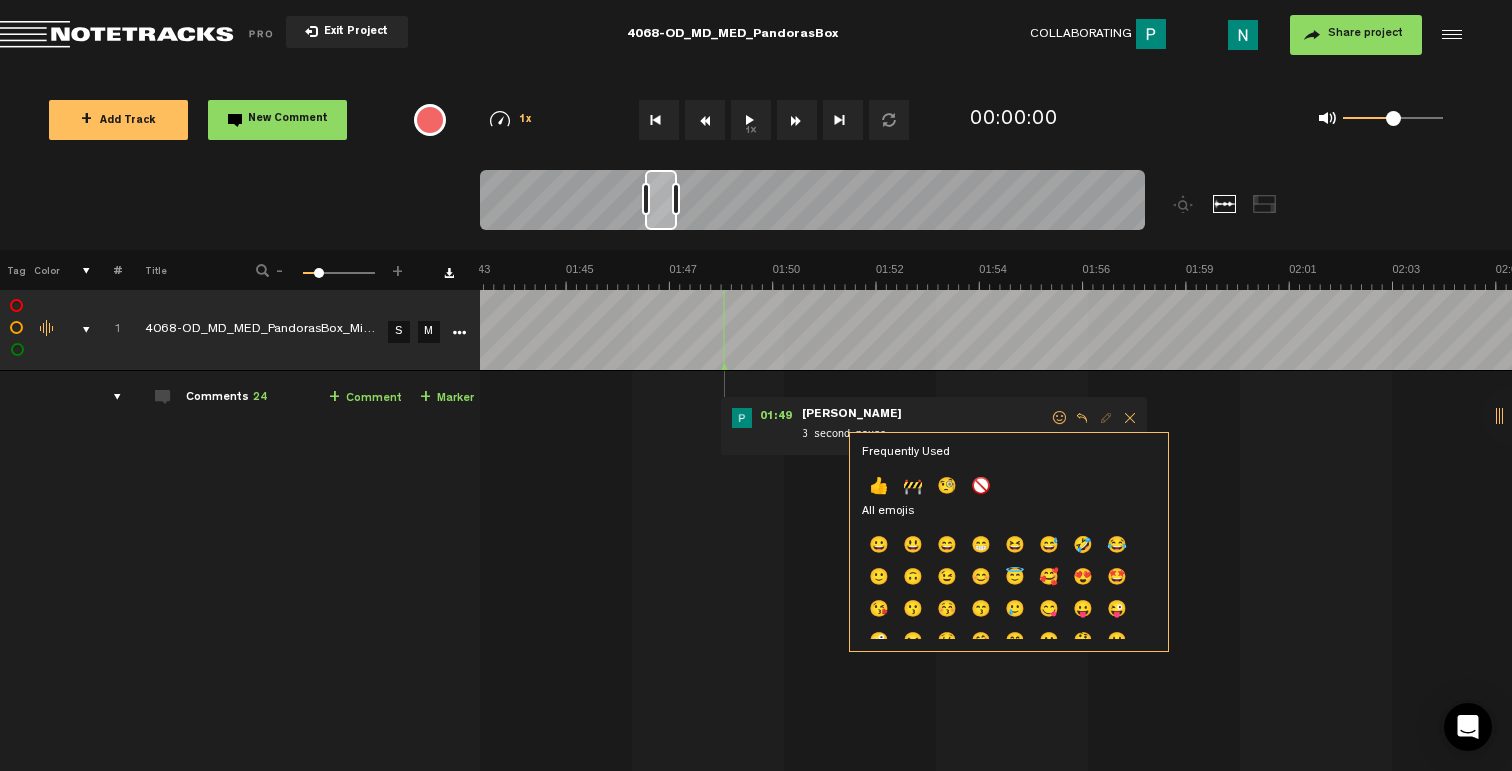 drag, startPoint x: 883, startPoint y: 482, endPoint x: 886, endPoint y: 465, distance: 17.262676 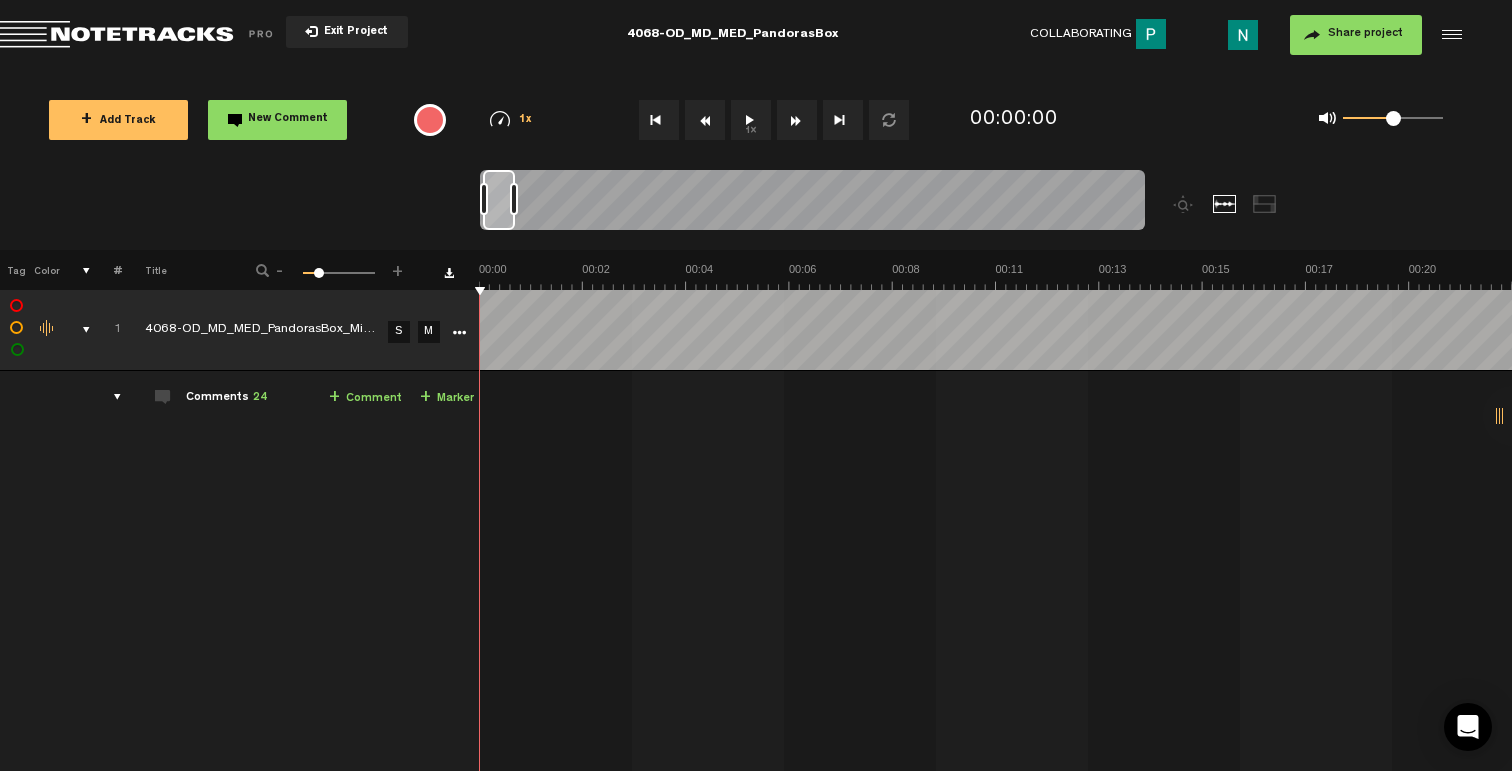 scroll, scrollTop: 0, scrollLeft: 0, axis: both 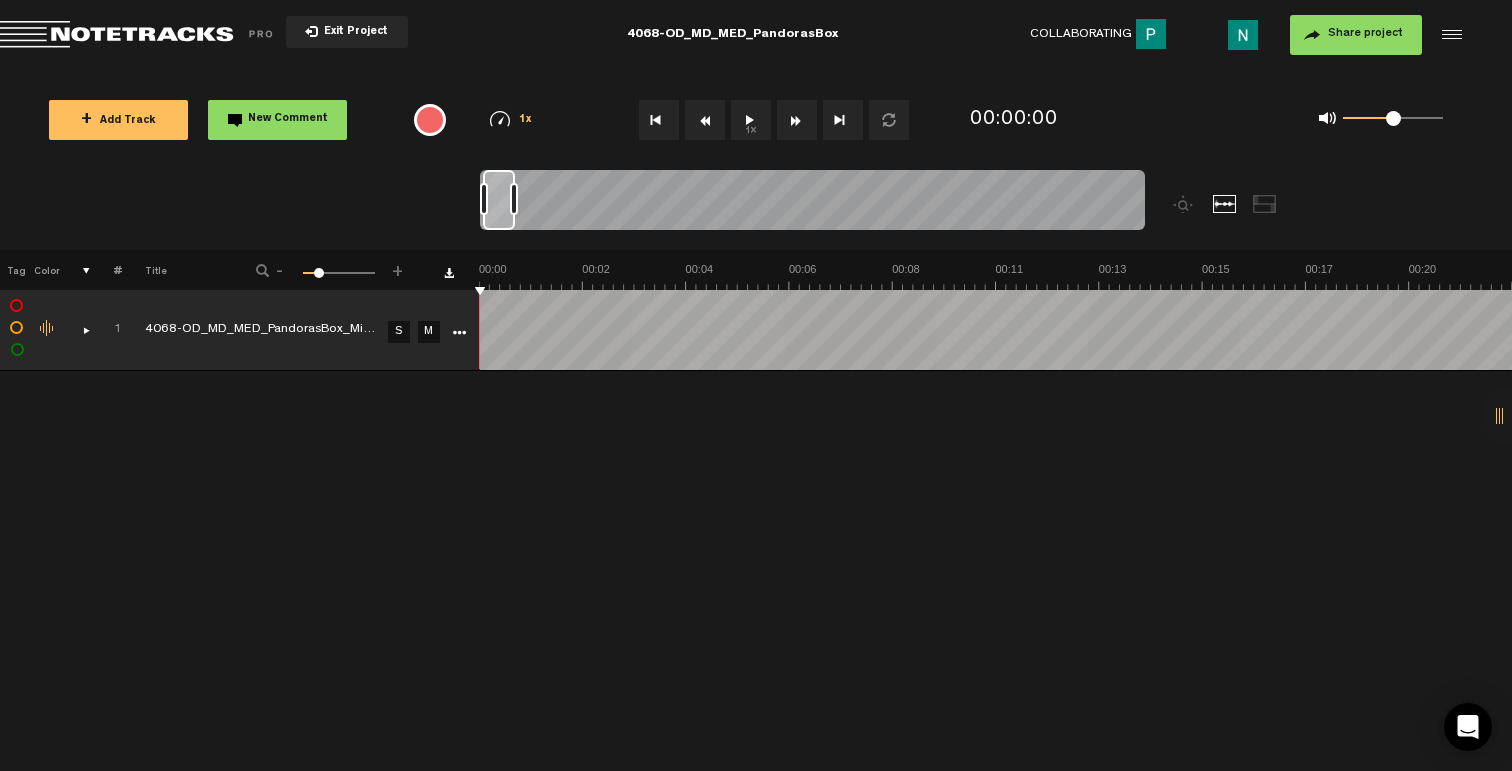 click on "+ Add Track" at bounding box center (118, 121) 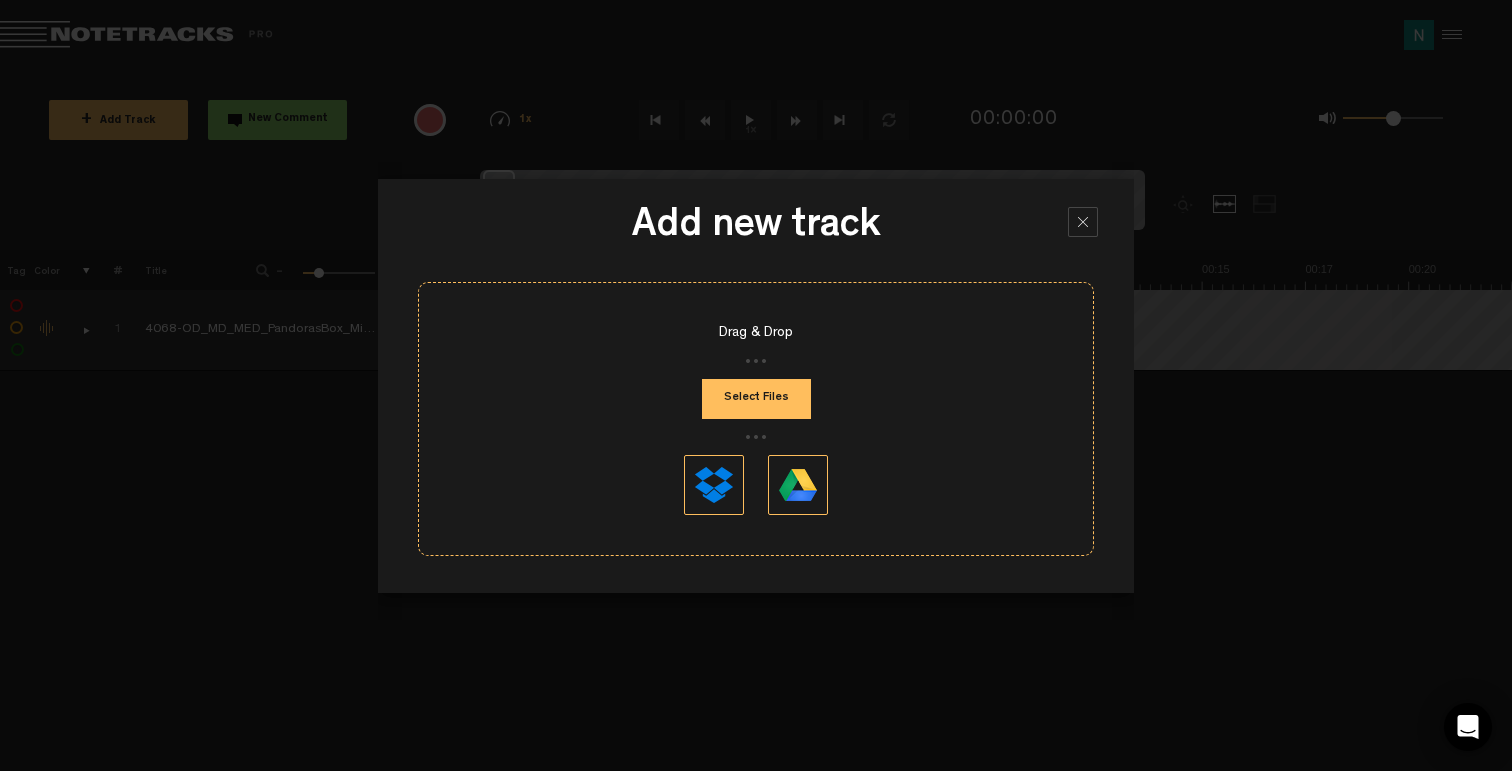 click on "Select Files" at bounding box center (756, 399) 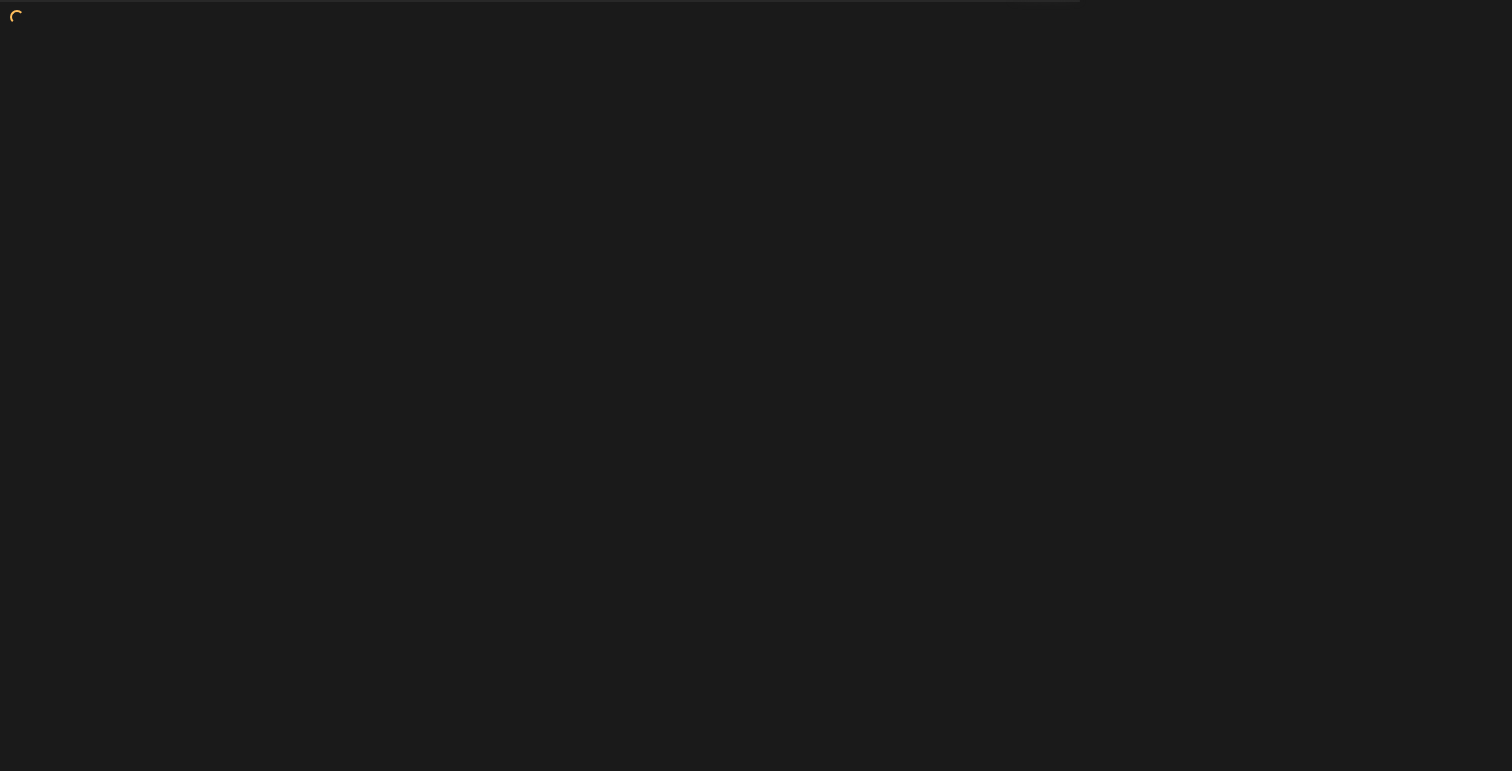 scroll, scrollTop: 0, scrollLeft: 0, axis: both 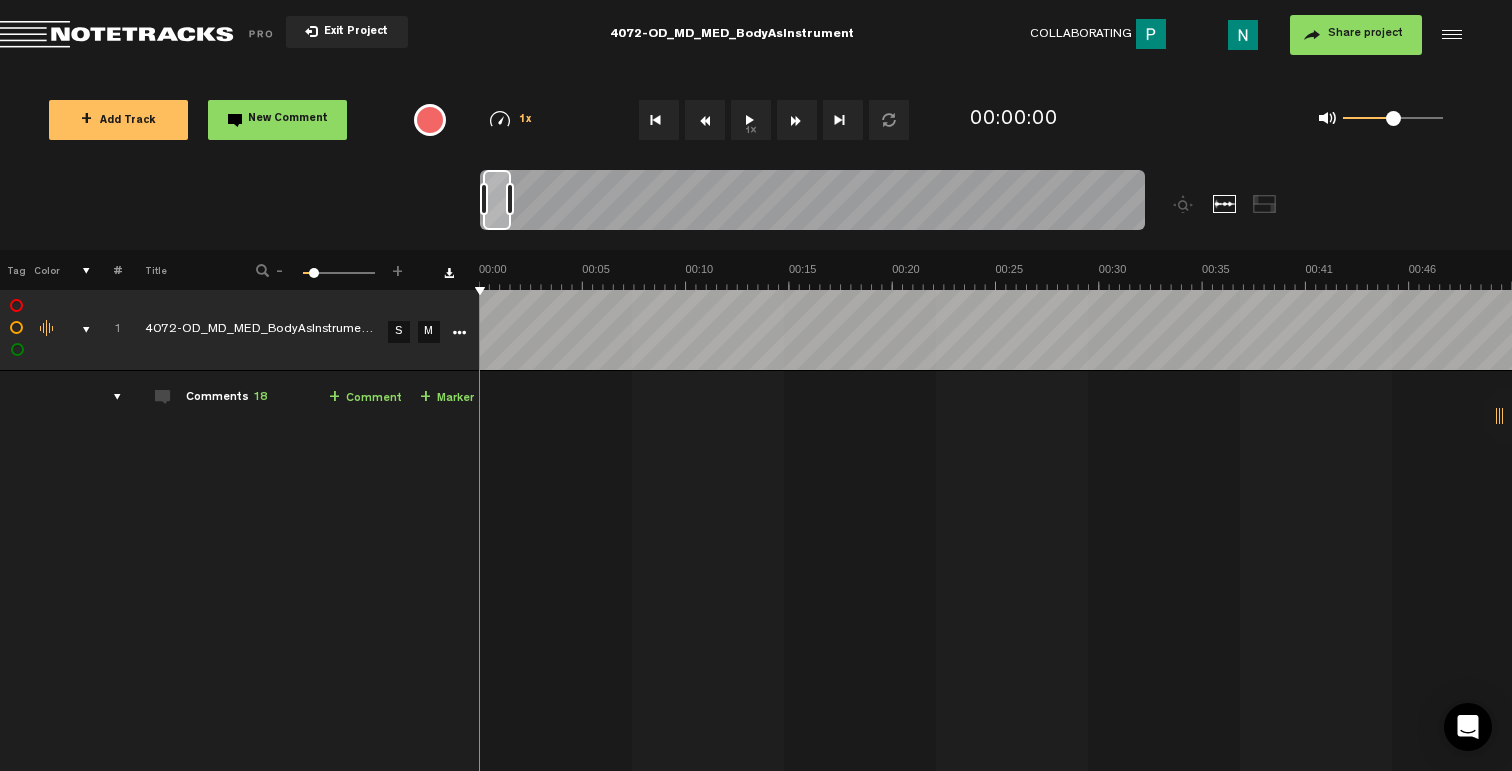 drag, startPoint x: 548, startPoint y: 206, endPoint x: 502, endPoint y: 210, distance: 46.173584 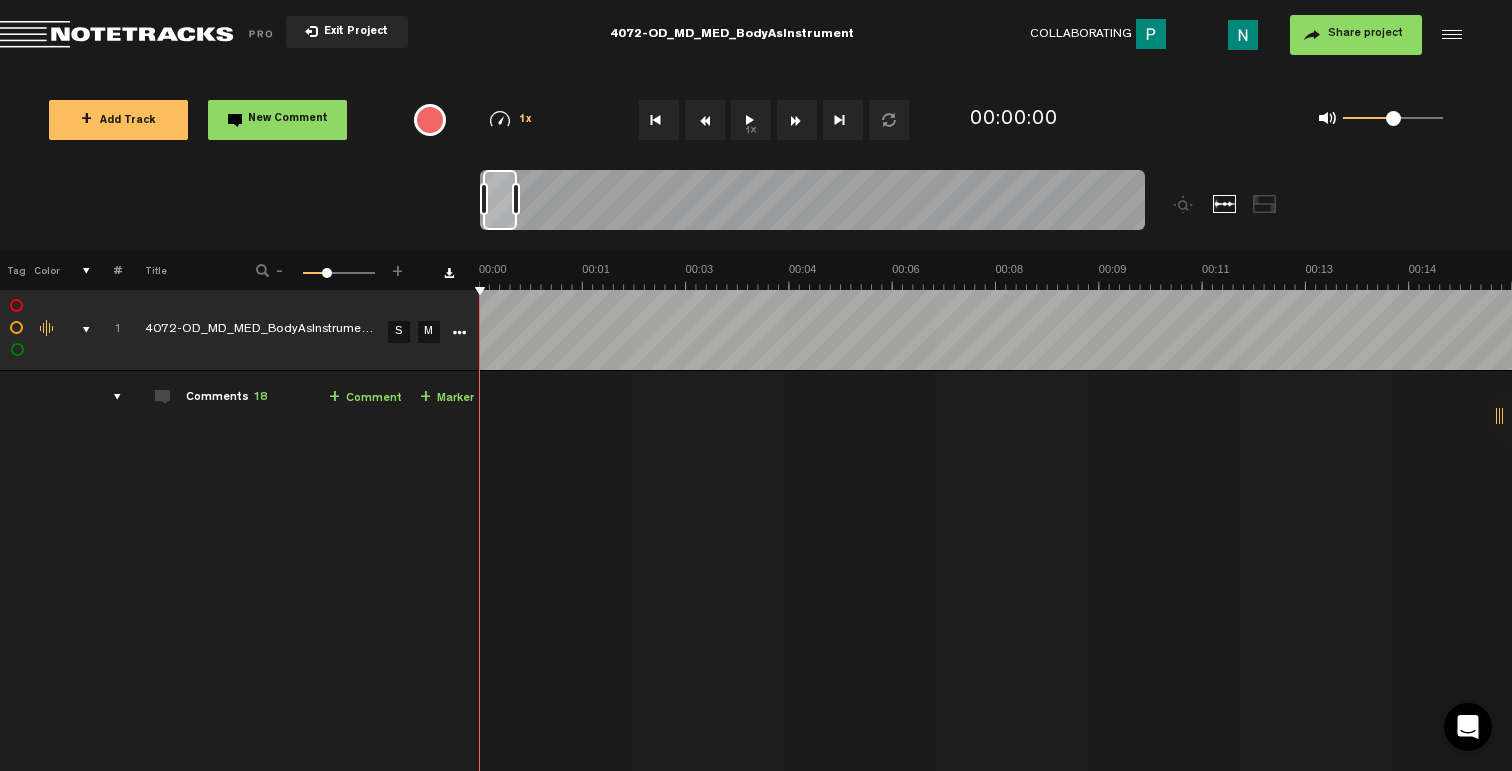 drag, startPoint x: 505, startPoint y: 207, endPoint x: 516, endPoint y: 206, distance: 11.045361 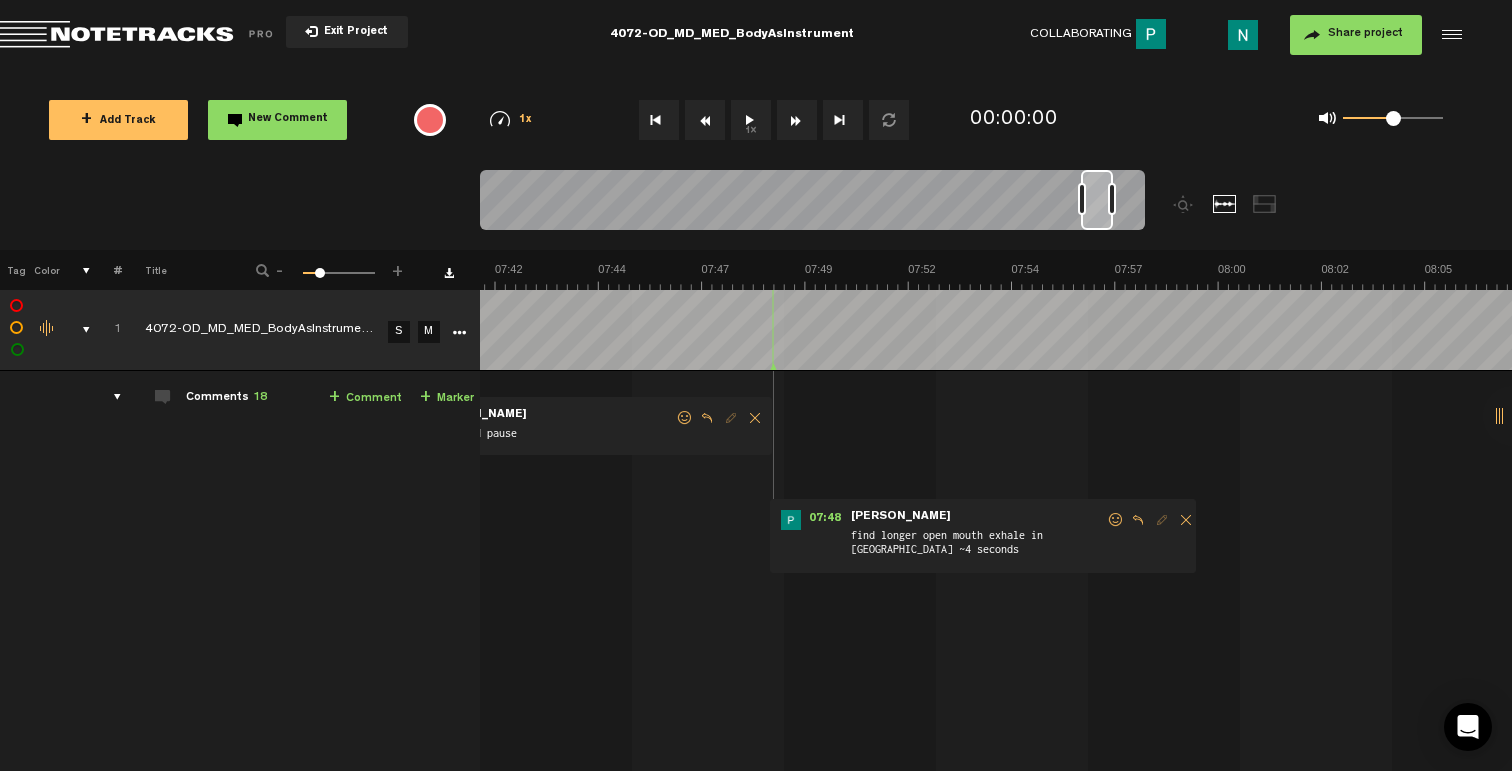 scroll, scrollTop: 0, scrollLeft: 18361, axis: horizontal 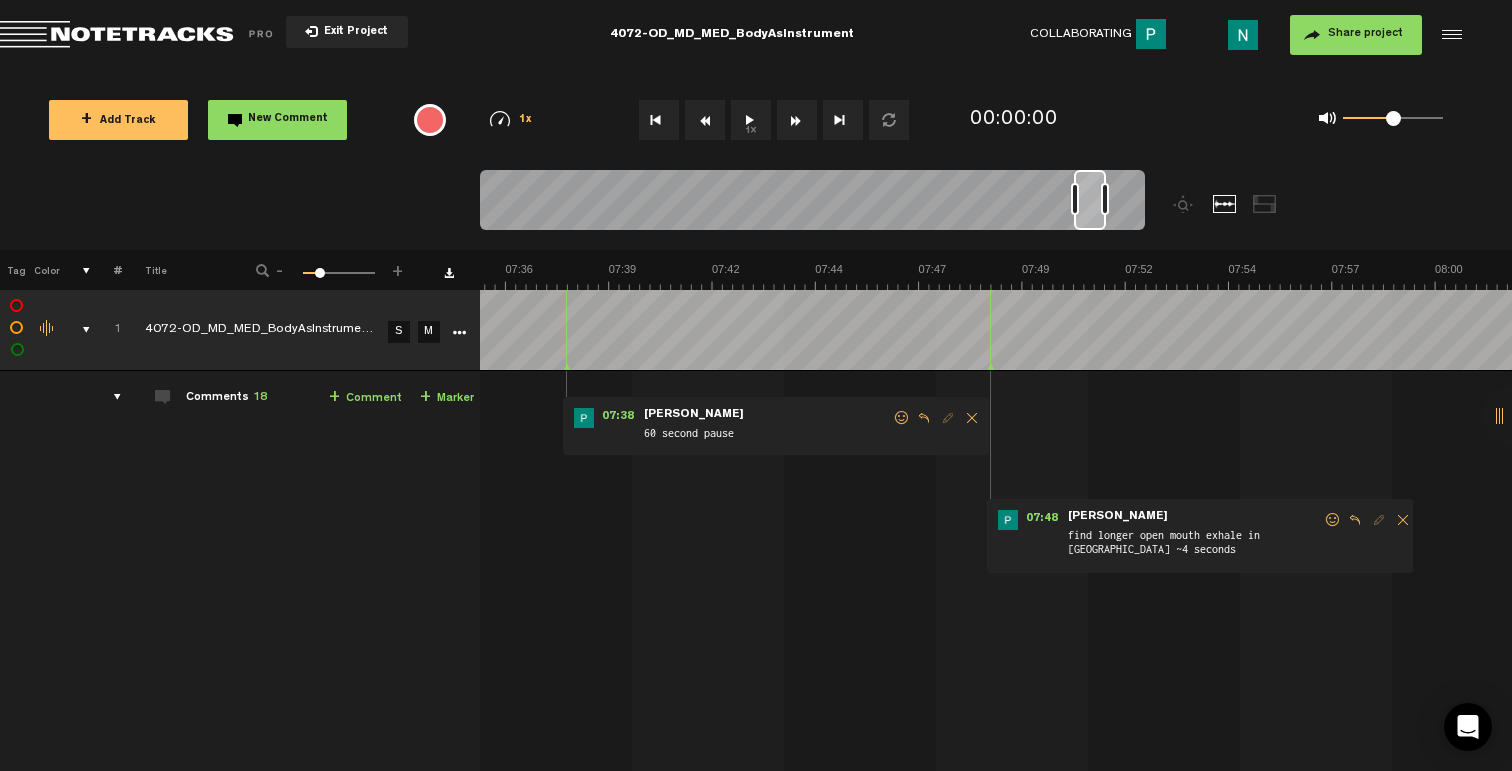 drag, startPoint x: 503, startPoint y: 215, endPoint x: 1094, endPoint y: 237, distance: 591.40936 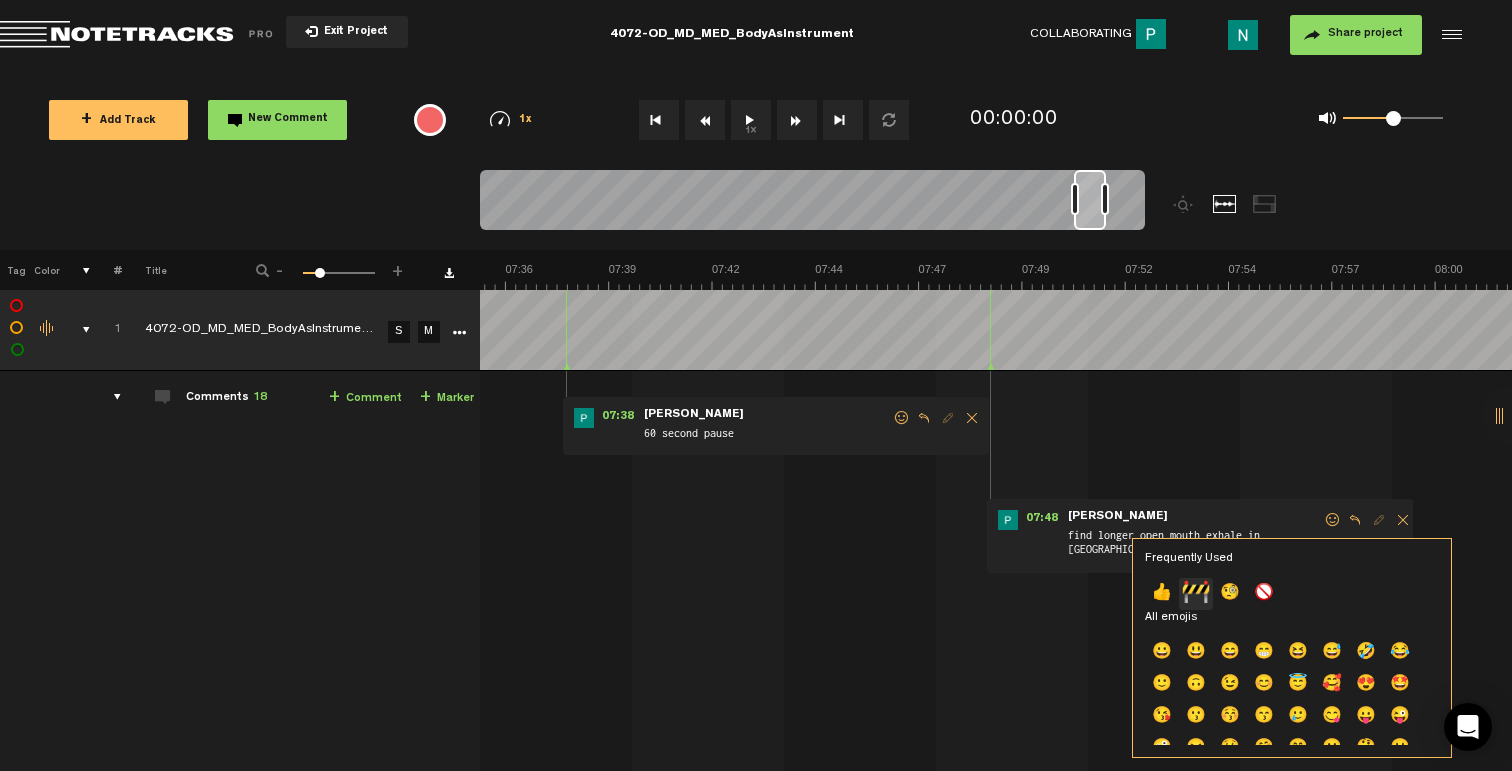 click on "🚧" 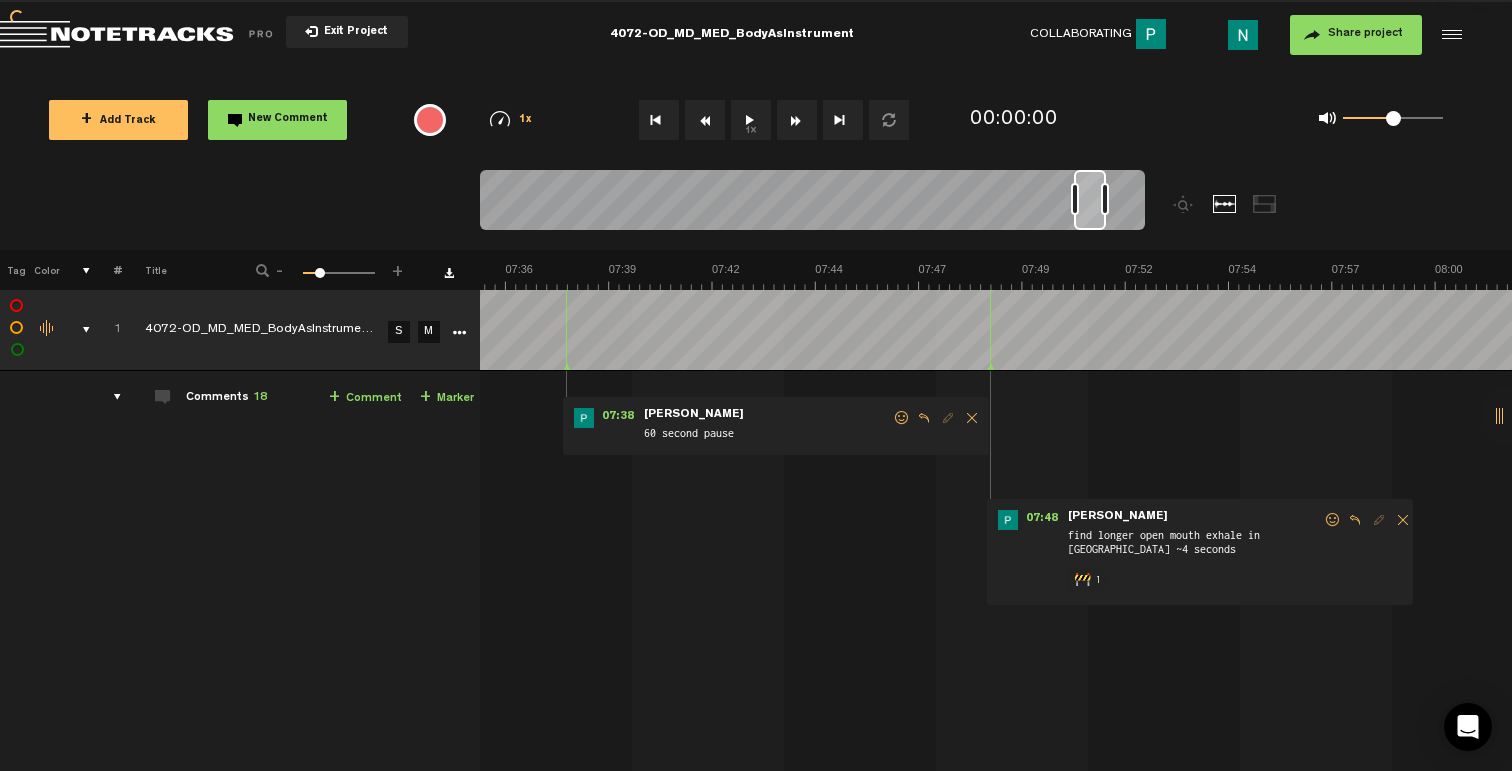 click at bounding box center (1355, 520) 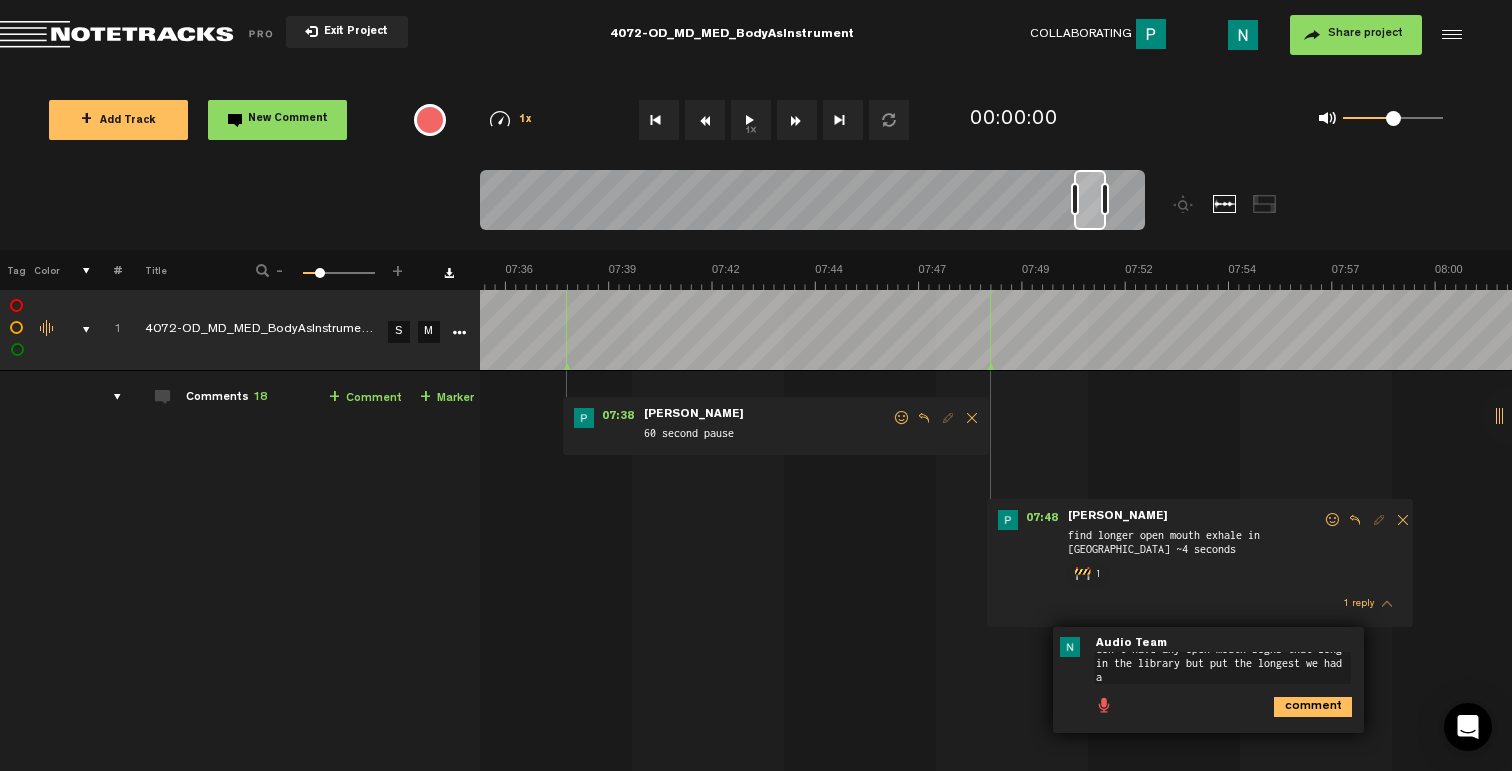 scroll, scrollTop: 0, scrollLeft: 0, axis: both 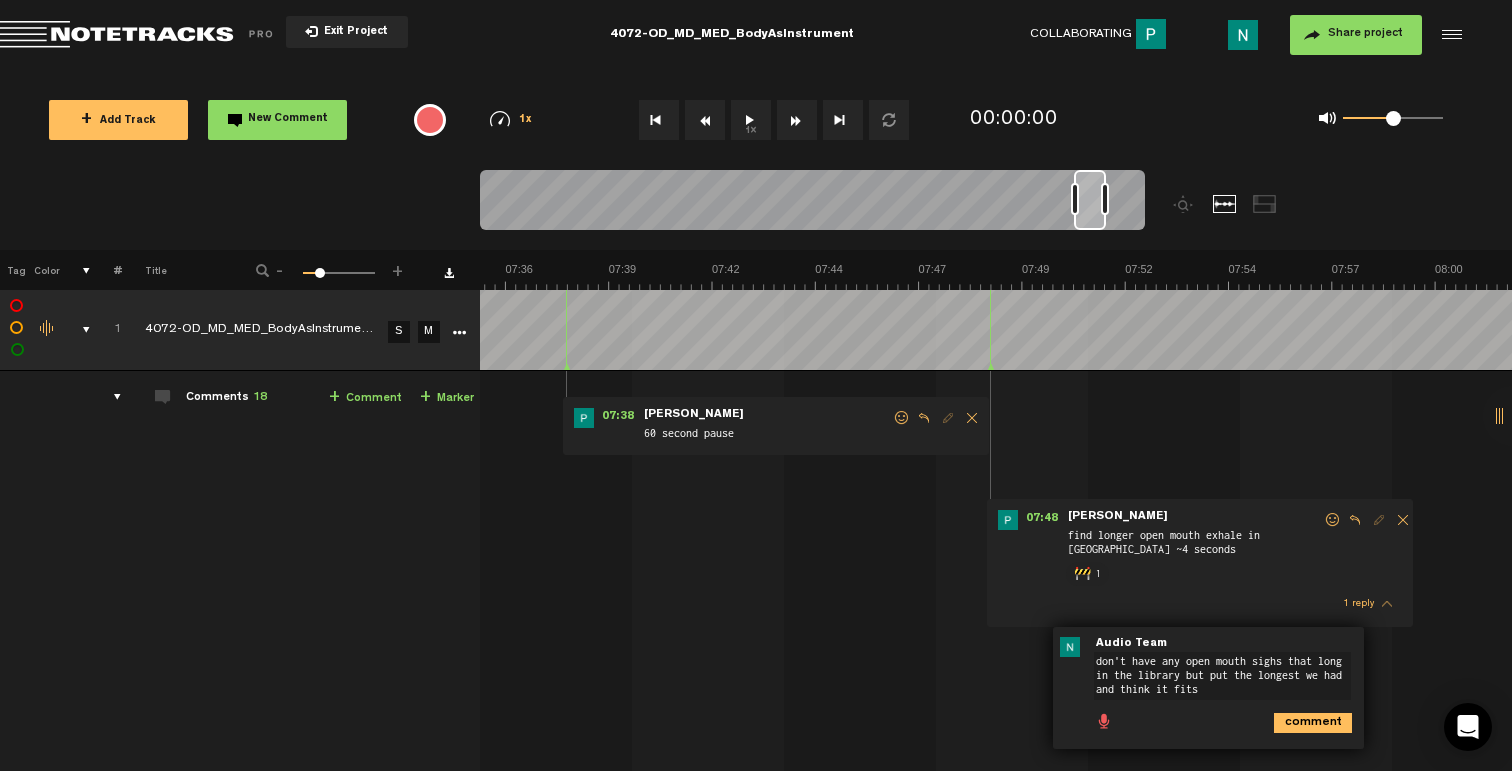 click on "don't have any open mouth sighs that long in the library but put the longest we had and think it fits" at bounding box center (1222, 676) 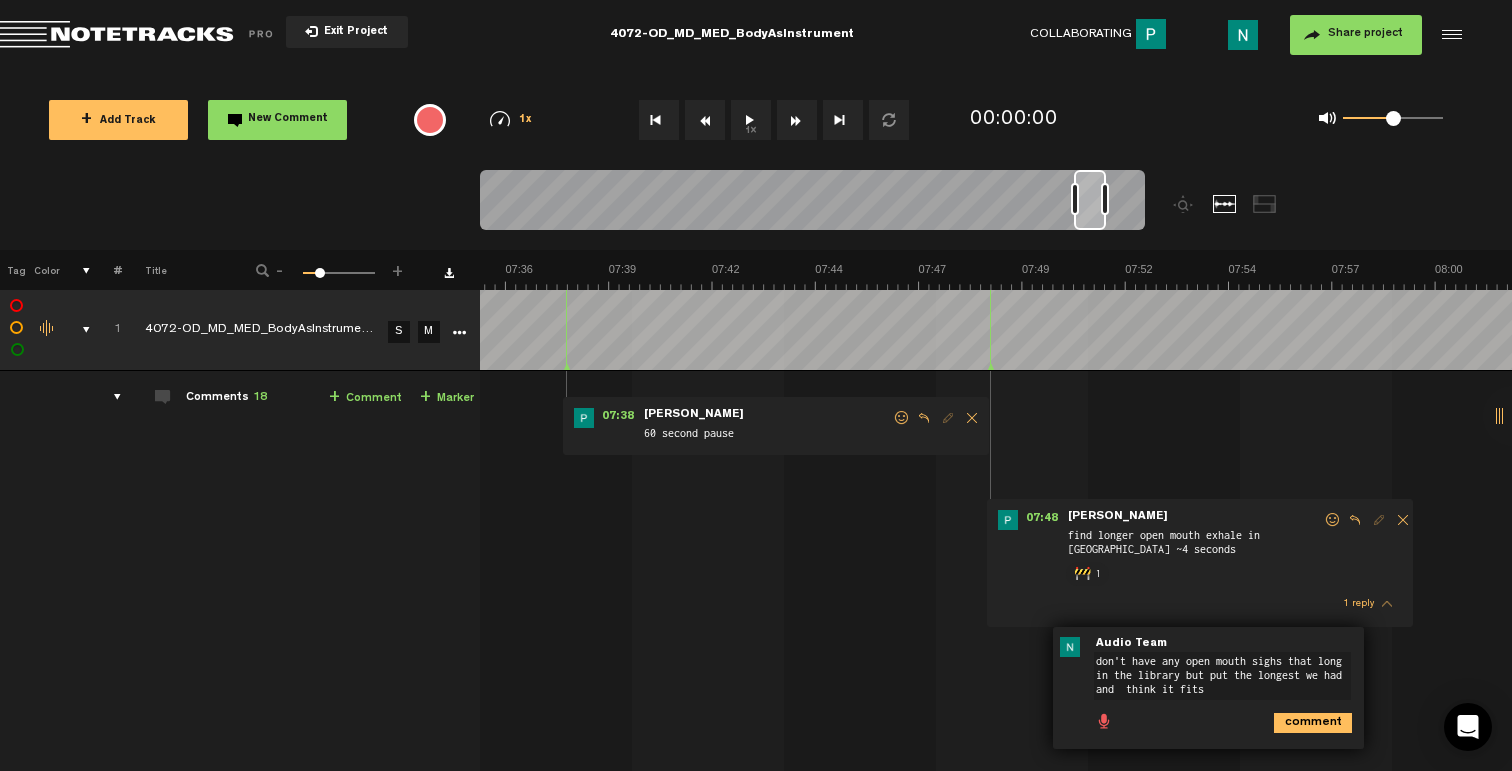 type on "don't have any open mouth sighs that long in the library but put the longest we had and I think it fits" 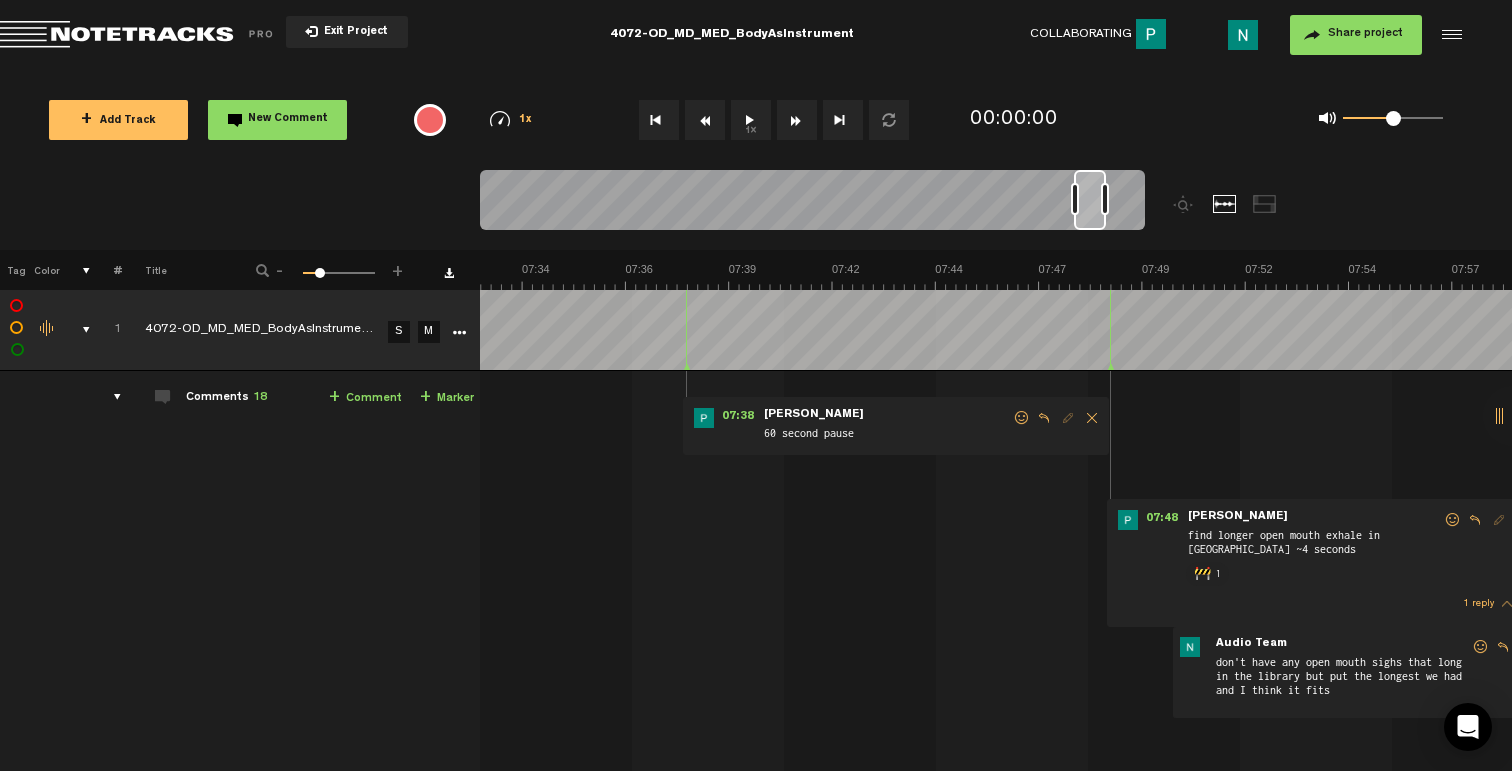 scroll, scrollTop: 0, scrollLeft: 18121, axis: horizontal 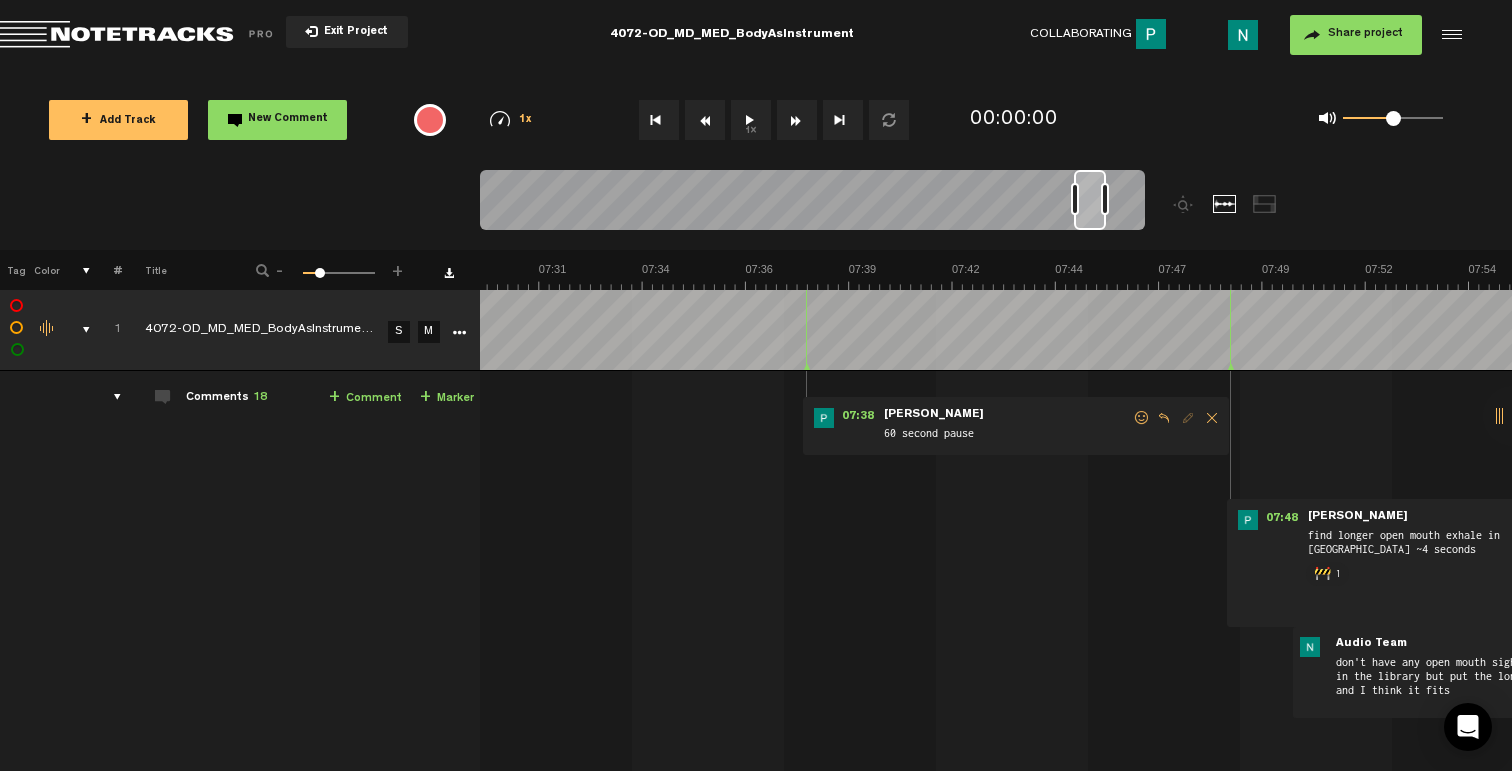 click at bounding box center (1142, 418) 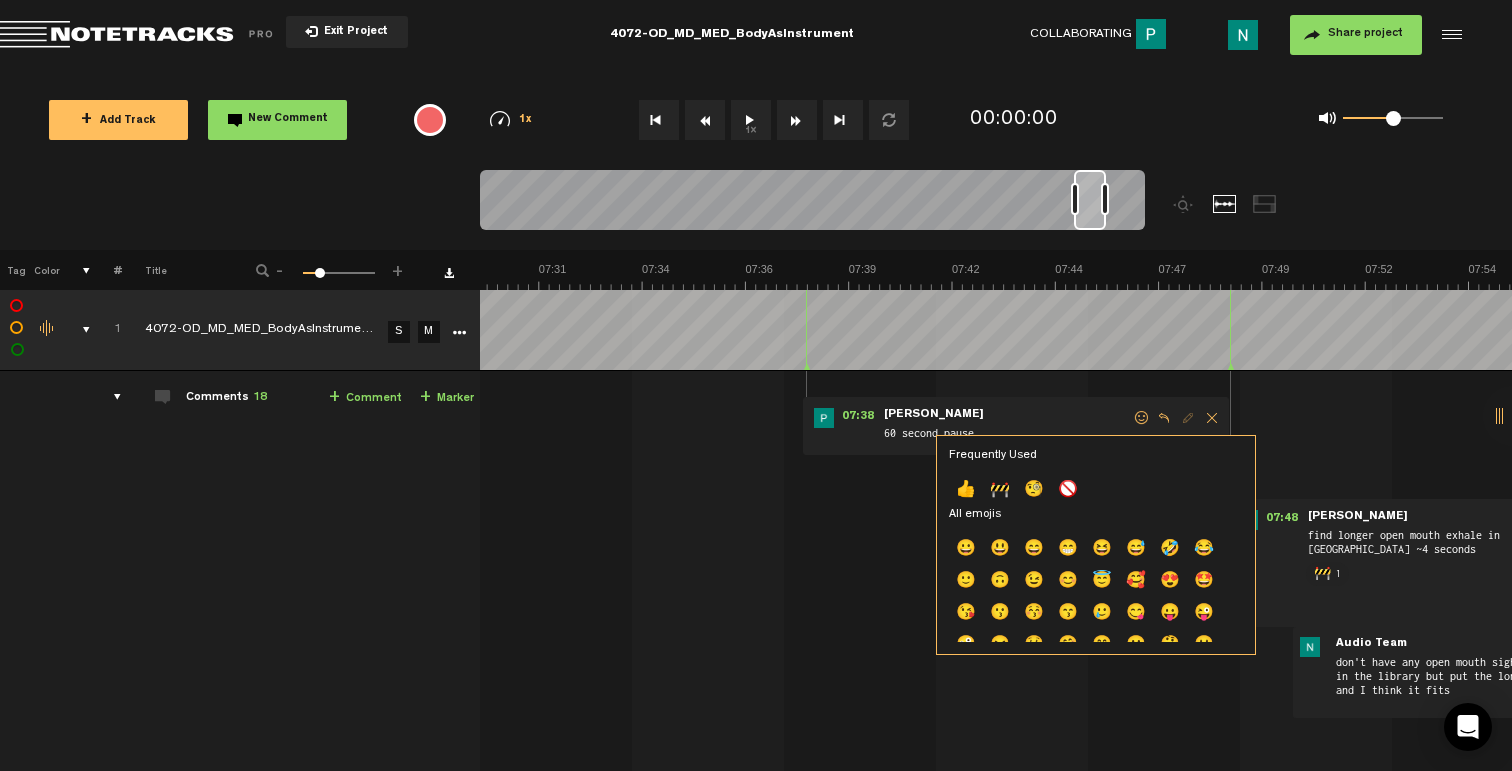click on "👍" 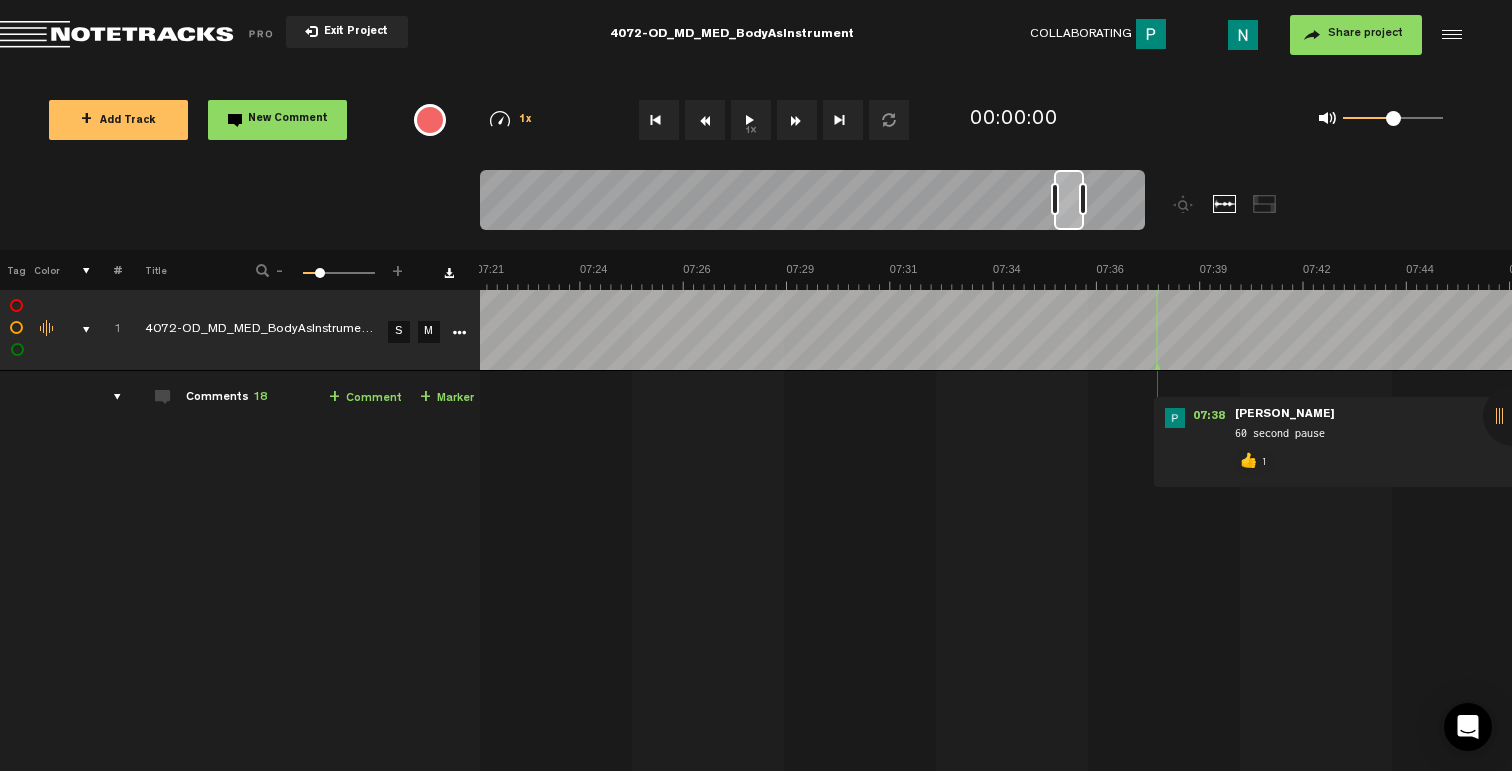 drag, startPoint x: 1086, startPoint y: 227, endPoint x: 1065, endPoint y: 225, distance: 21.095022 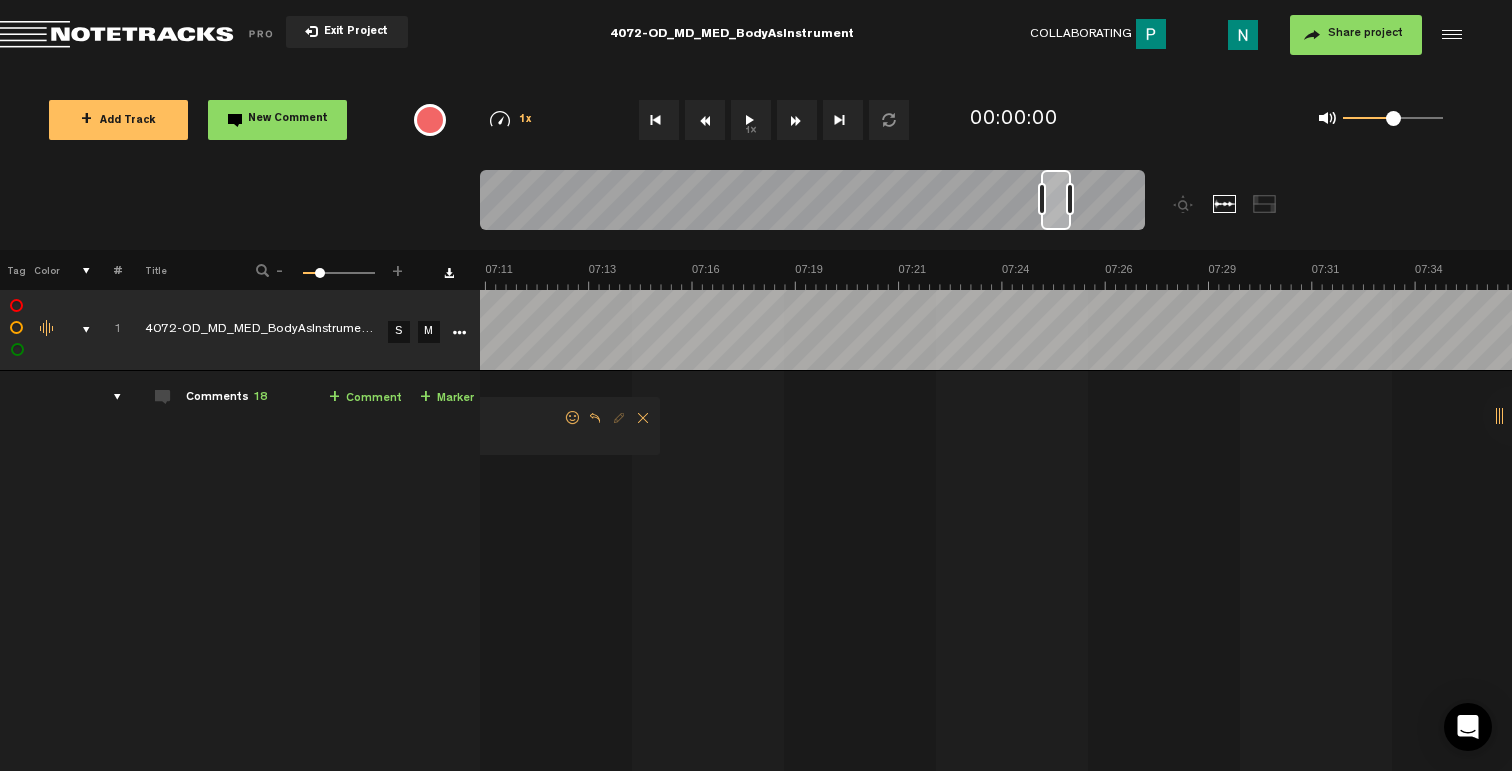 scroll, scrollTop: 0, scrollLeft: 16748, axis: horizontal 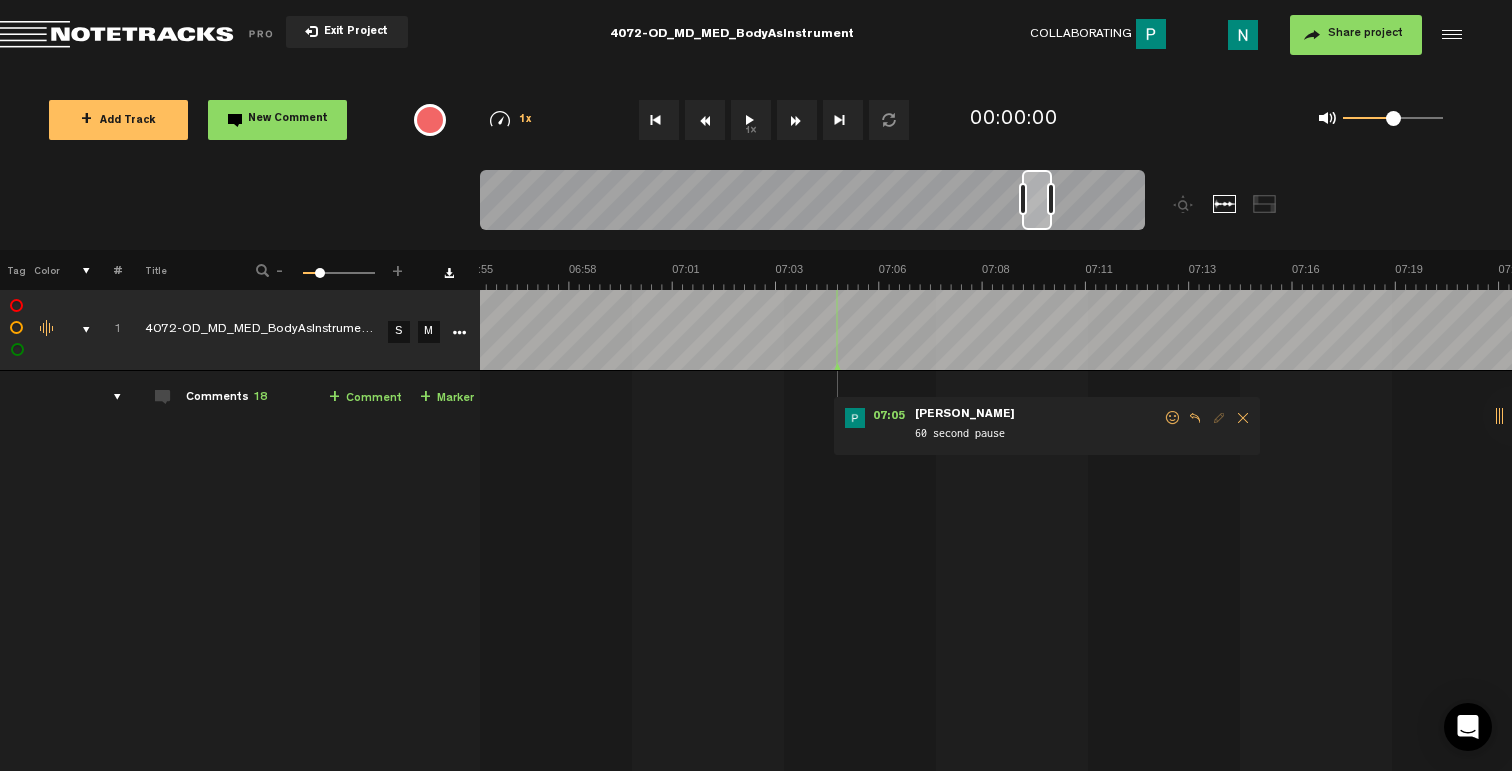 click at bounding box center [1173, 418] 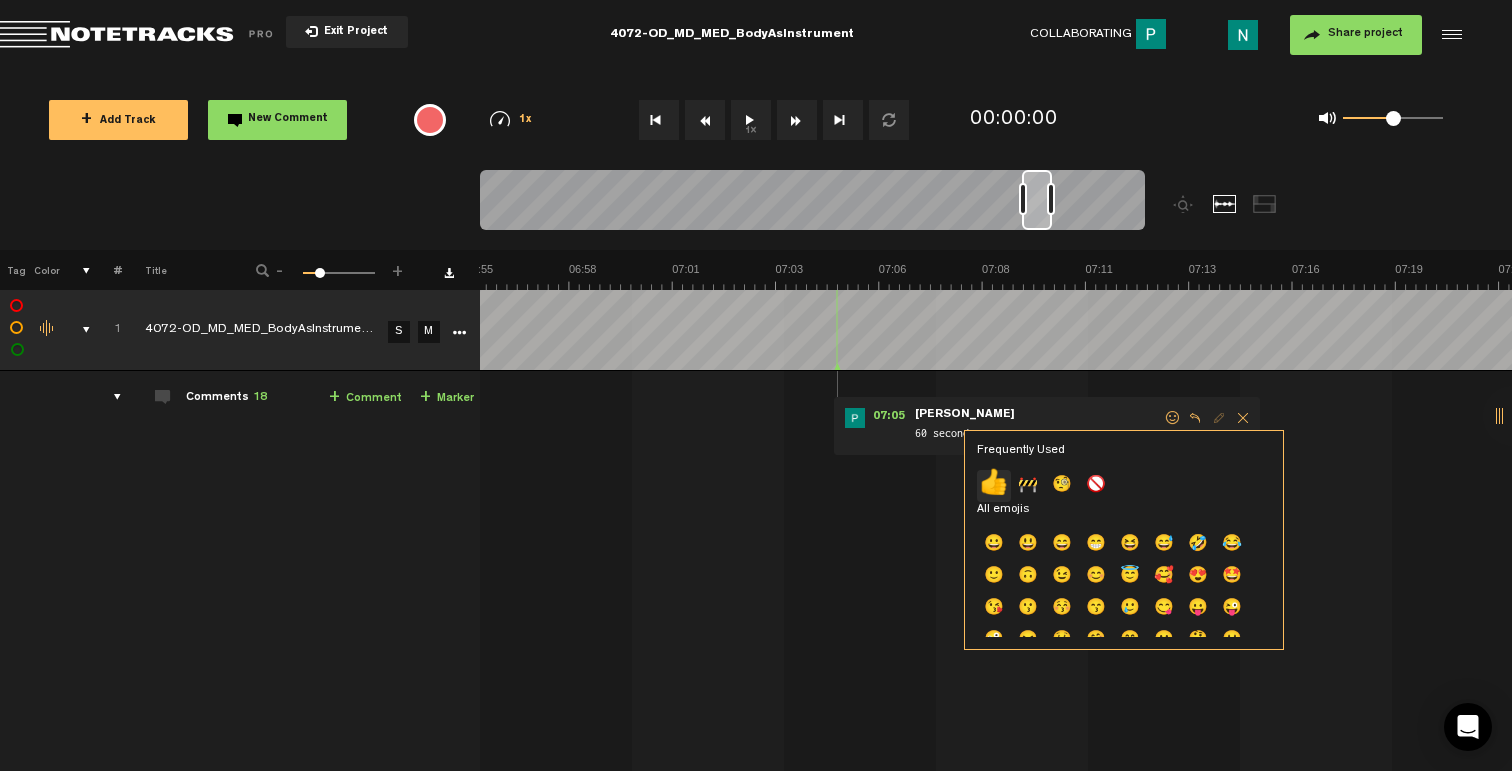 click on "👍" 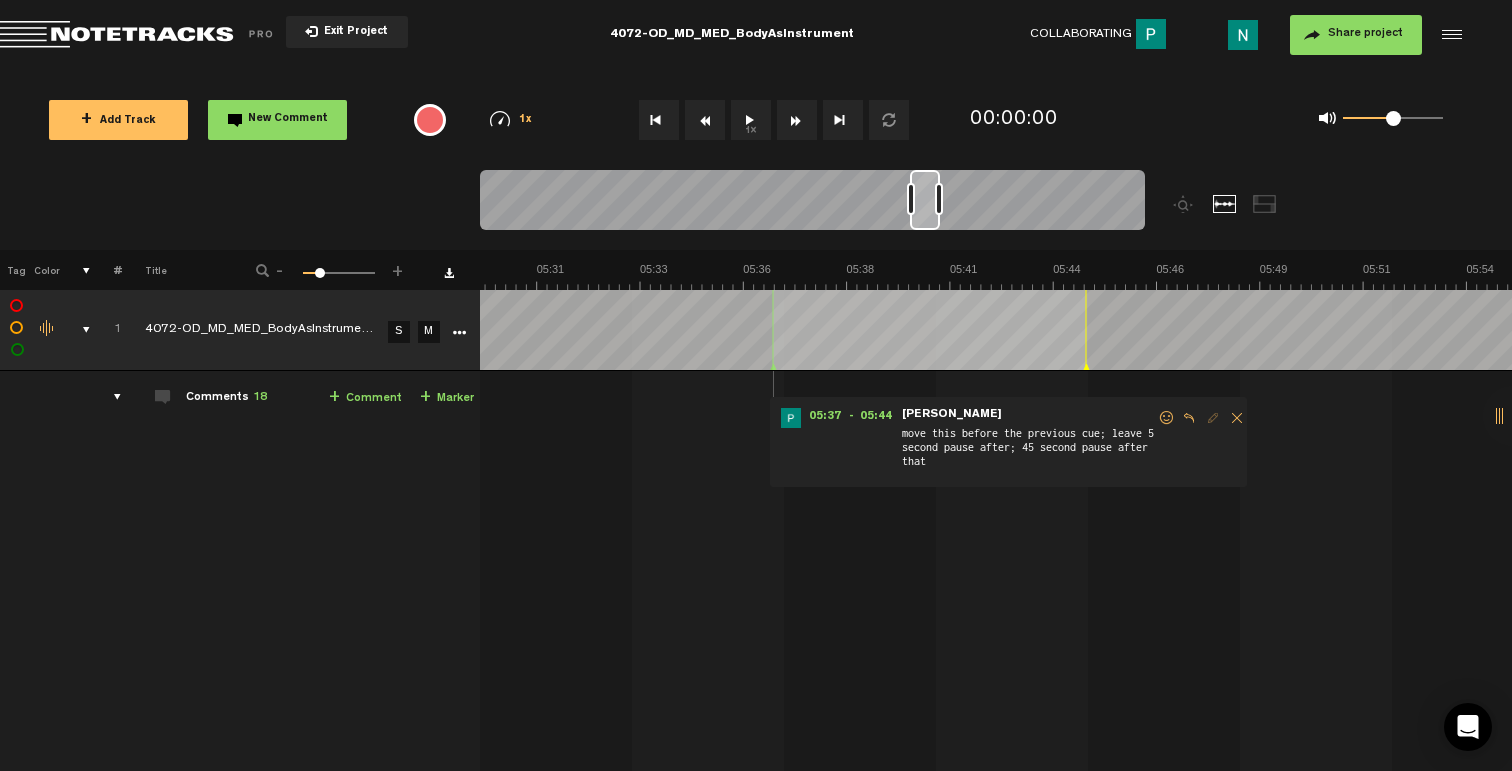 scroll, scrollTop: 0, scrollLeft: 13268, axis: horizontal 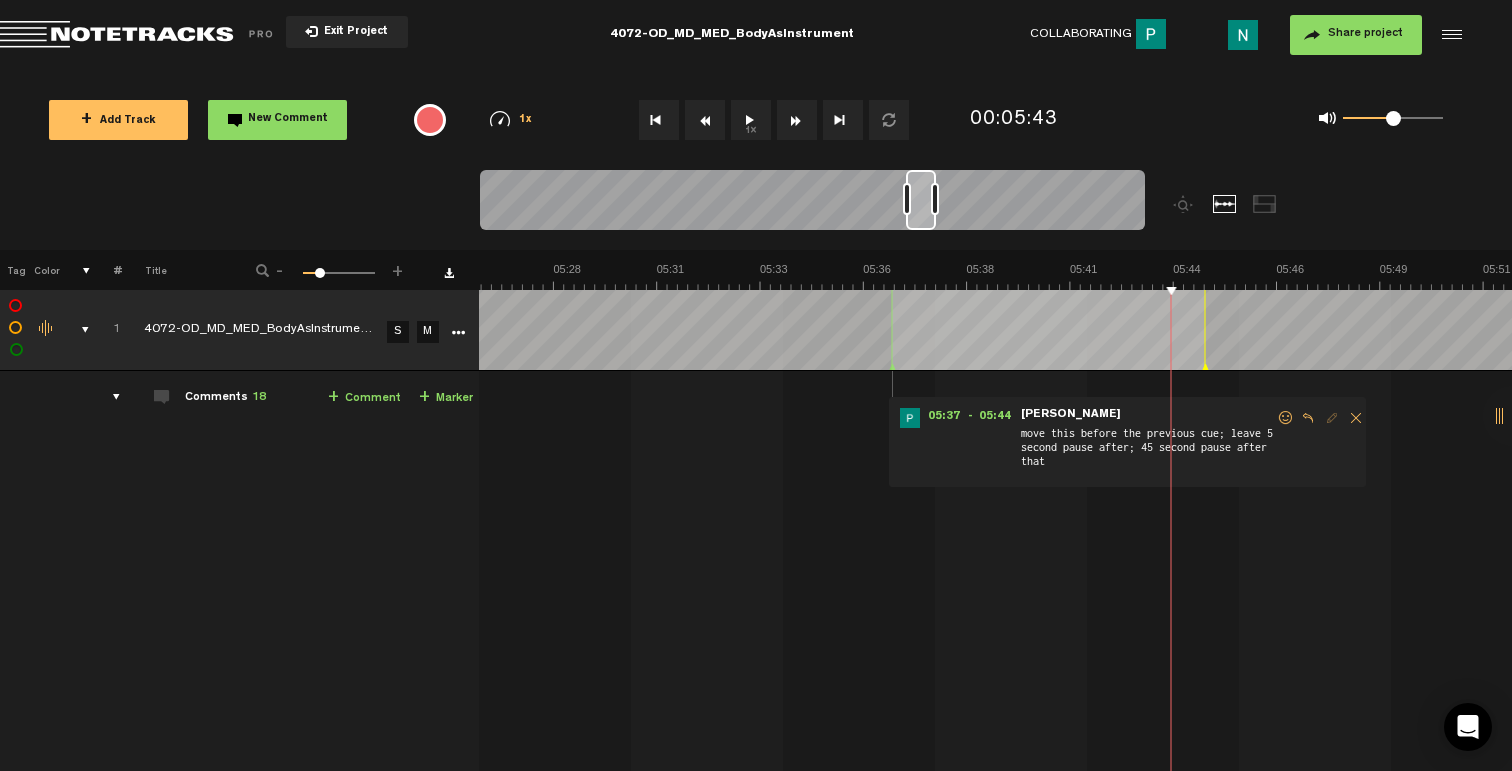 click at bounding box center [1286, 418] 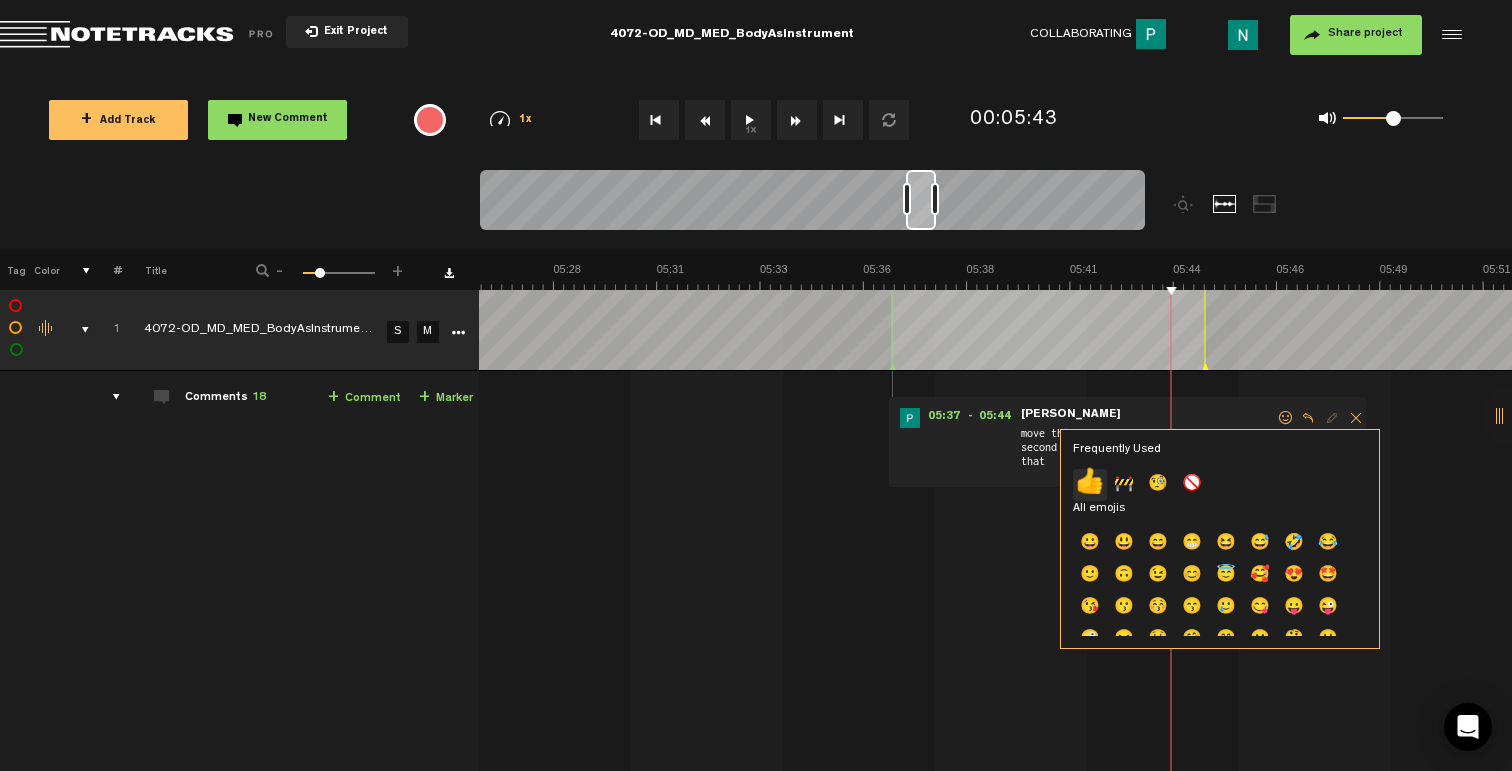 click on "👍" 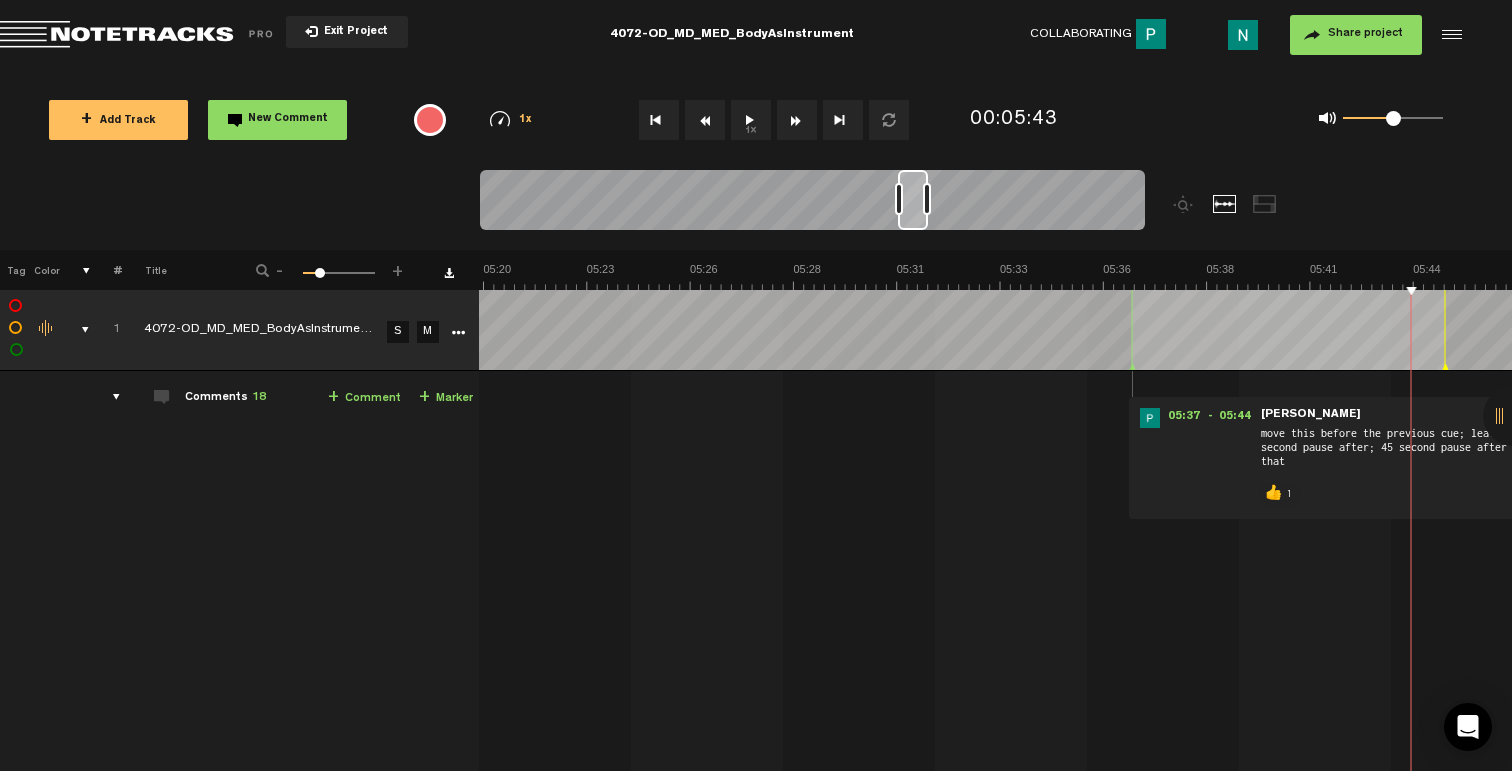 scroll, scrollTop: 0, scrollLeft: 12668, axis: horizontal 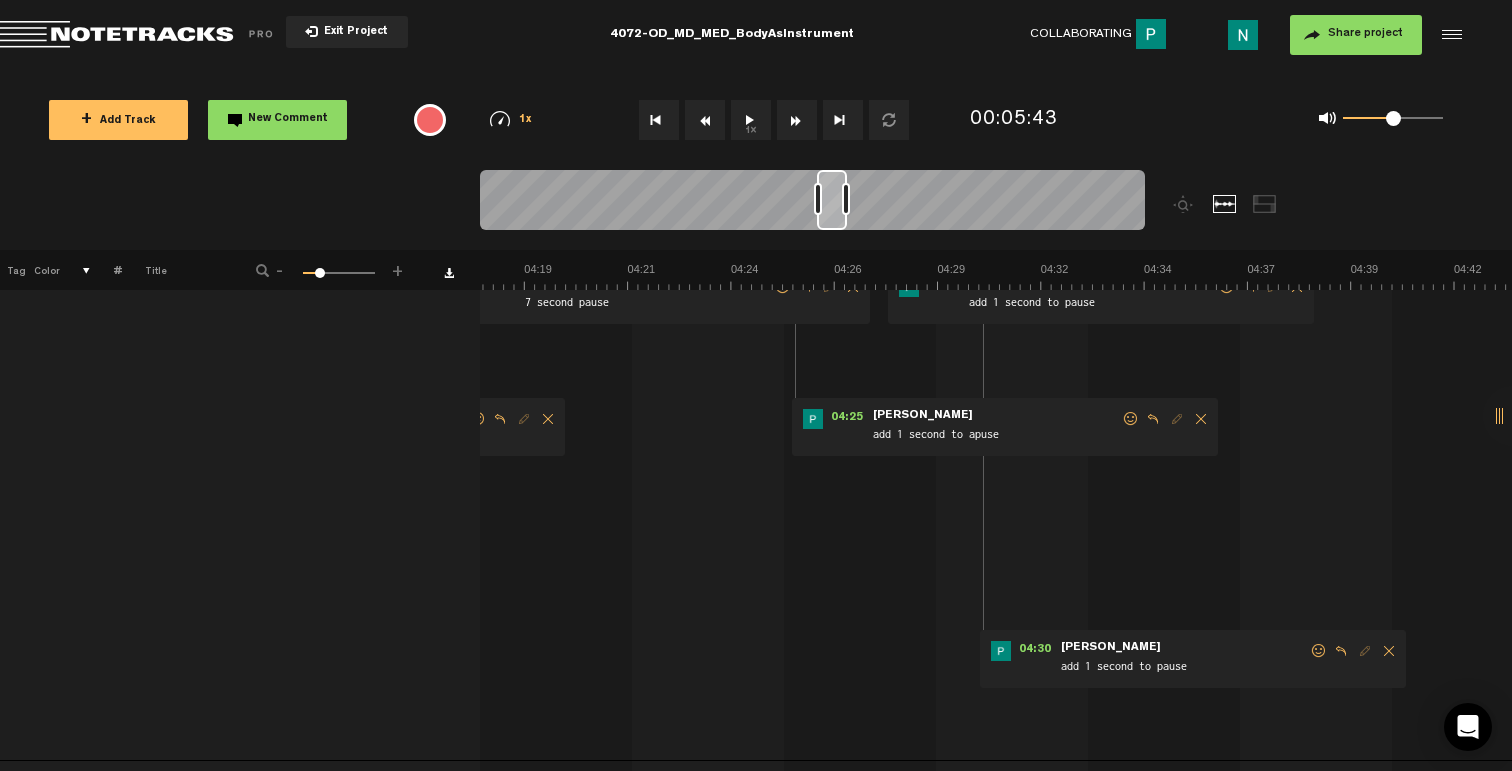 click at bounding box center (1319, 651) 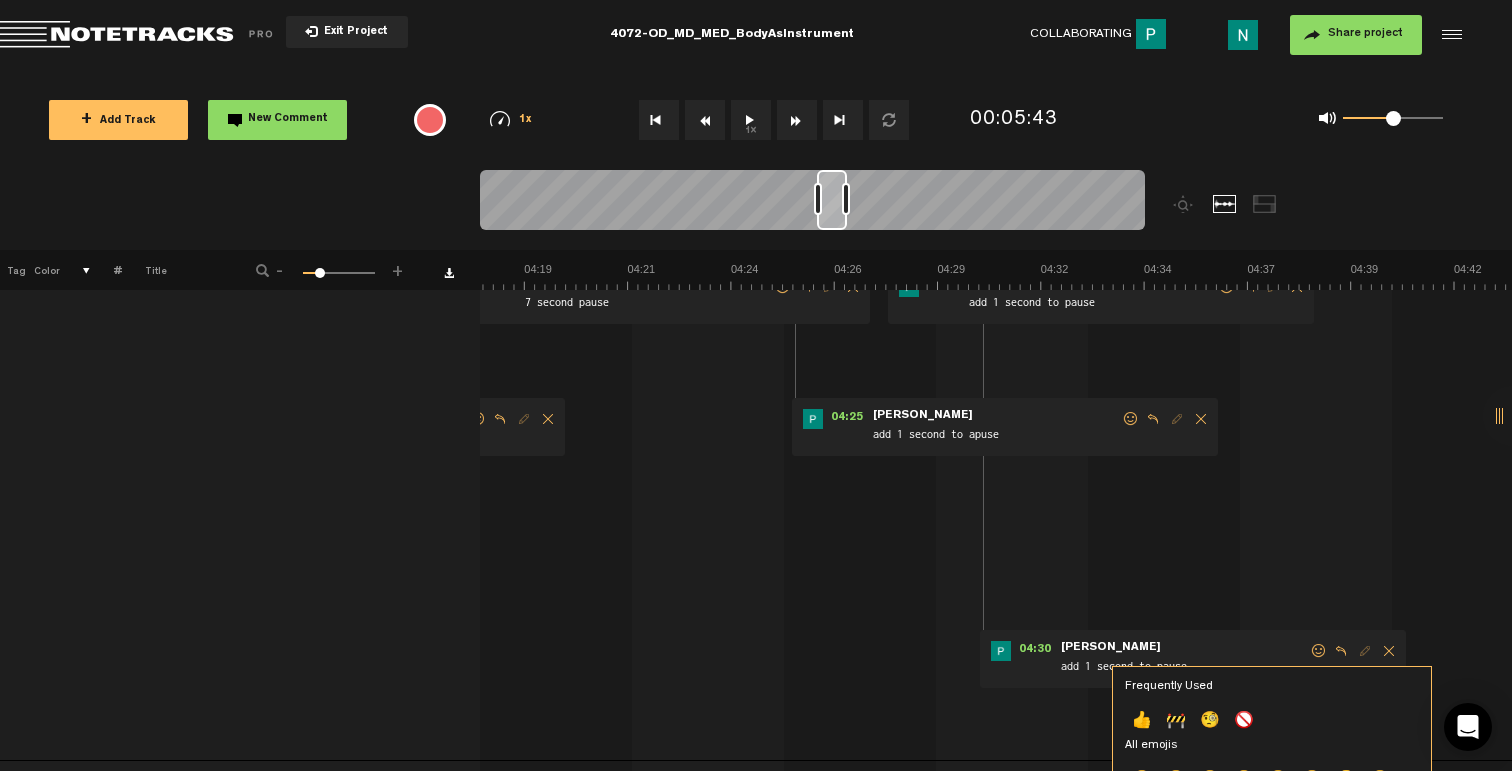 click on "👍" 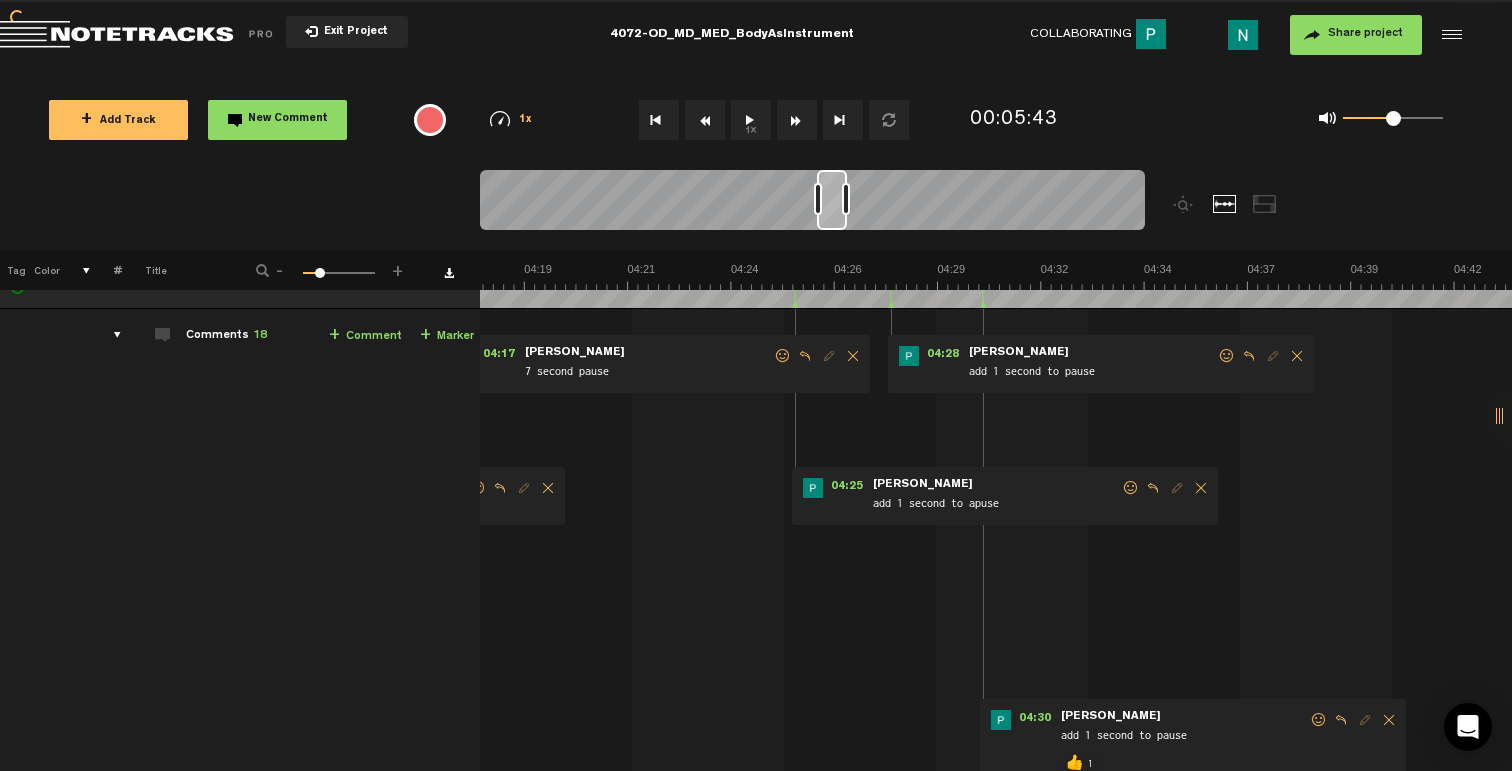 scroll, scrollTop: 0, scrollLeft: 0, axis: both 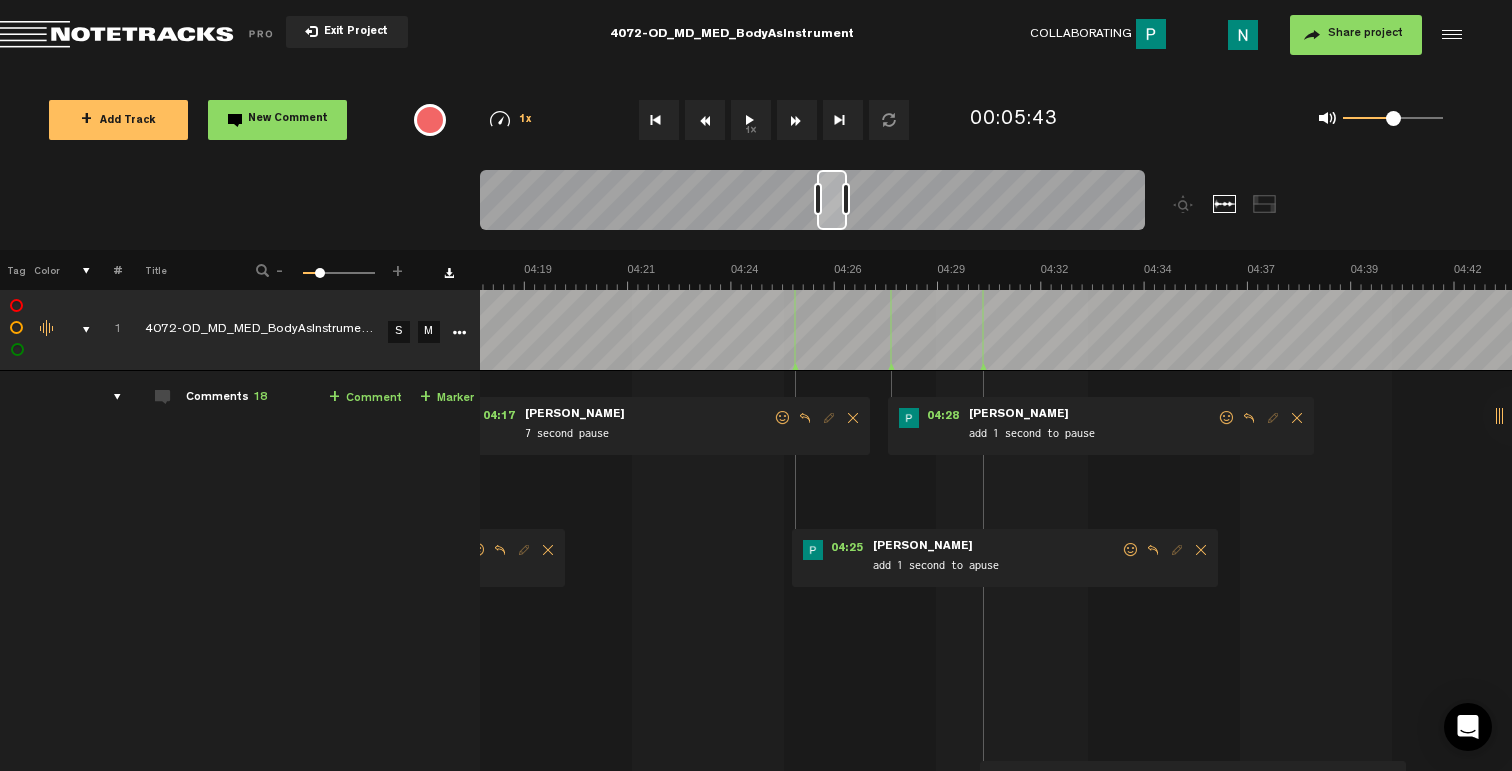 click at bounding box center (1227, 418) 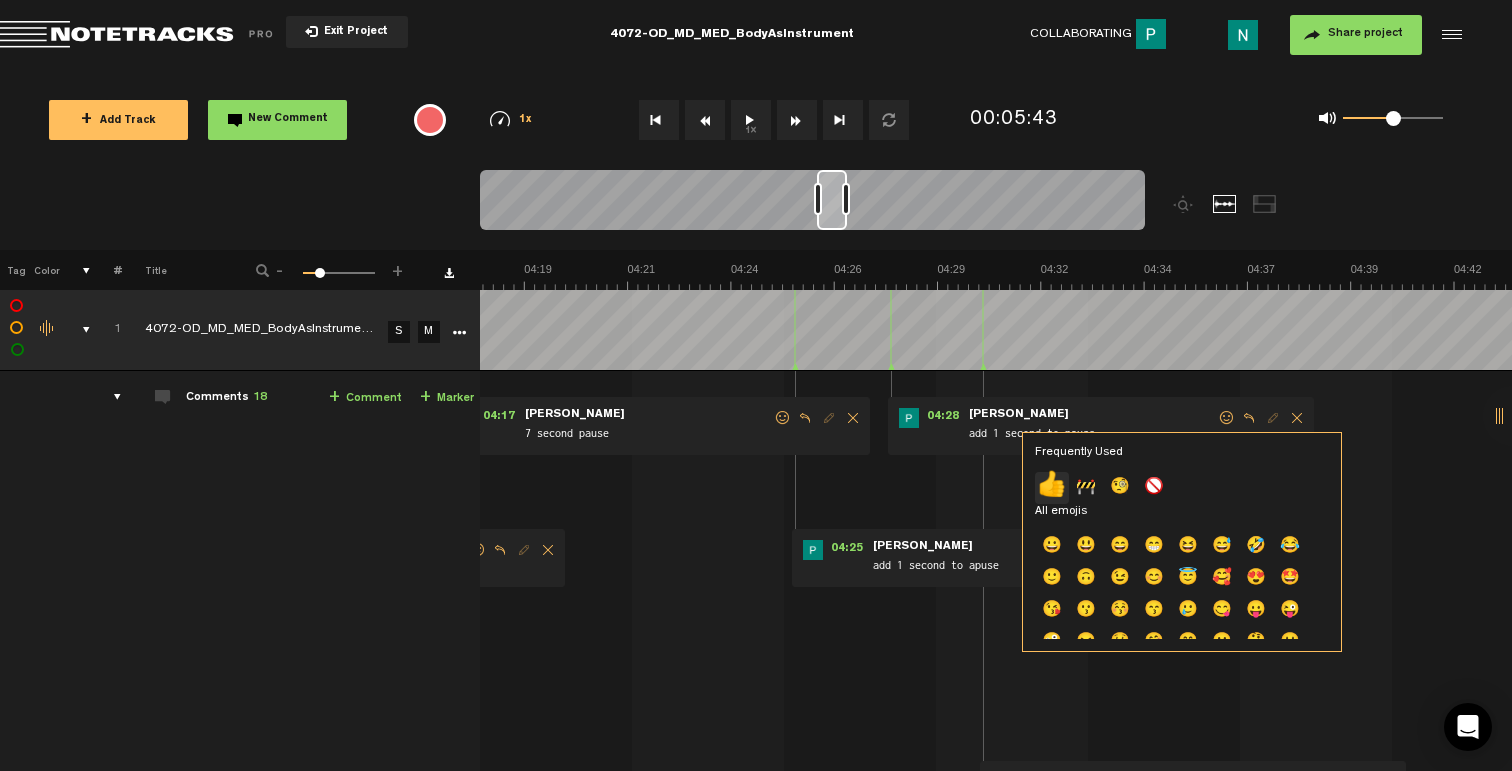 click on "👍" 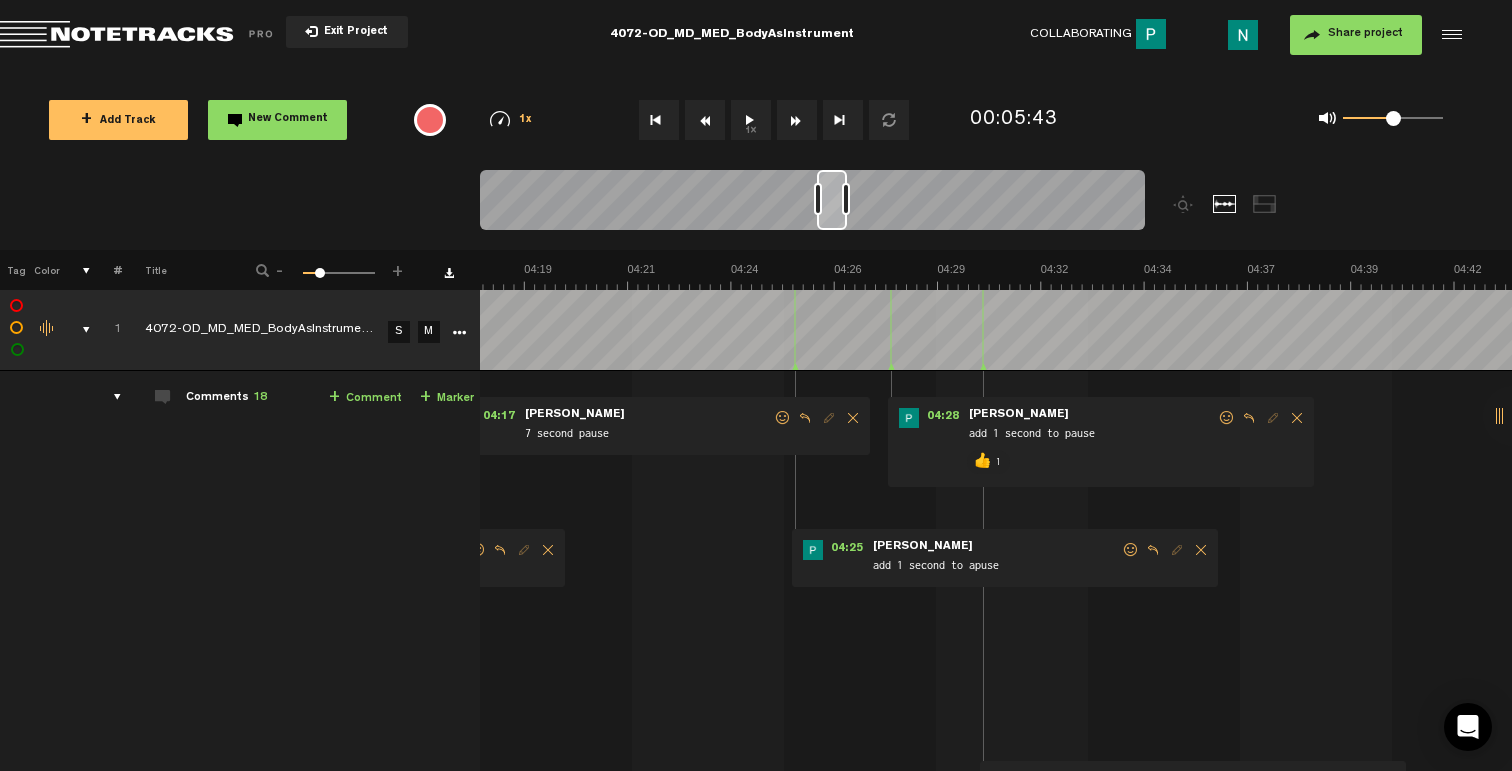 click at bounding box center (1131, 550) 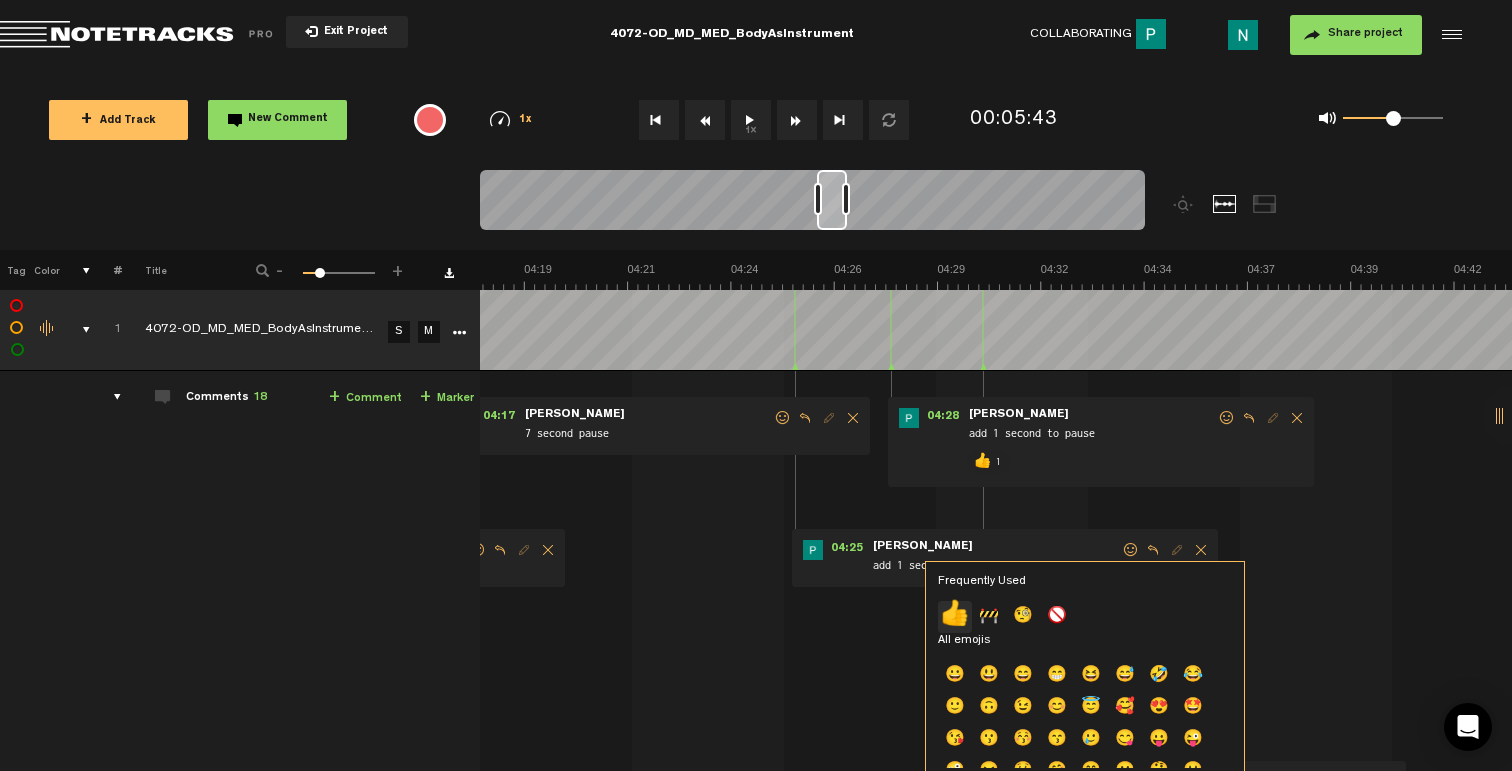 click on "👍" 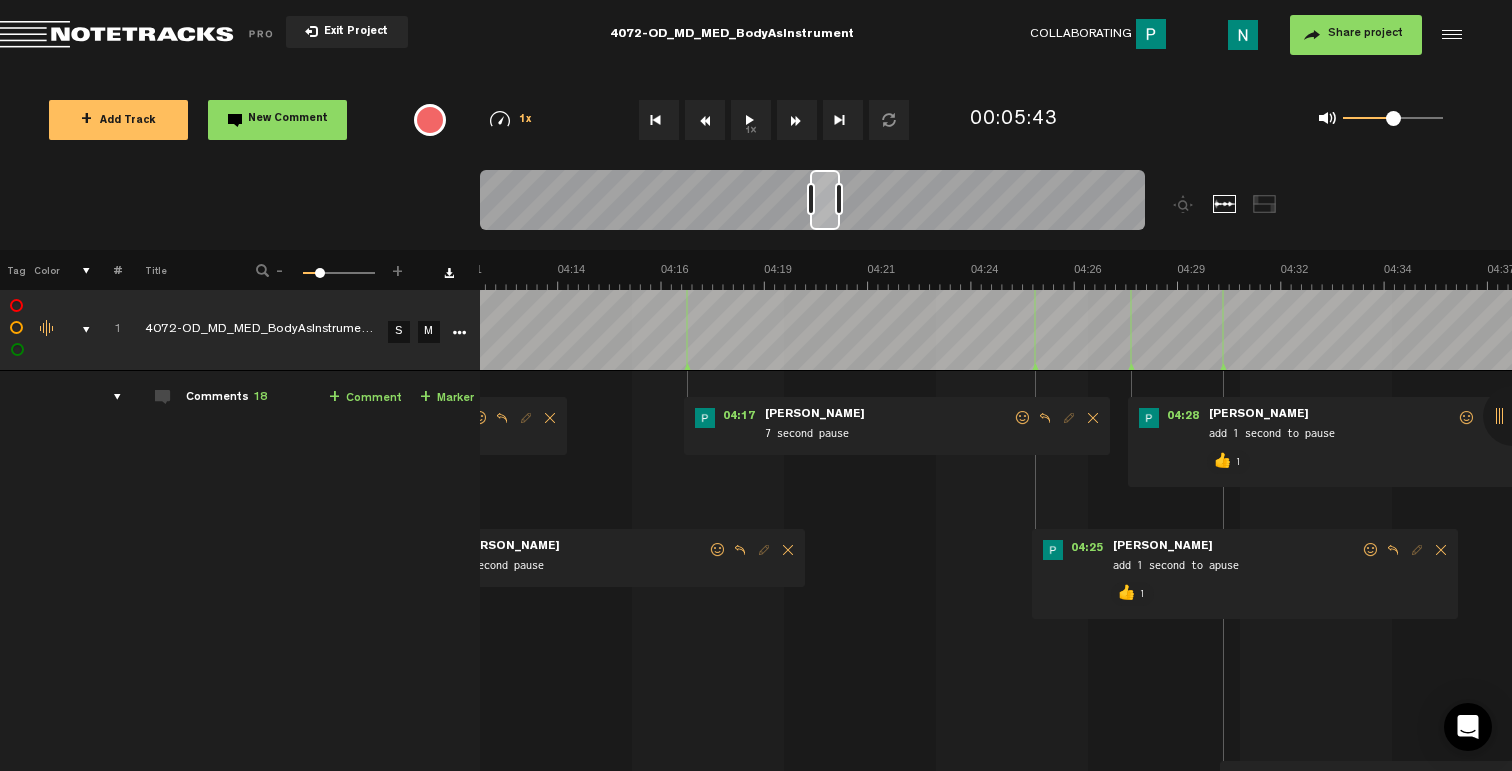 scroll, scrollTop: 0, scrollLeft: 10028, axis: horizontal 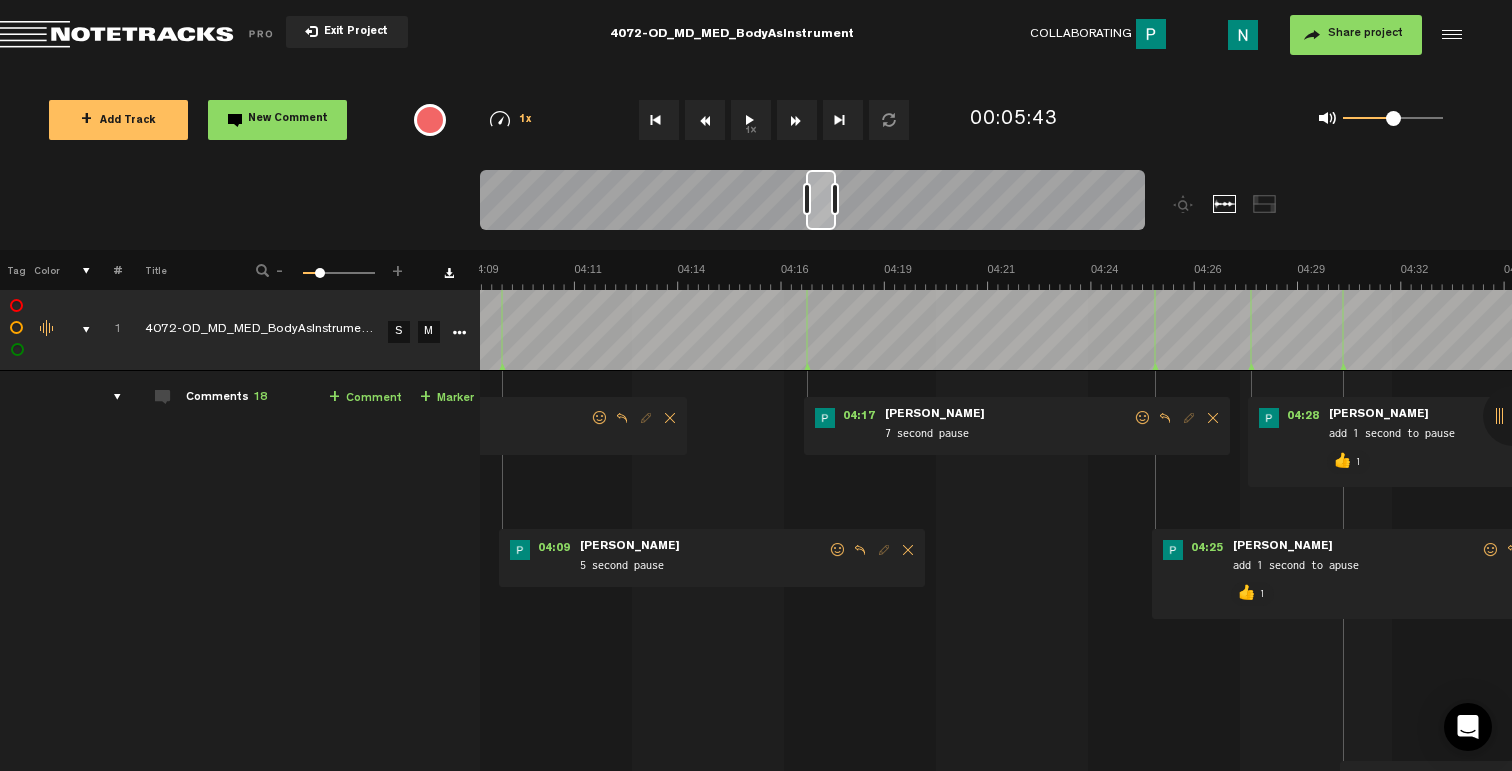 click at bounding box center (1143, 418) 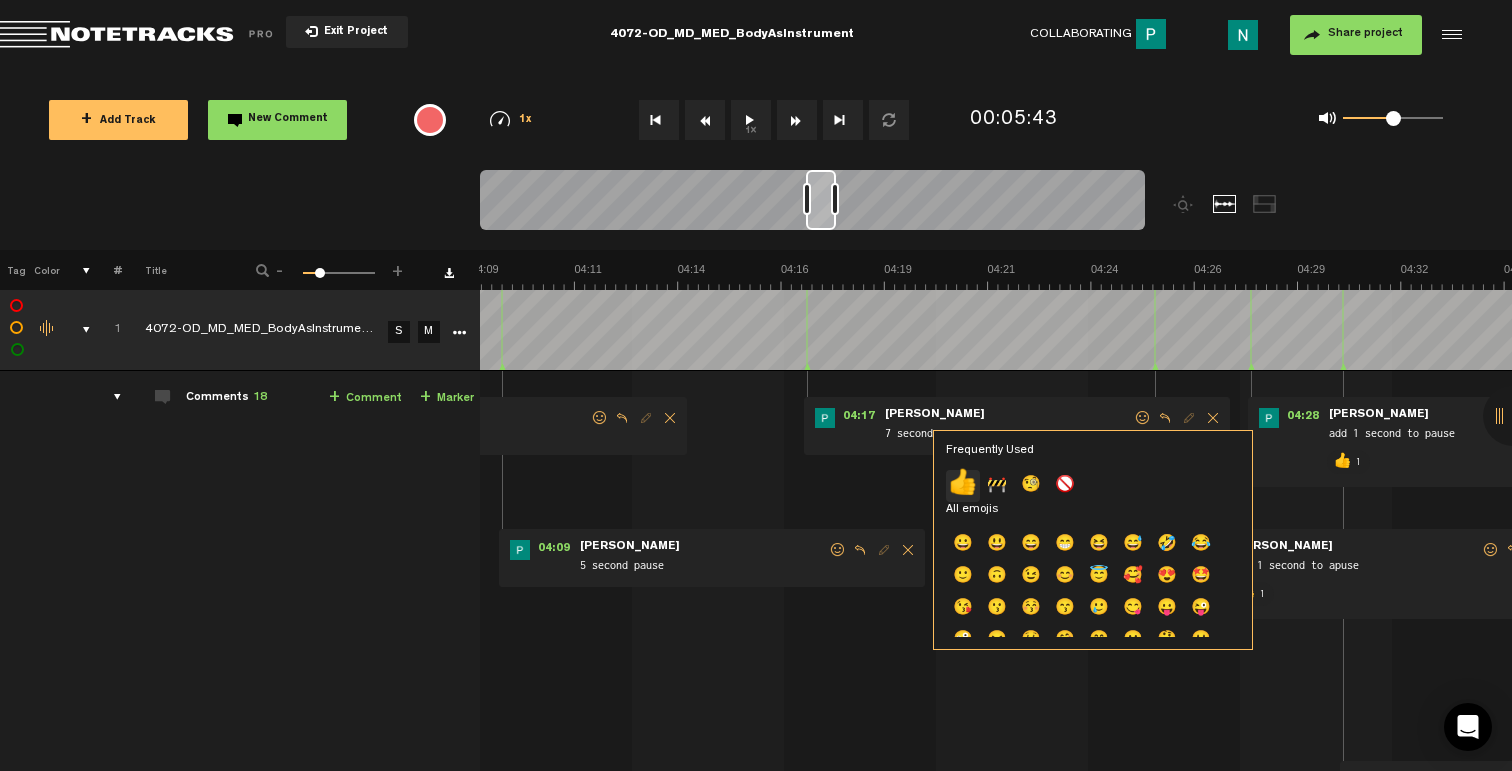 click on "👍" 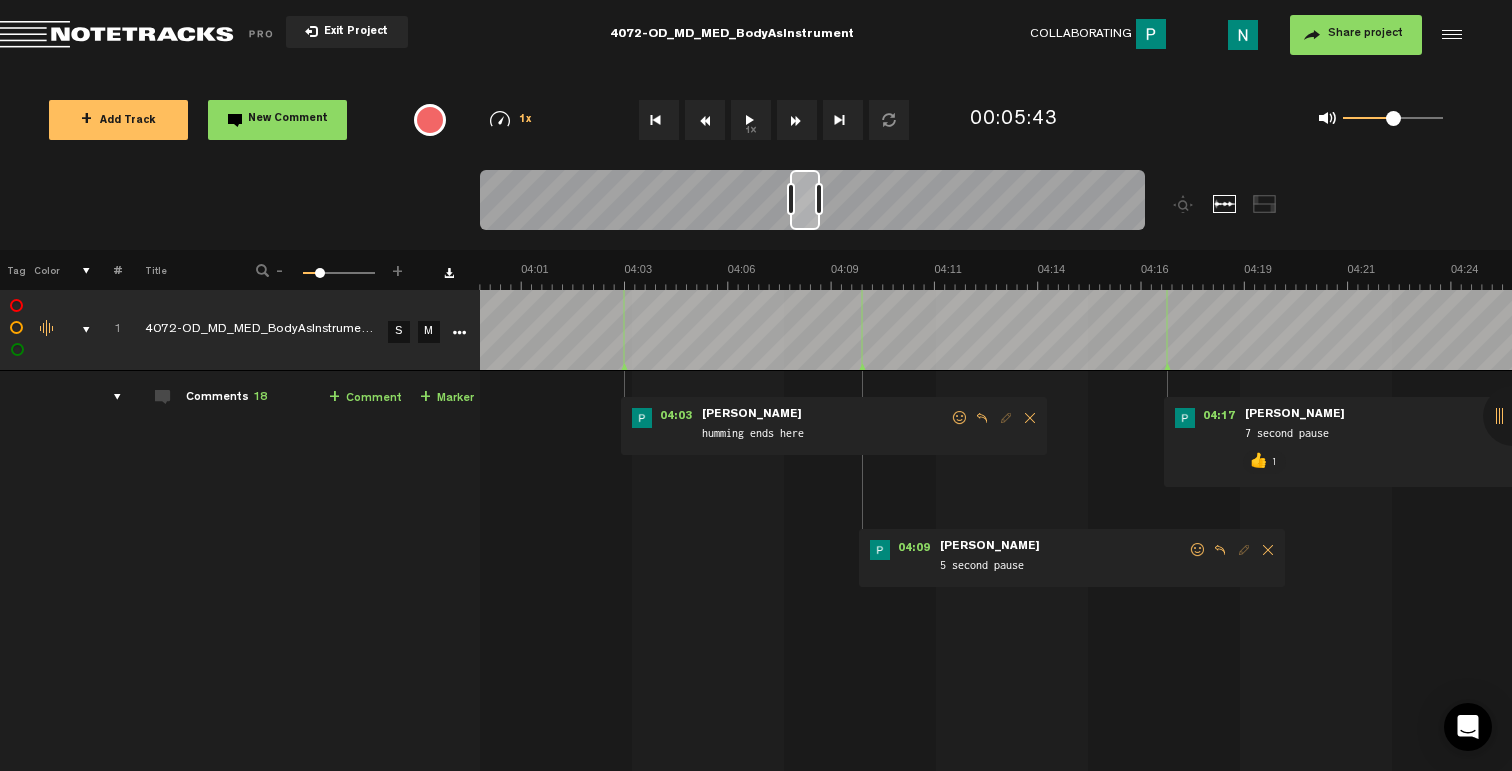 scroll, scrollTop: 0, scrollLeft: 9548, axis: horizontal 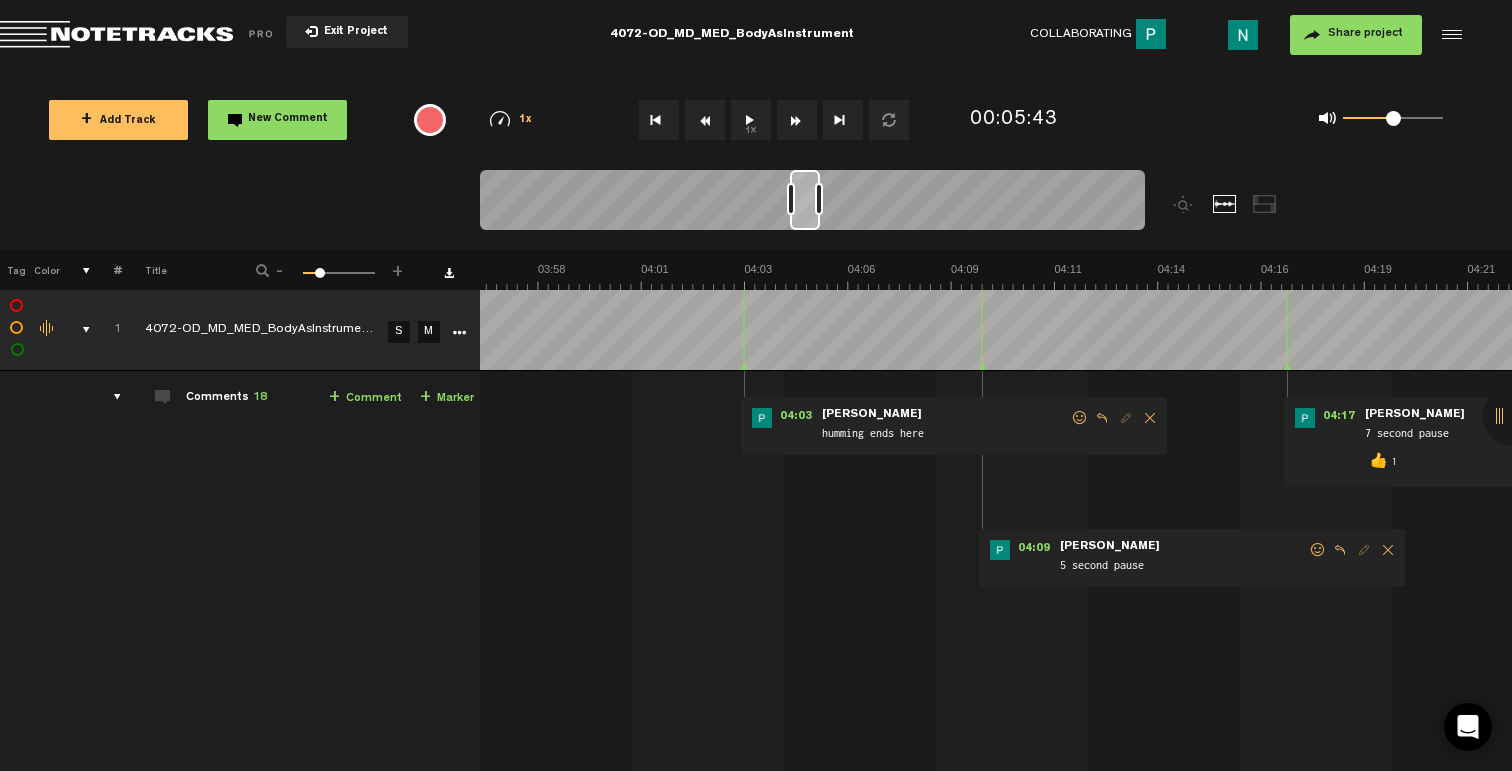 drag, startPoint x: 1315, startPoint y: 551, endPoint x: 1302, endPoint y: 553, distance: 13.152946 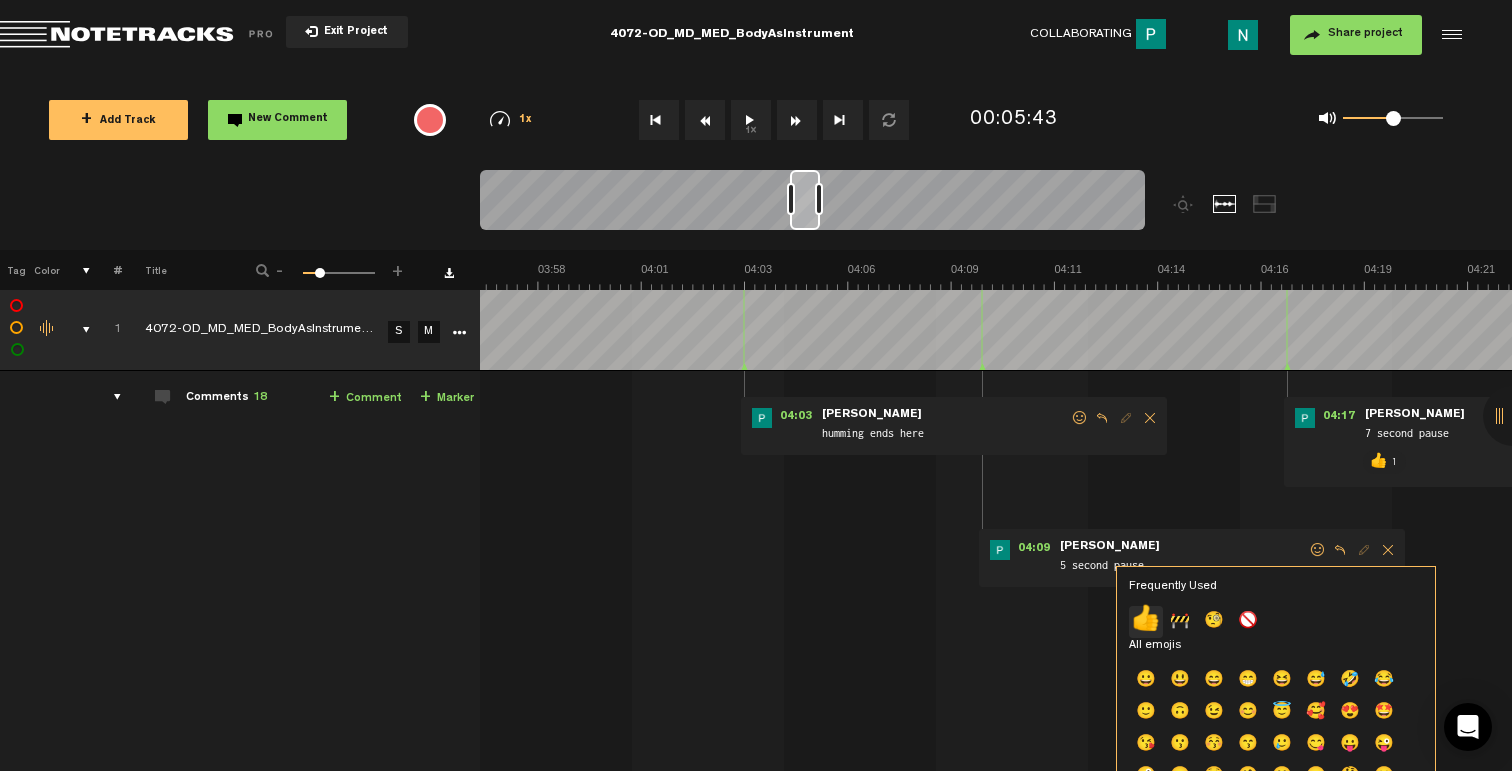 click on "👍" 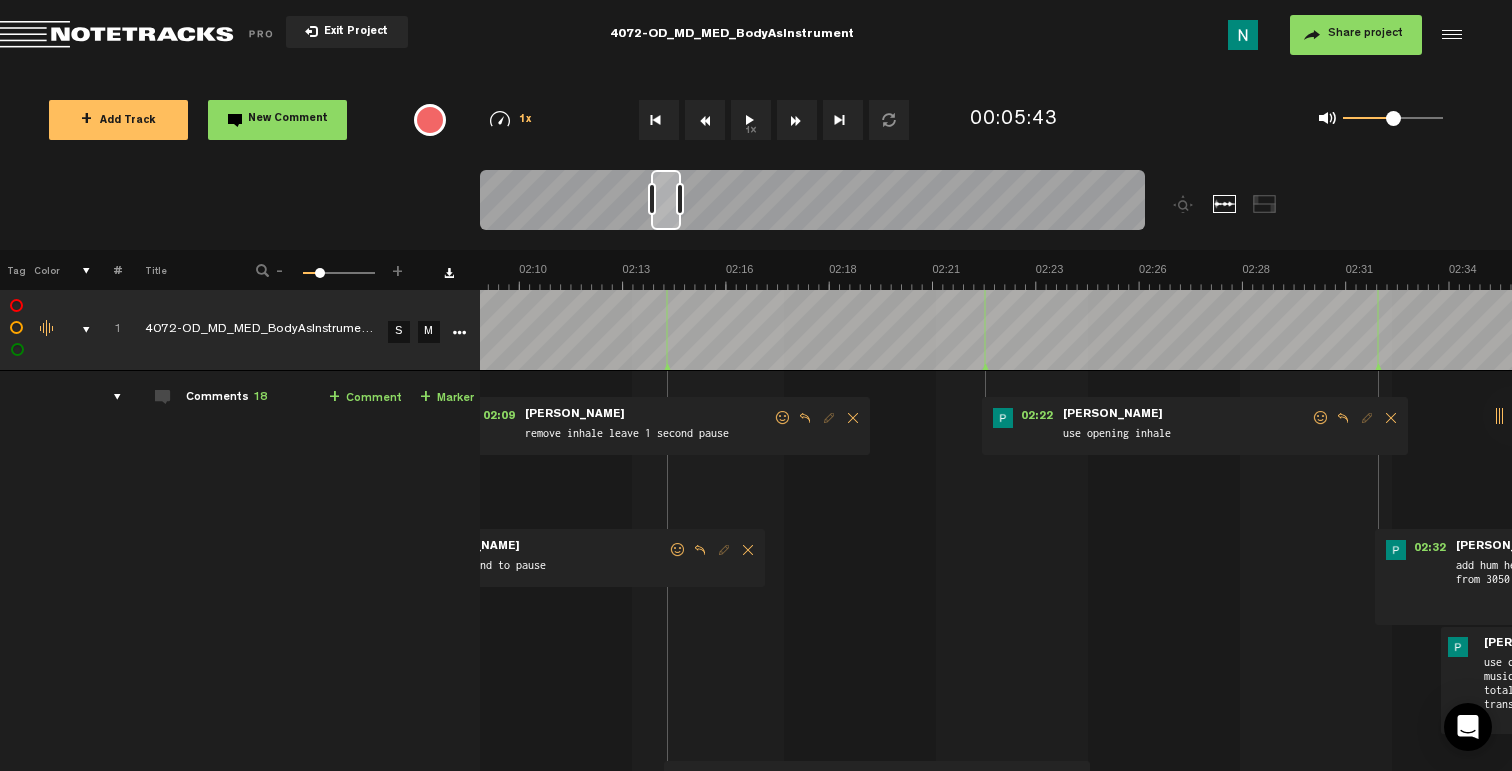 scroll, scrollTop: 0, scrollLeft: 4988, axis: horizontal 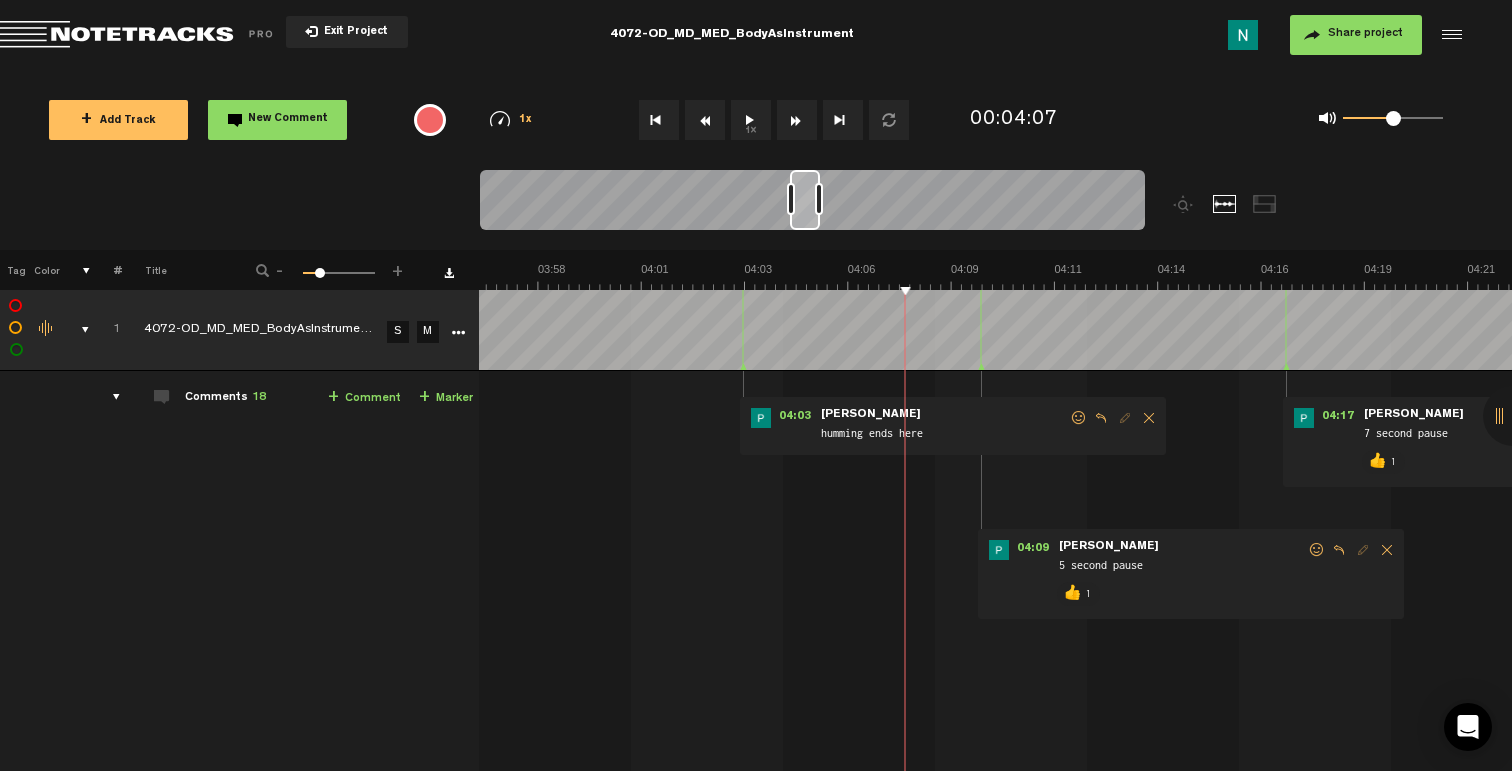 drag, startPoint x: 1061, startPoint y: 413, endPoint x: 1037, endPoint y: 437, distance: 33.941124 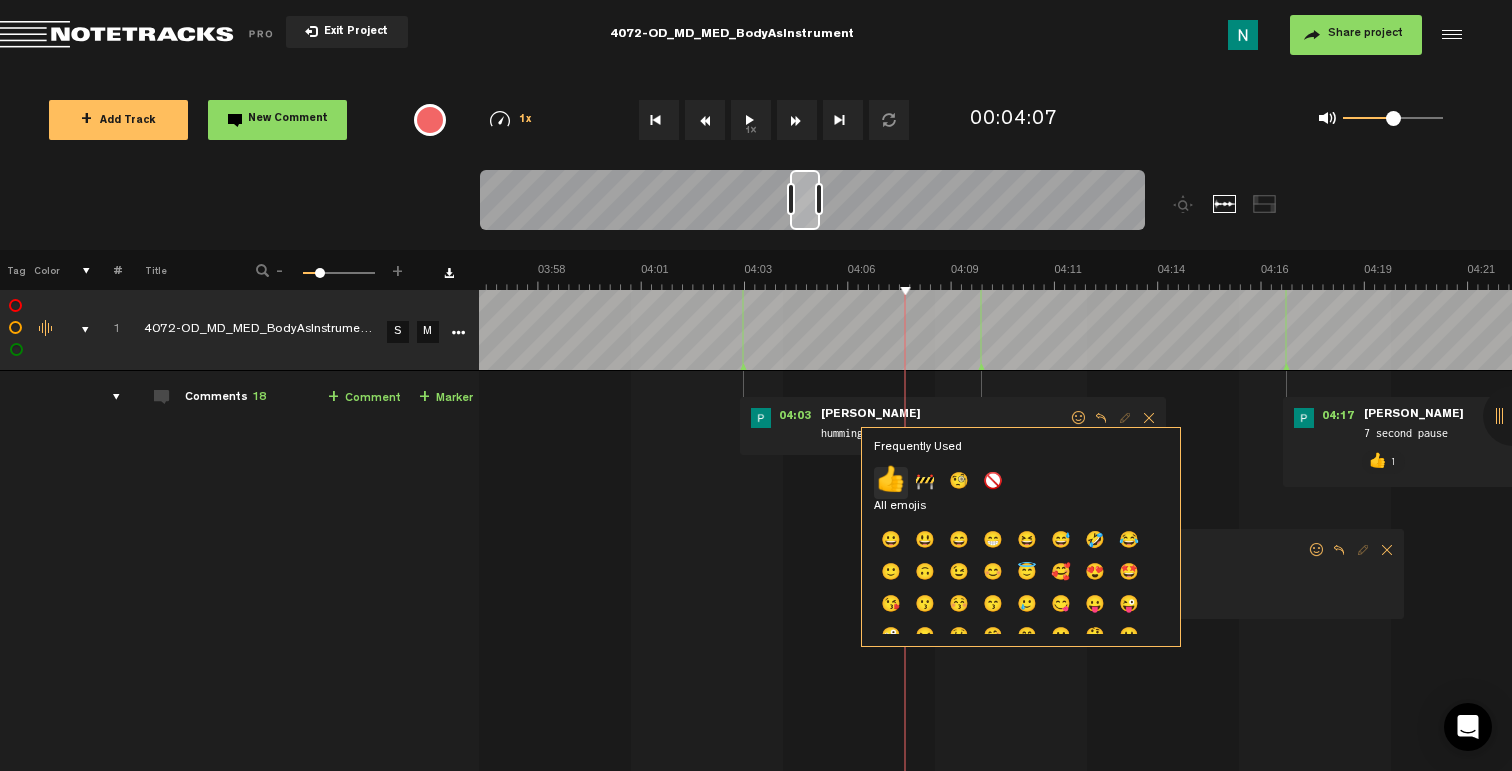 click on "👍" 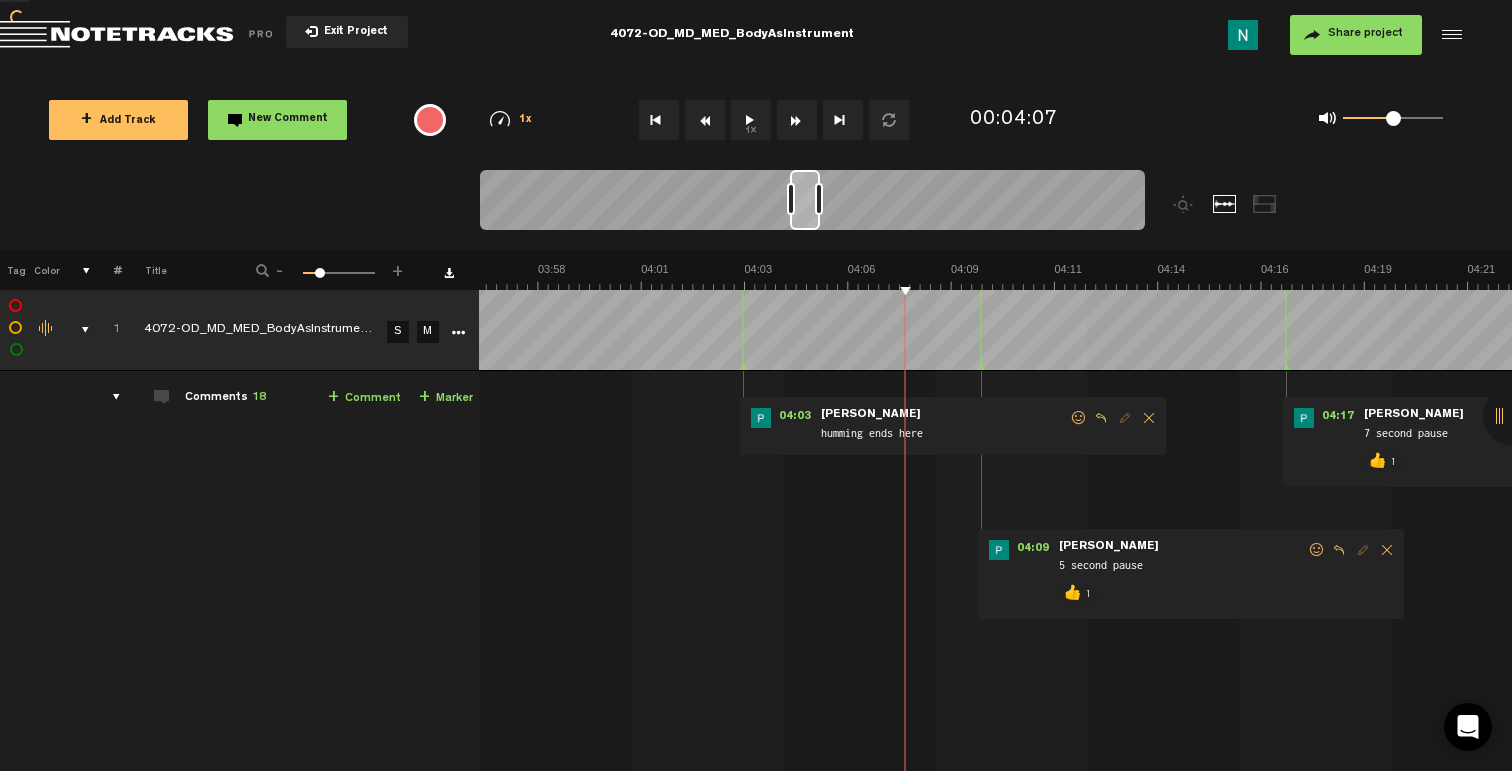 scroll, scrollTop: 0, scrollLeft: 0, axis: both 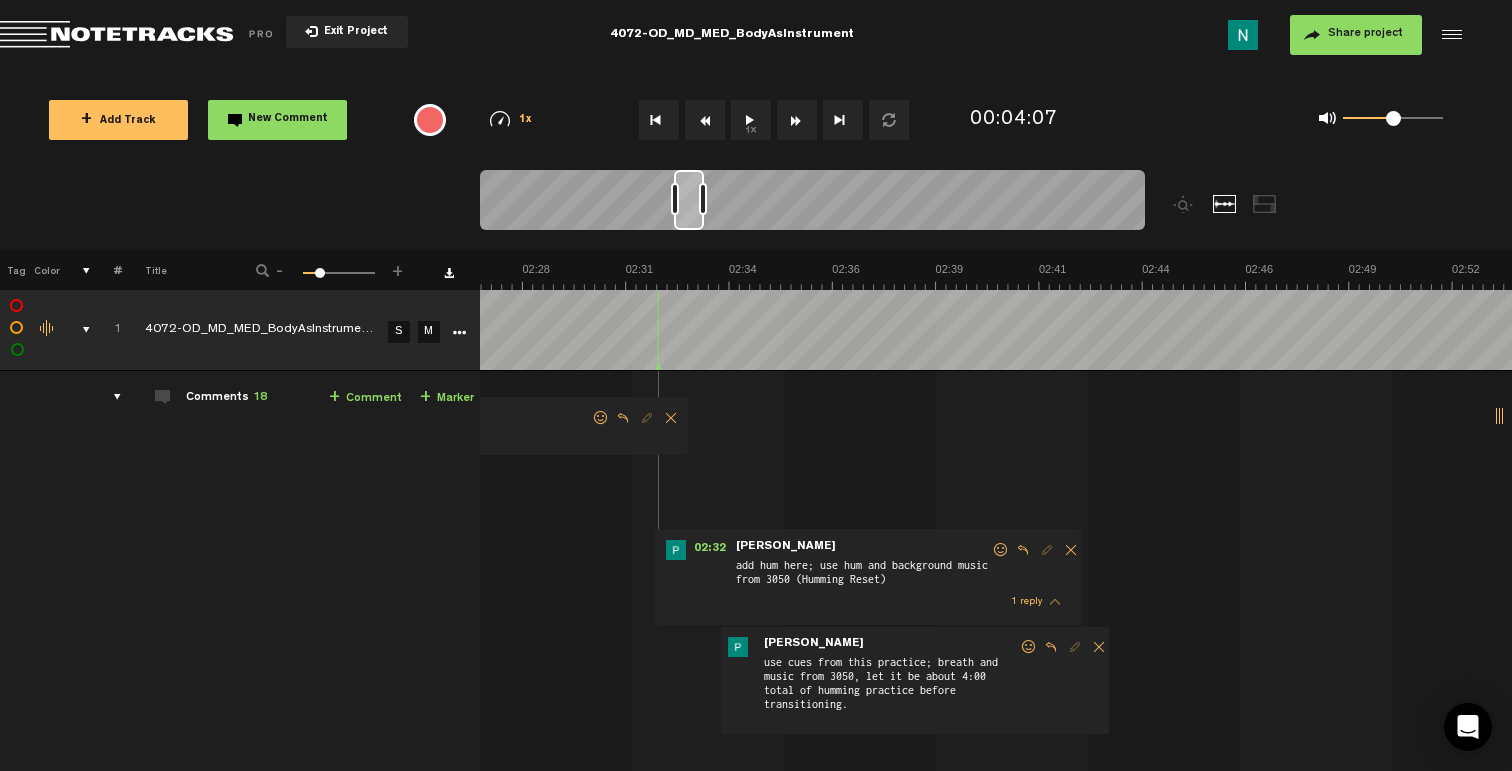 click at bounding box center (1001, 550) 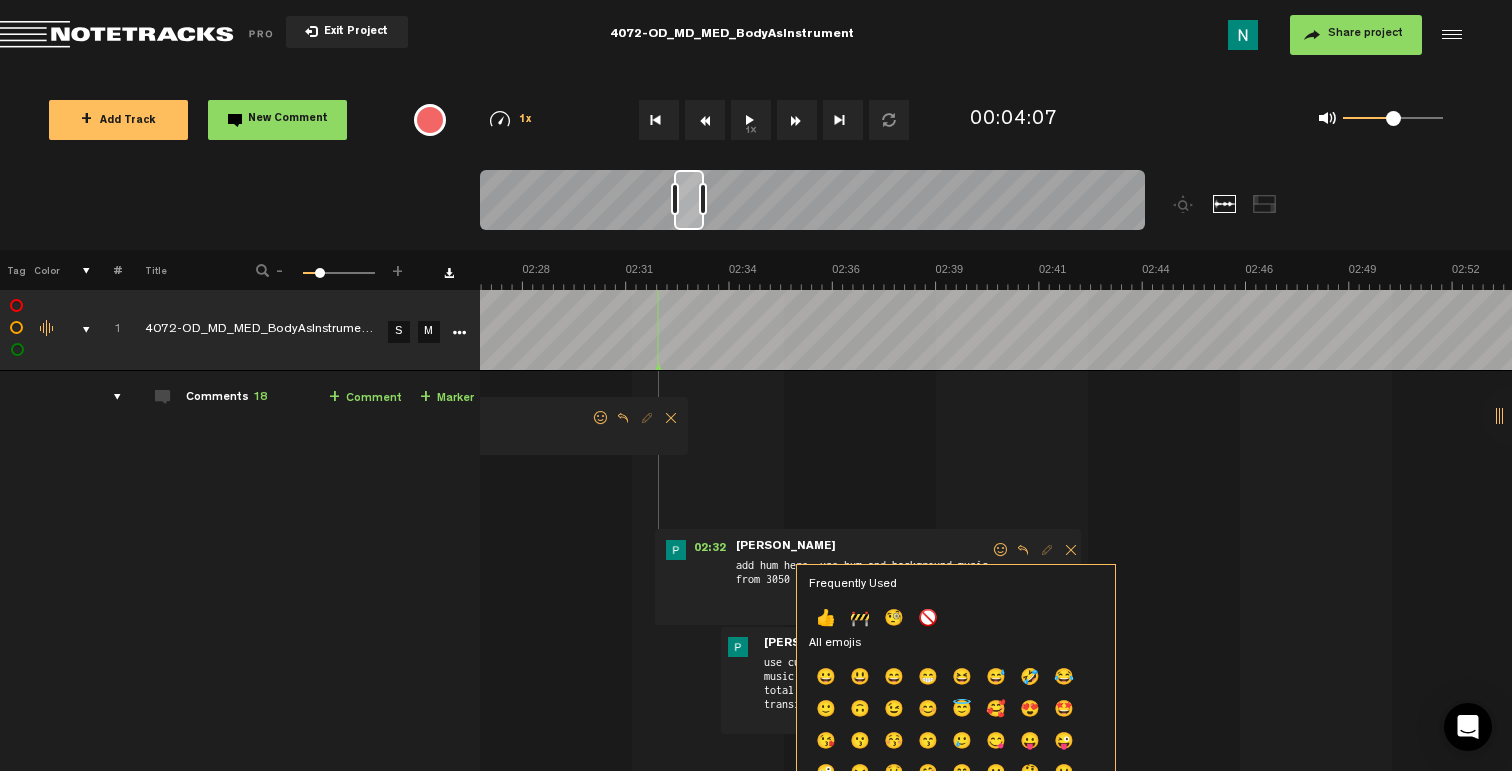 drag, startPoint x: 825, startPoint y: 619, endPoint x: 848, endPoint y: 613, distance: 23.769728 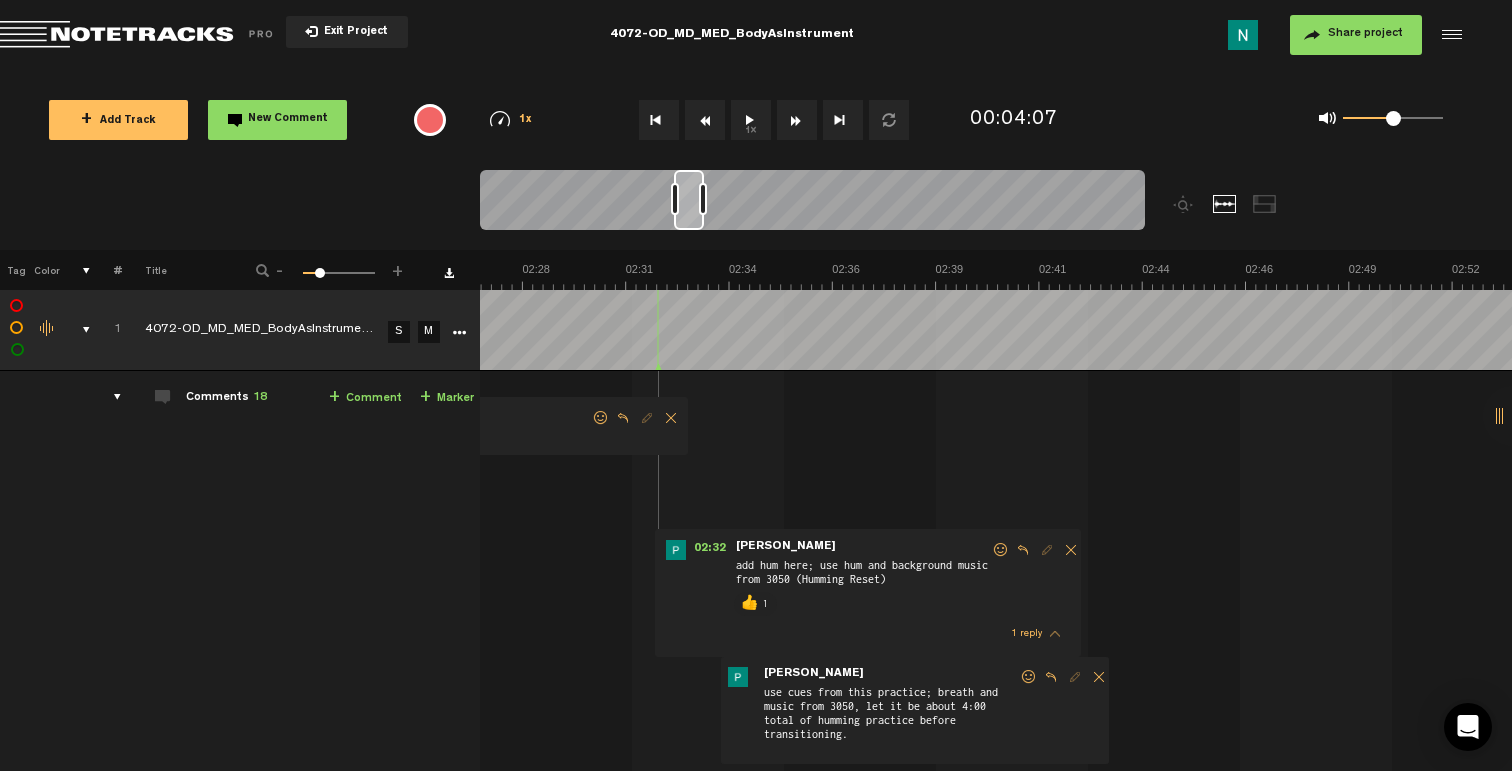 click at bounding box center (1029, 677) 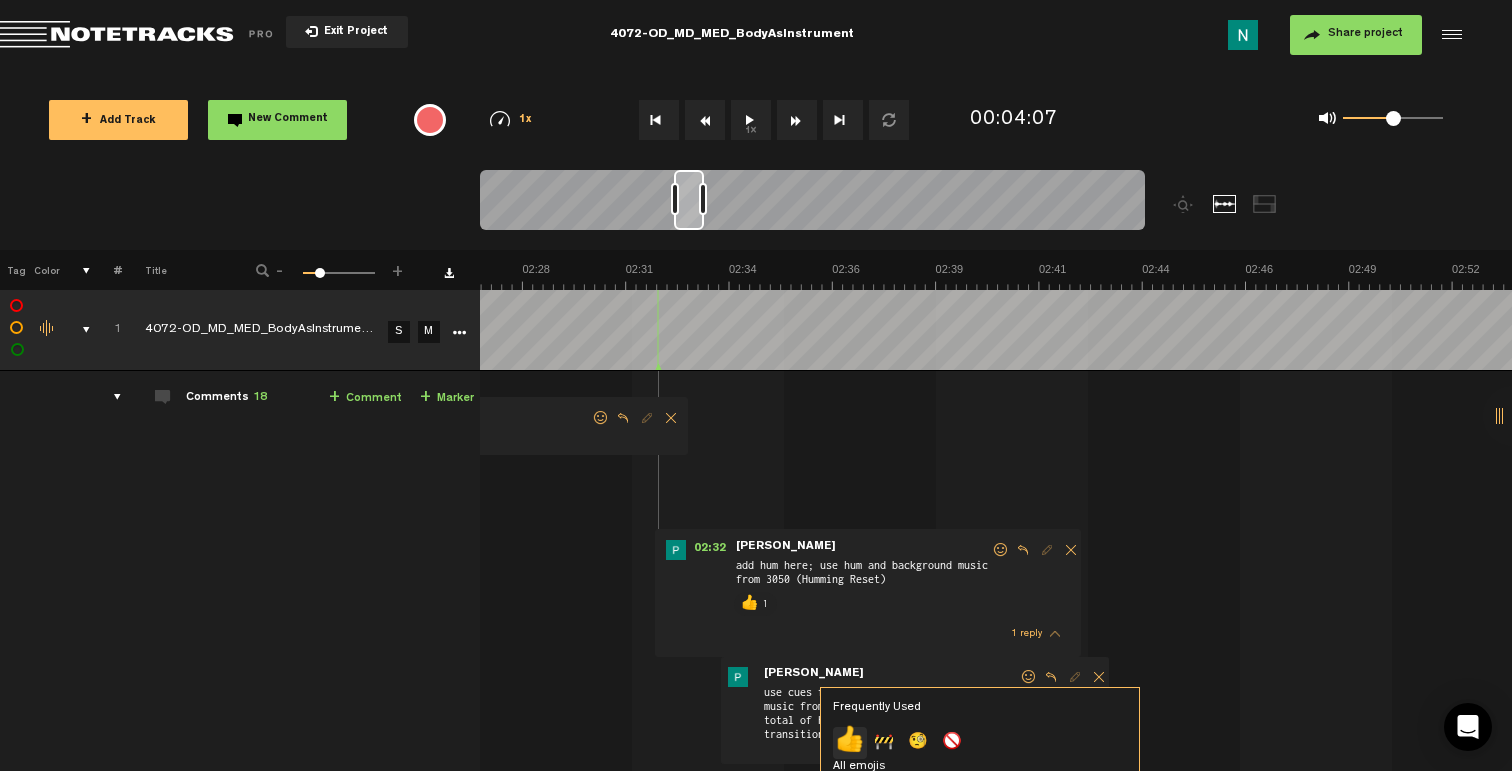 click on "👍" 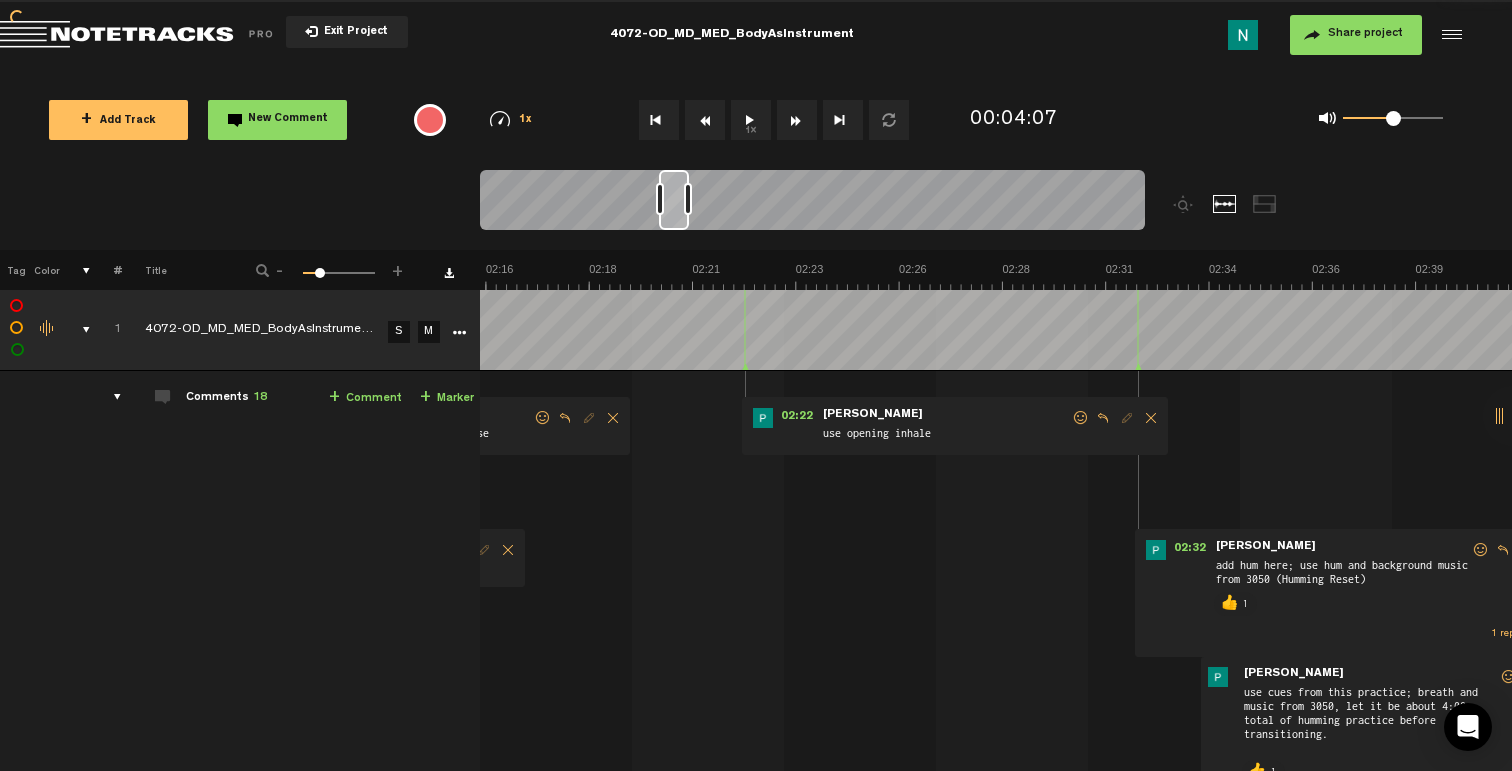 scroll, scrollTop: 0, scrollLeft: 5468, axis: horizontal 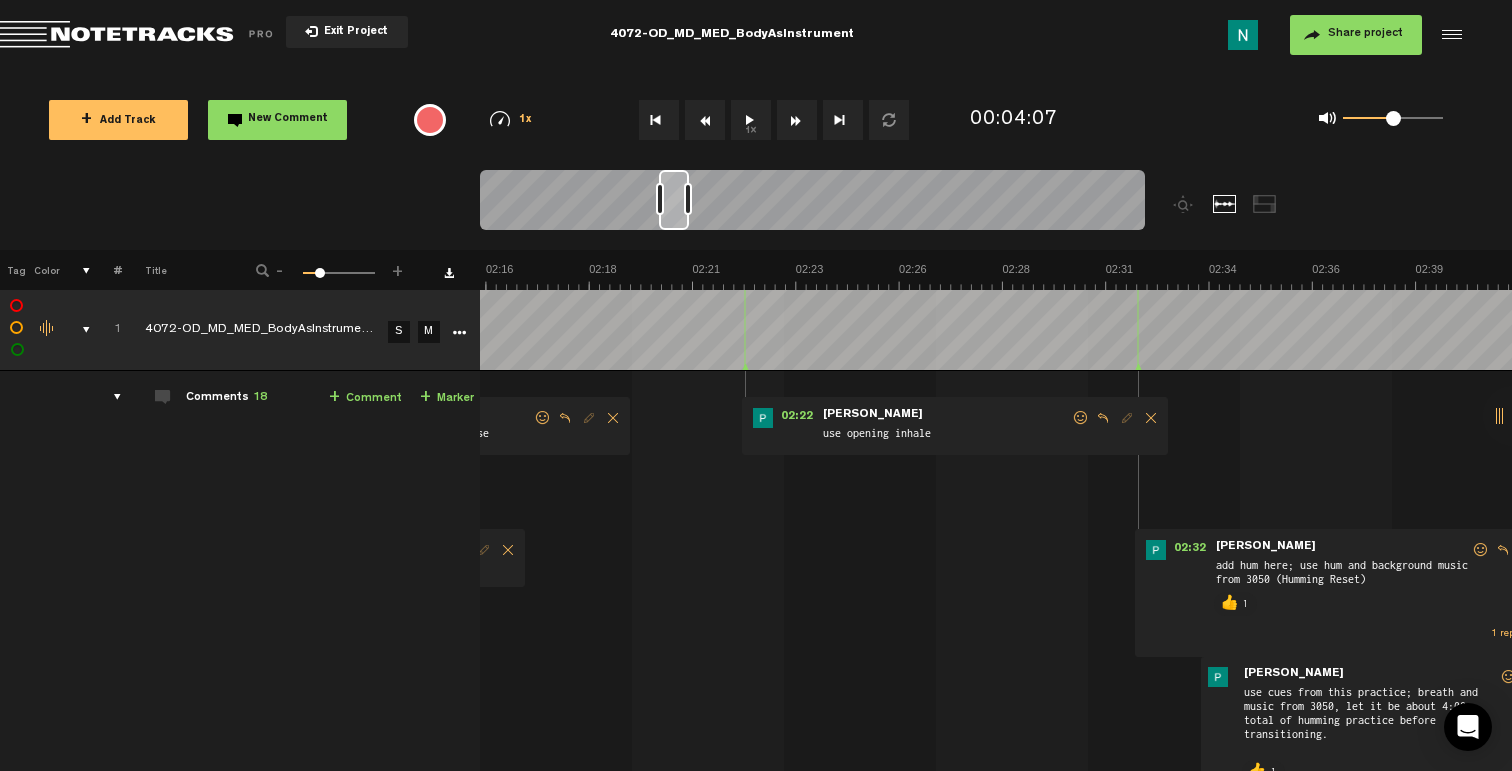 click at bounding box center [1081, 418] 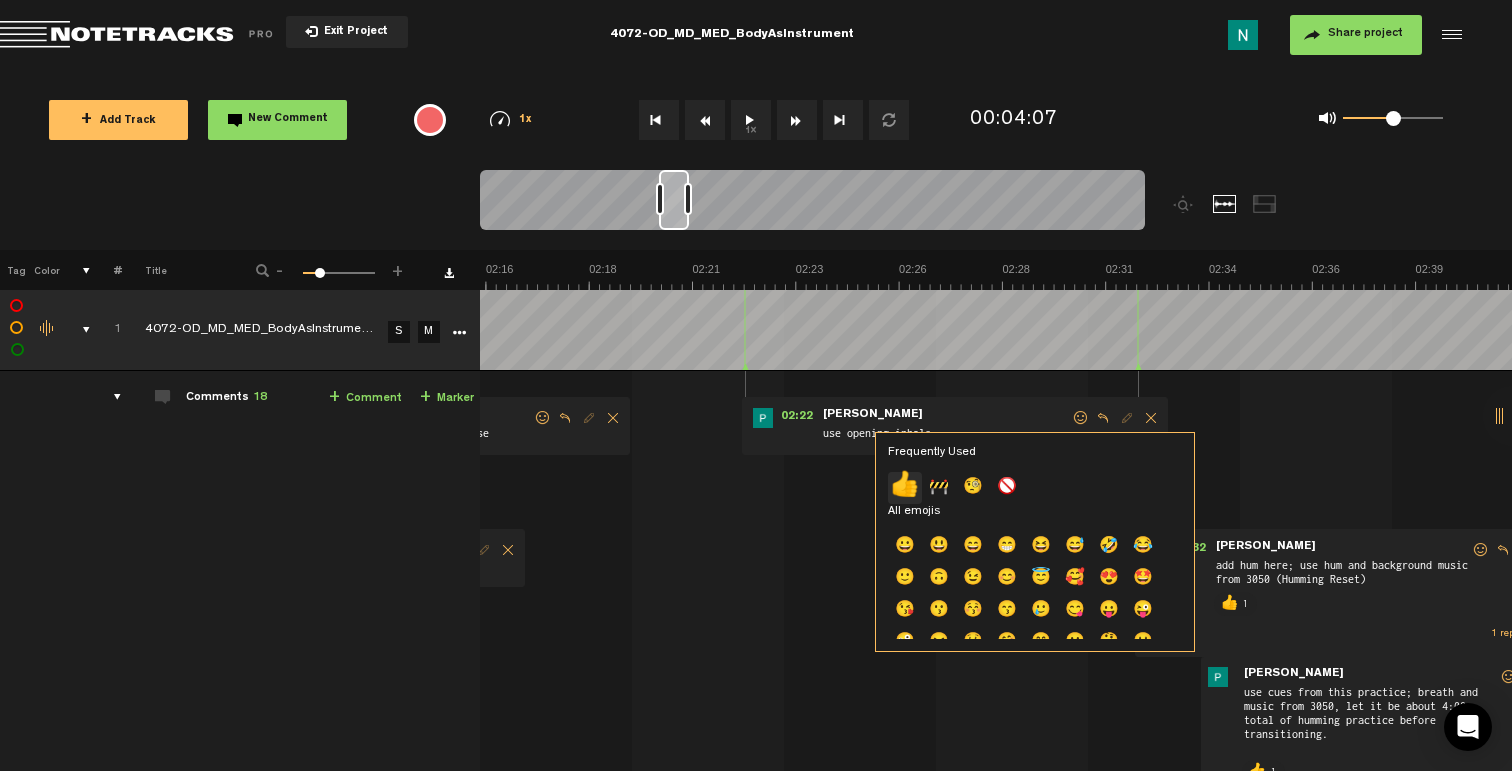 click on "👍" 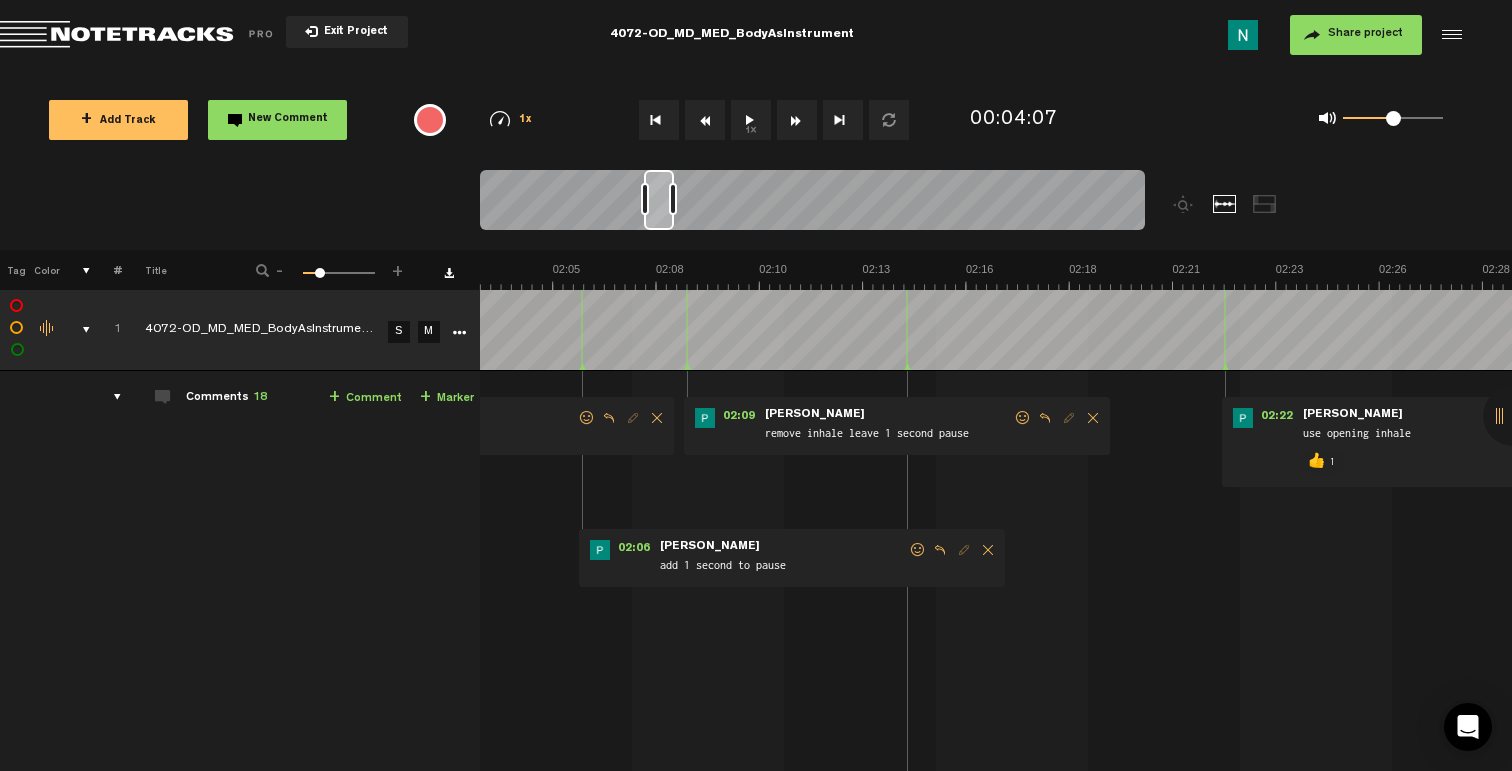 scroll, scrollTop: 0, scrollLeft: 4988, axis: horizontal 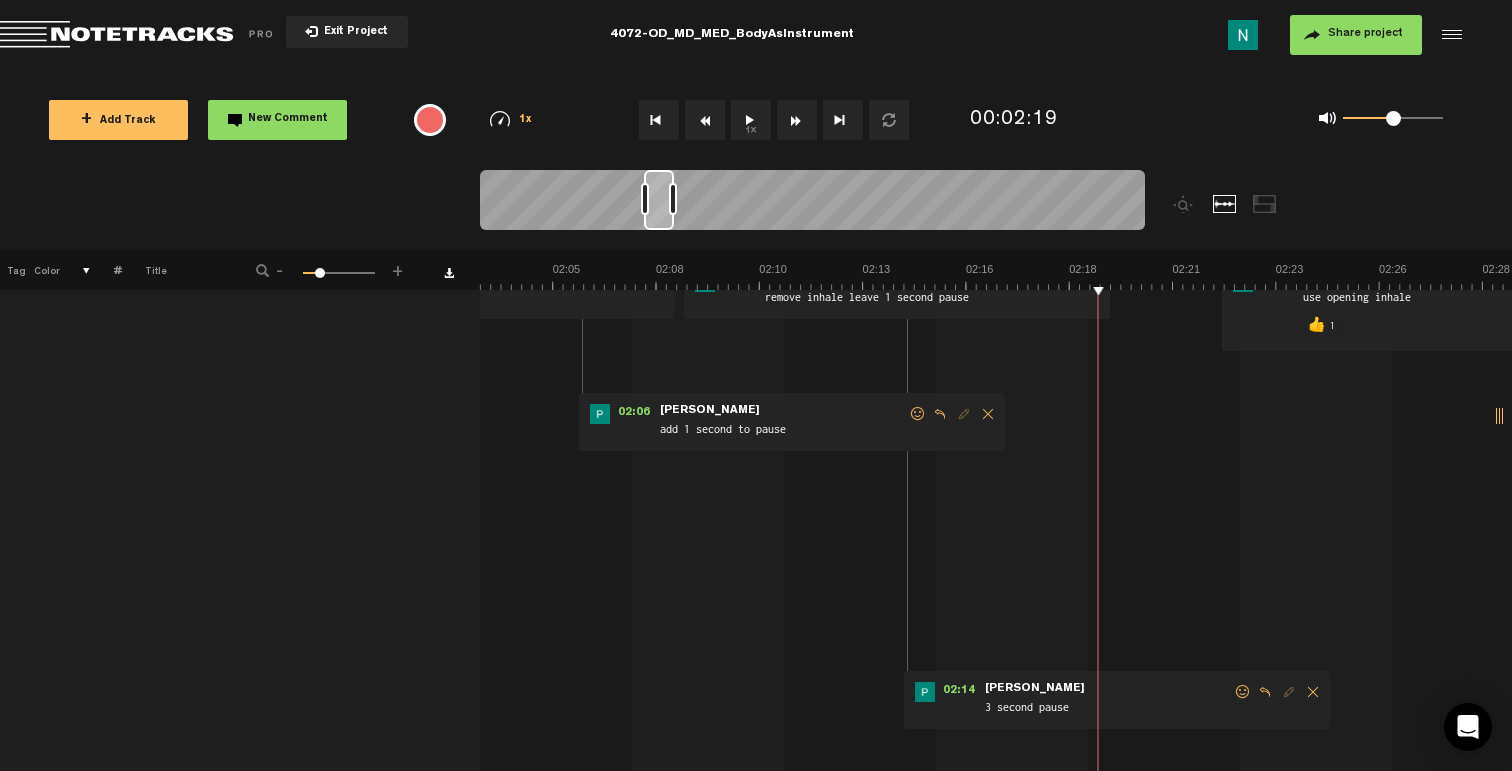 click at bounding box center (1243, 692) 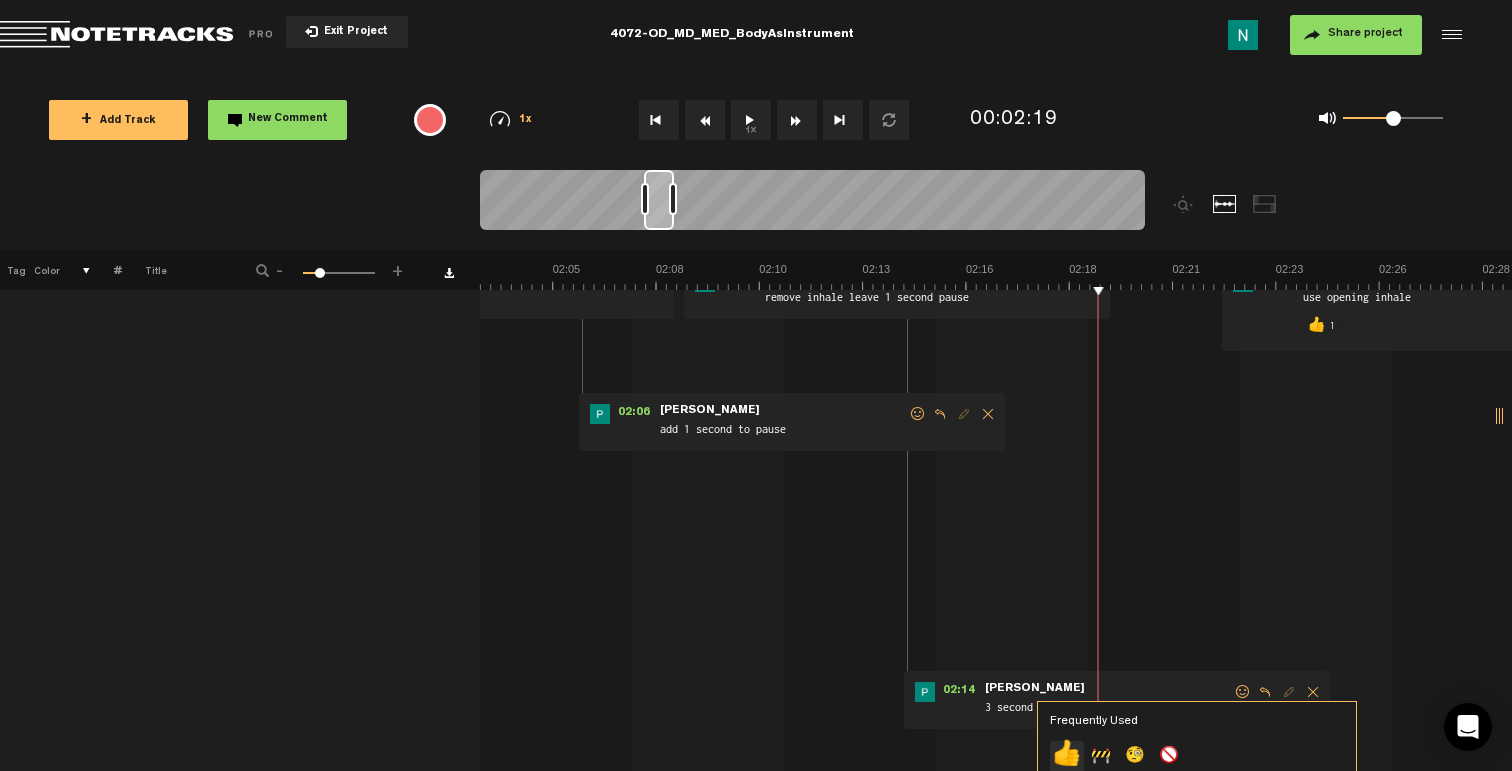 click on "👍" 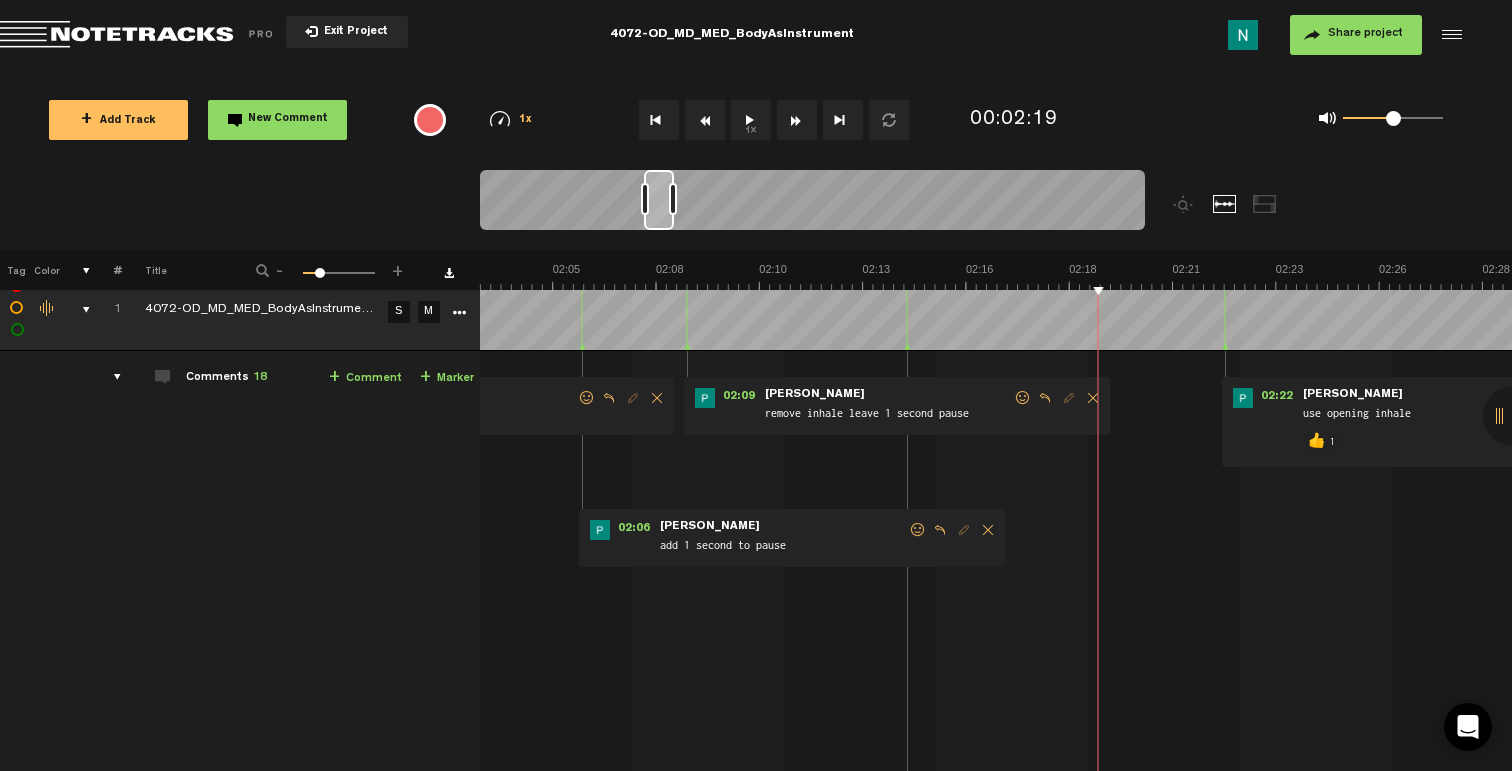 scroll, scrollTop: 7, scrollLeft: 0, axis: vertical 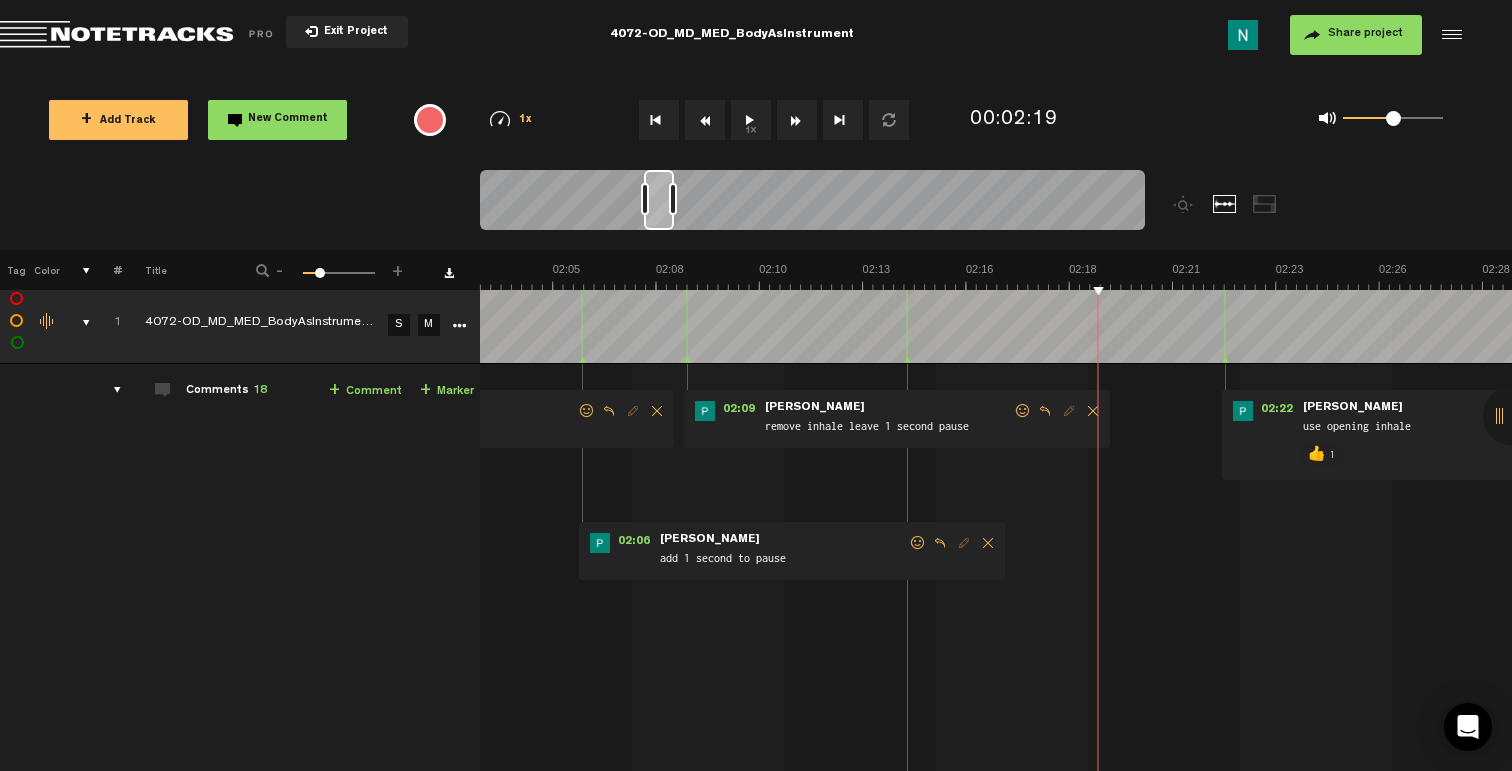 click at bounding box center [1023, 411] 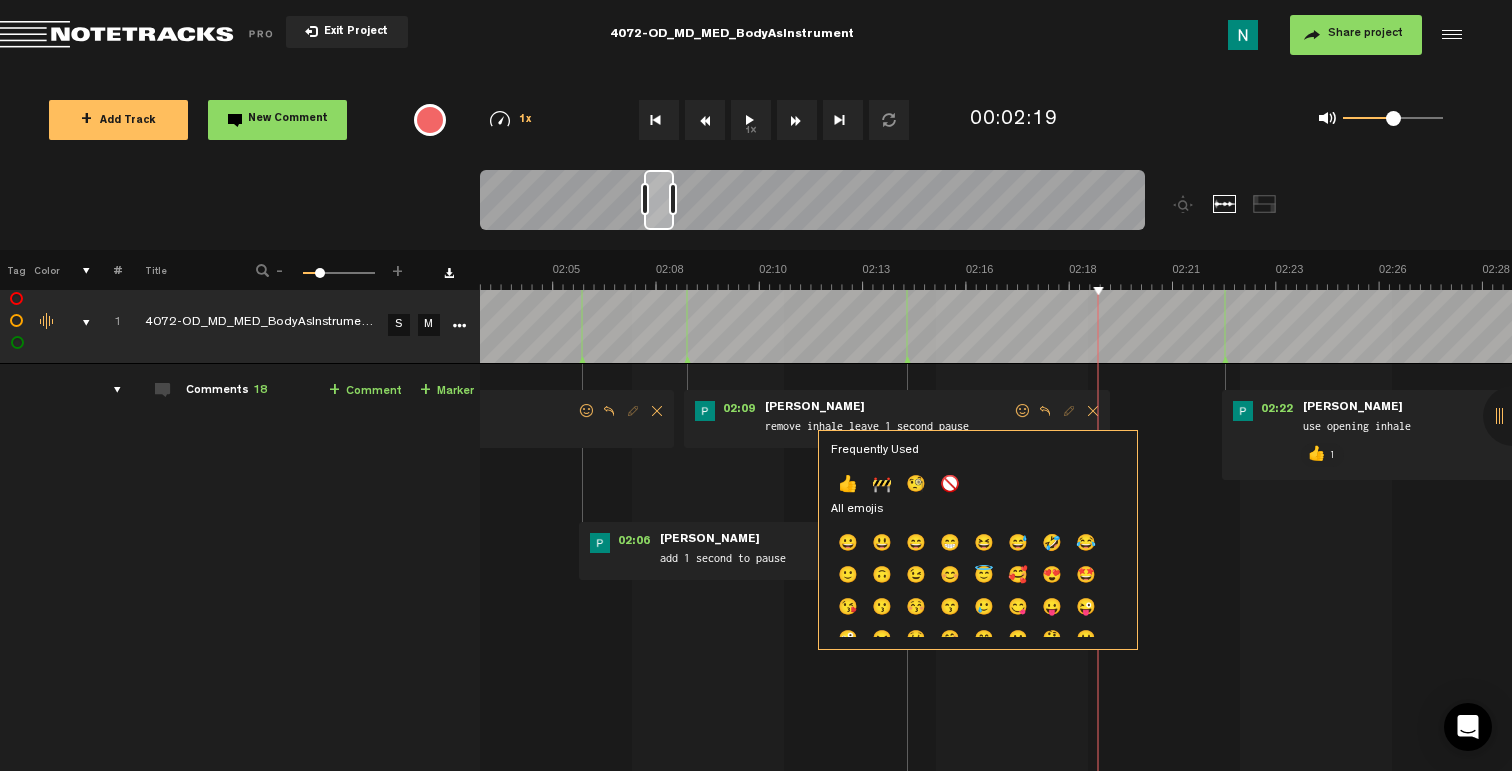 click on "👍" 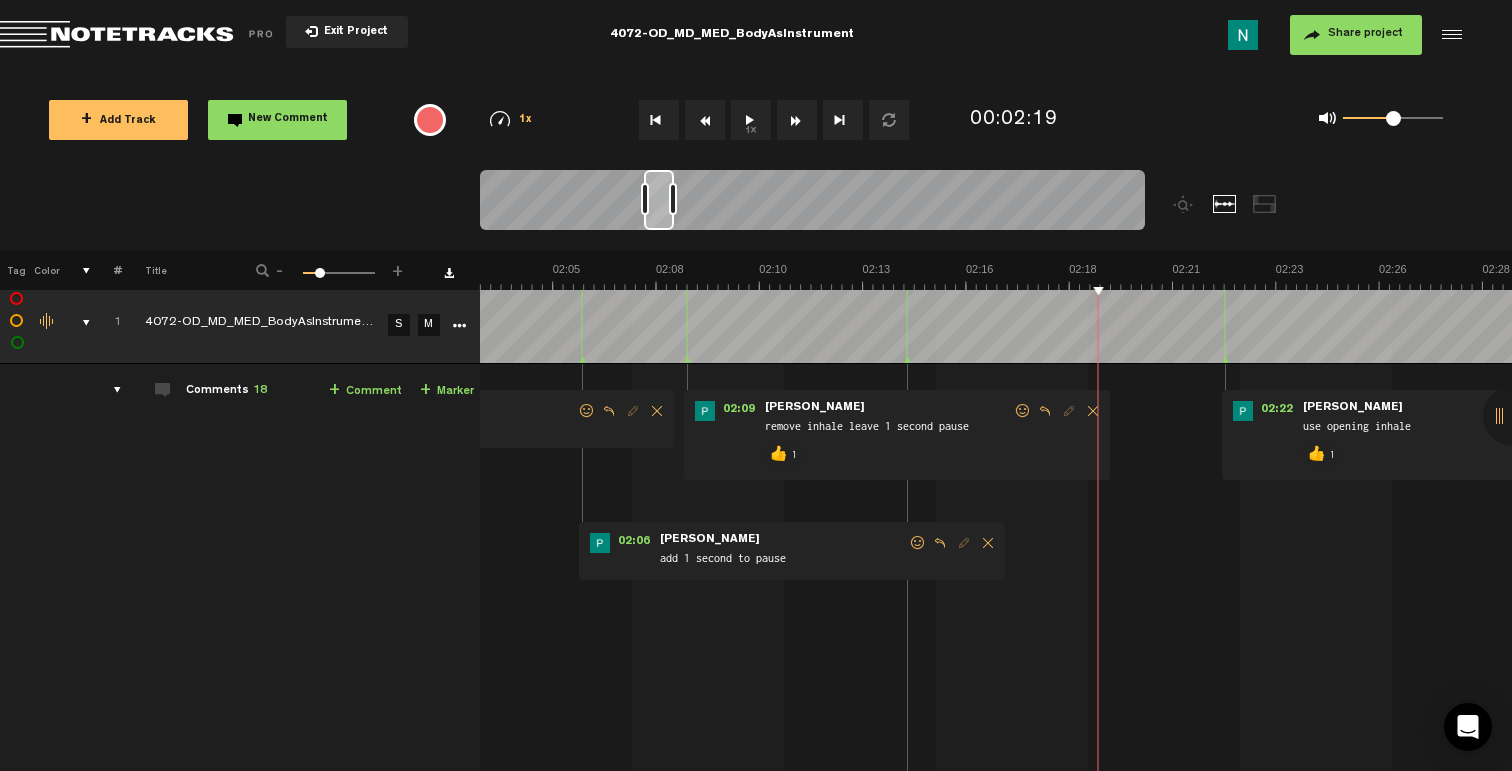 drag, startPoint x: 916, startPoint y: 547, endPoint x: 774, endPoint y: 544, distance: 142.0317 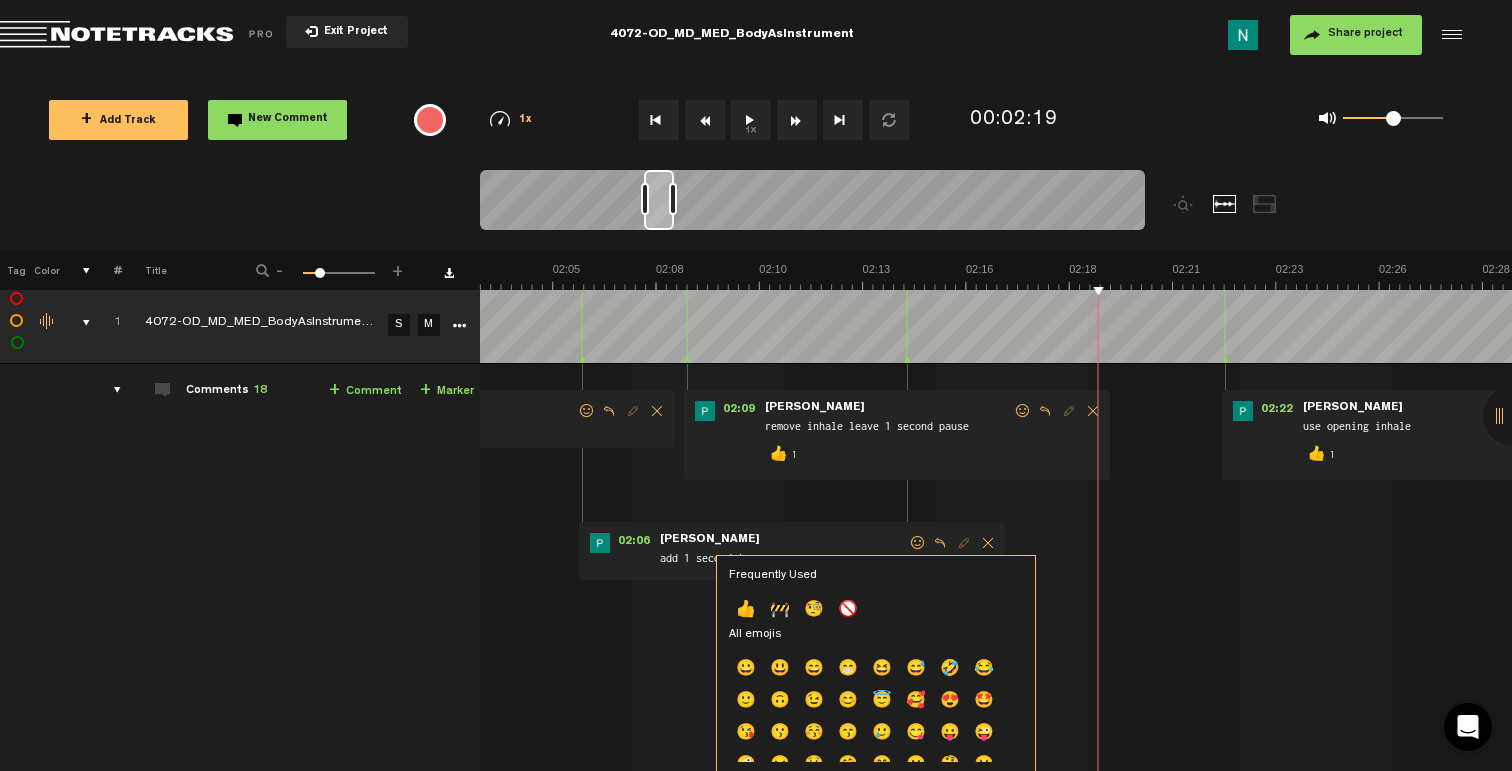 drag, startPoint x: 744, startPoint y: 609, endPoint x: 779, endPoint y: 575, distance: 48.79549 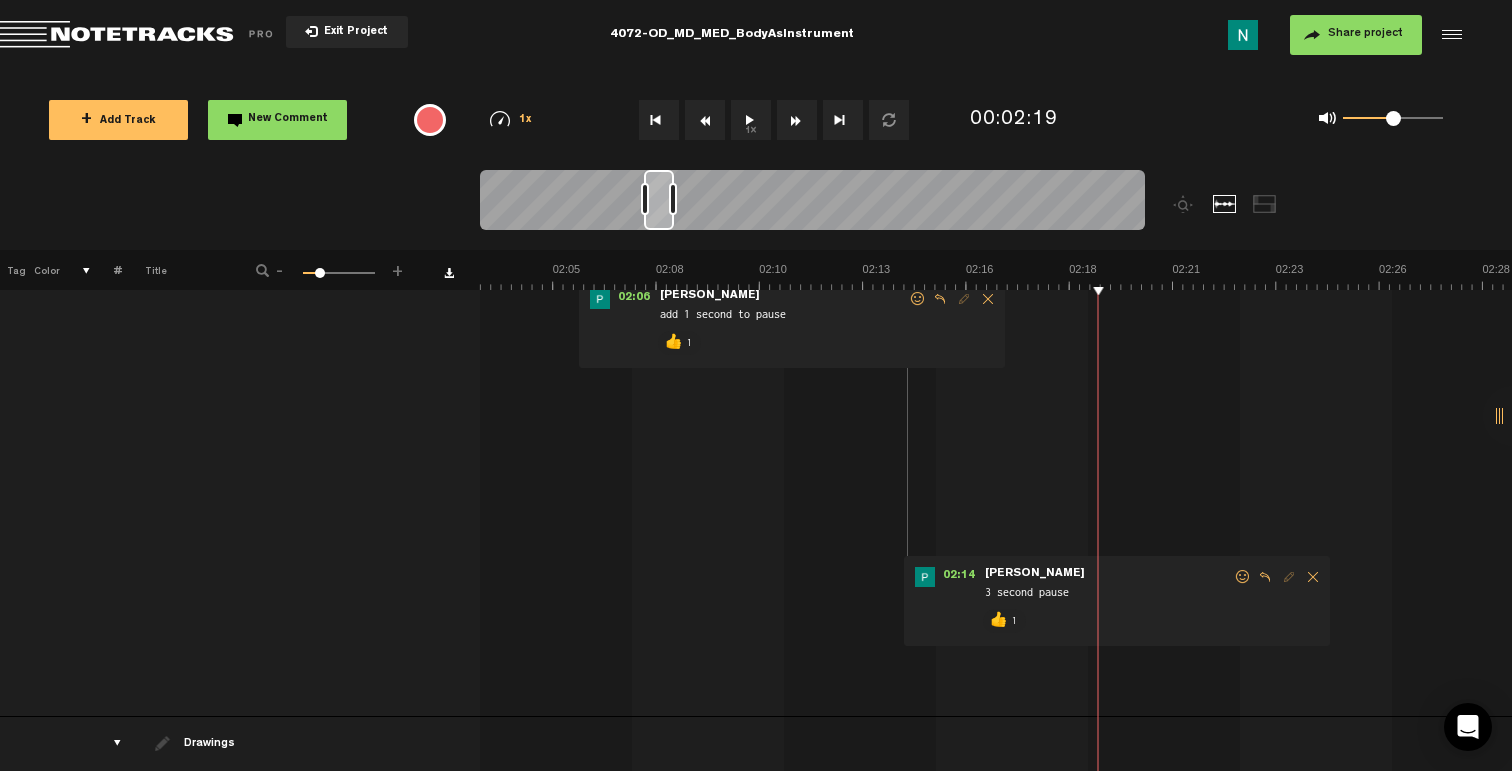 scroll, scrollTop: 0, scrollLeft: 0, axis: both 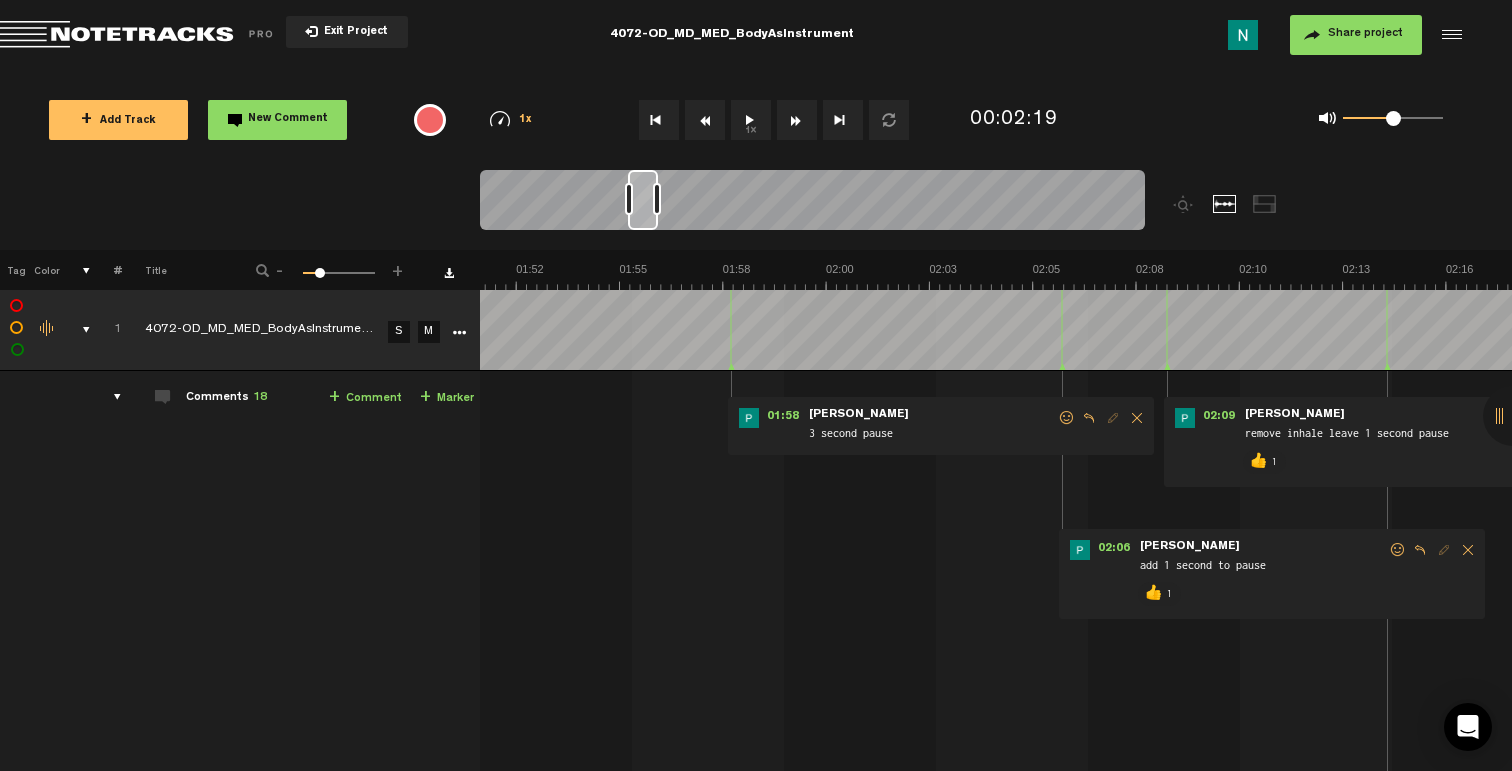 click at bounding box center (1067, 418) 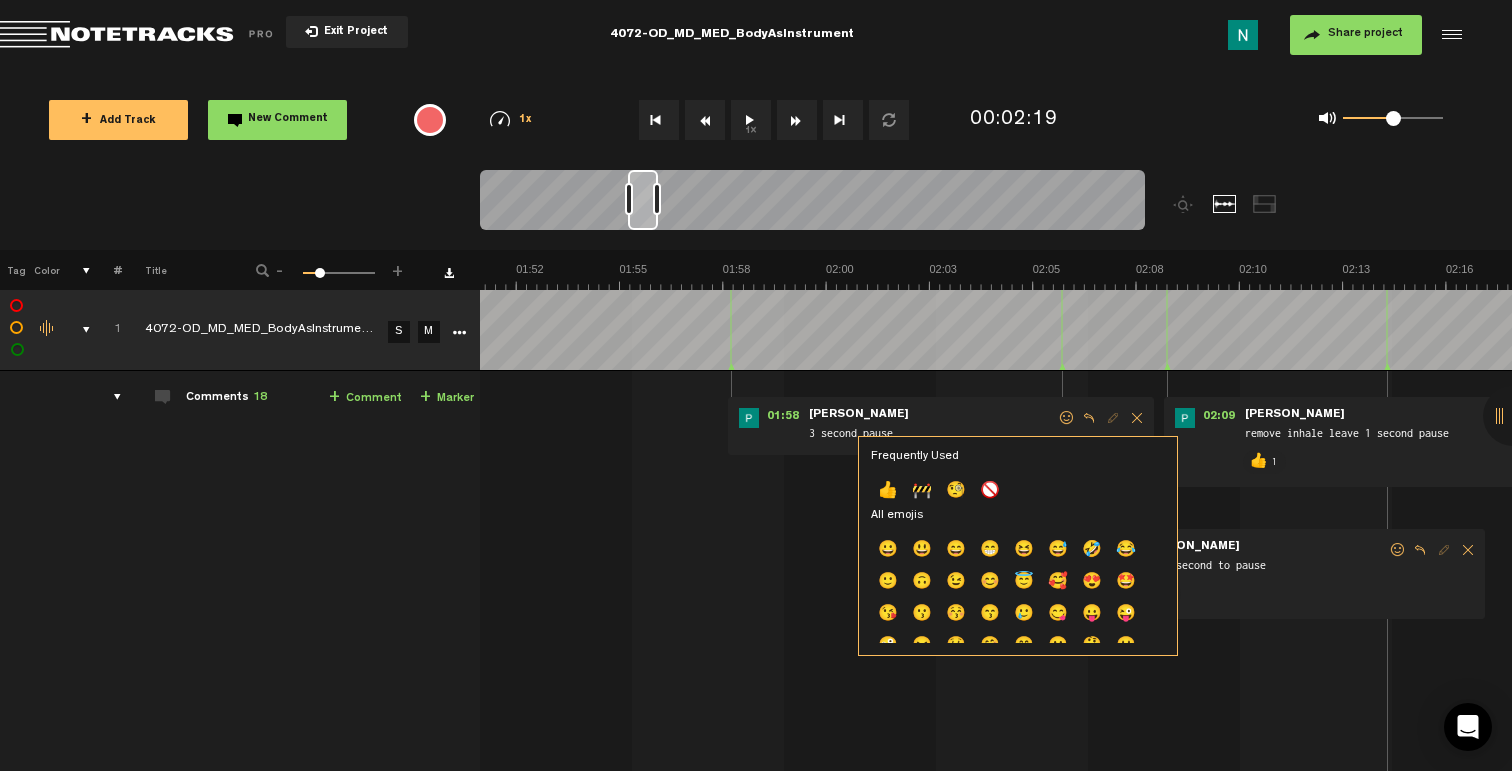 click on "👍" 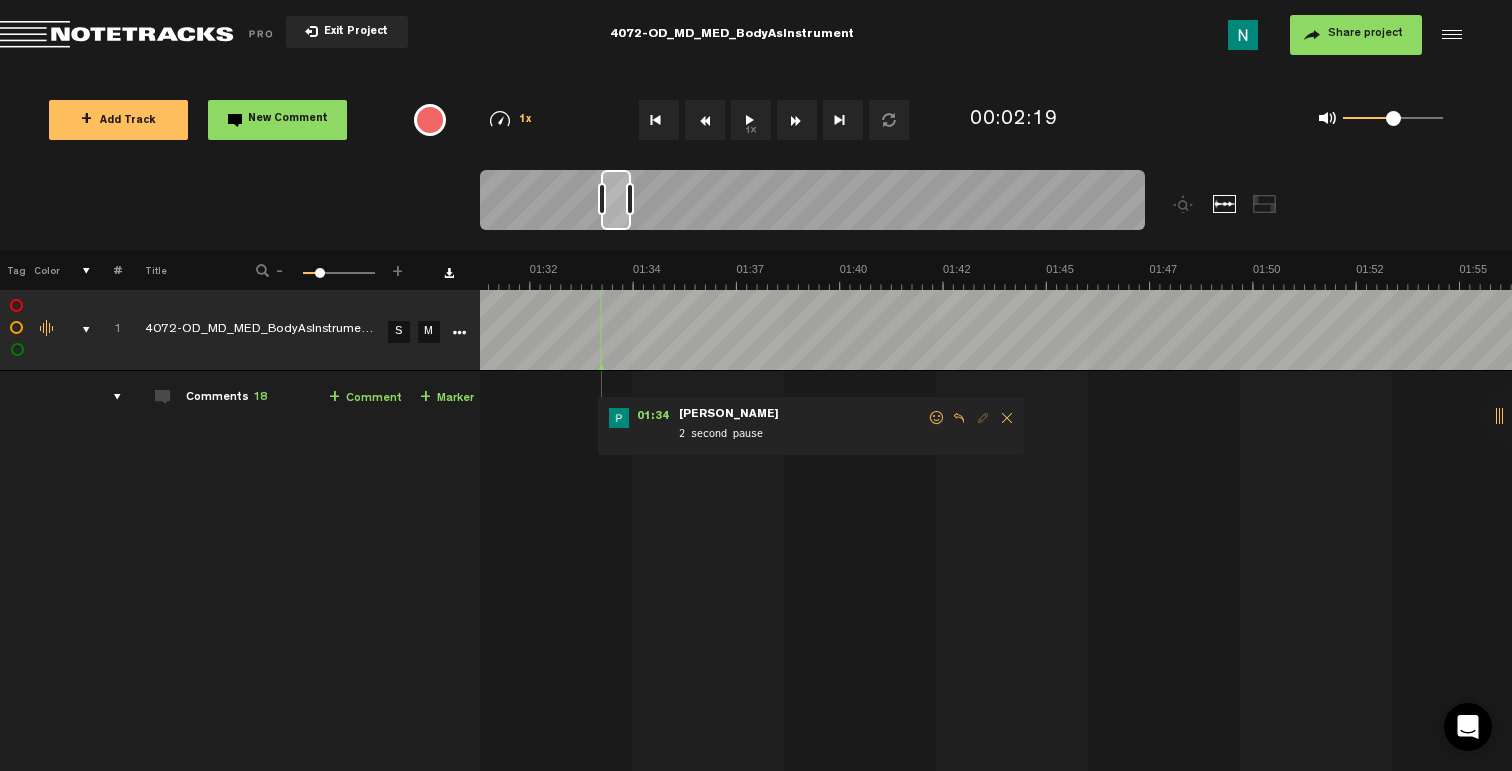 scroll, scrollTop: 0, scrollLeft: 3668, axis: horizontal 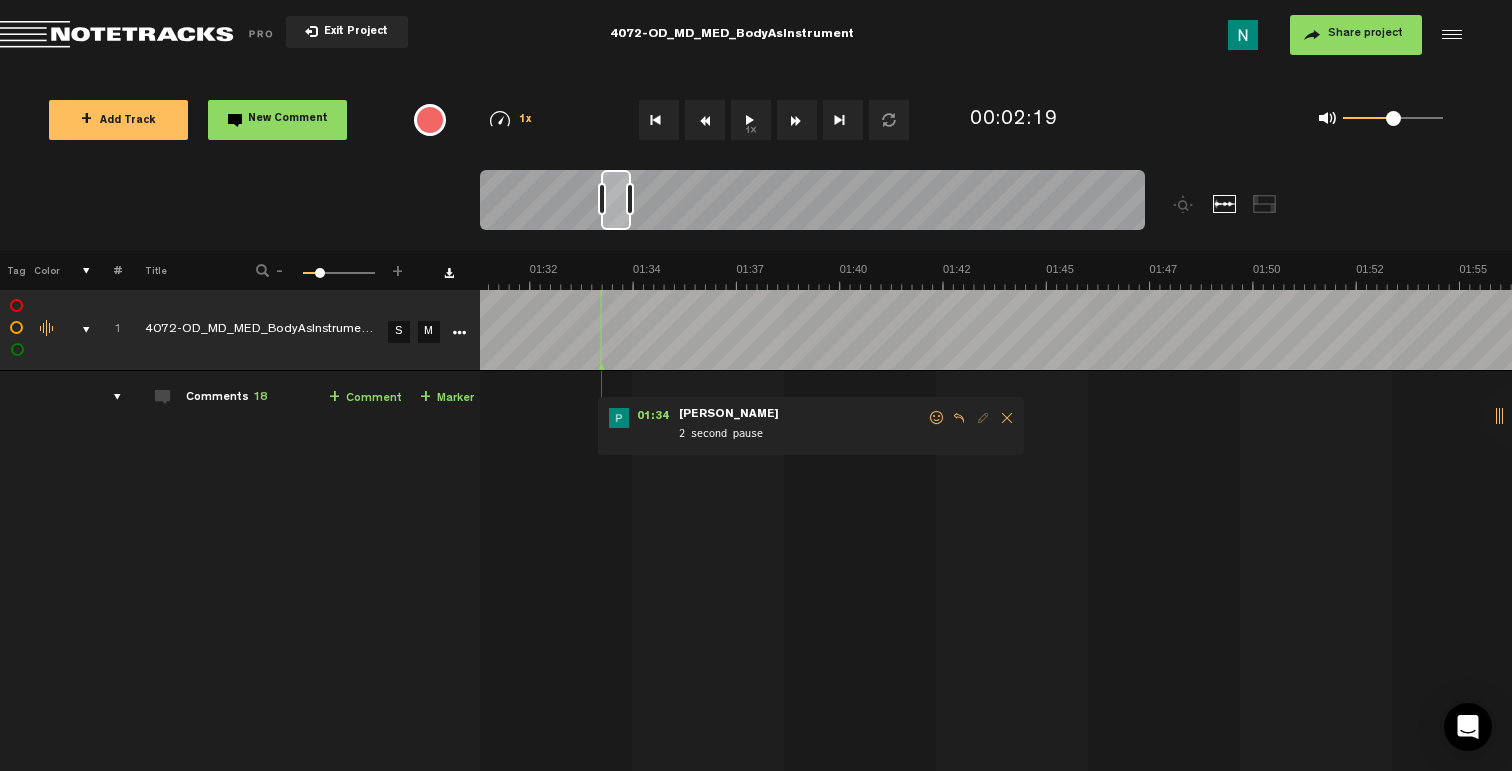 click at bounding box center (937, 418) 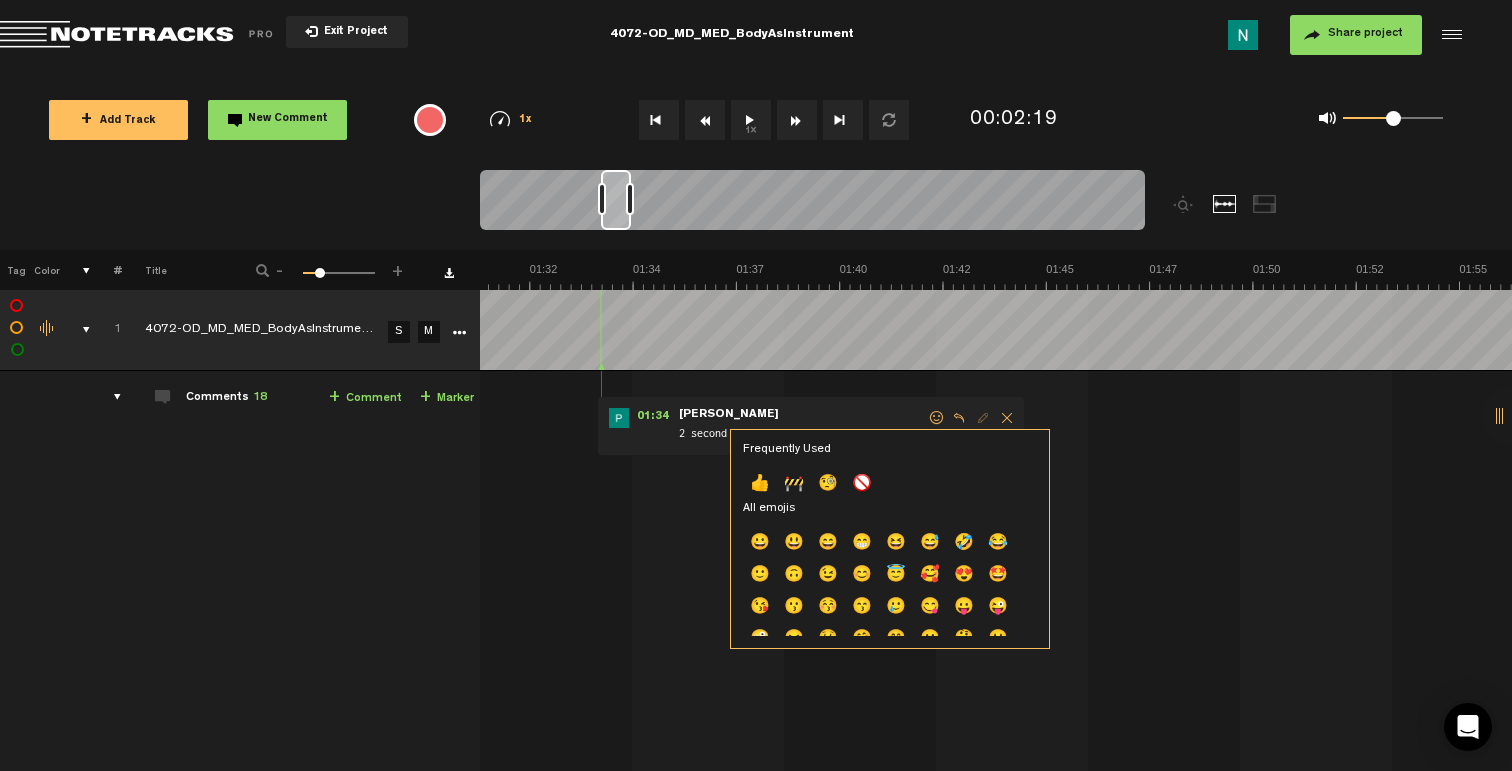 click on "👍" 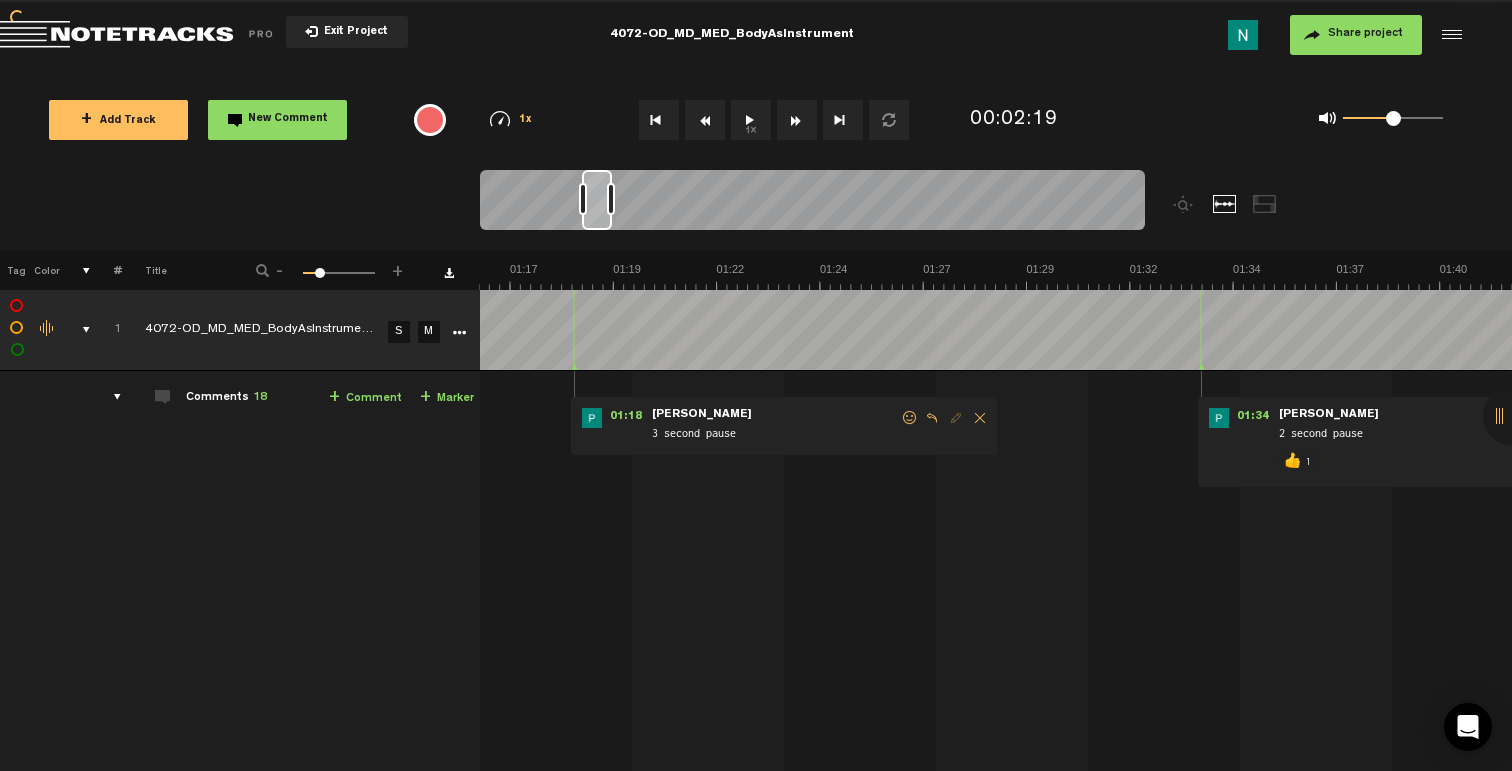 scroll, scrollTop: 0, scrollLeft: 2828, axis: horizontal 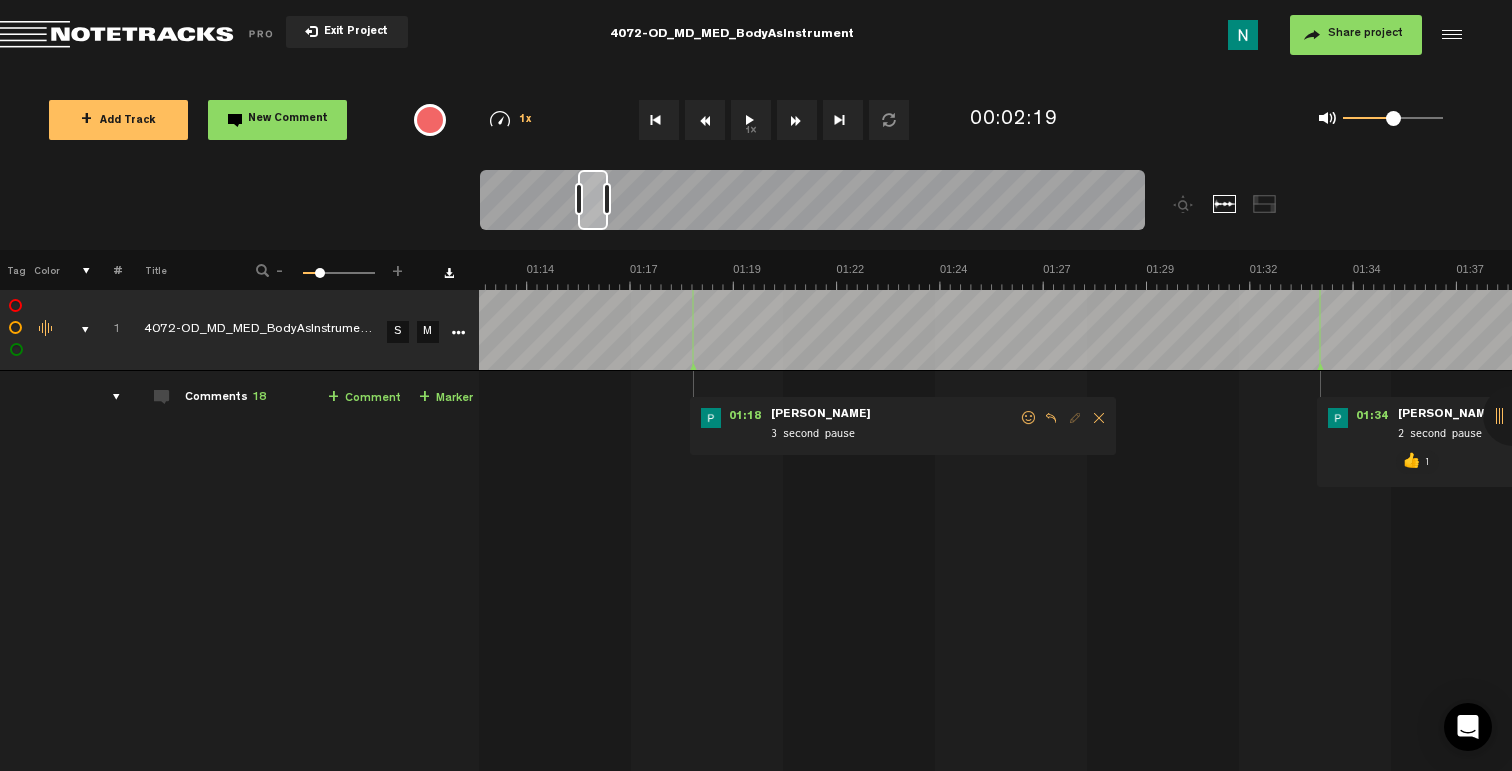 click at bounding box center (1029, 418) 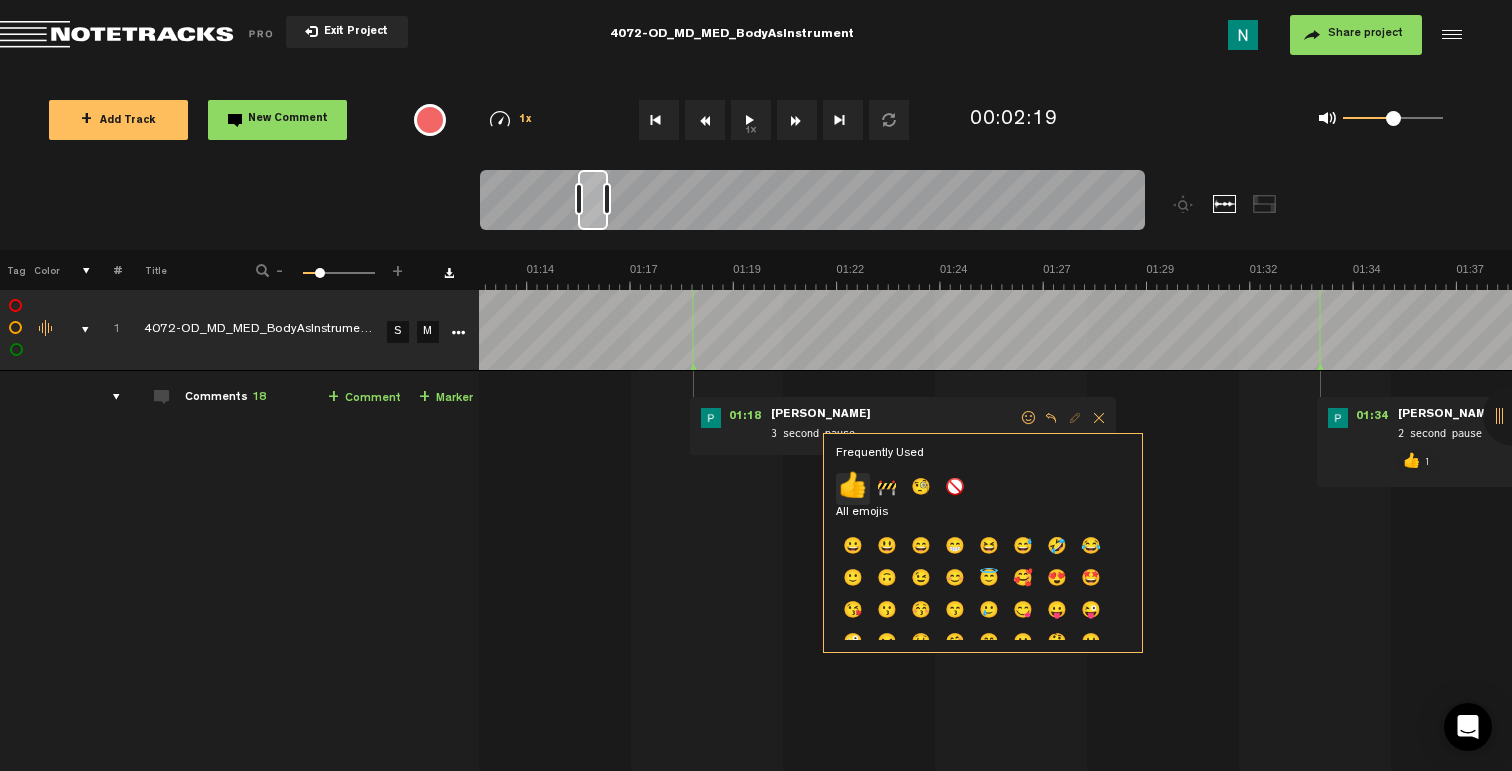 click on "👍" 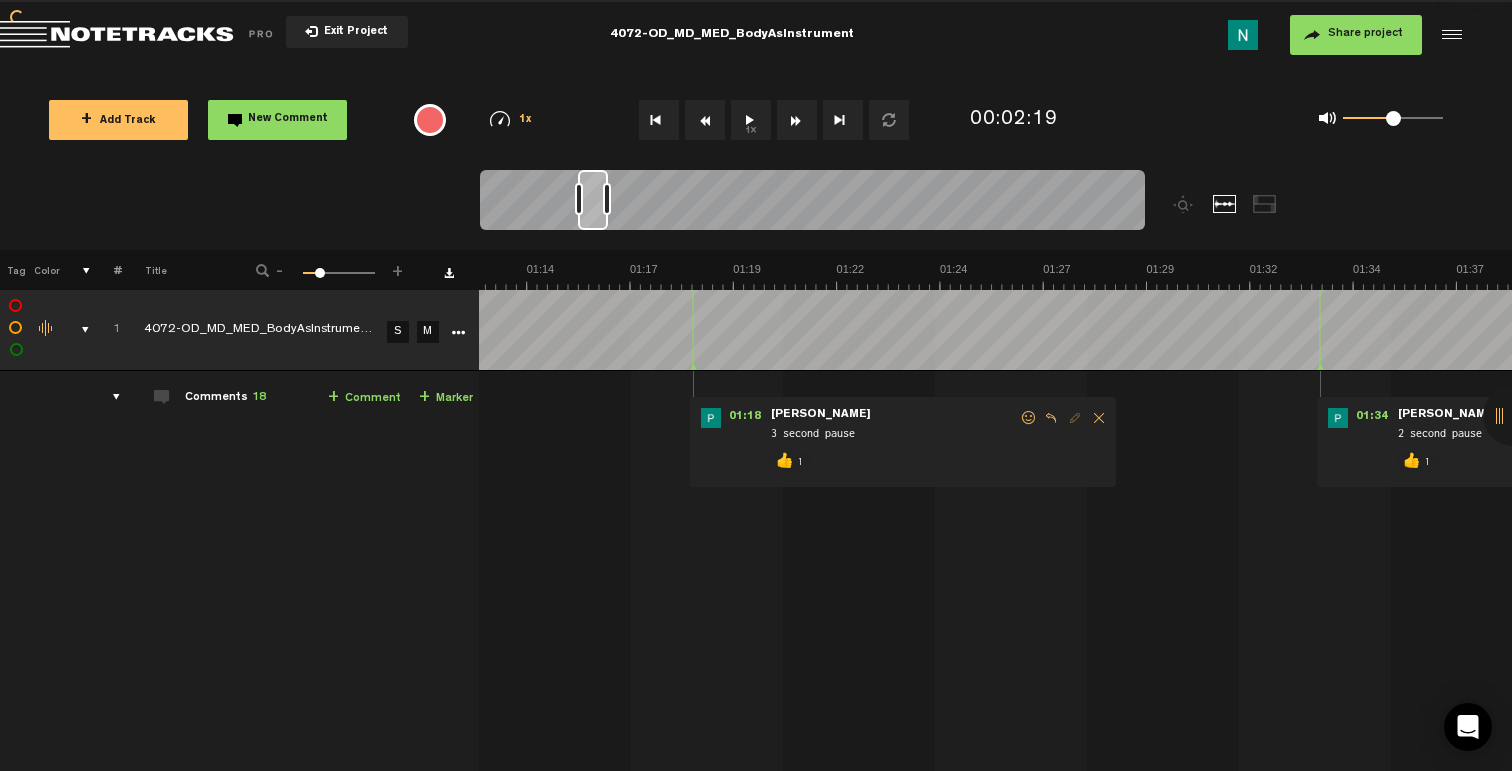 scroll, scrollTop: 0, scrollLeft: 0, axis: both 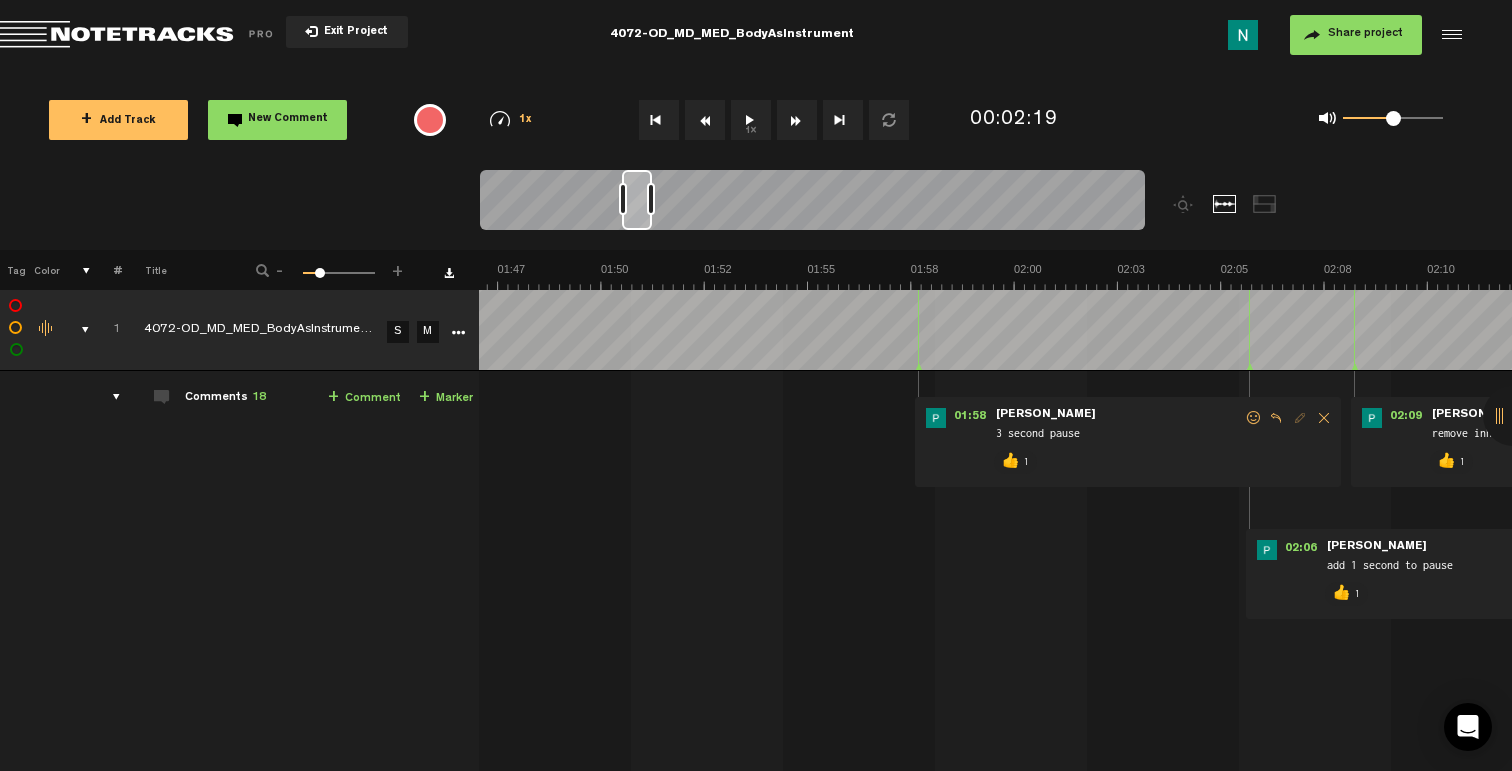 click at bounding box center (77, 330) 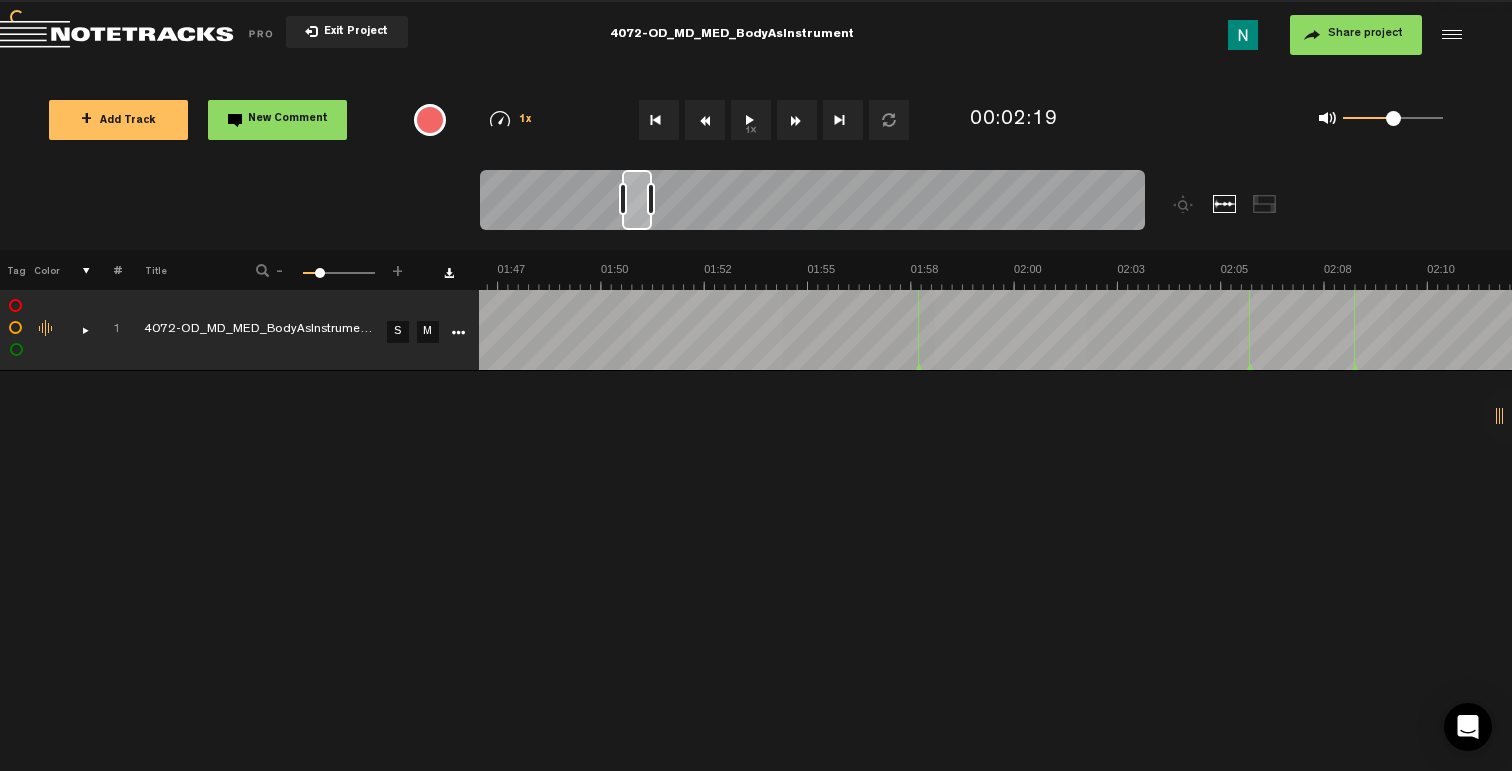 click on "+ Add Track" at bounding box center (118, 120) 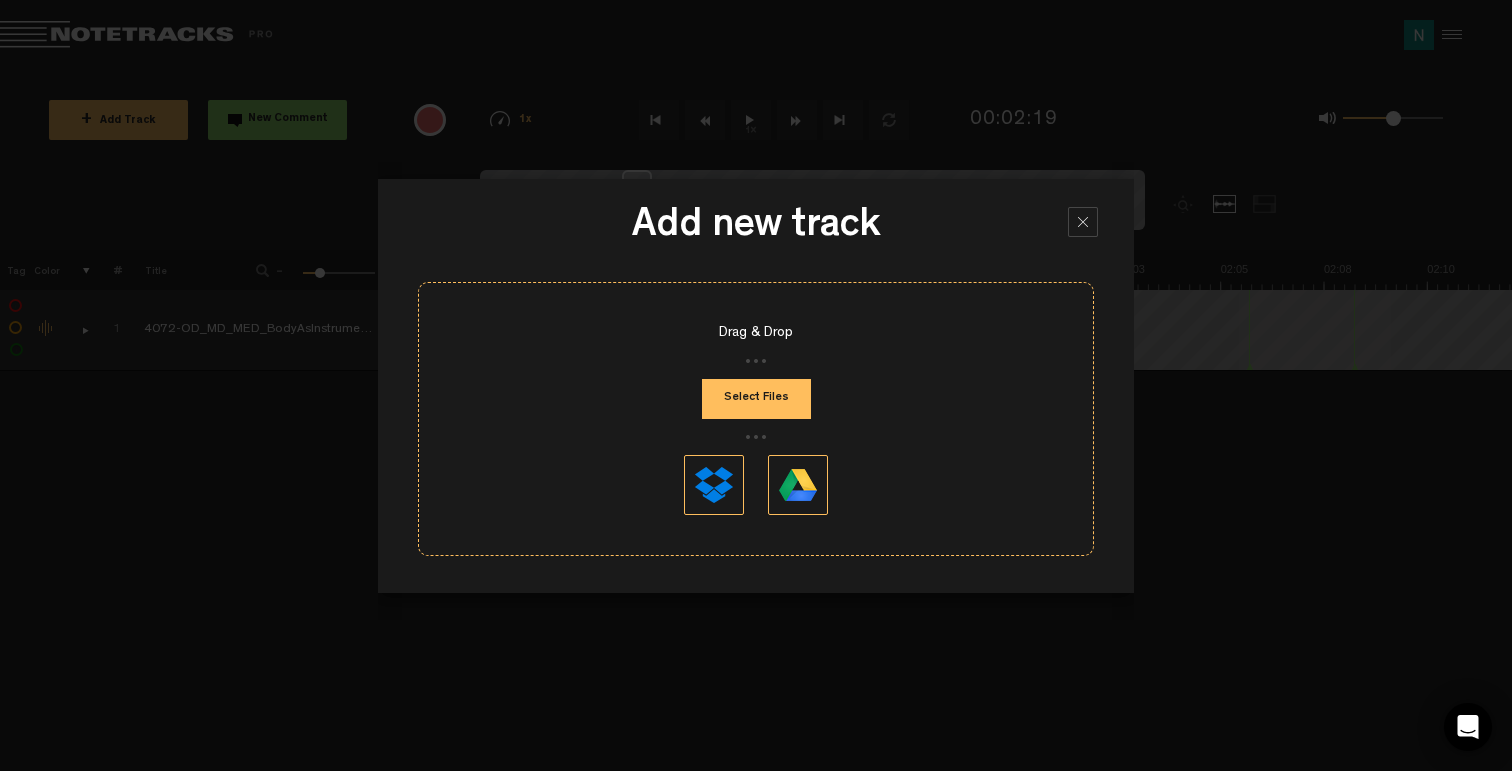 click on "Select Files" at bounding box center (756, 399) 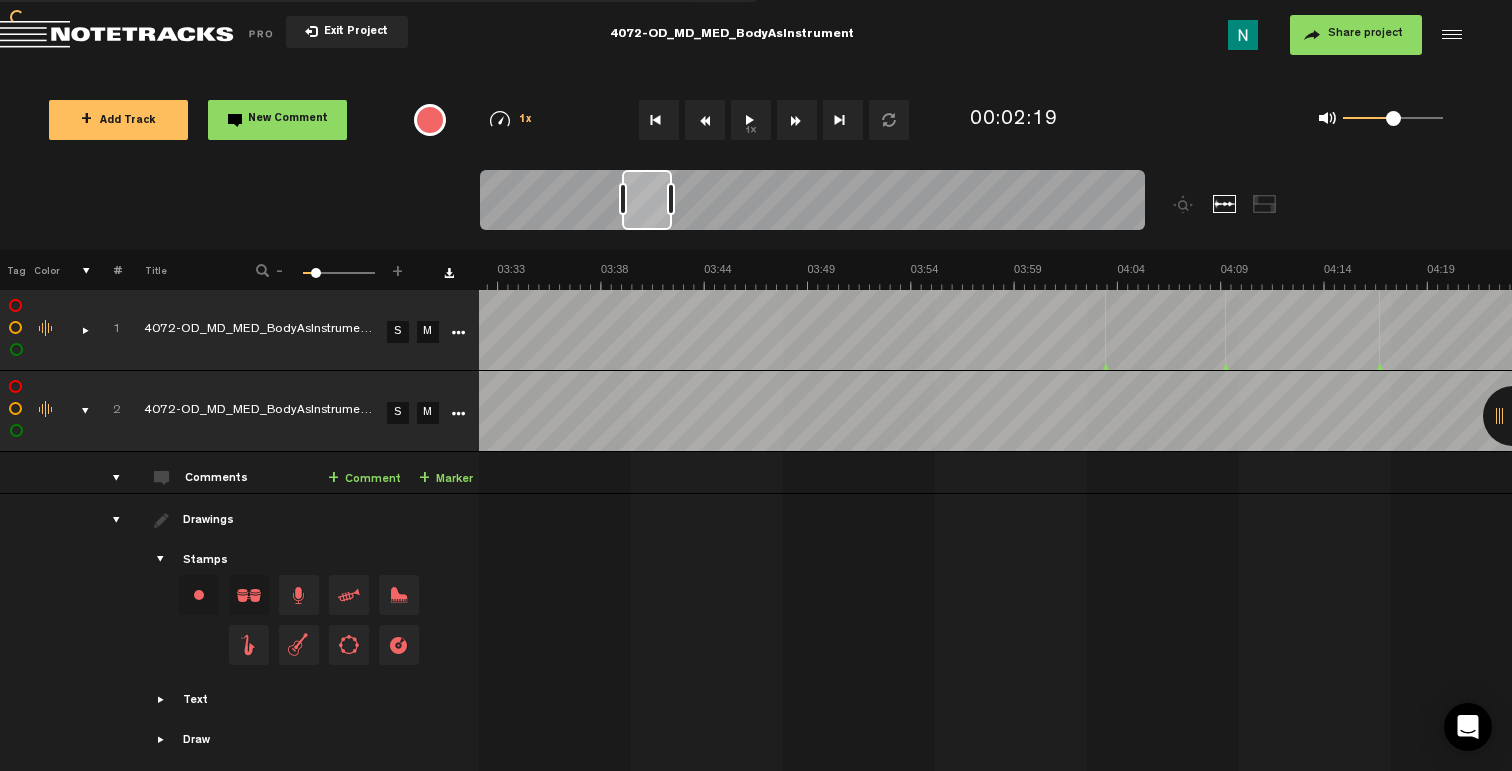 scroll, scrollTop: 0, scrollLeft: 3024, axis: horizontal 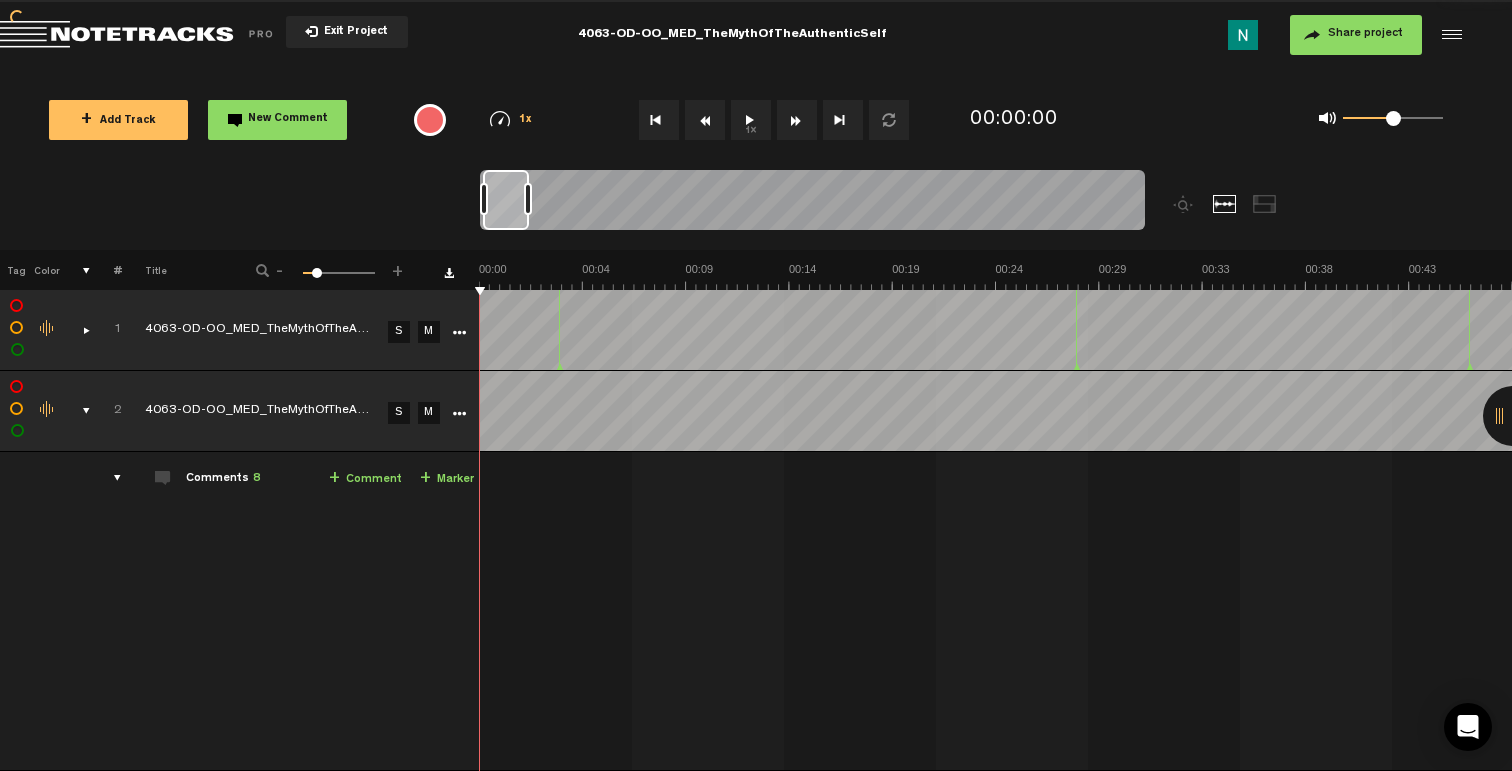 click at bounding box center [78, 411] 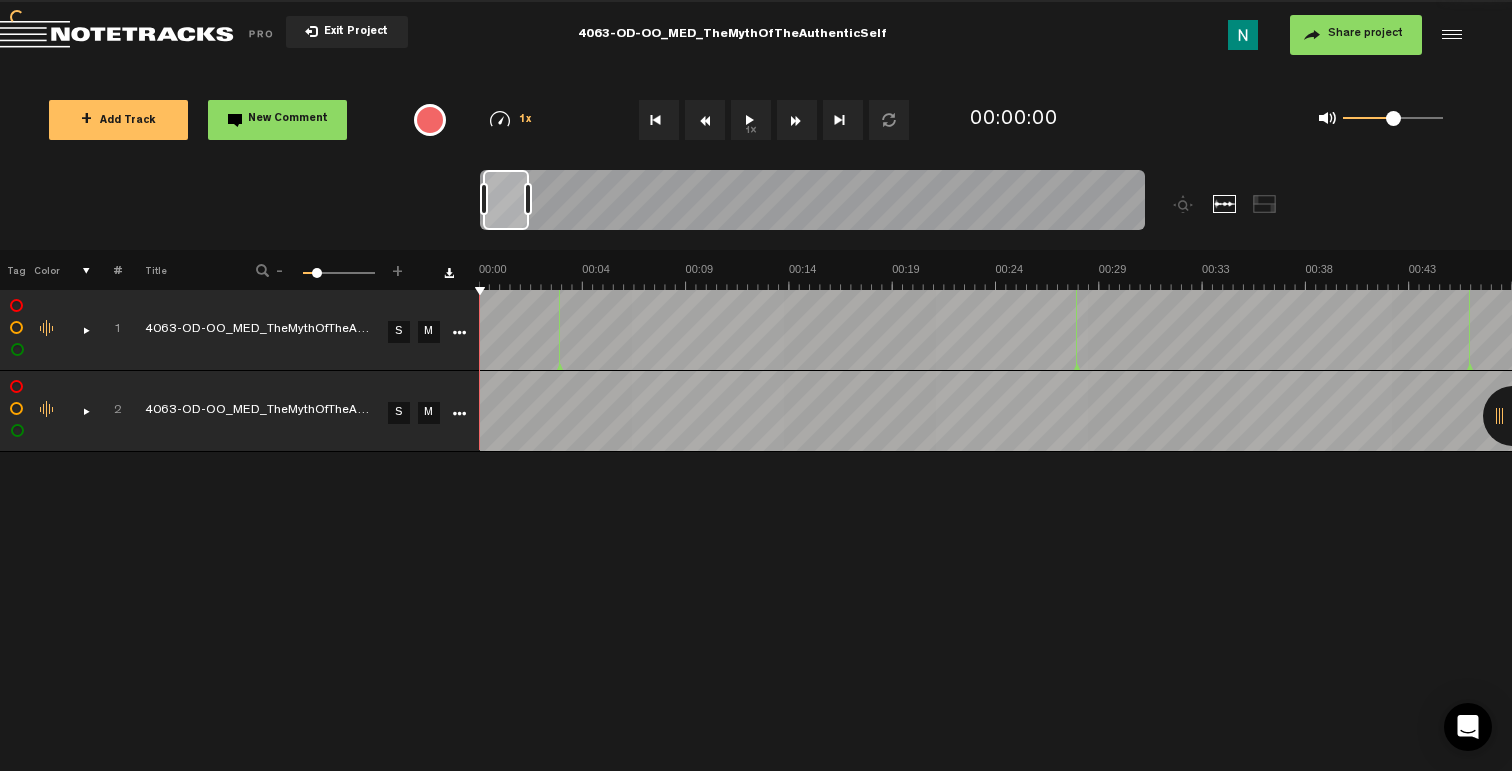 click at bounding box center (78, 411) 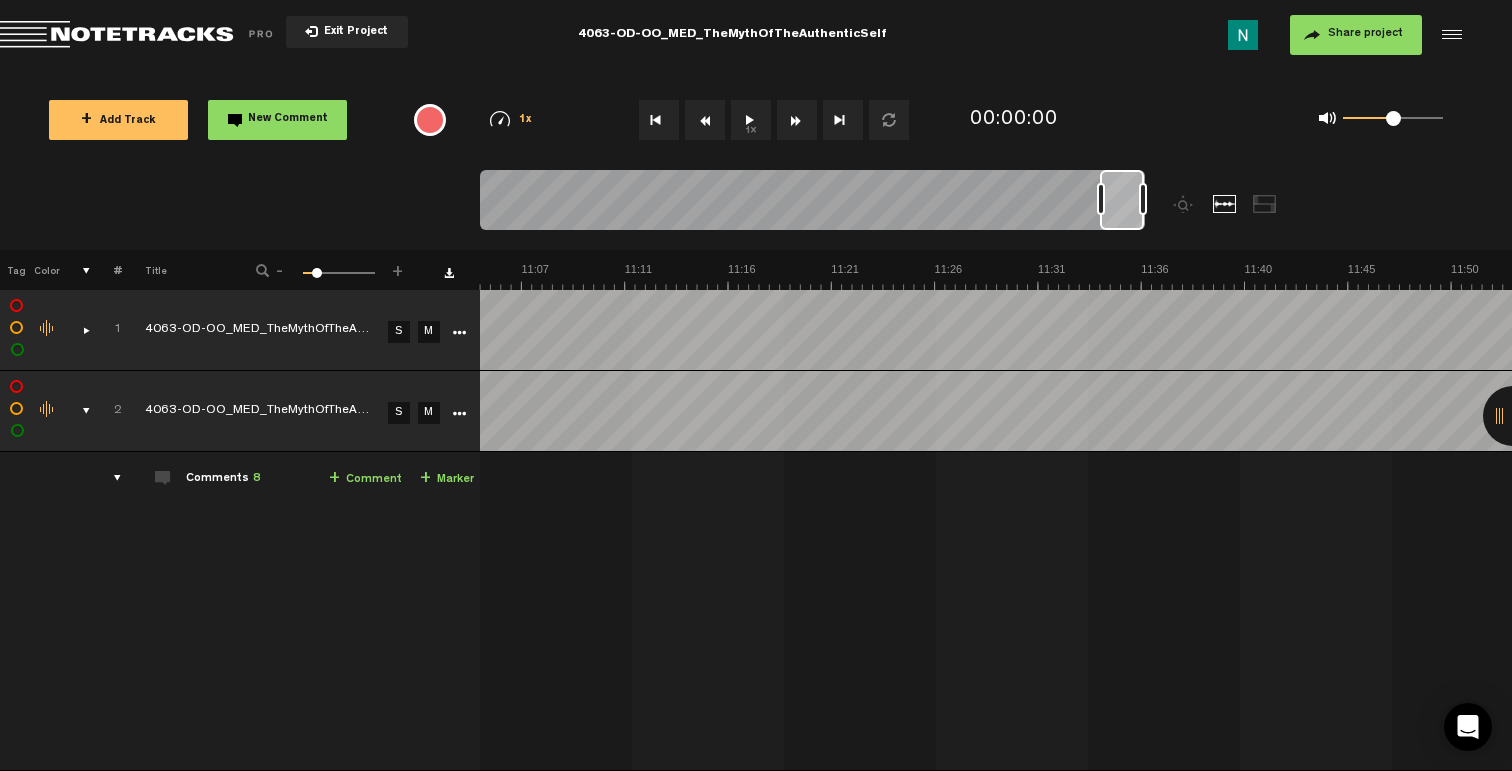 scroll, scrollTop: 0, scrollLeft: 14446, axis: horizontal 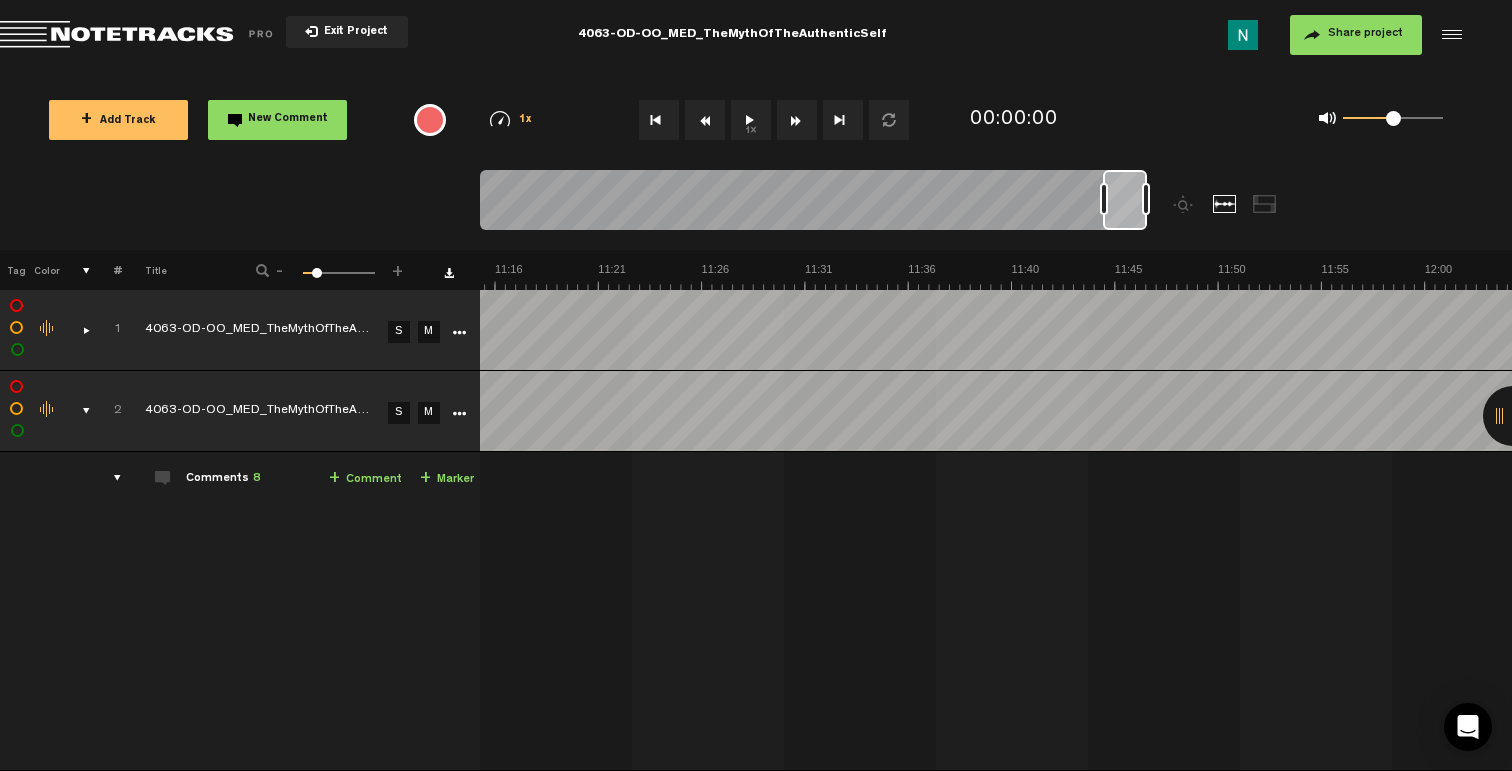 drag, startPoint x: 503, startPoint y: 219, endPoint x: 1141, endPoint y: 230, distance: 638.09485 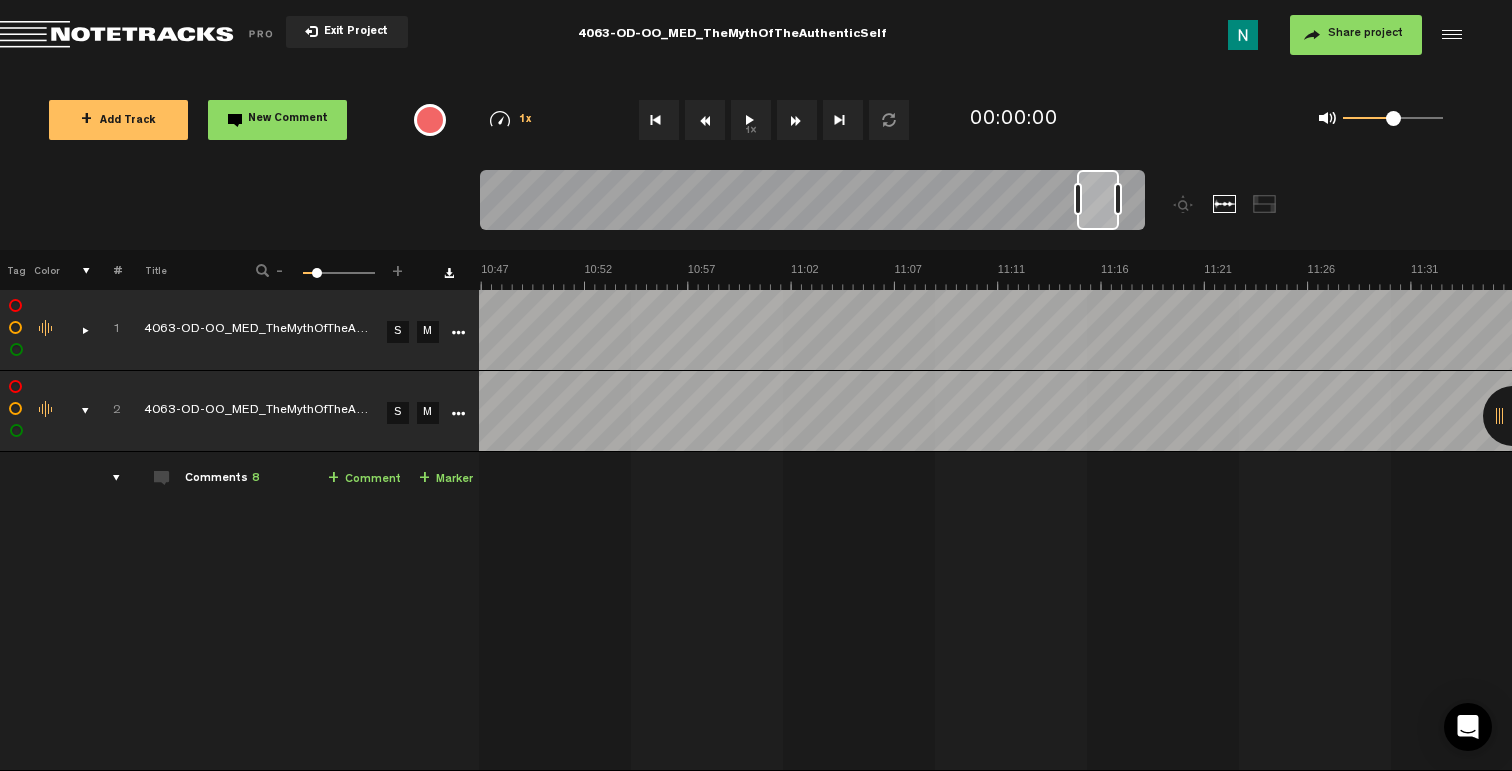 drag, startPoint x: 1121, startPoint y: 220, endPoint x: 1095, endPoint y: 221, distance: 26.019224 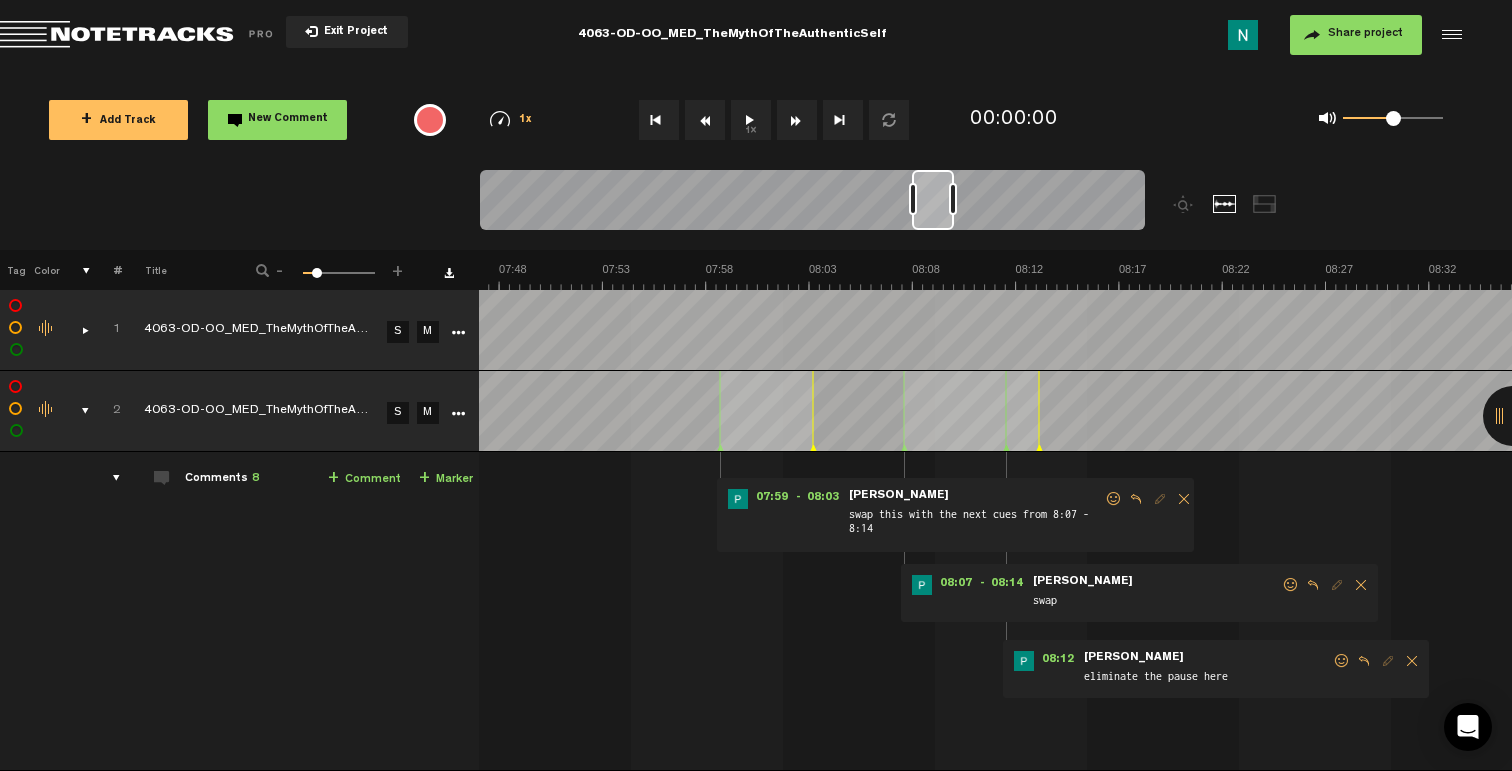 scroll, scrollTop: 0, scrollLeft: 10000, axis: horizontal 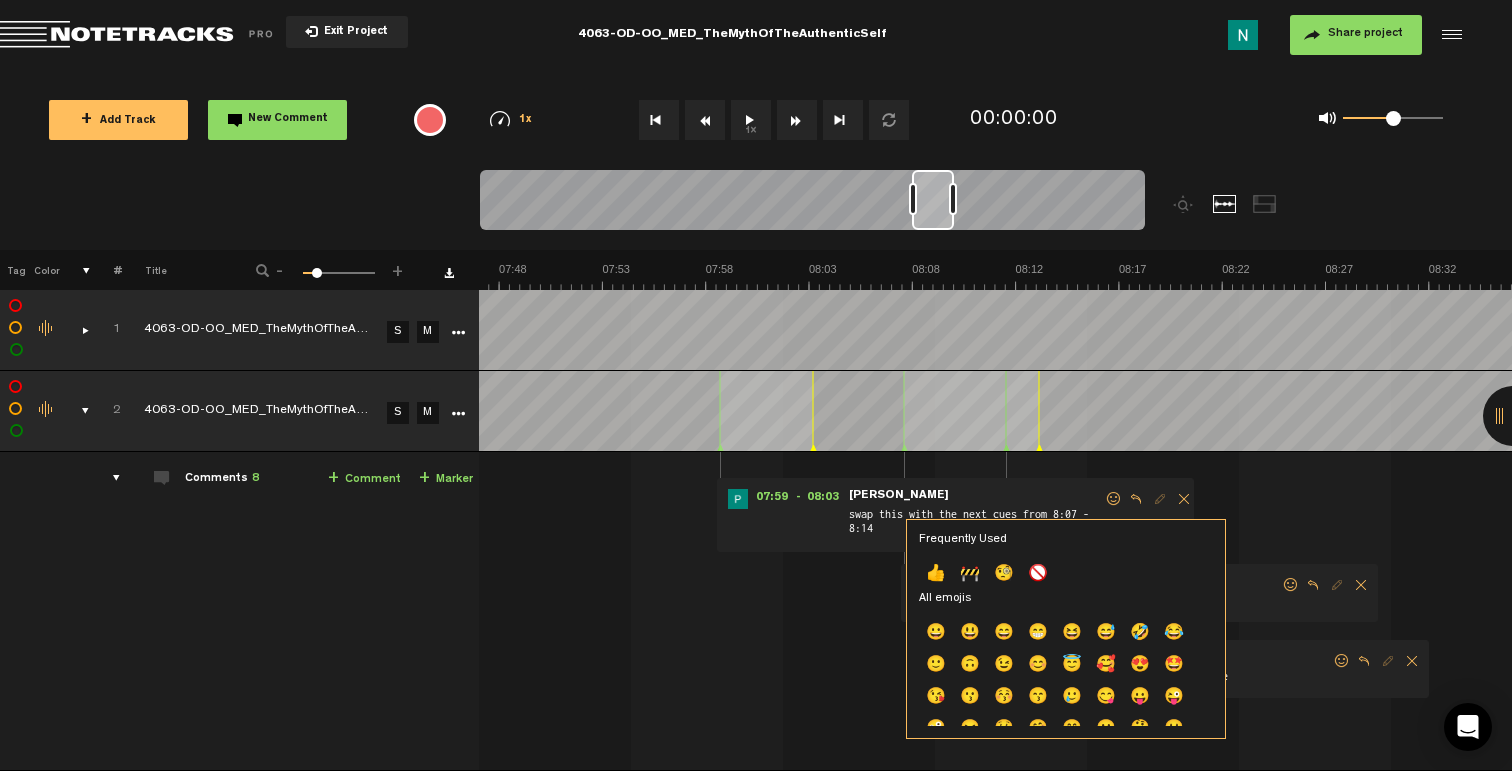 click on "👍" 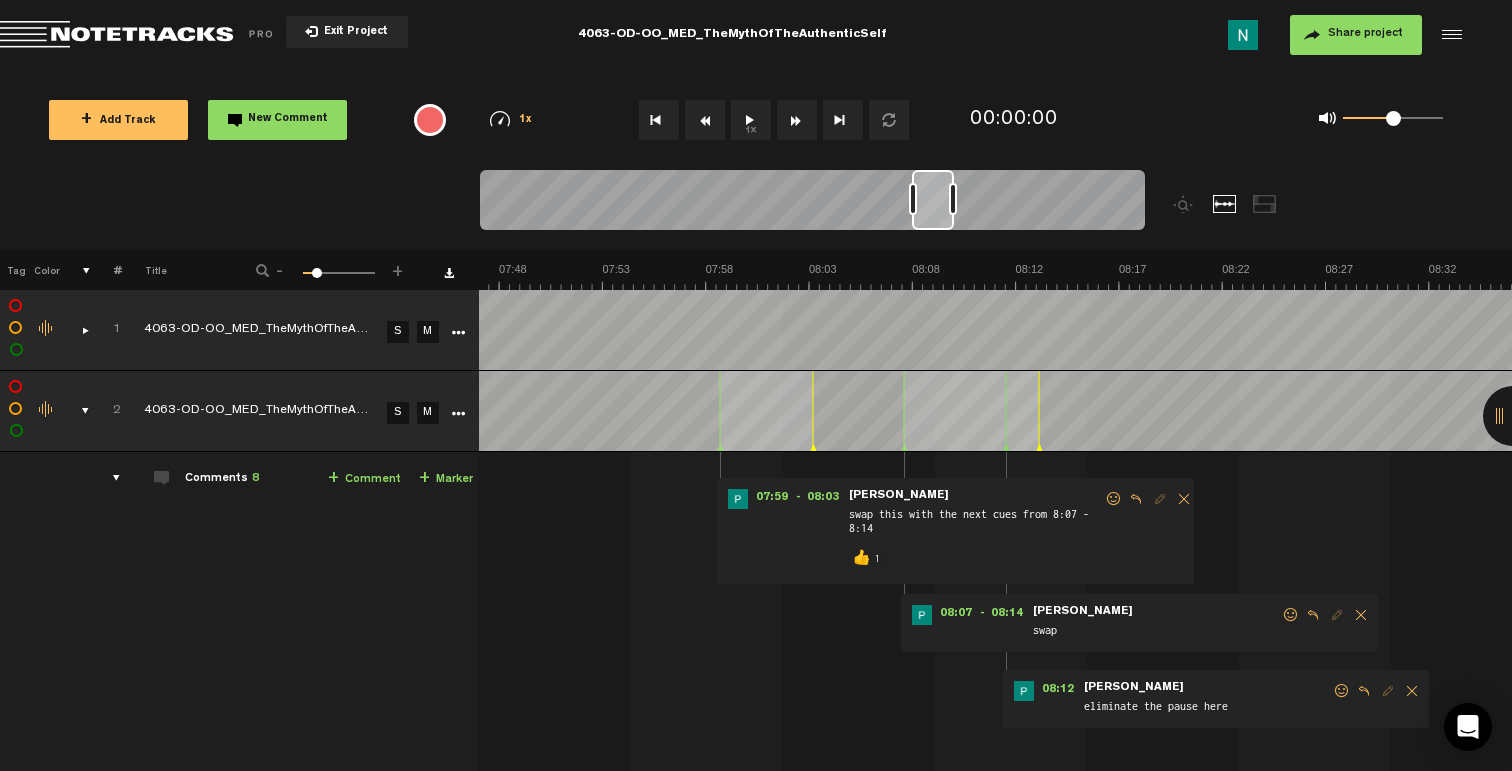 click at bounding box center (1291, 615) 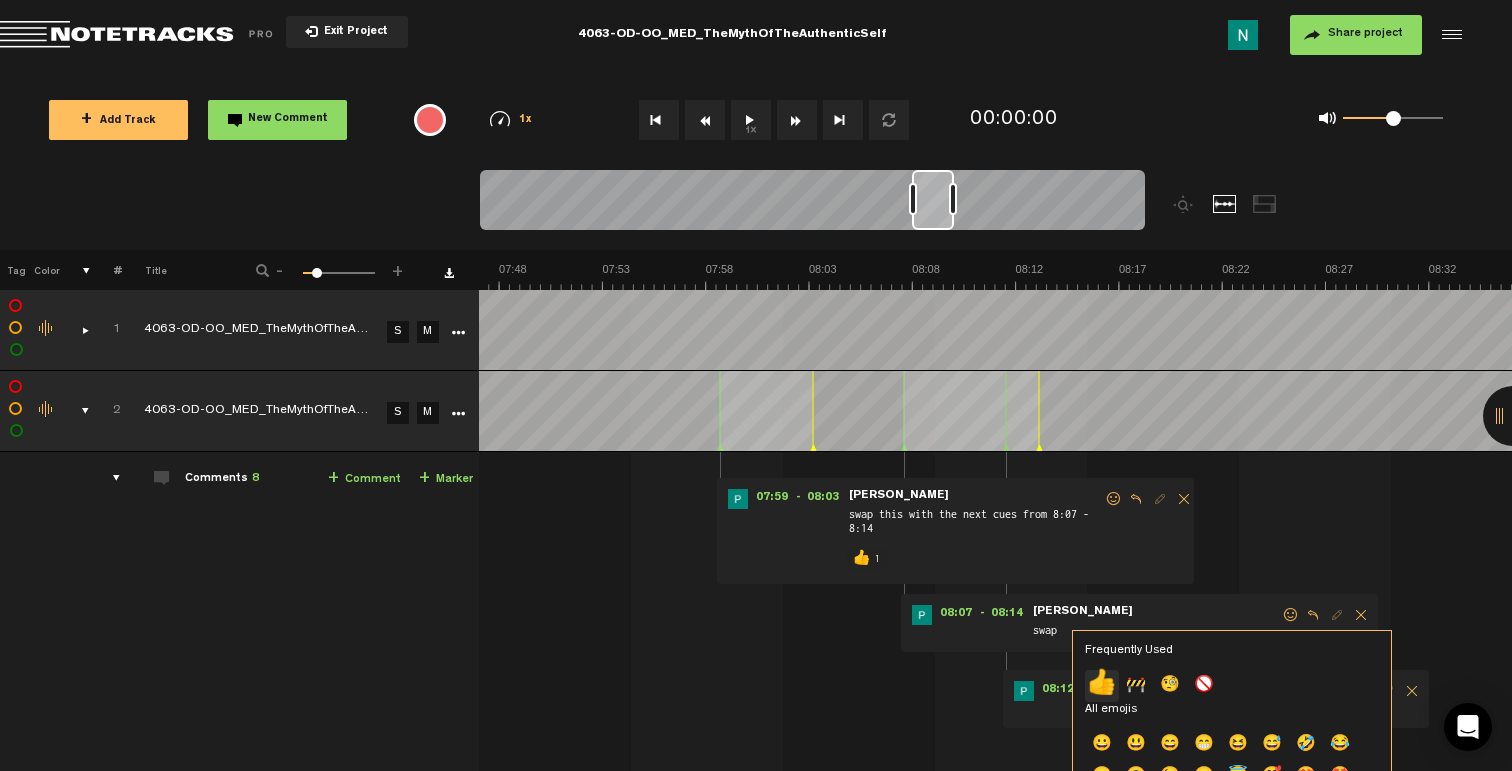 click on "👍" 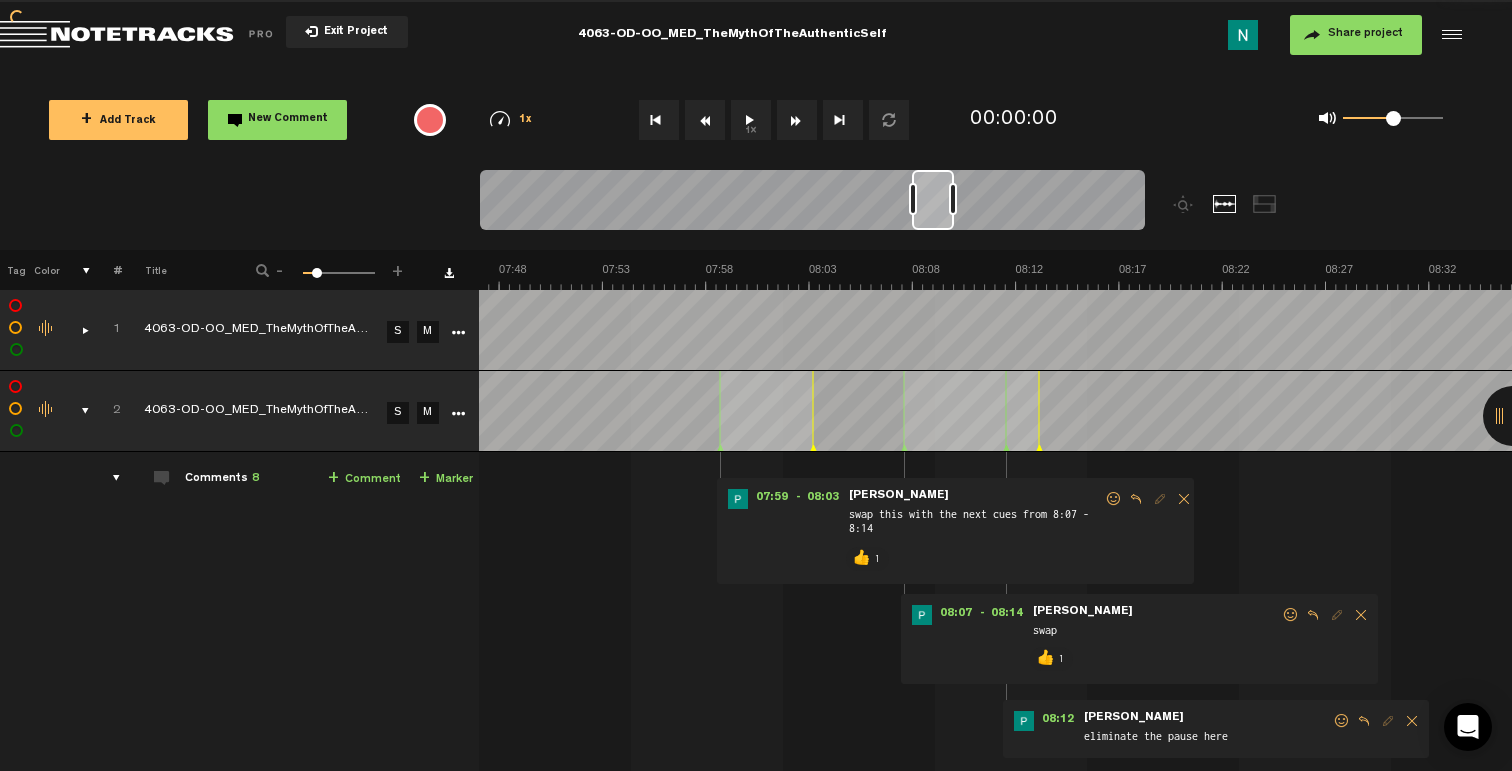 click at bounding box center (1342, 721) 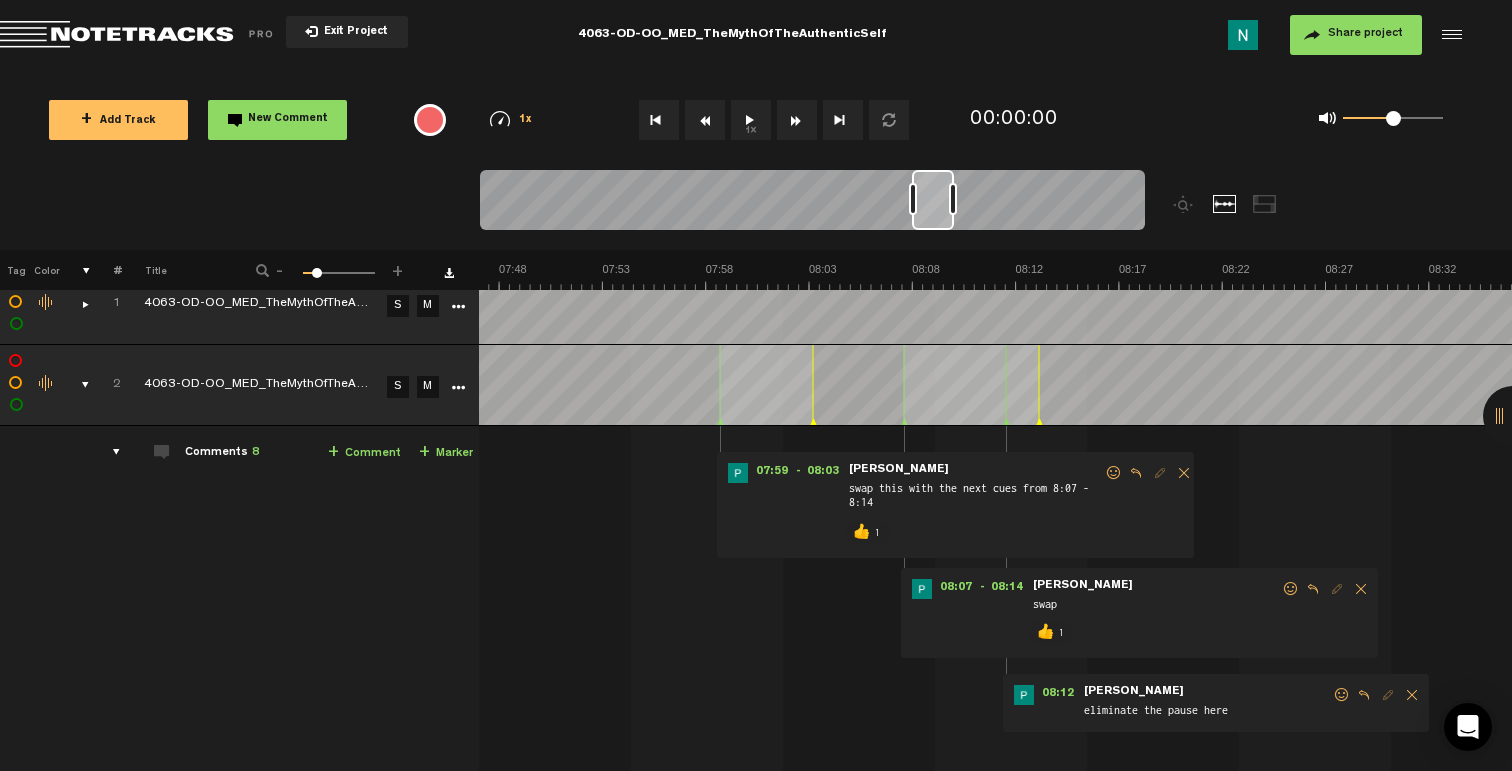 scroll, scrollTop: 39, scrollLeft: 16, axis: both 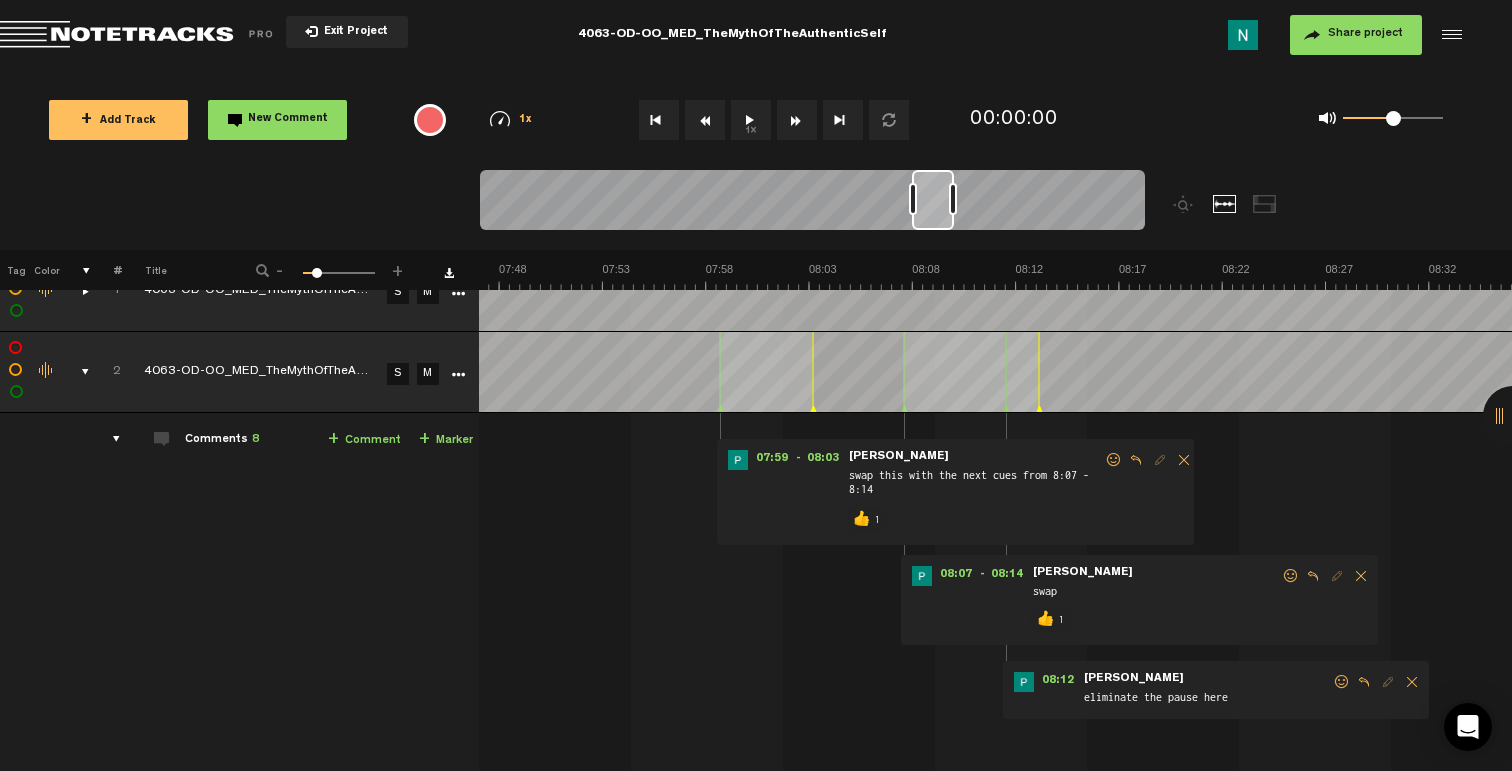 click at bounding box center [1342, 682] 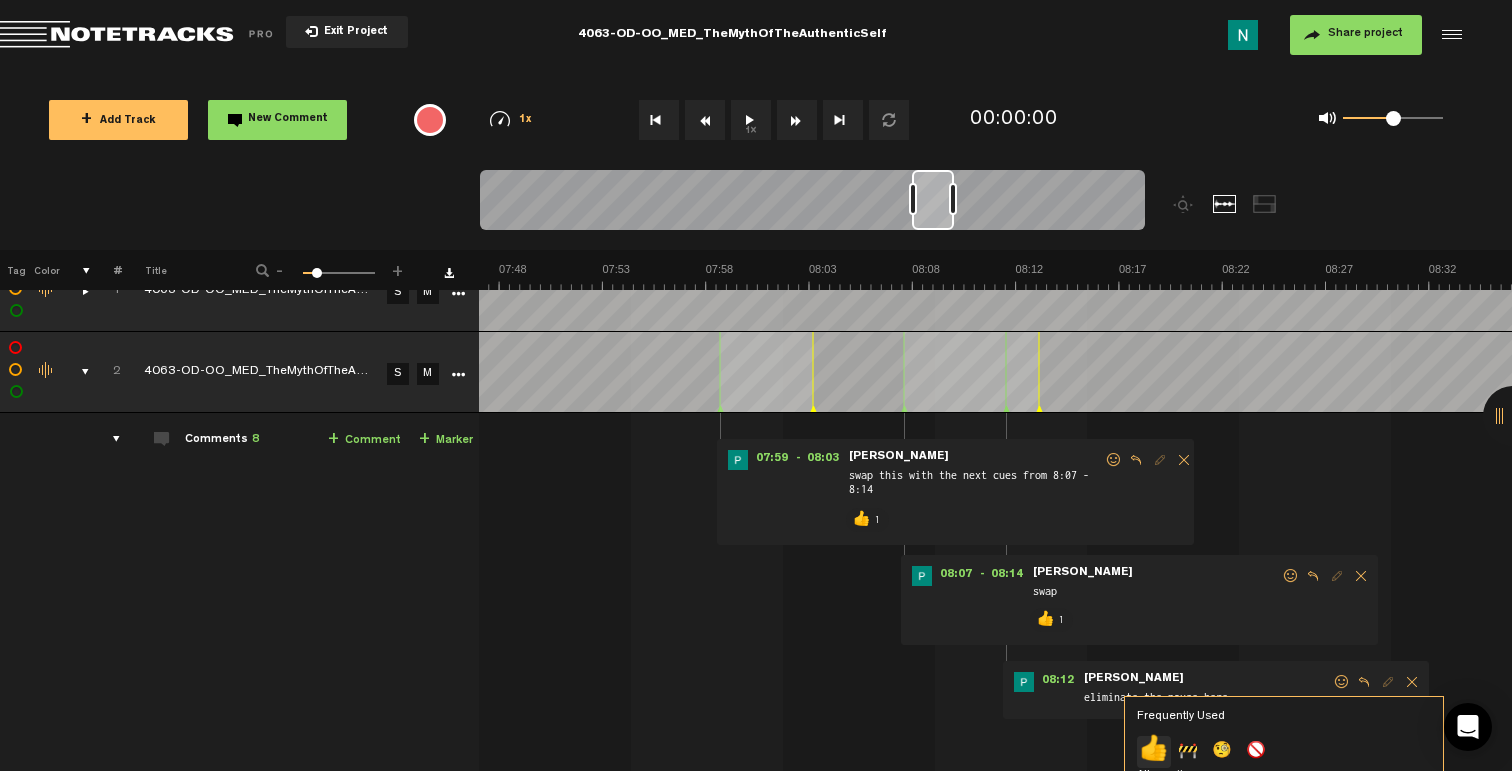 click on "👍" 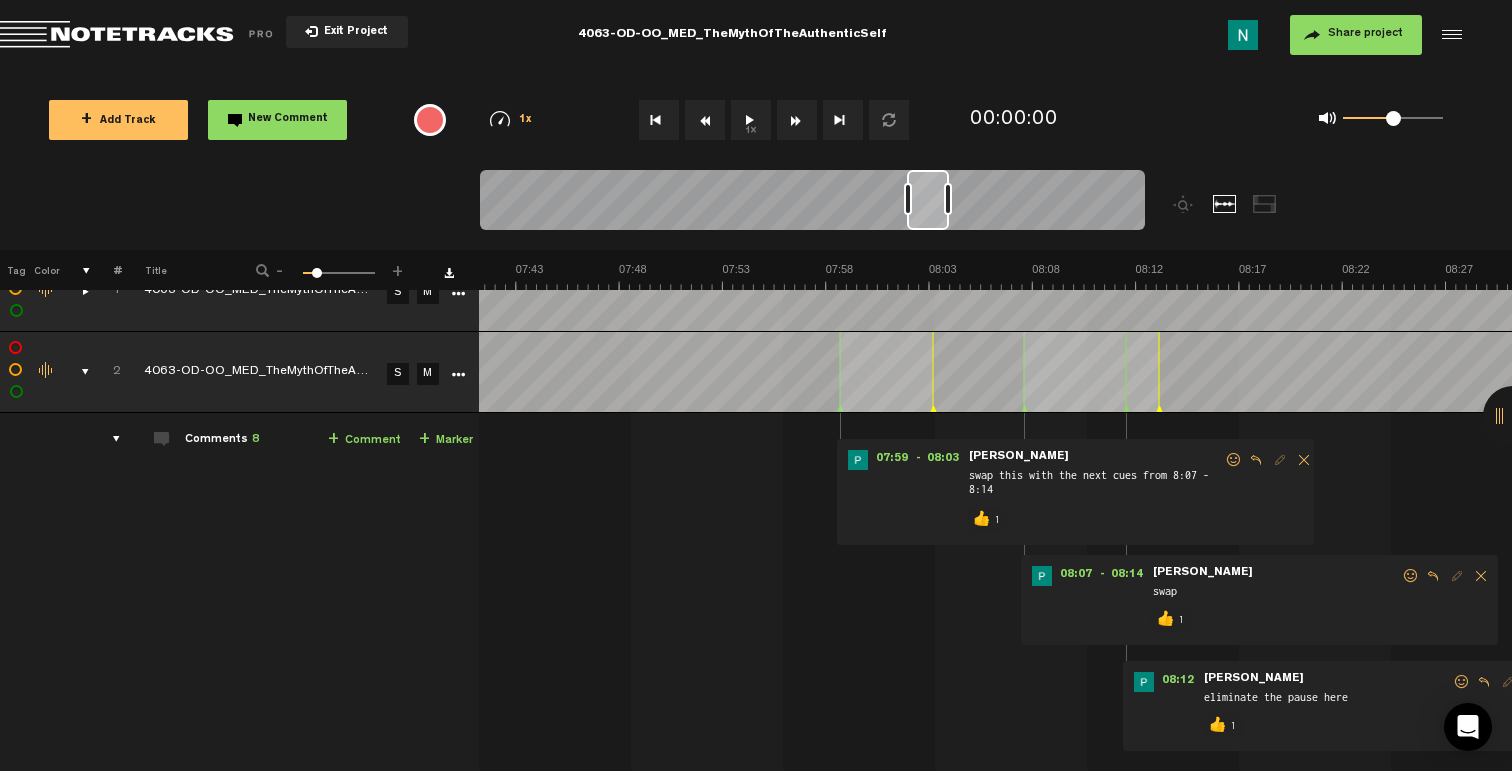 scroll, scrollTop: 39, scrollLeft: 3, axis: both 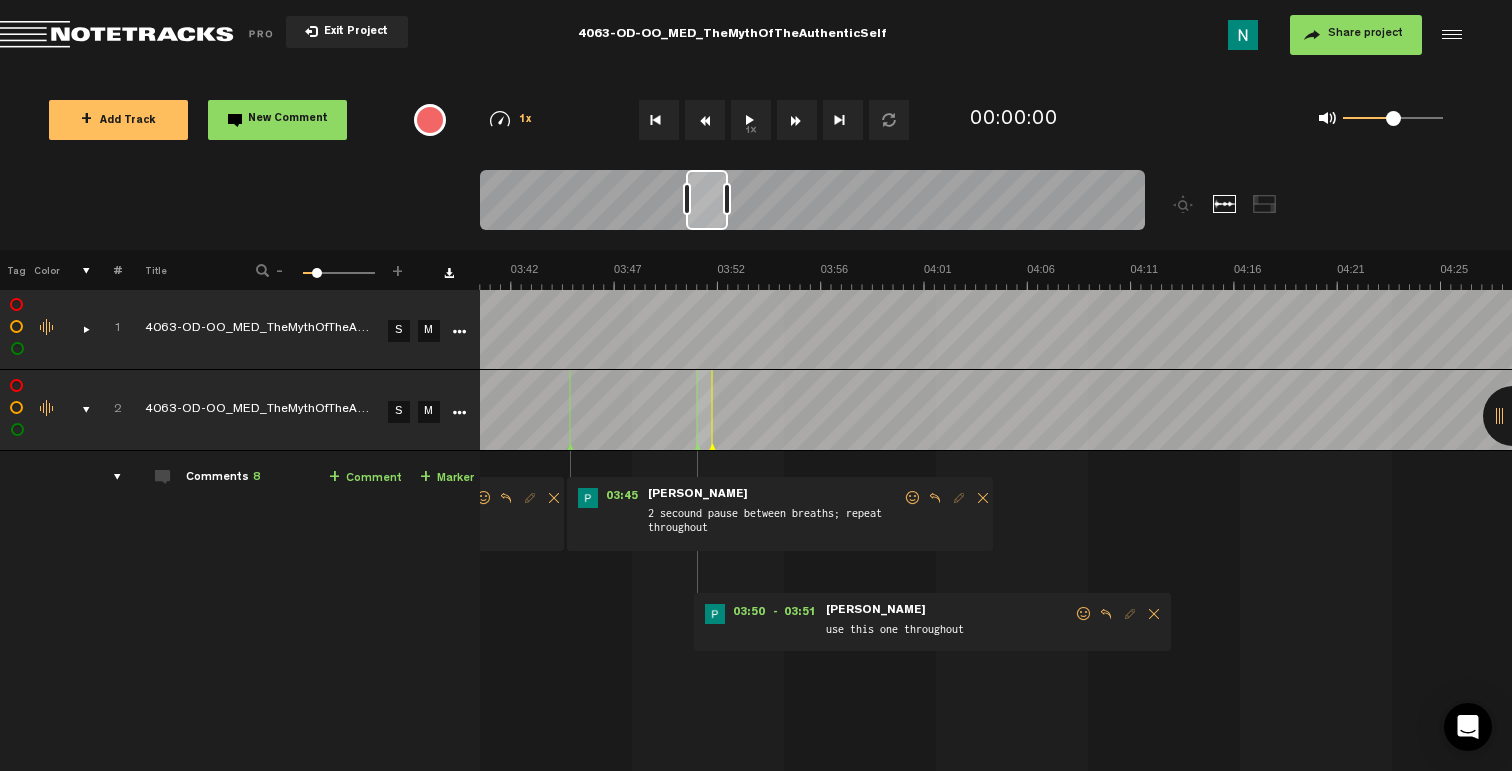 click at bounding box center (1084, 614) 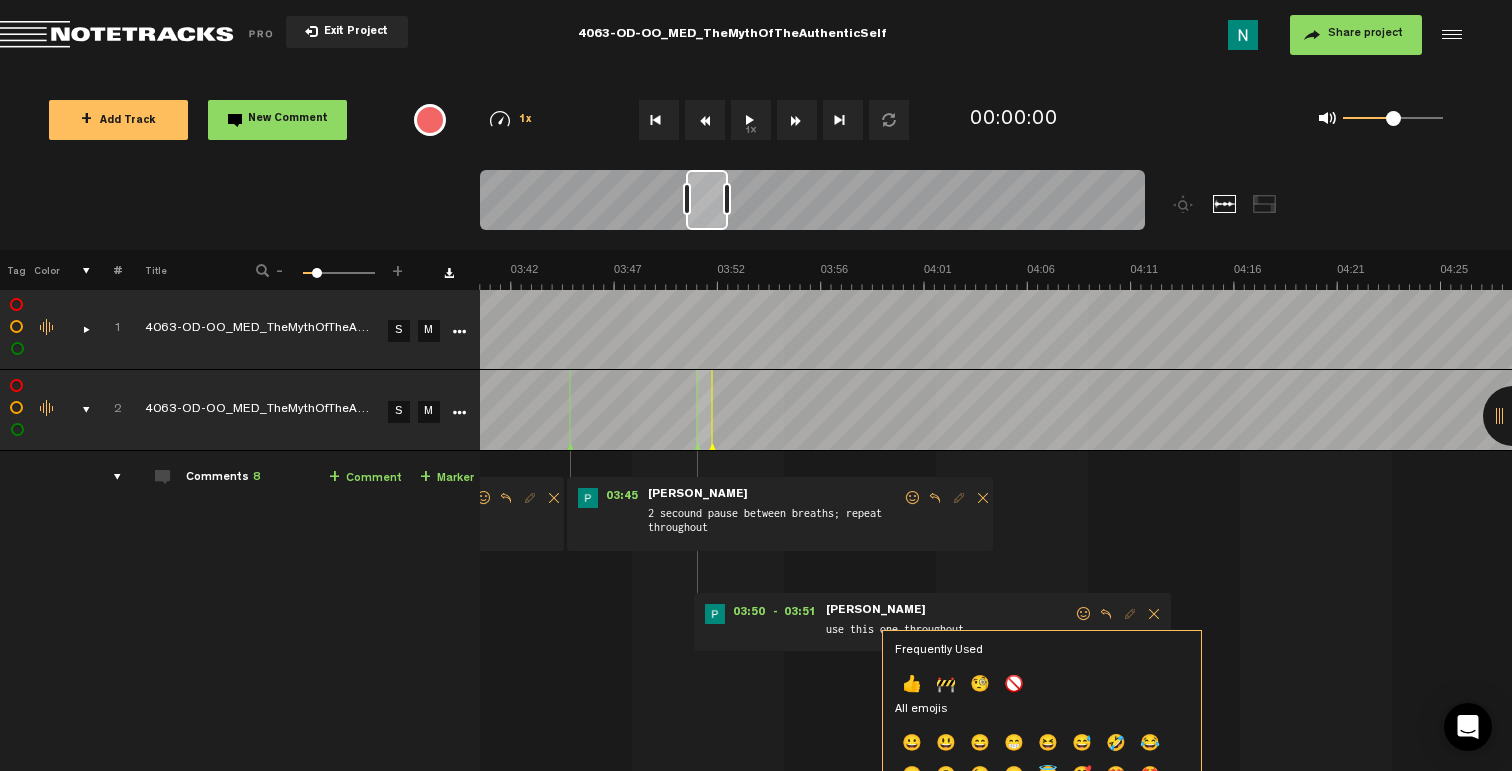 click on "👍" 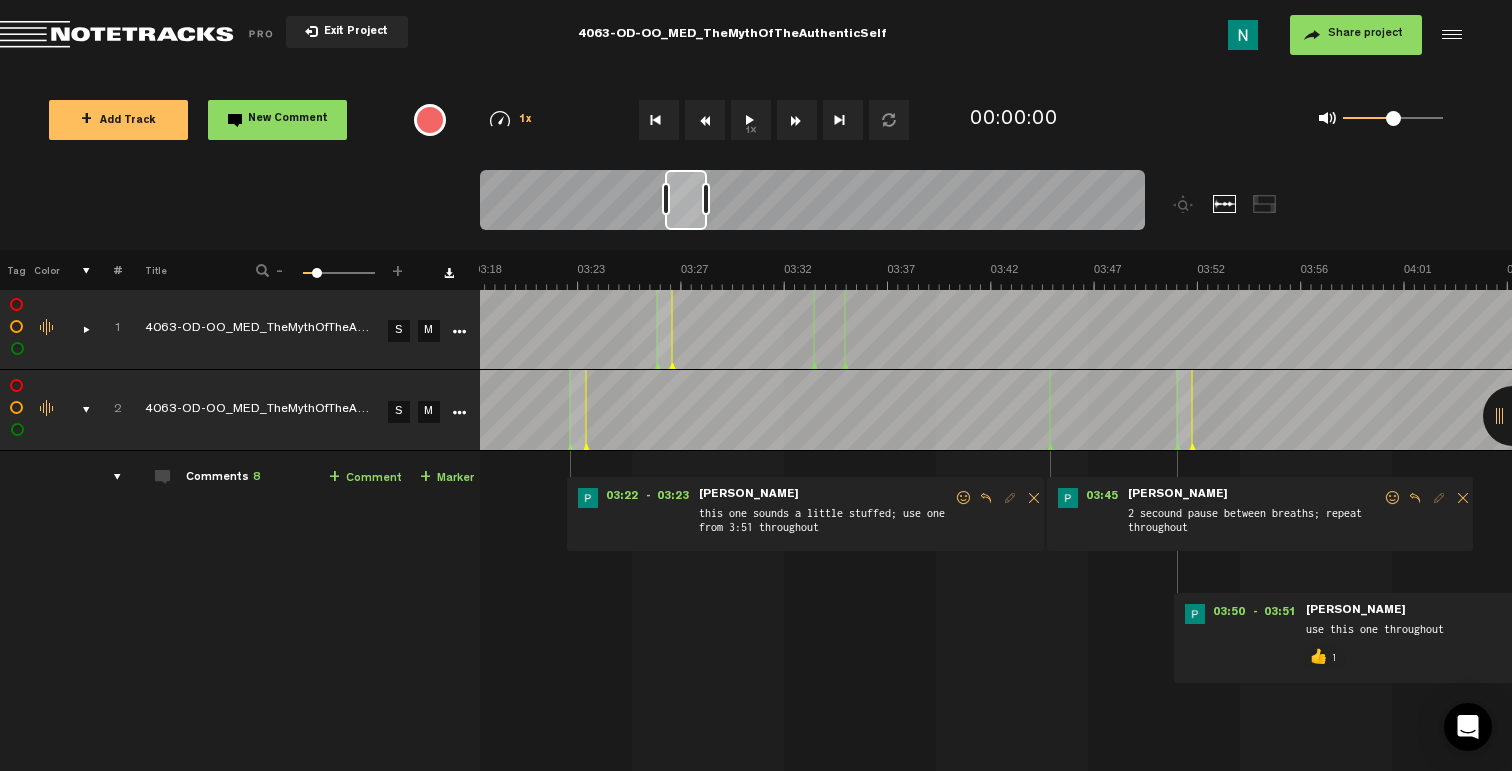 scroll, scrollTop: 0, scrollLeft: 4240, axis: horizontal 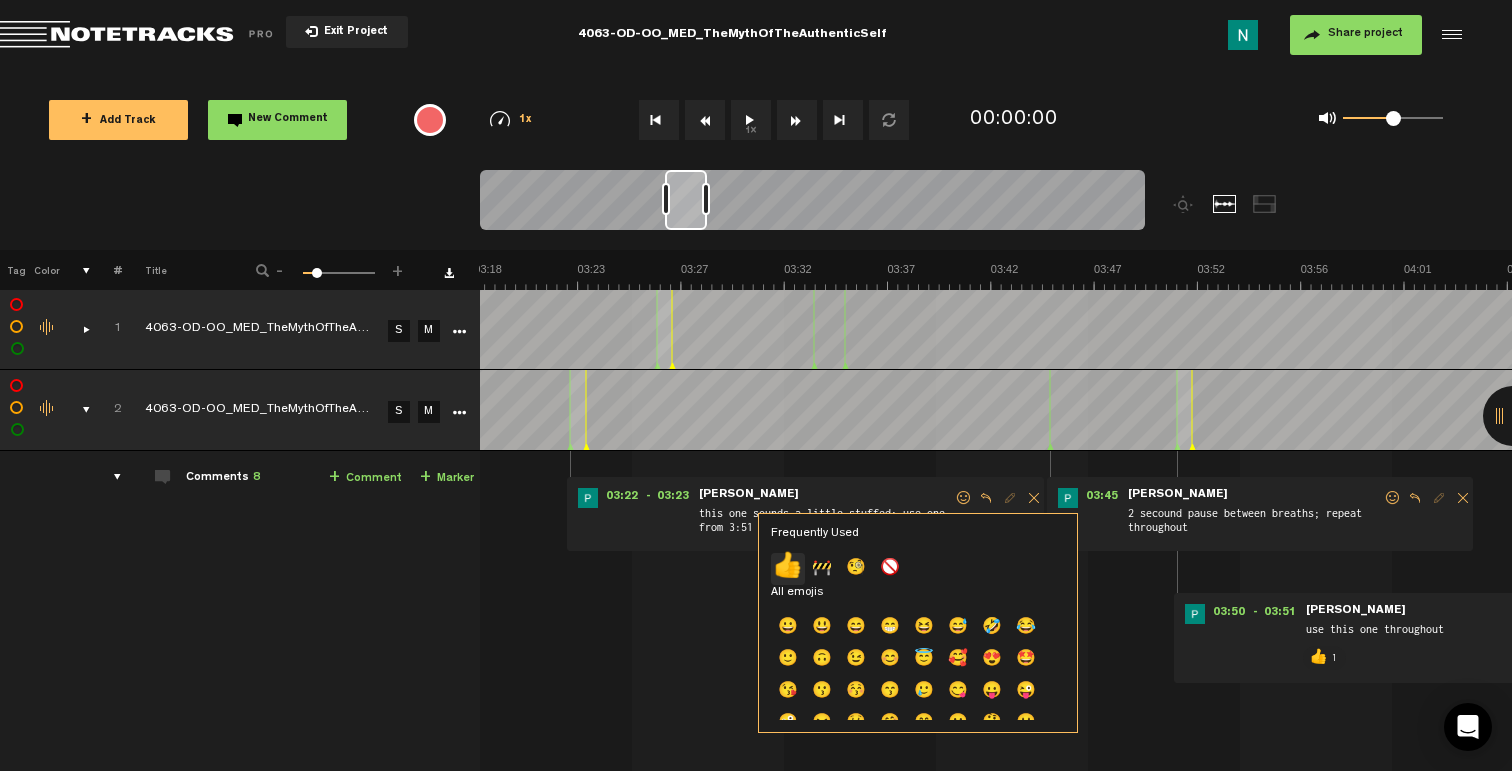 click on "👍" 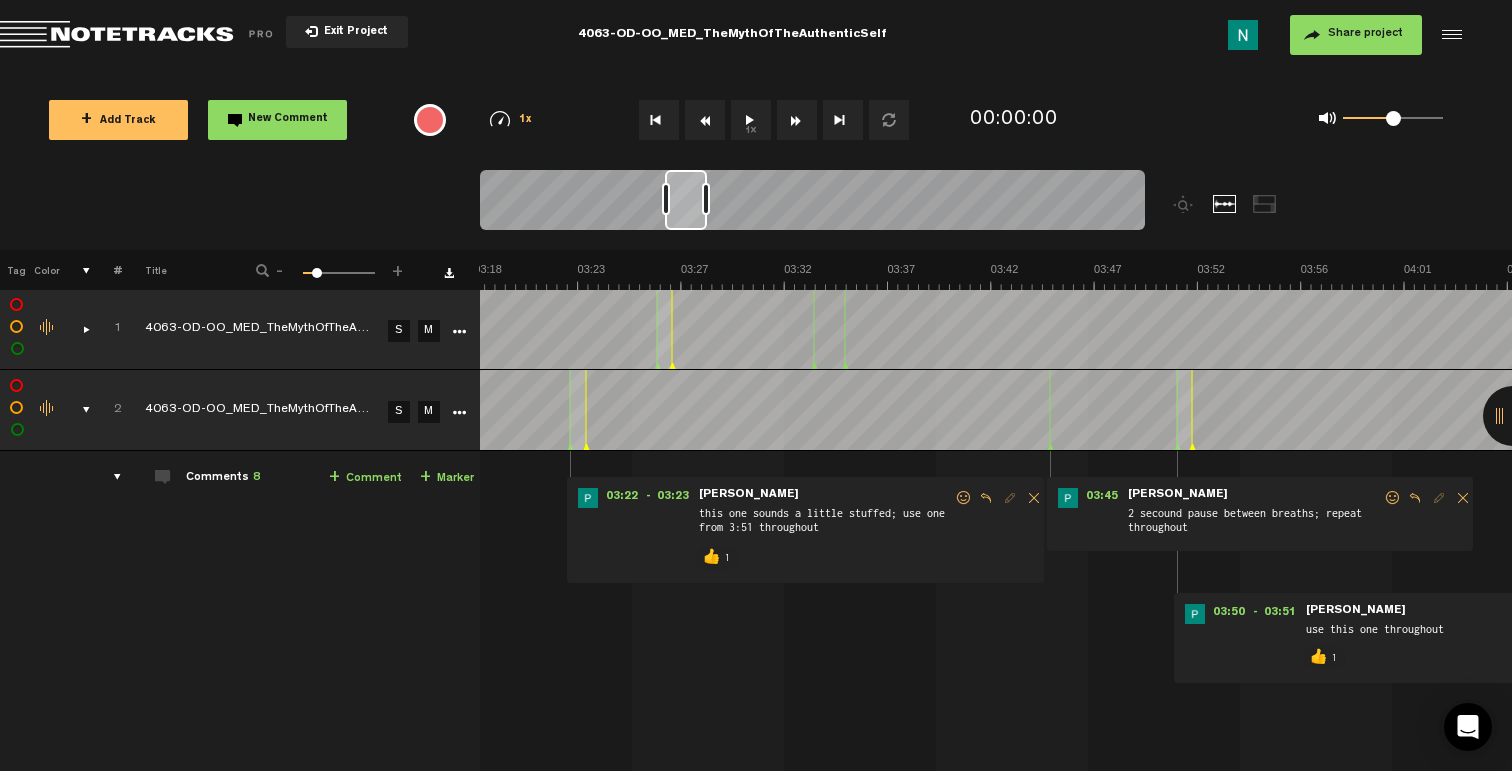 click at bounding box center (1393, 498) 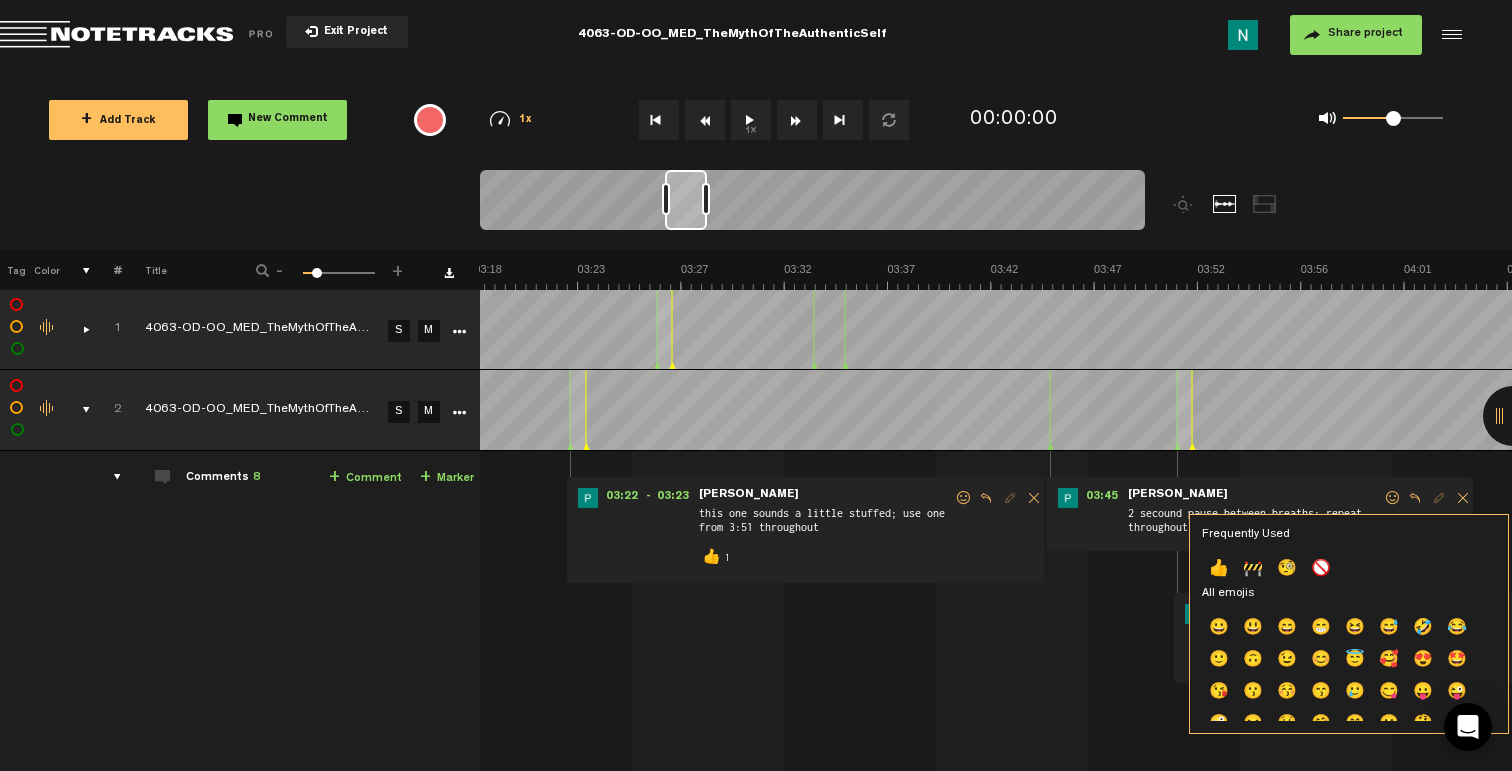 click on "👍" 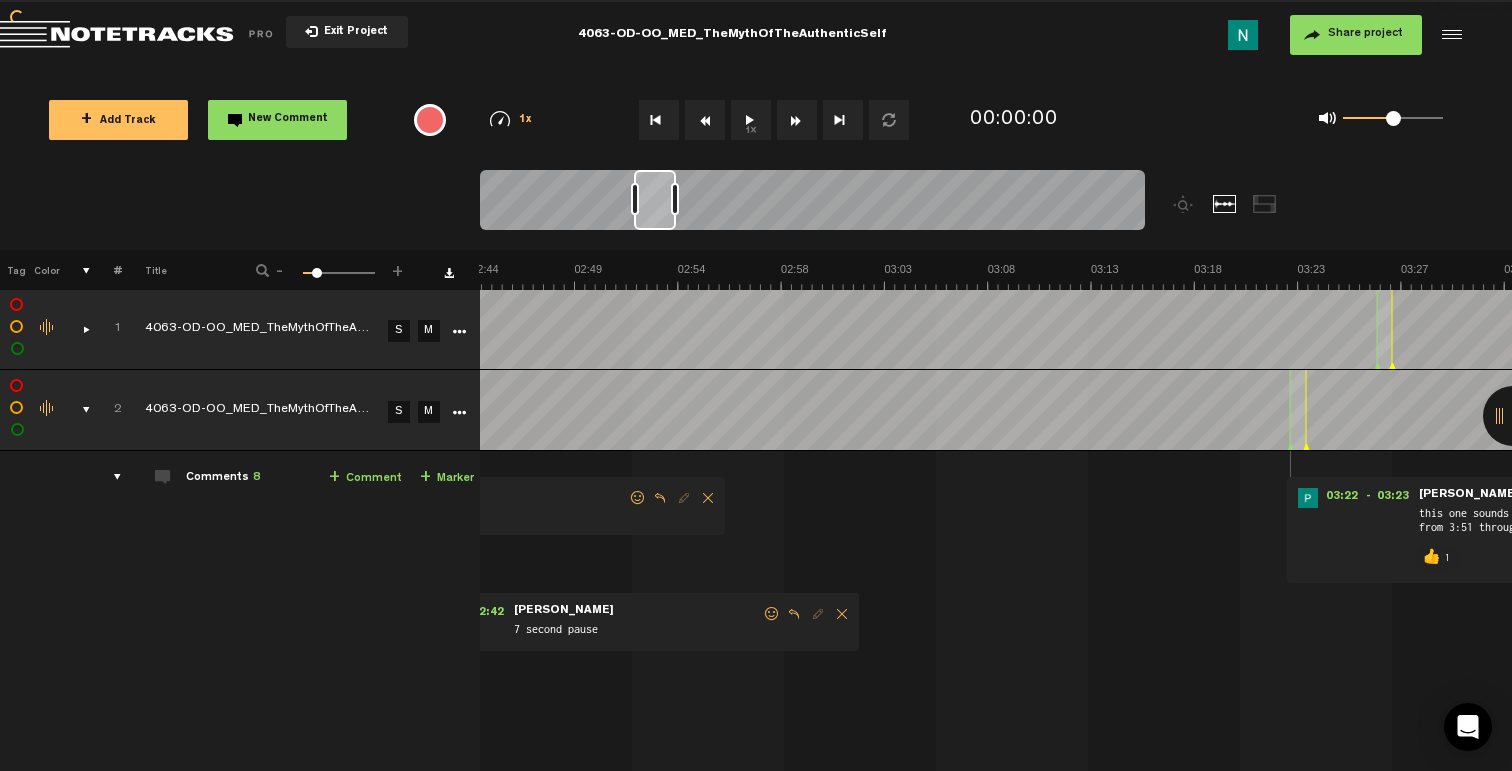 scroll, scrollTop: 0, scrollLeft: 3280, axis: horizontal 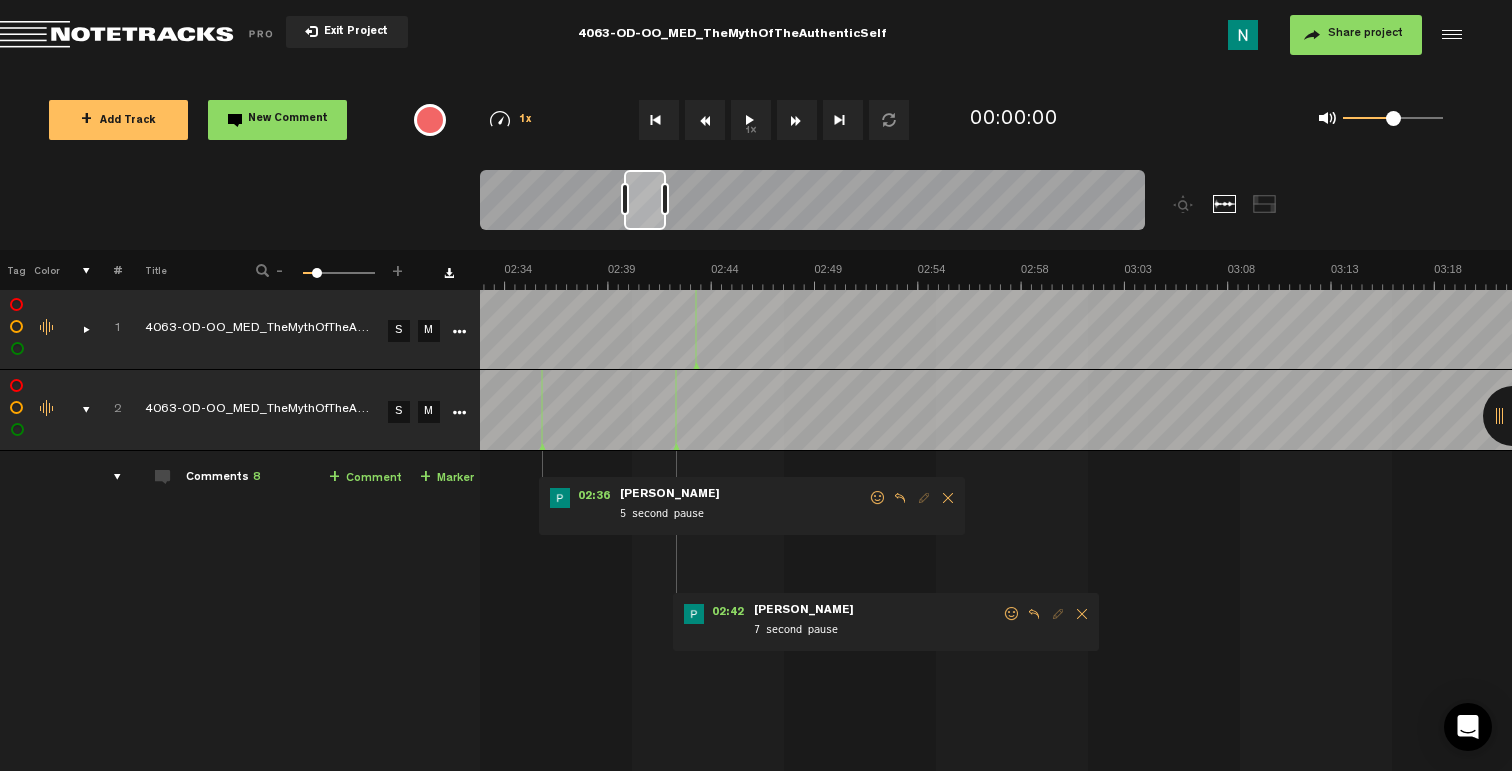 click at bounding box center [1012, 614] 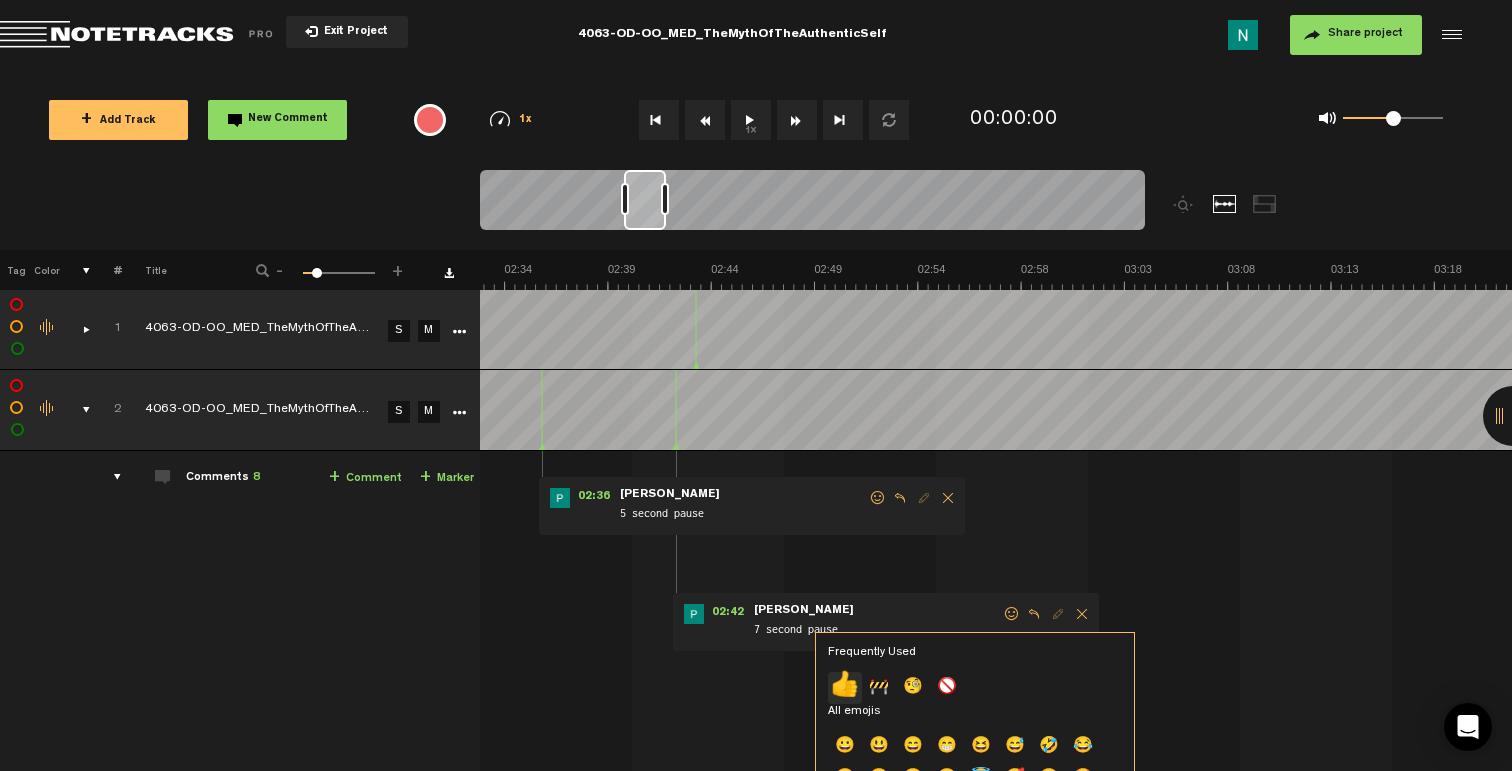 click on "👍" 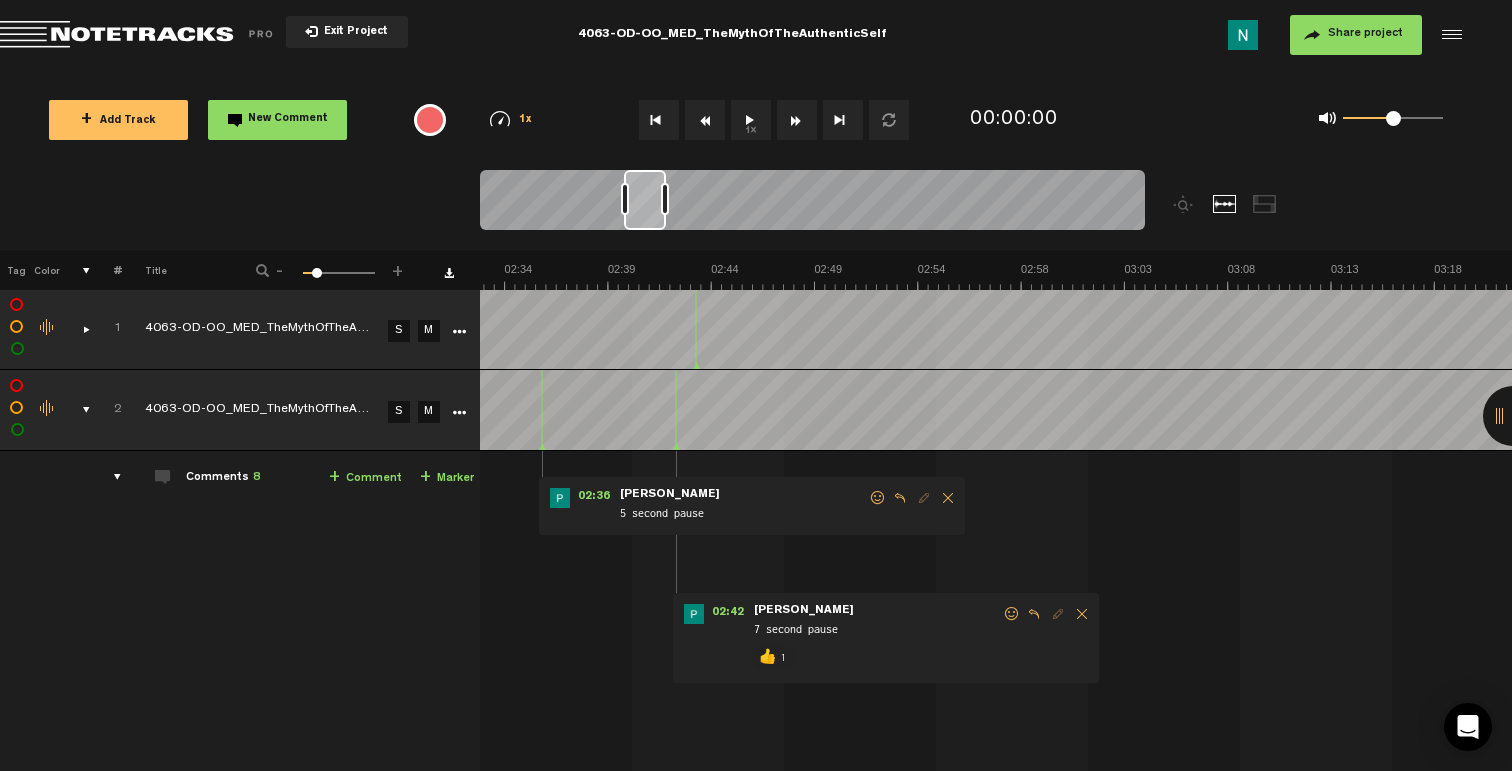 click at bounding box center [878, 498] 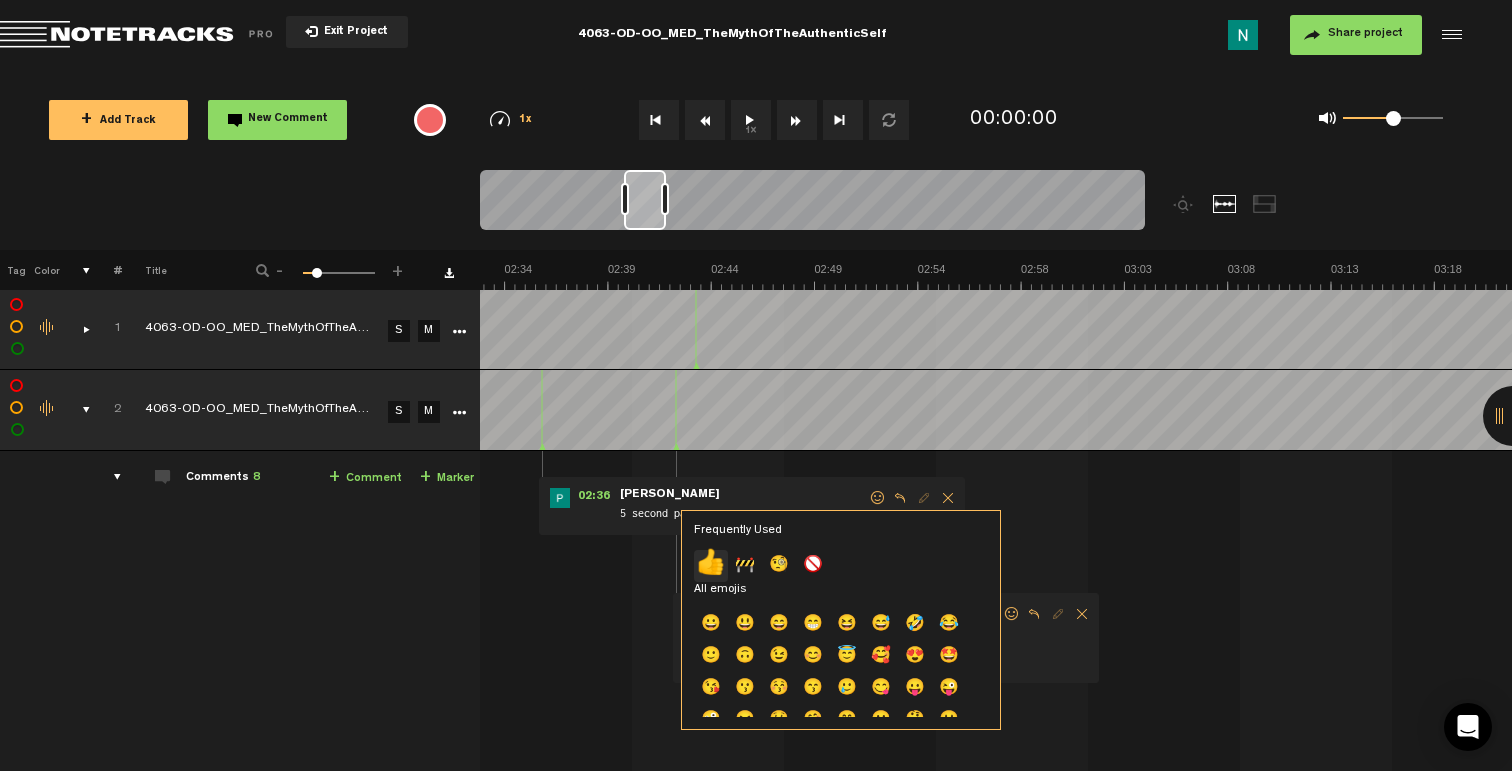 click on "👍" 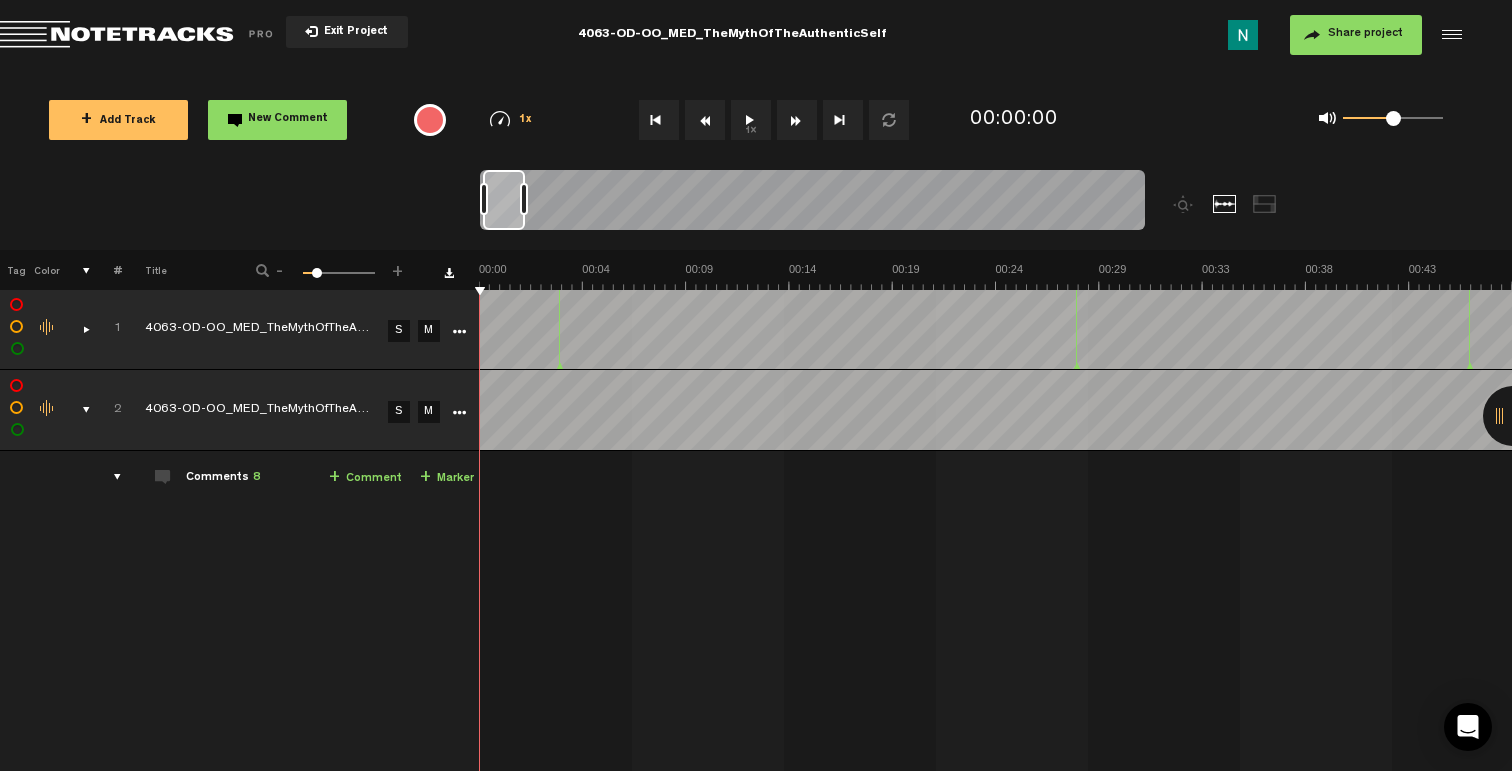 scroll, scrollTop: 0, scrollLeft: 0, axis: both 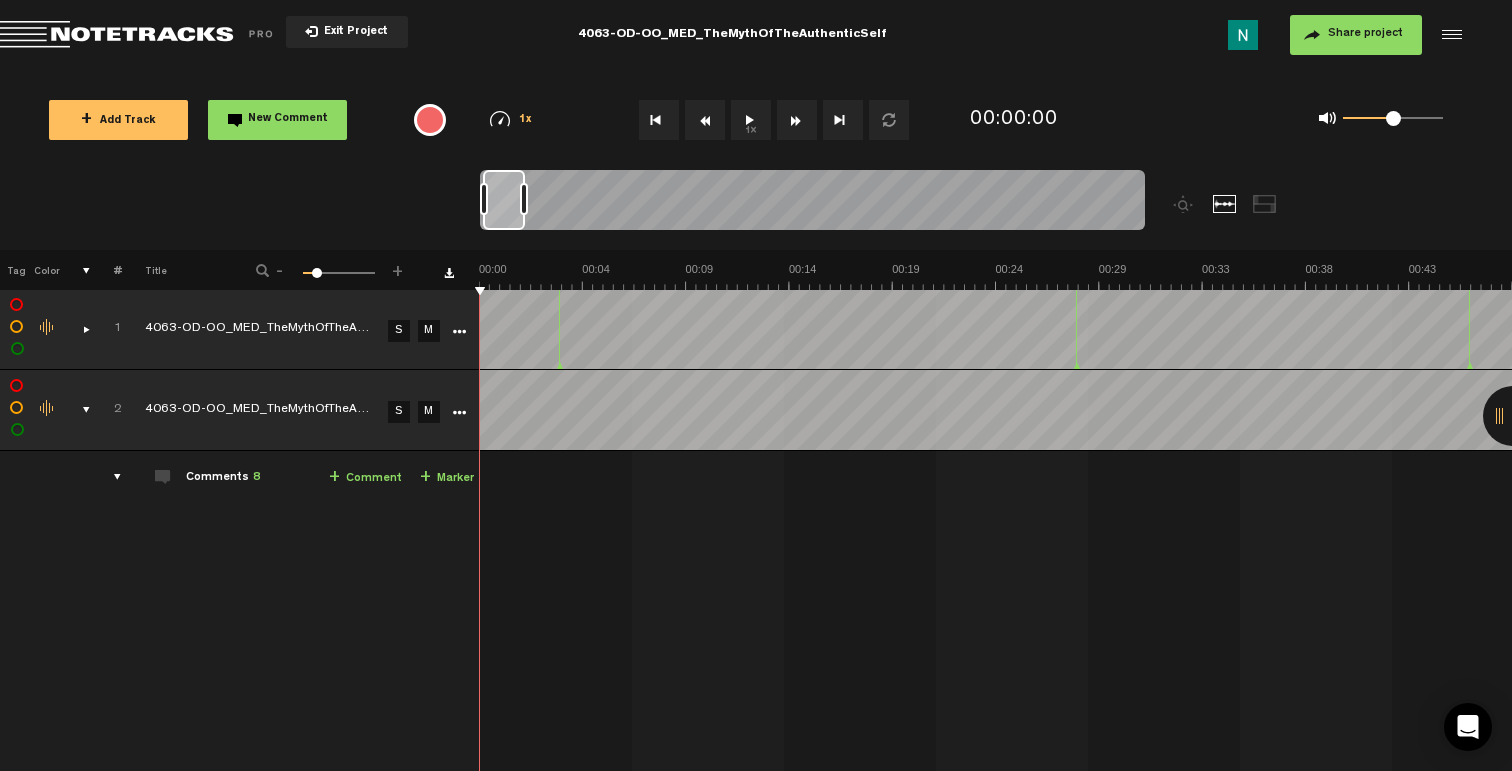 click at bounding box center [78, 410] 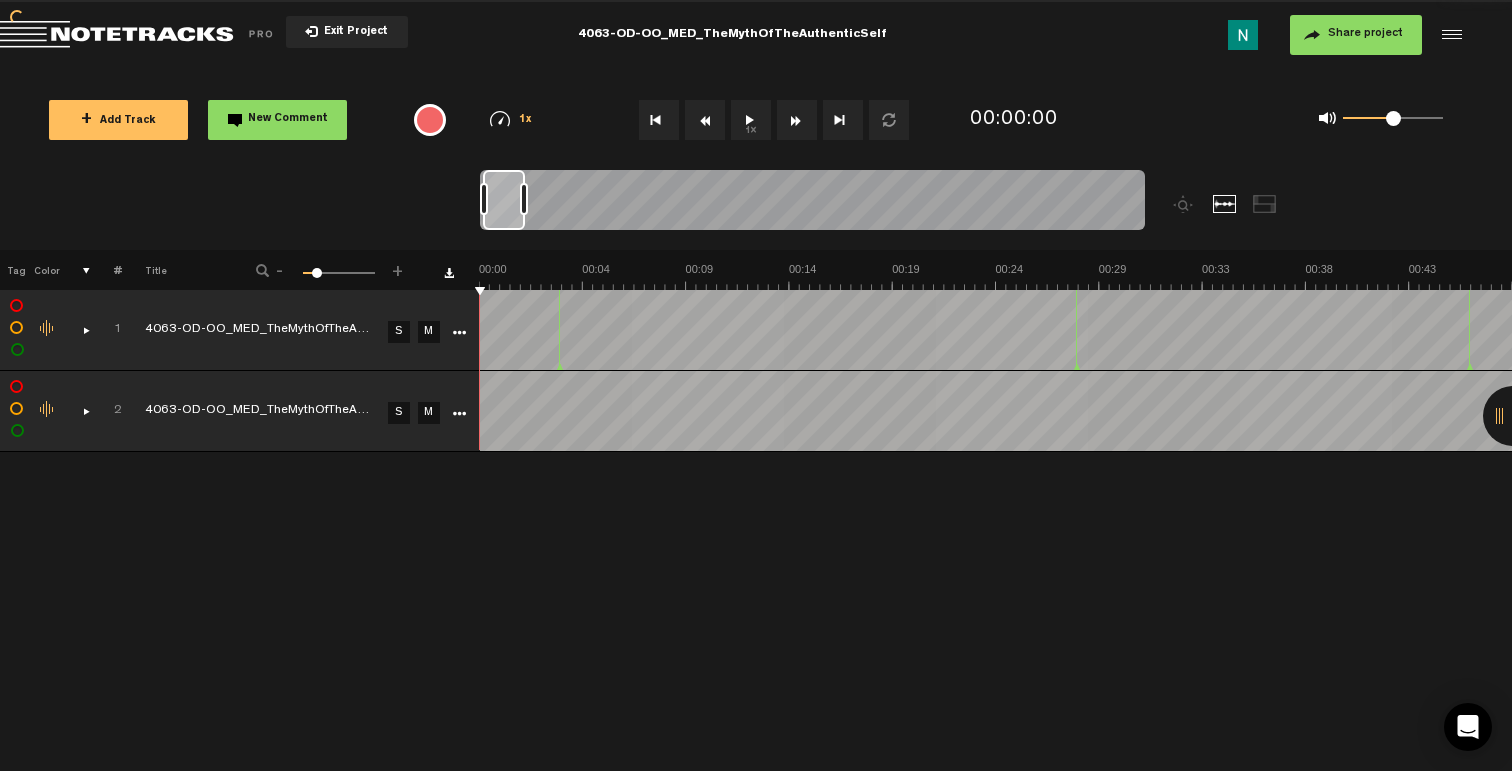 click on "+ Add Track" at bounding box center (118, 120) 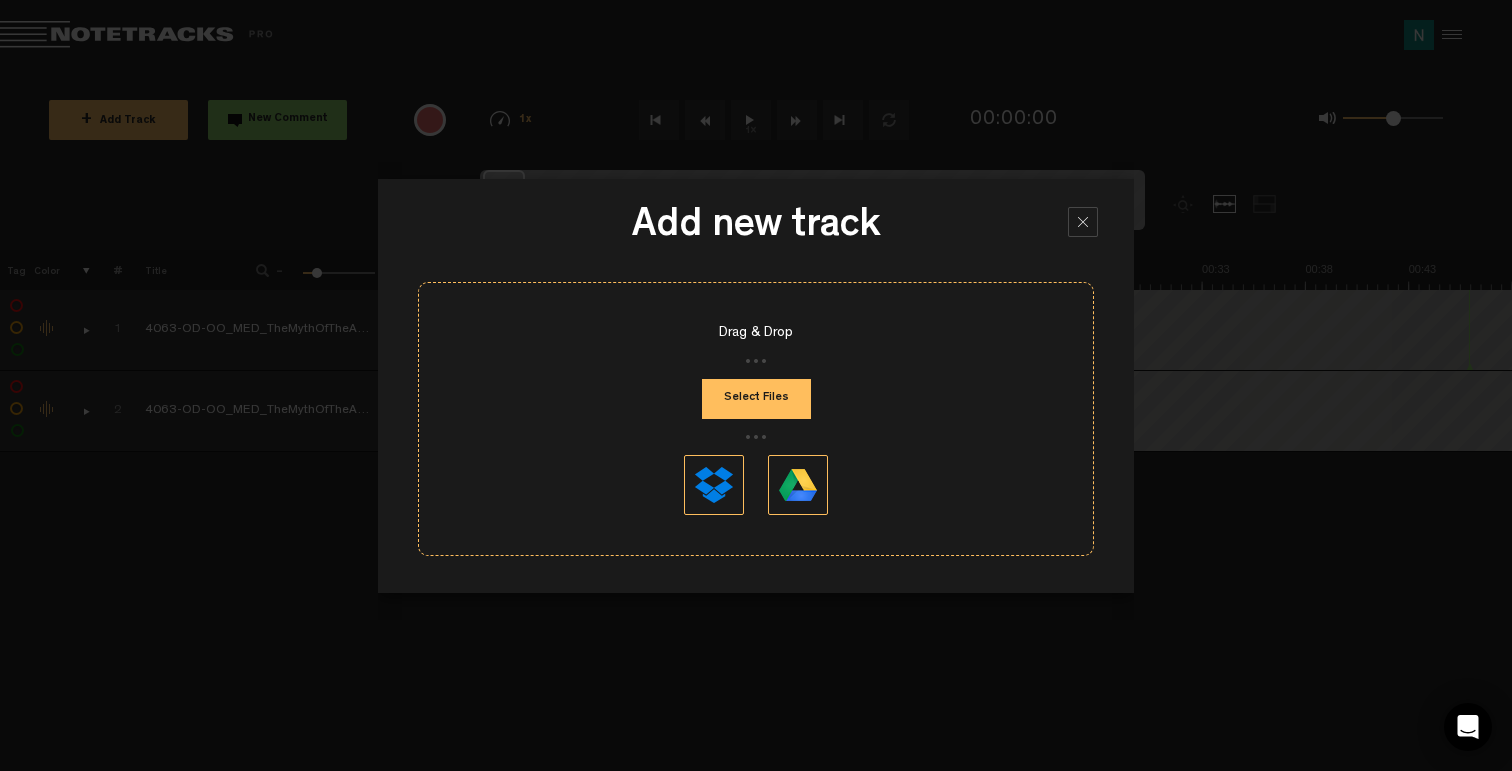 click on "Select Files" at bounding box center (756, 399) 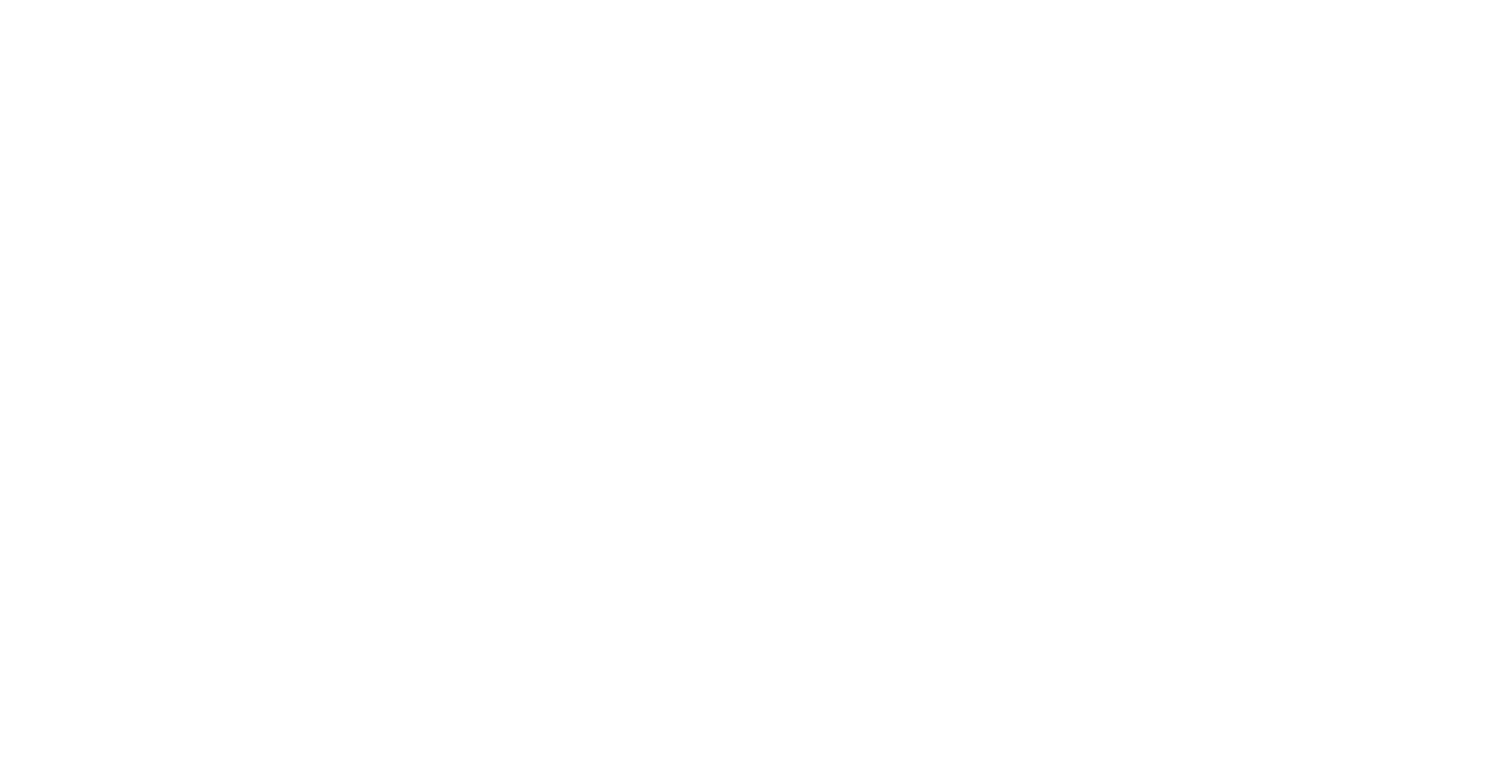 scroll, scrollTop: 0, scrollLeft: 0, axis: both 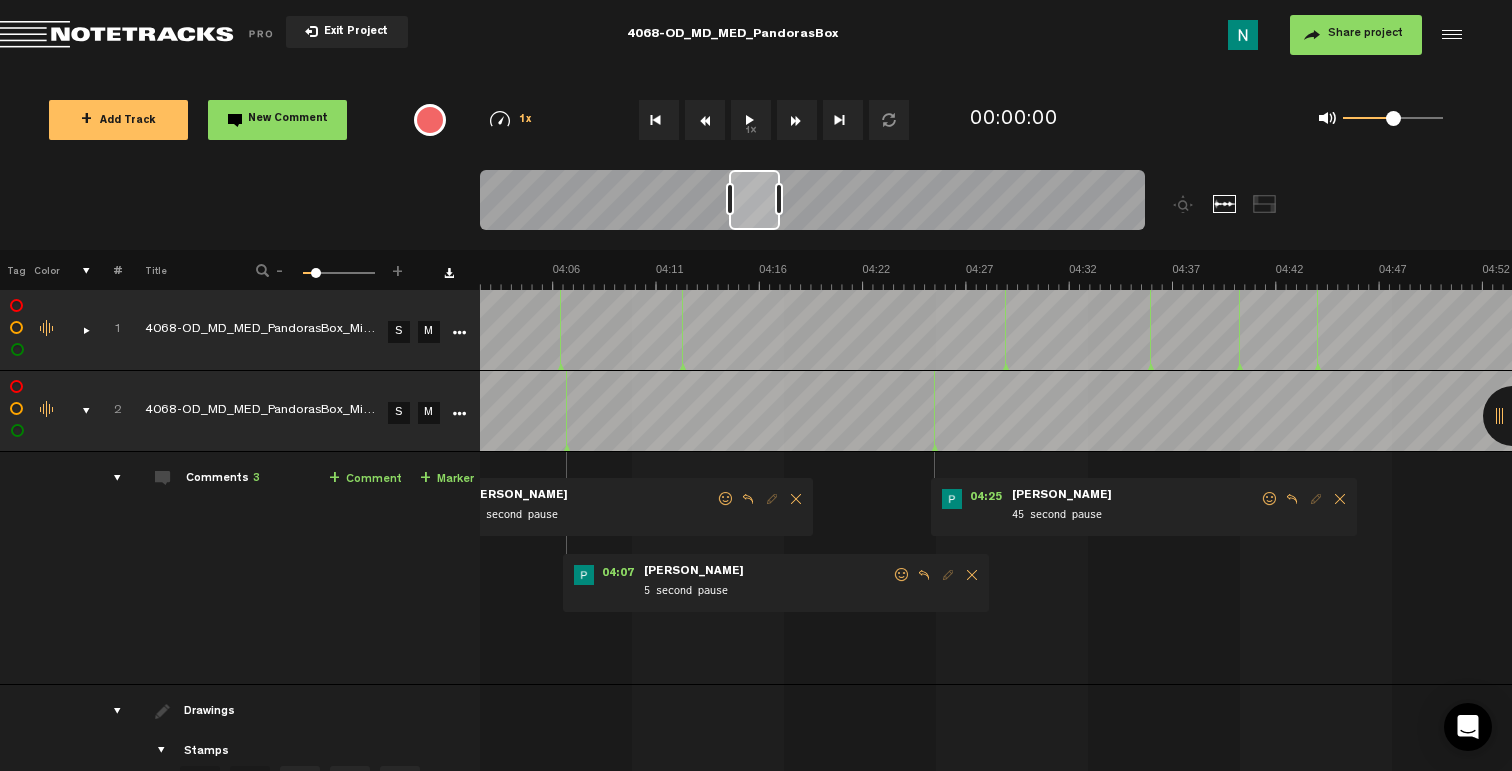 drag, startPoint x: 502, startPoint y: 207, endPoint x: 746, endPoint y: 235, distance: 245.6013 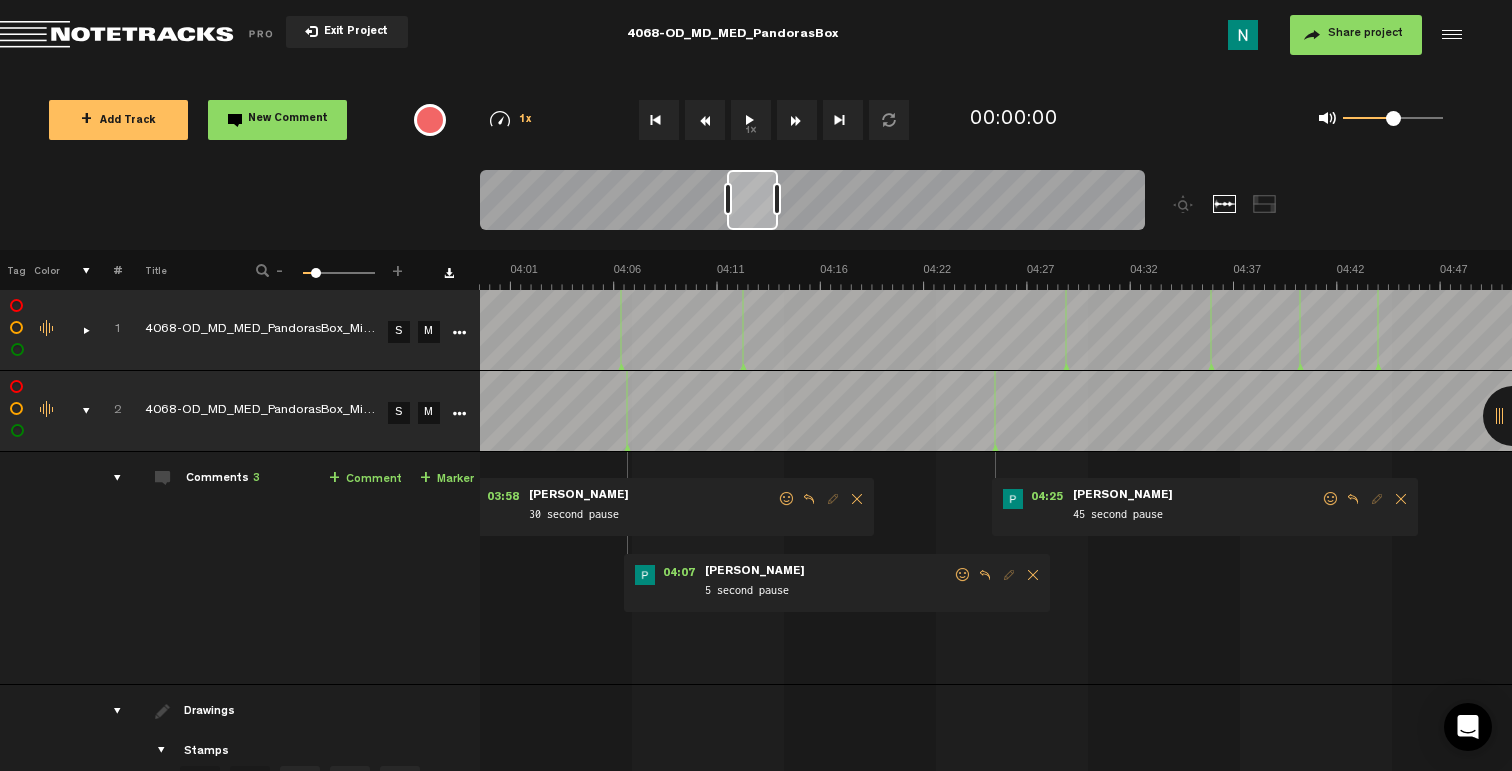 click on "04:25 -     • [PERSON_NAME]:  "45 second pause" [PERSON_NAME] 45 second pause" at bounding box center (1205, 507) 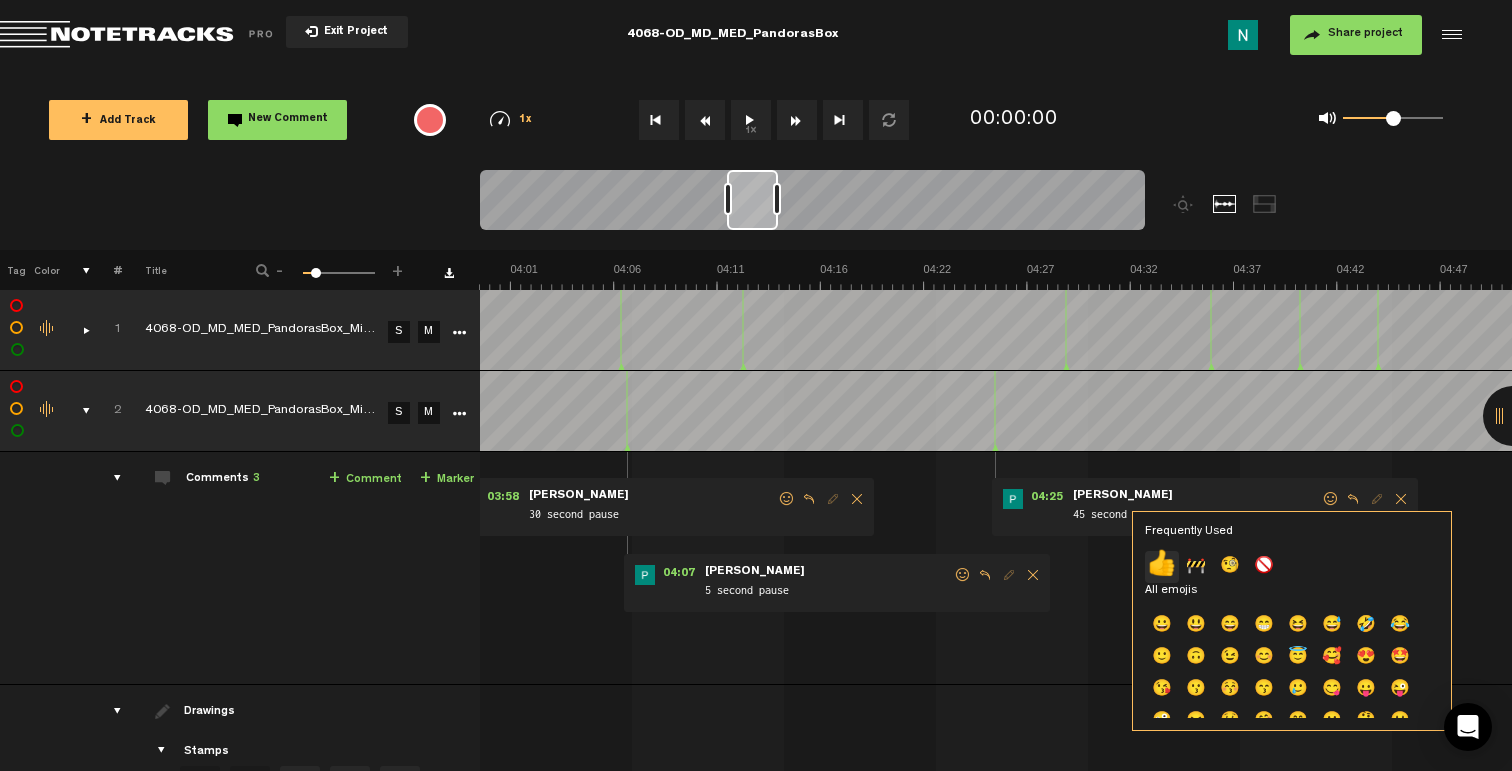 click on "👍" 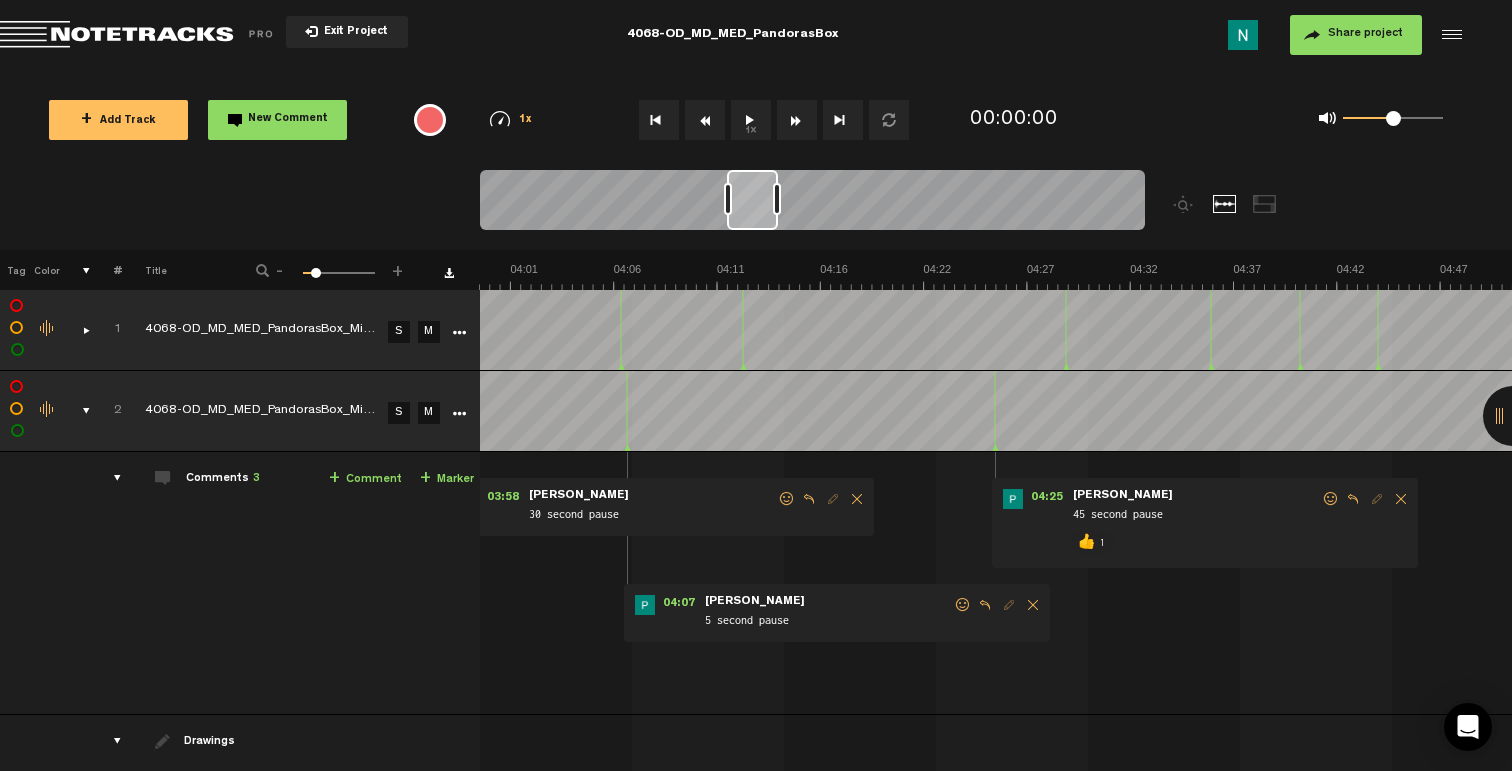 click at bounding box center [963, 605] 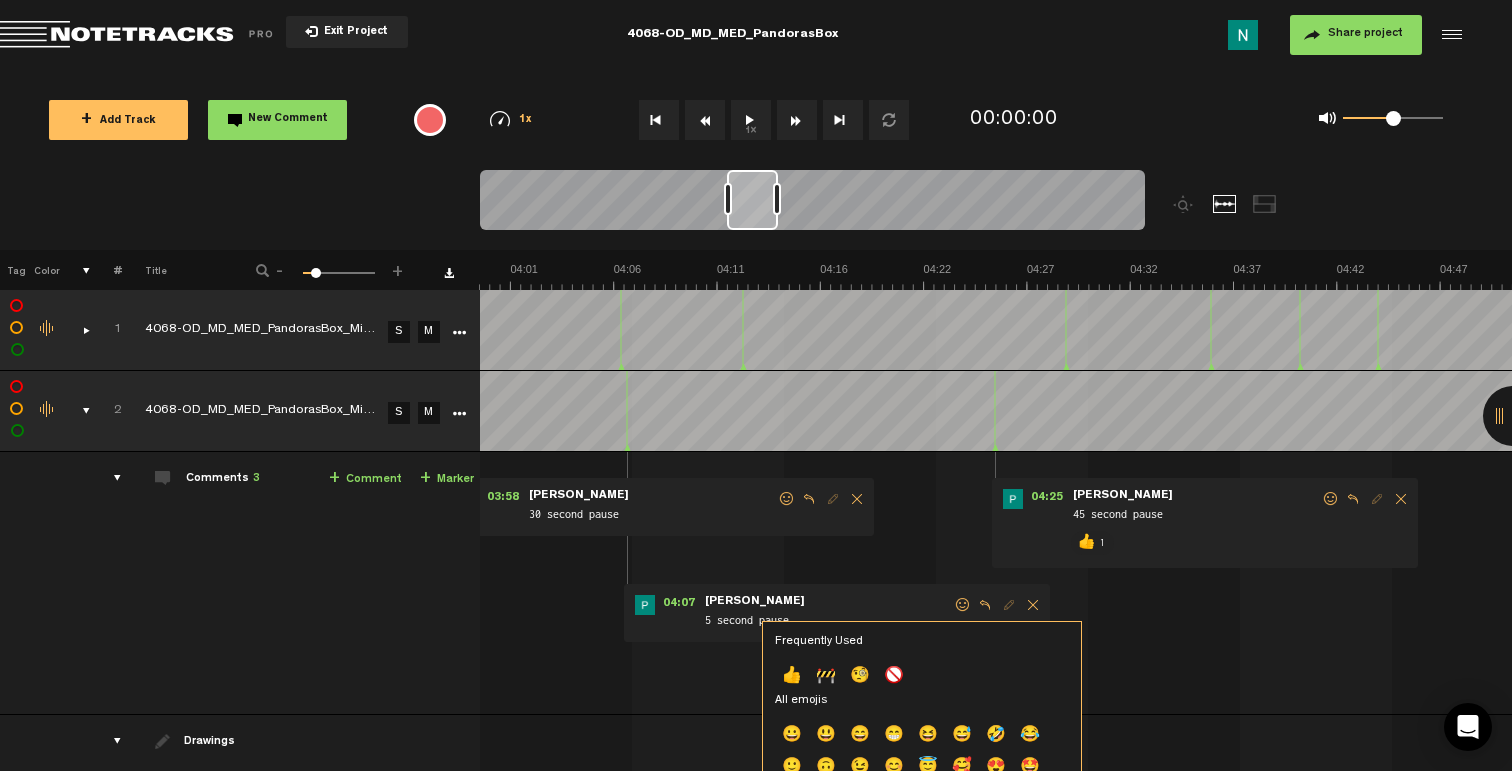 drag, startPoint x: 795, startPoint y: 667, endPoint x: 802, endPoint y: 646, distance: 22.135944 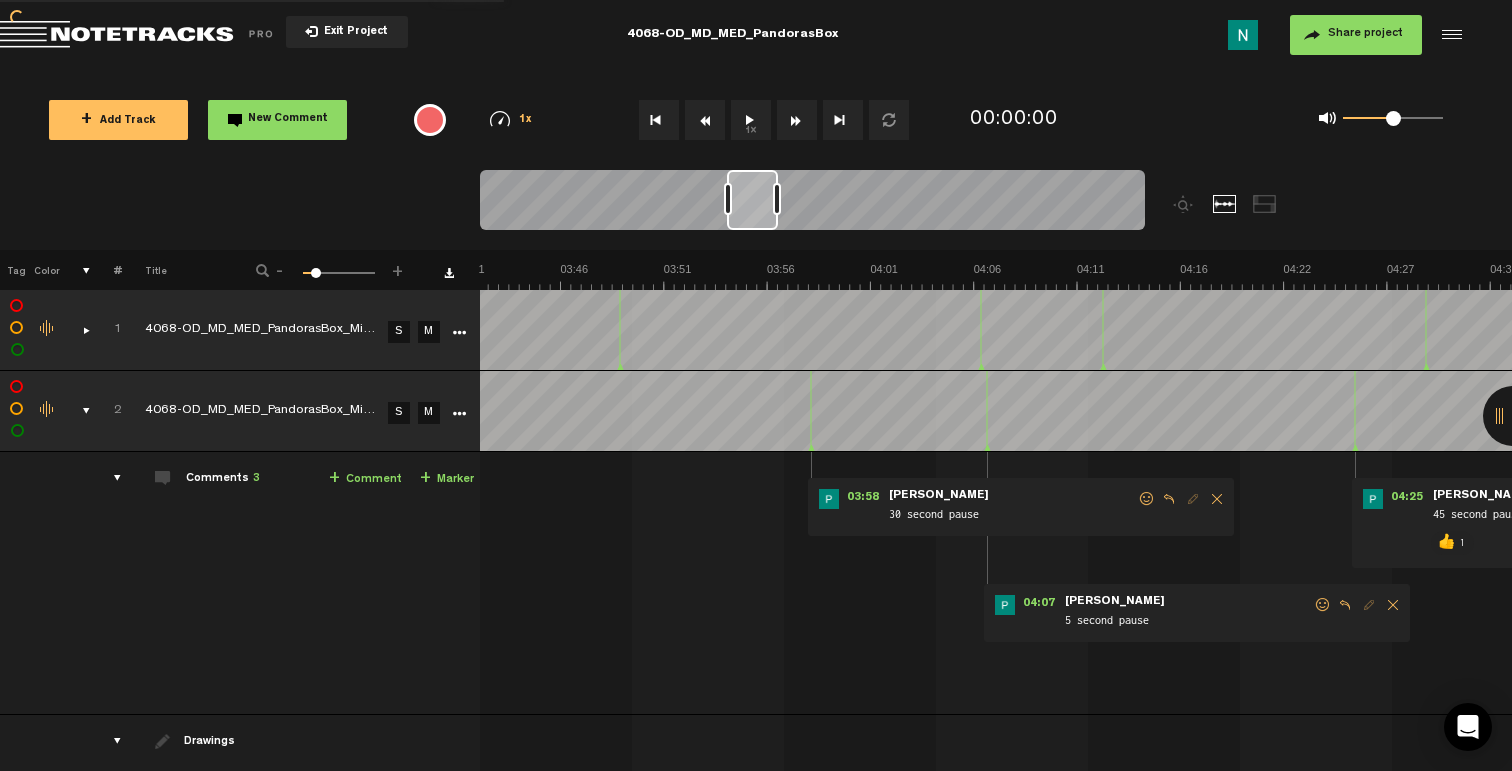 scroll, scrollTop: 0, scrollLeft: 4567, axis: horizontal 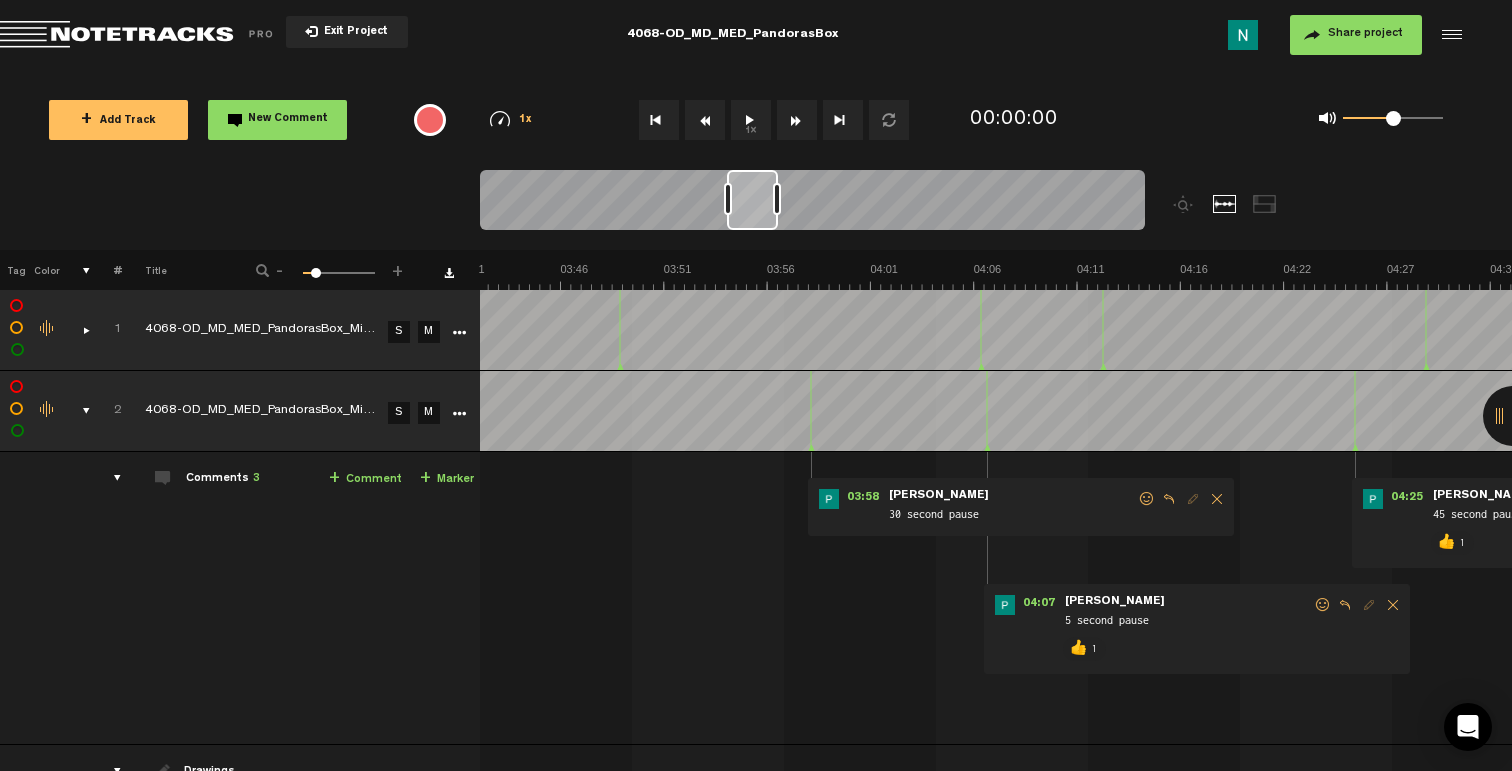drag, startPoint x: 1146, startPoint y: 501, endPoint x: 1095, endPoint y: 521, distance: 54.781384 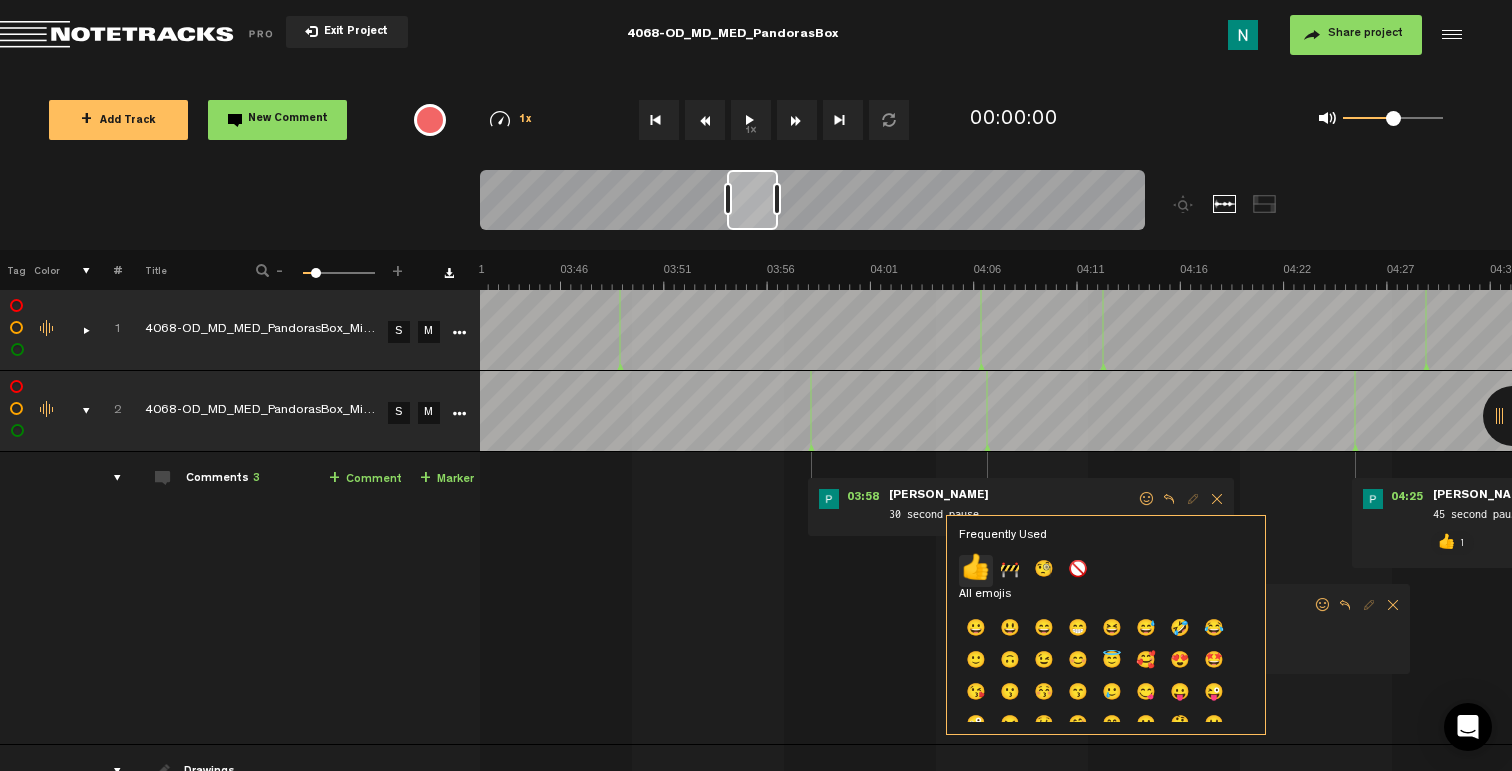 click on "👍" 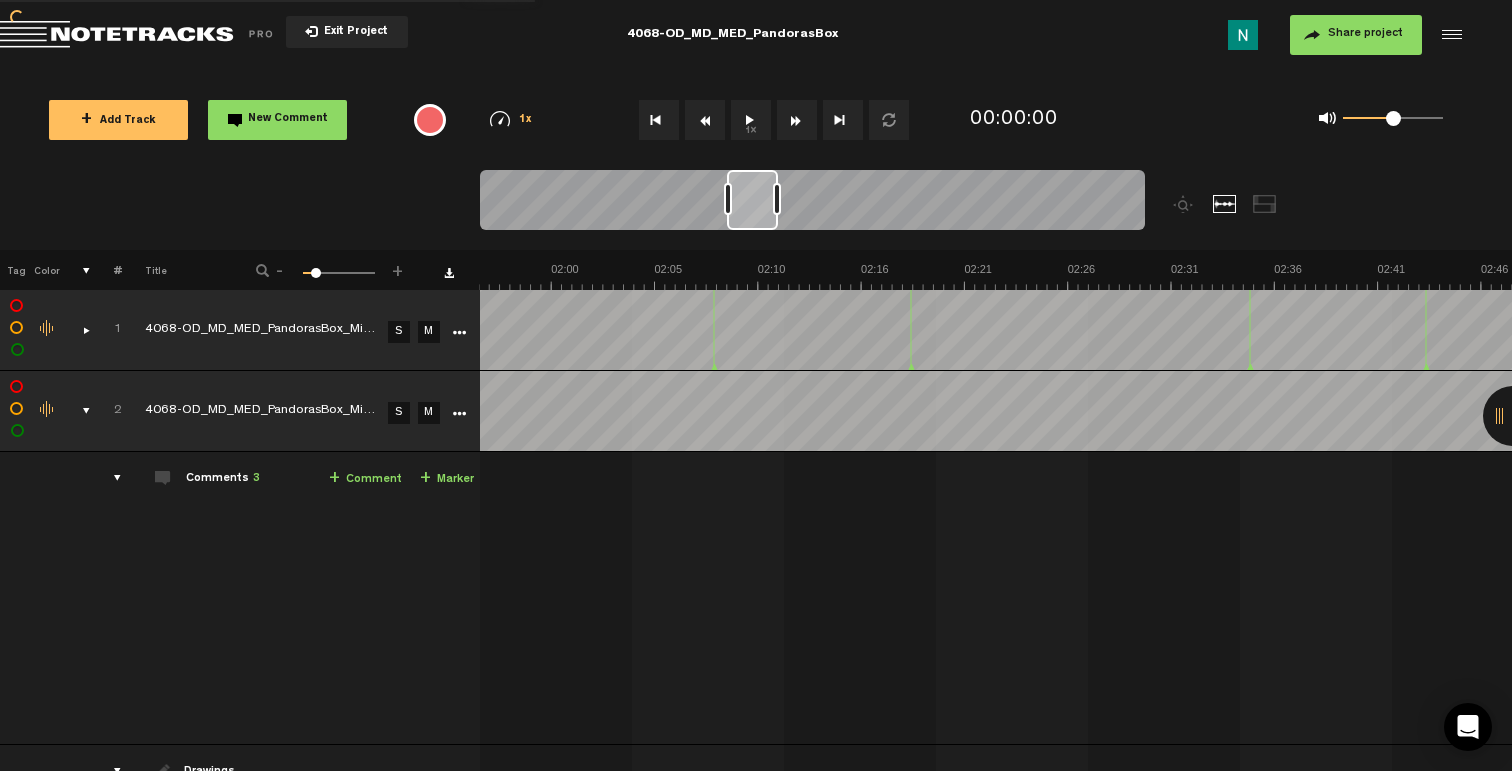 scroll, scrollTop: 0, scrollLeft: 2167, axis: horizontal 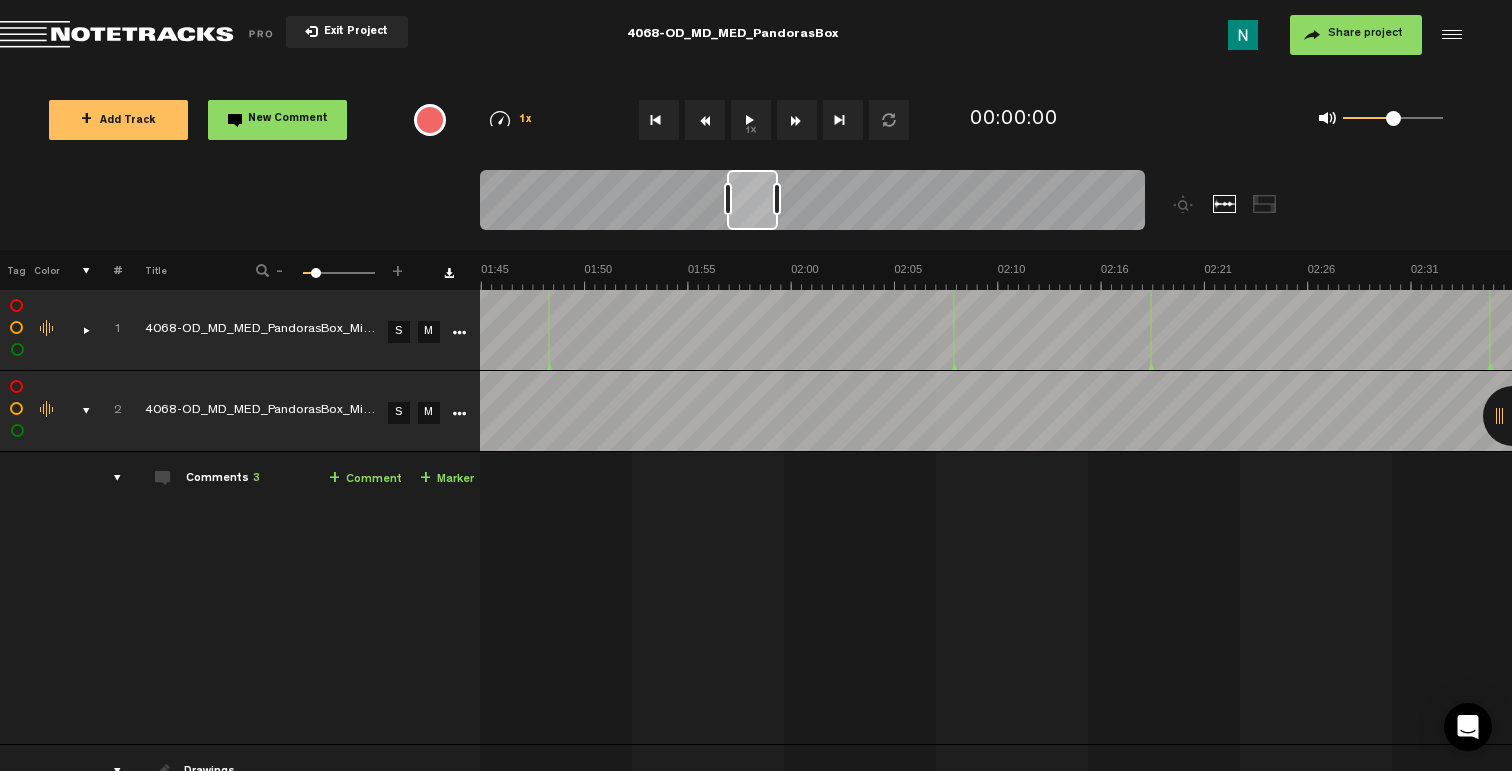 click at bounding box center (78, 411) 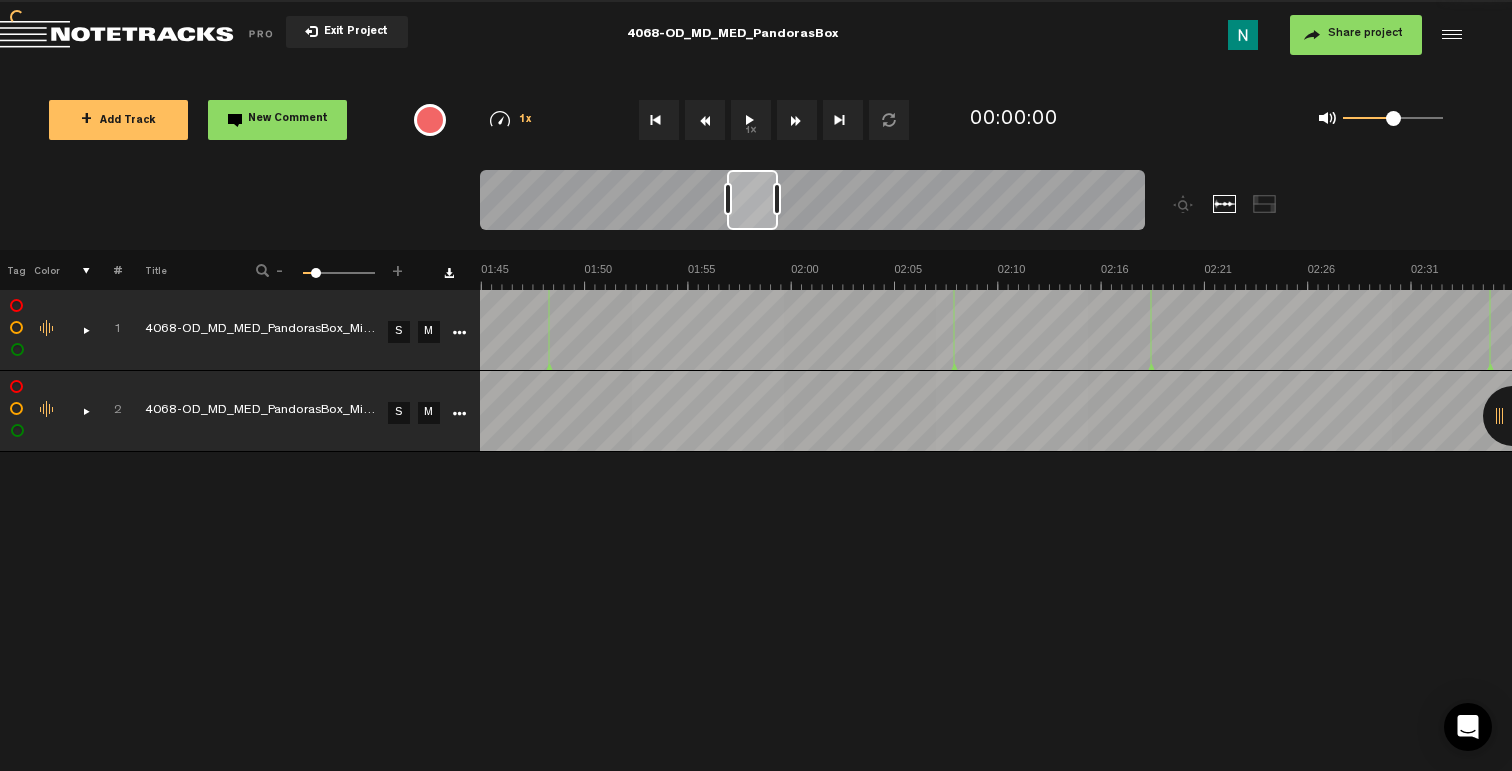 click on "+ Add Track" at bounding box center (118, 120) 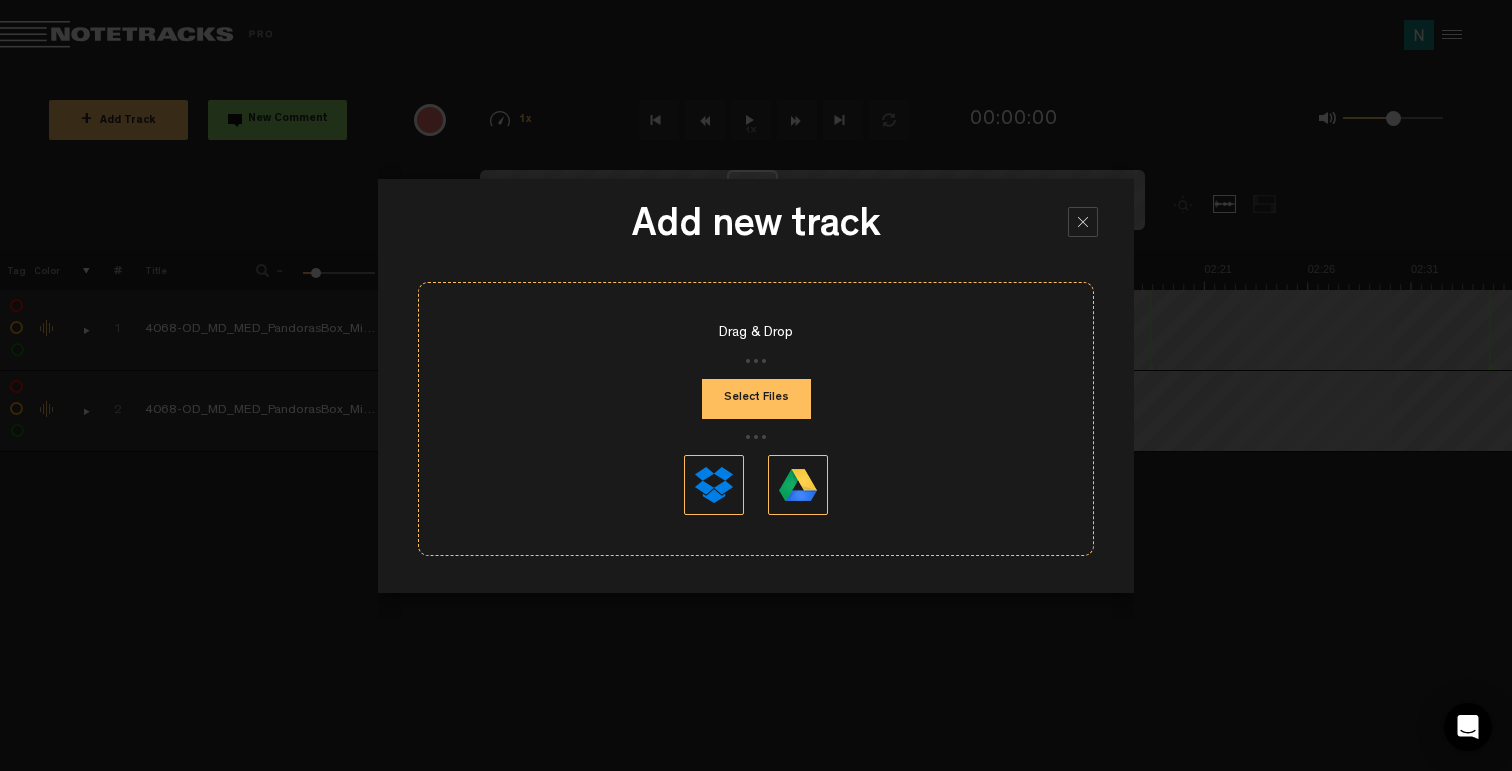 click on "Select Files" at bounding box center (756, 399) 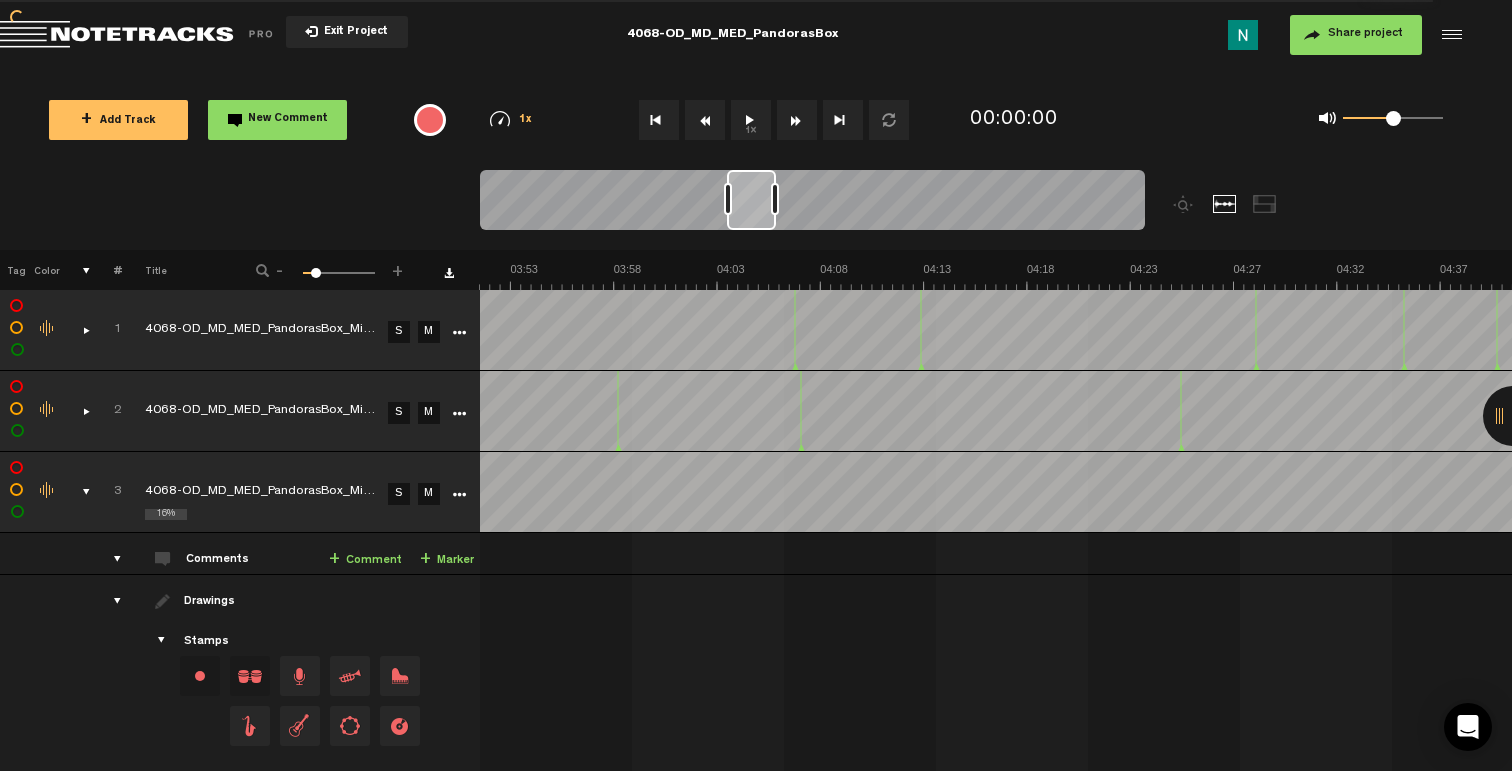 scroll, scrollTop: 0, scrollLeft: 5306, axis: horizontal 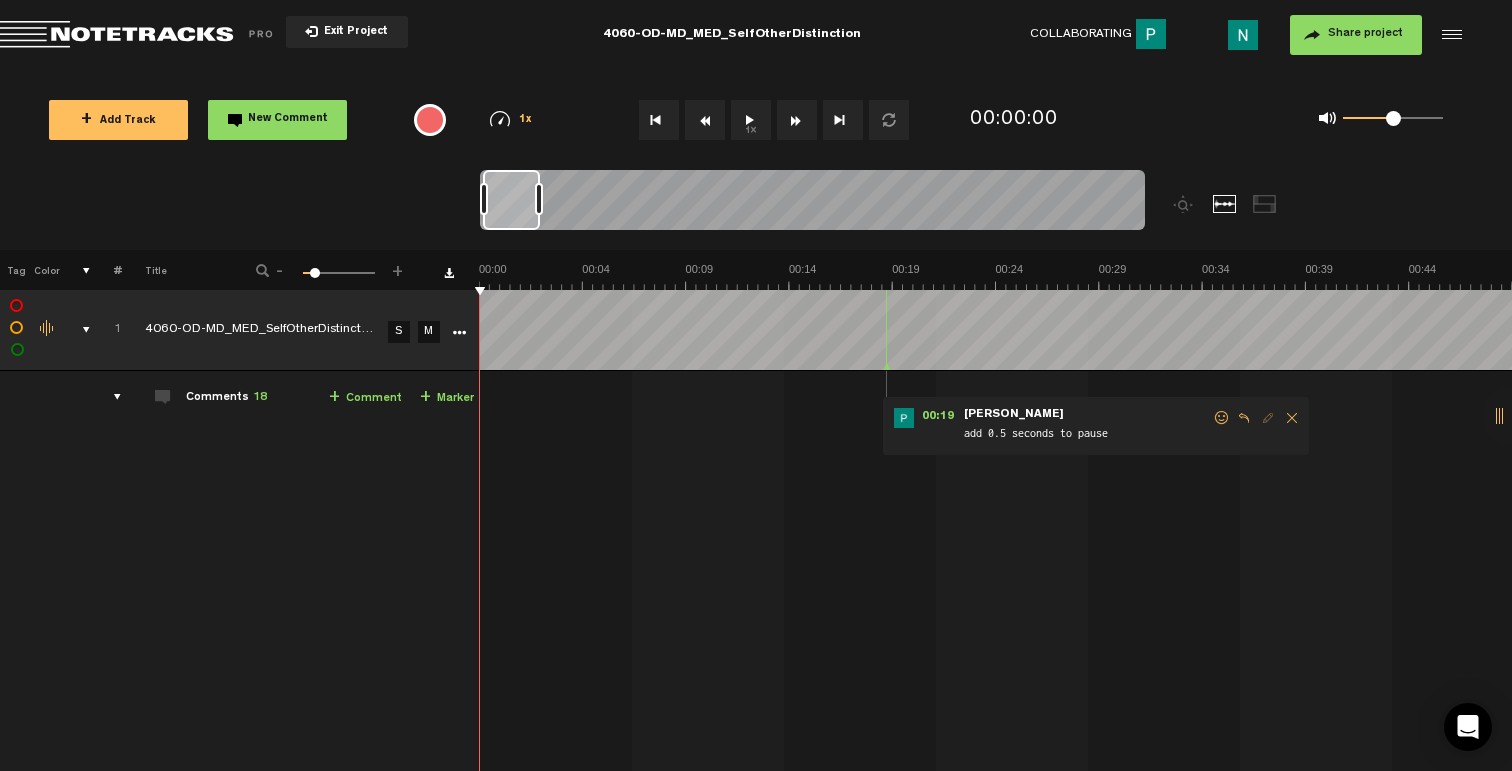 click at bounding box center [78, 330] 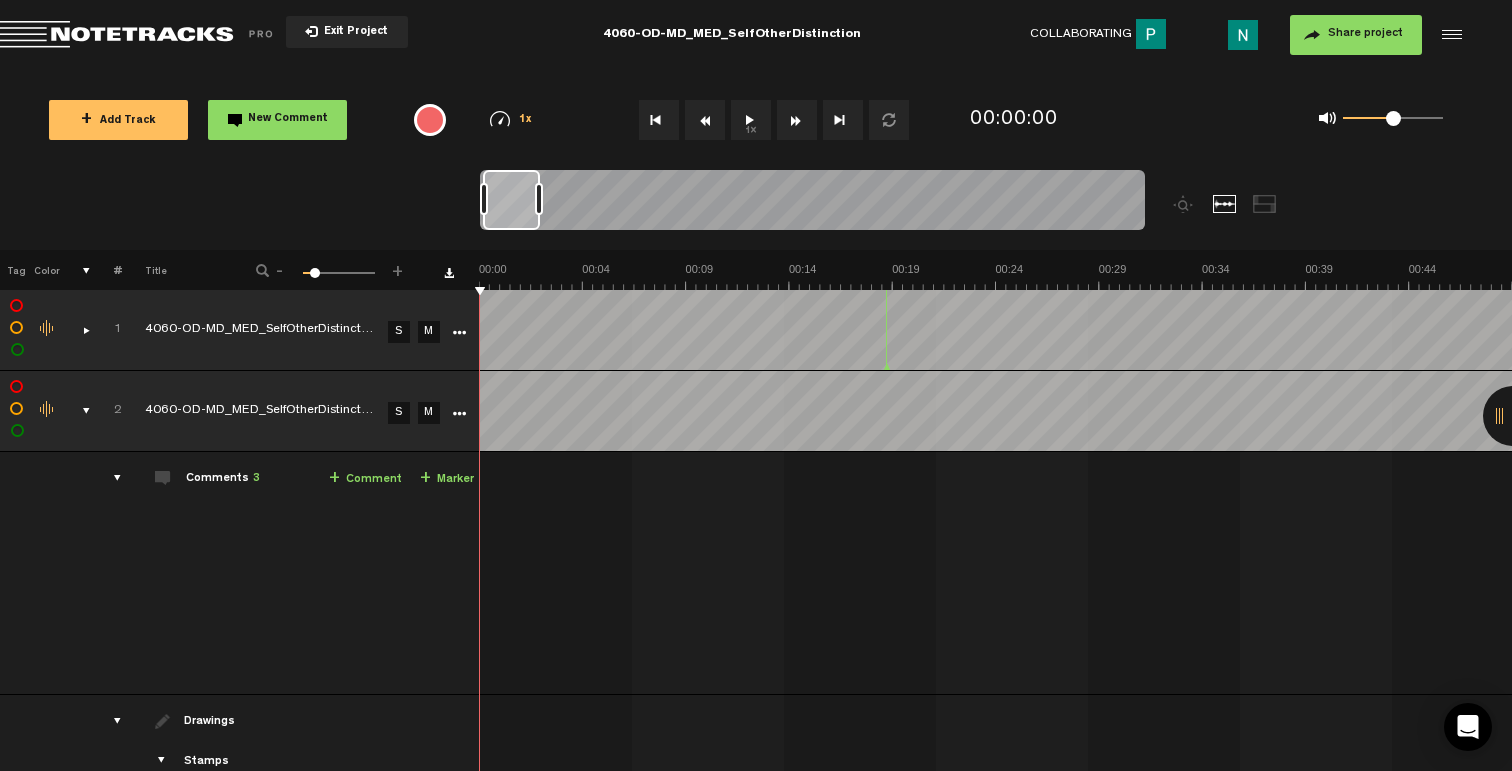 click at bounding box center [78, 411] 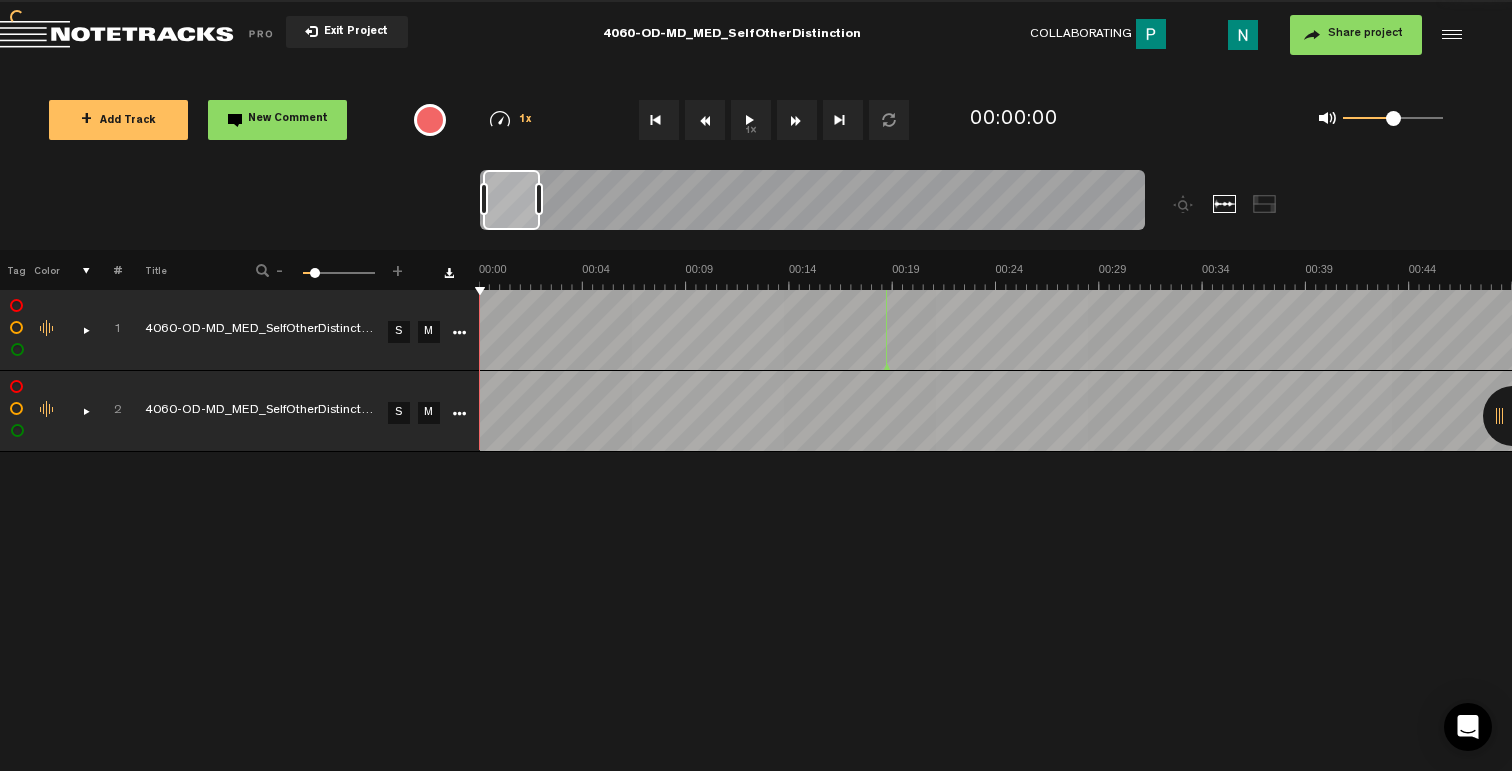 click at bounding box center [78, 411] 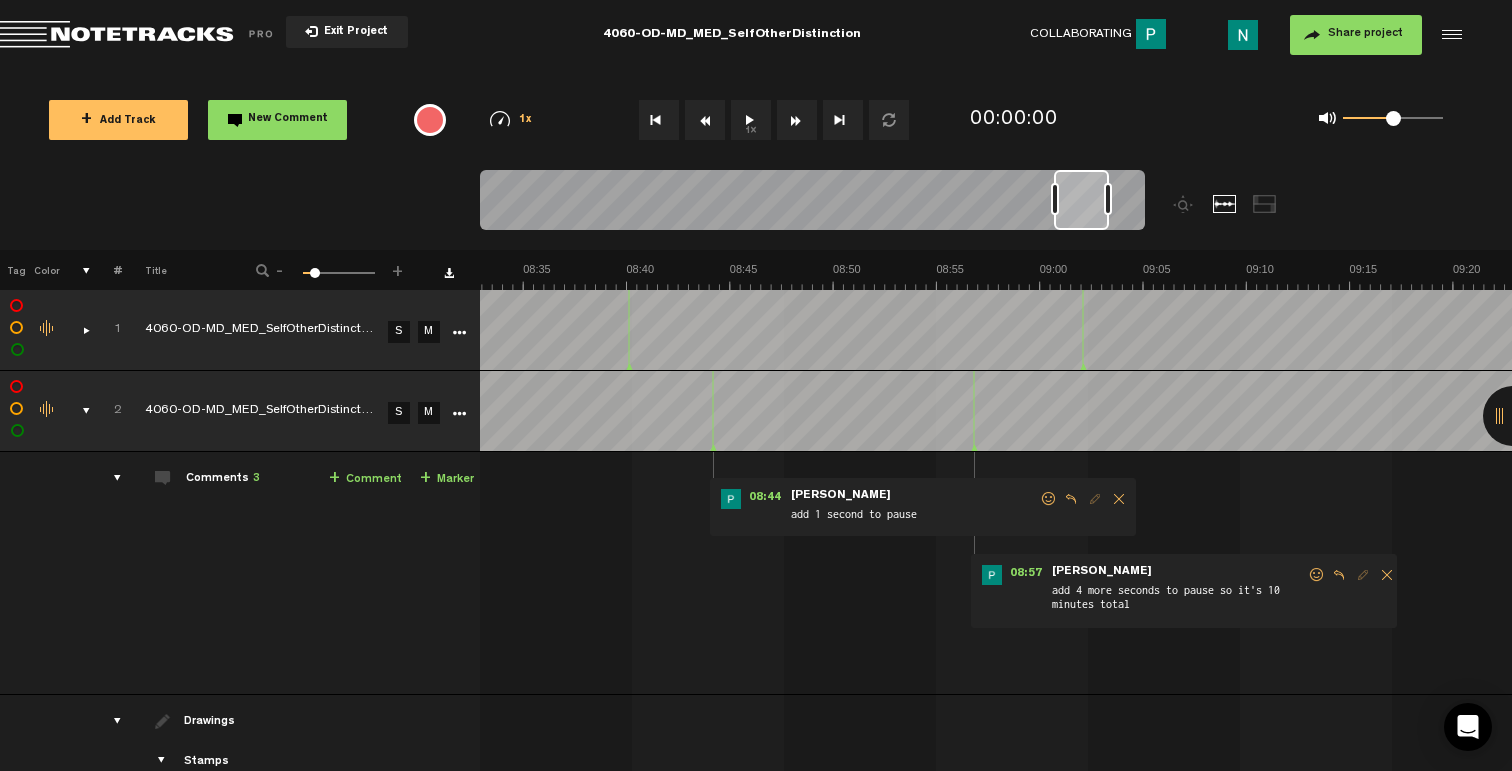 scroll, scrollTop: 0, scrollLeft: 10010, axis: horizontal 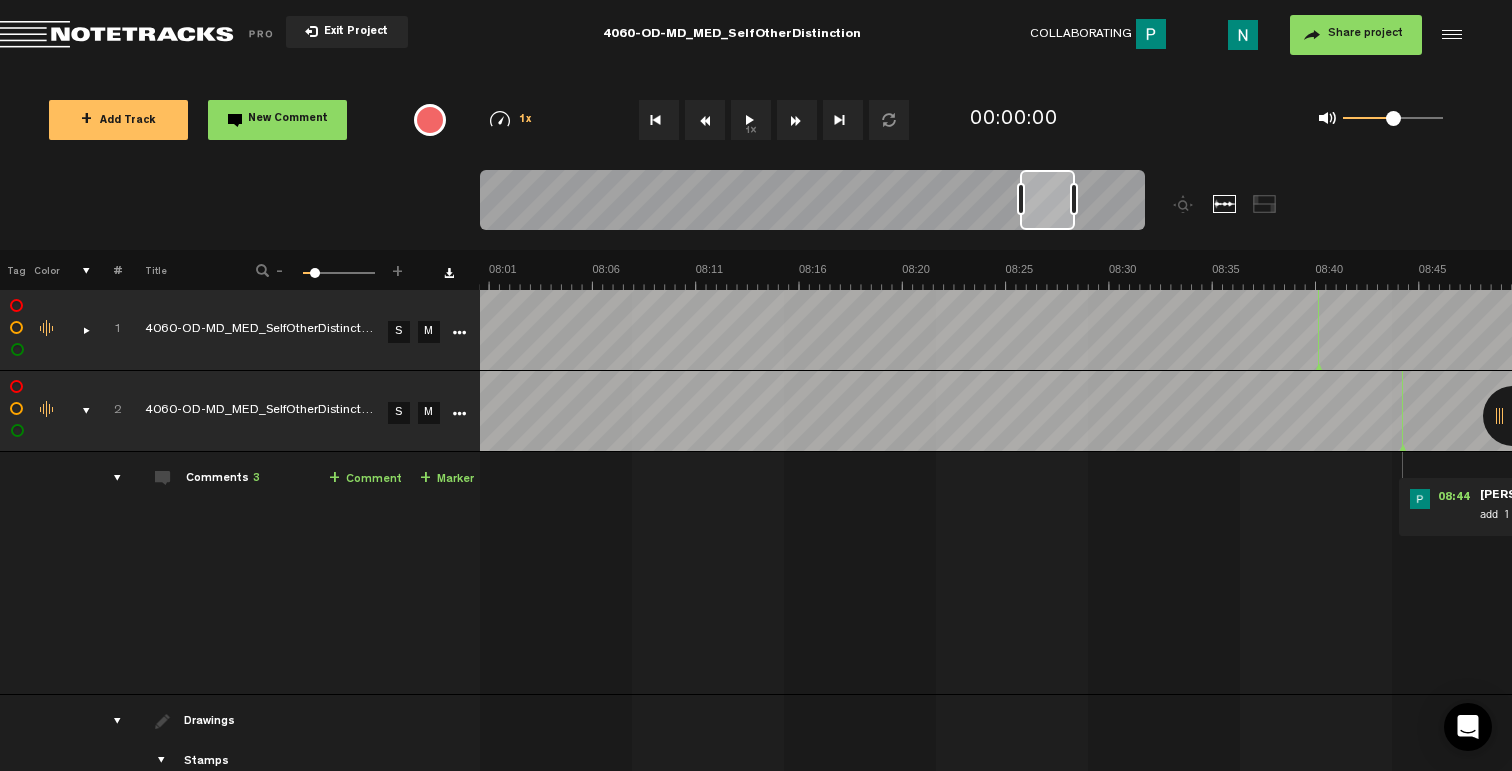 drag, startPoint x: 499, startPoint y: 202, endPoint x: 1032, endPoint y: 265, distance: 536.7103 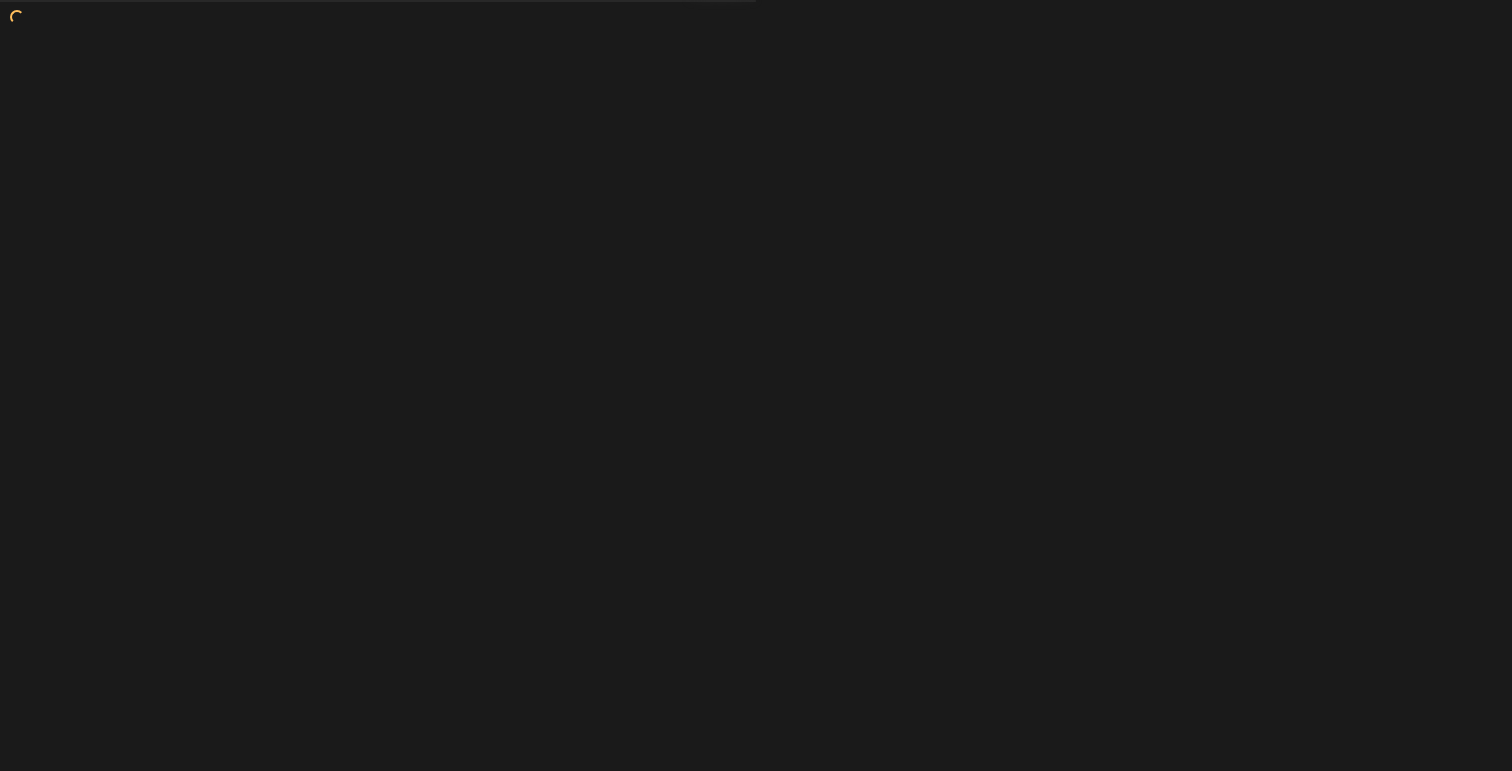 scroll, scrollTop: 0, scrollLeft: 0, axis: both 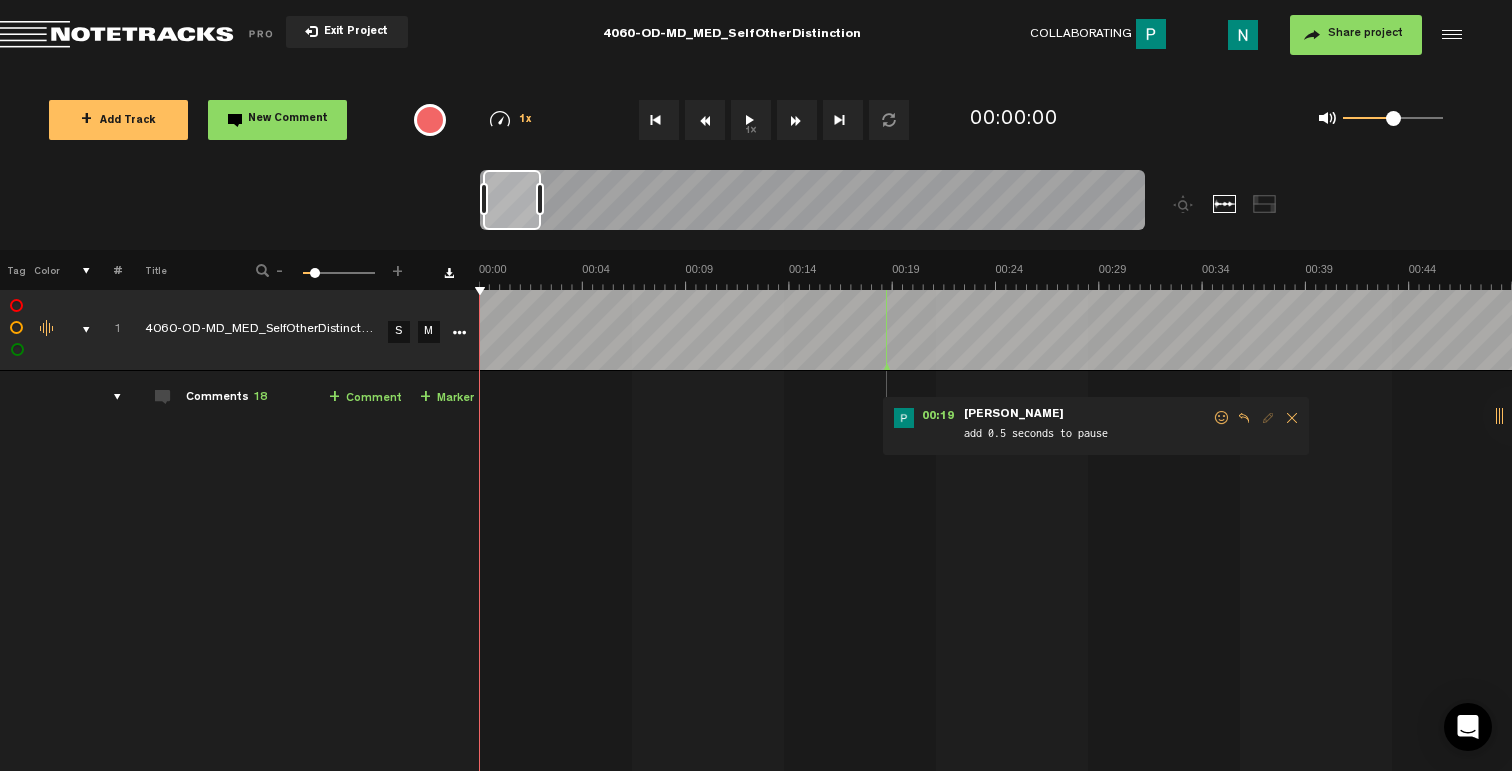 click at bounding box center (78, 330) 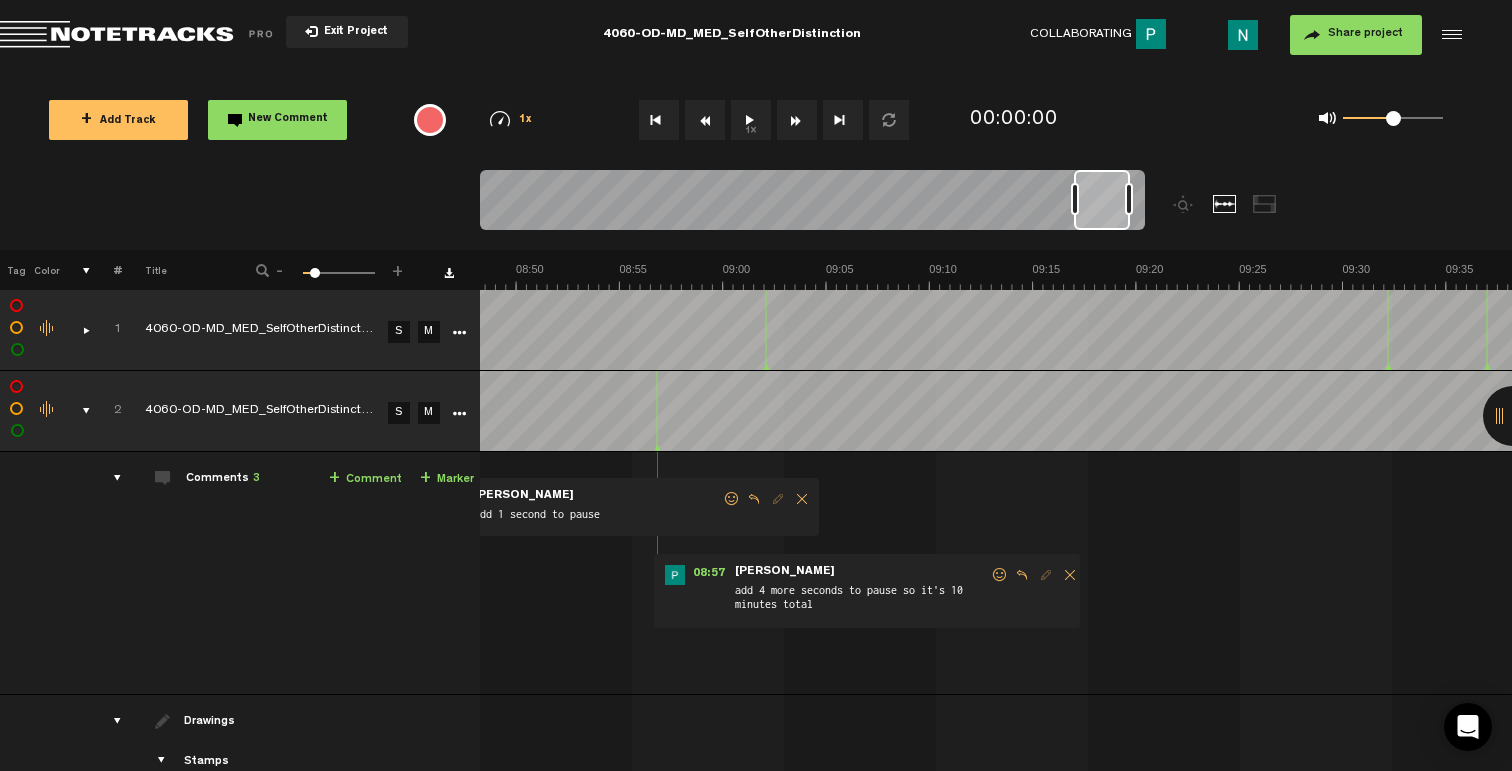 scroll, scrollTop: 0, scrollLeft: 10923, axis: horizontal 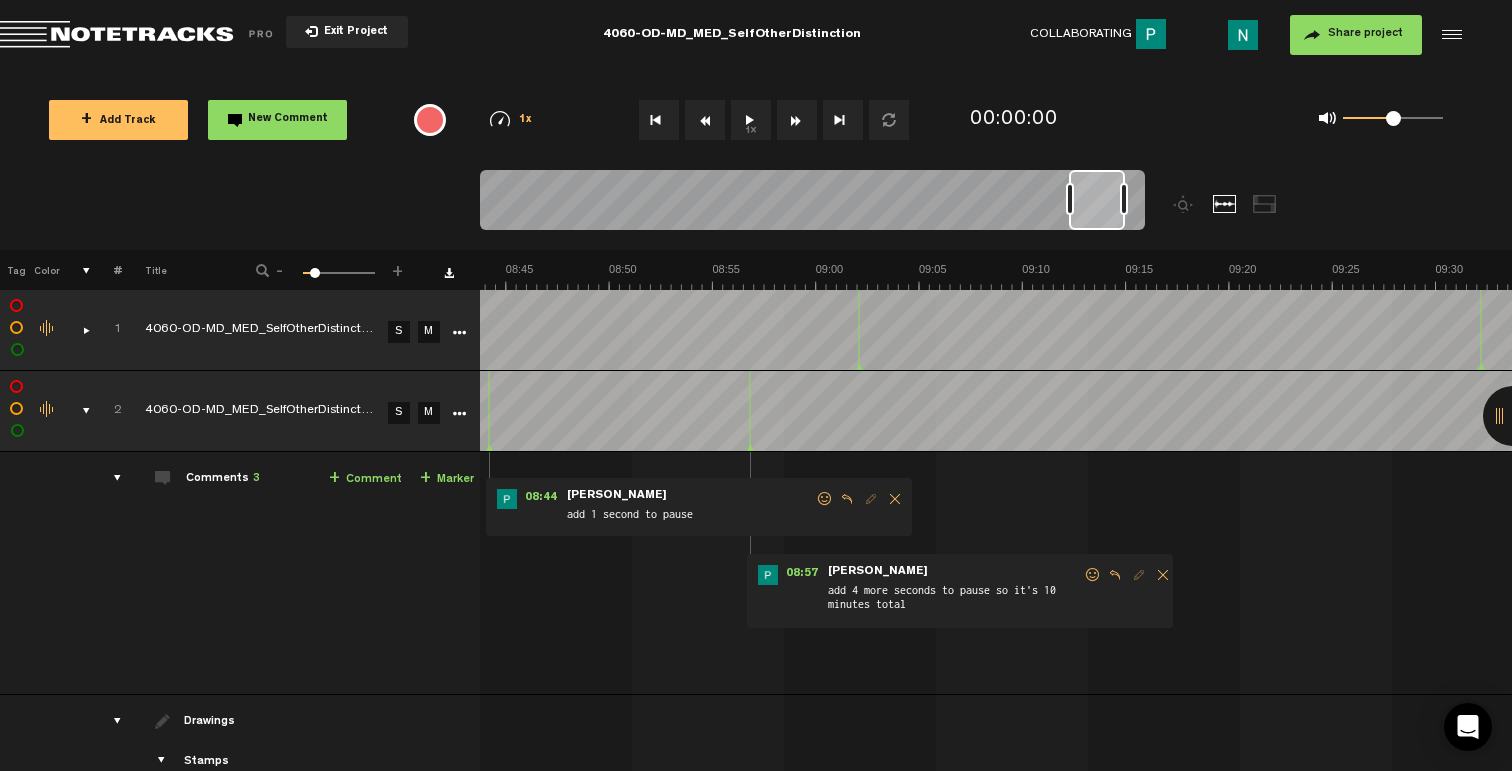 drag, startPoint x: 498, startPoint y: 211, endPoint x: 1084, endPoint y: 255, distance: 587.64954 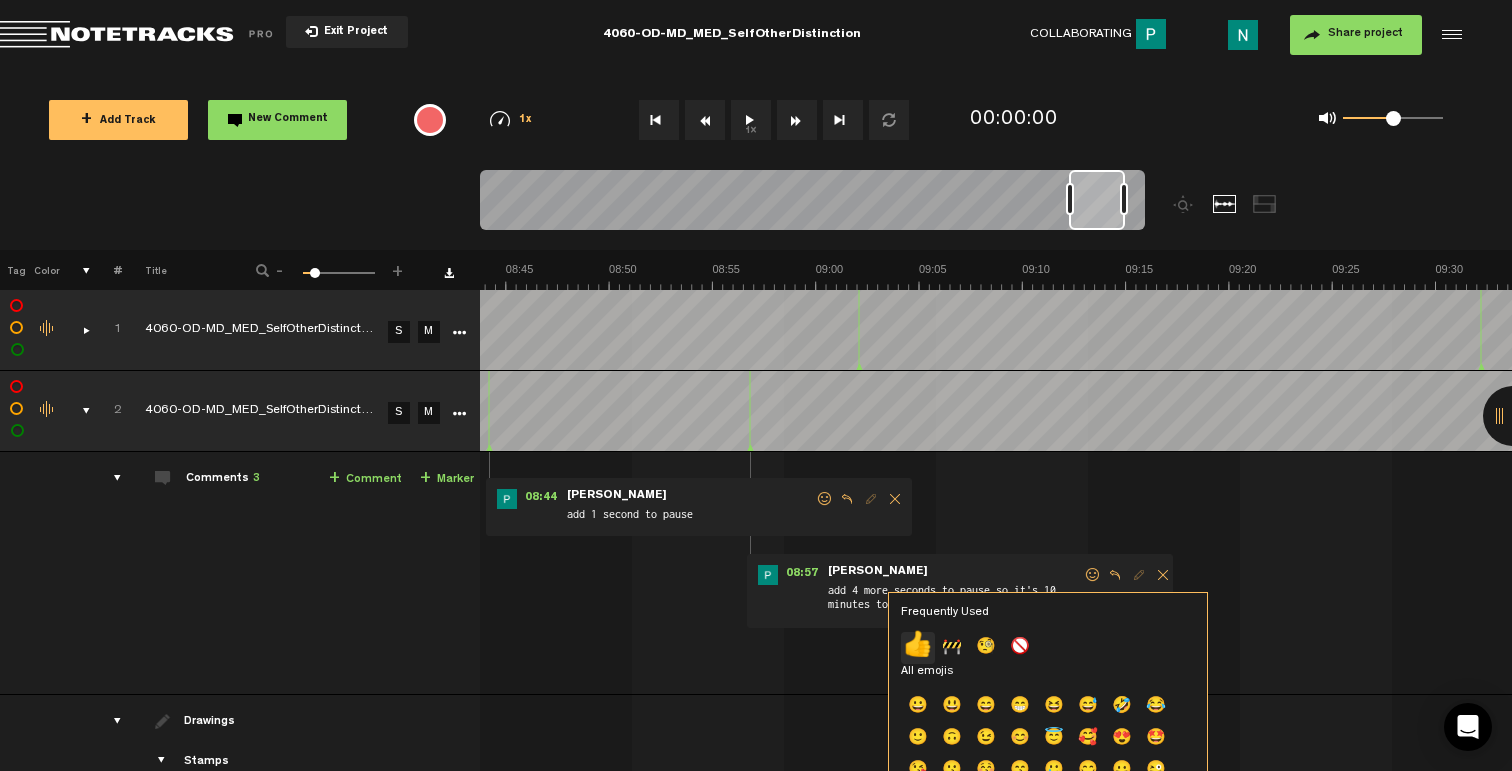 click on "👍" 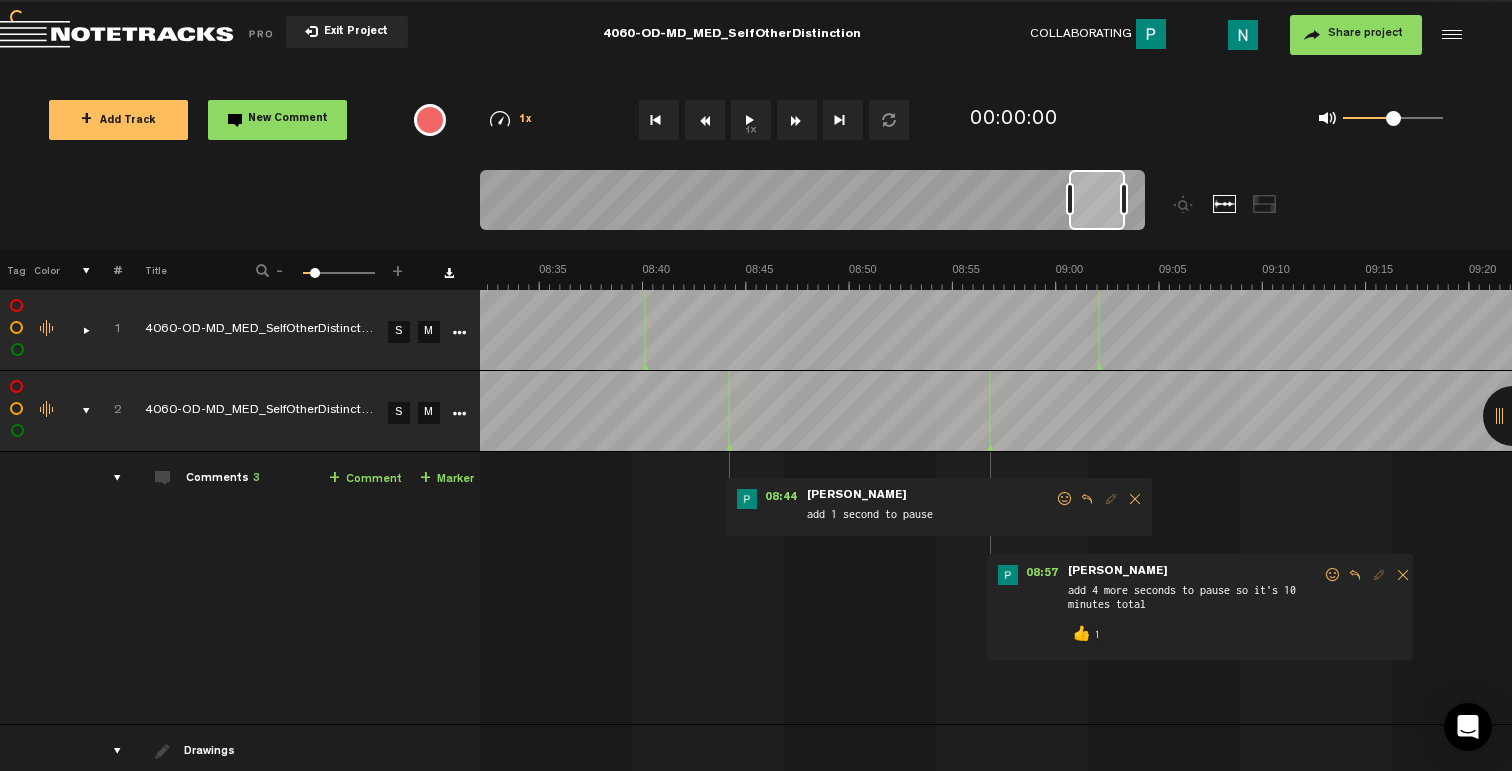 scroll, scrollTop: 0, scrollLeft: 10563, axis: horizontal 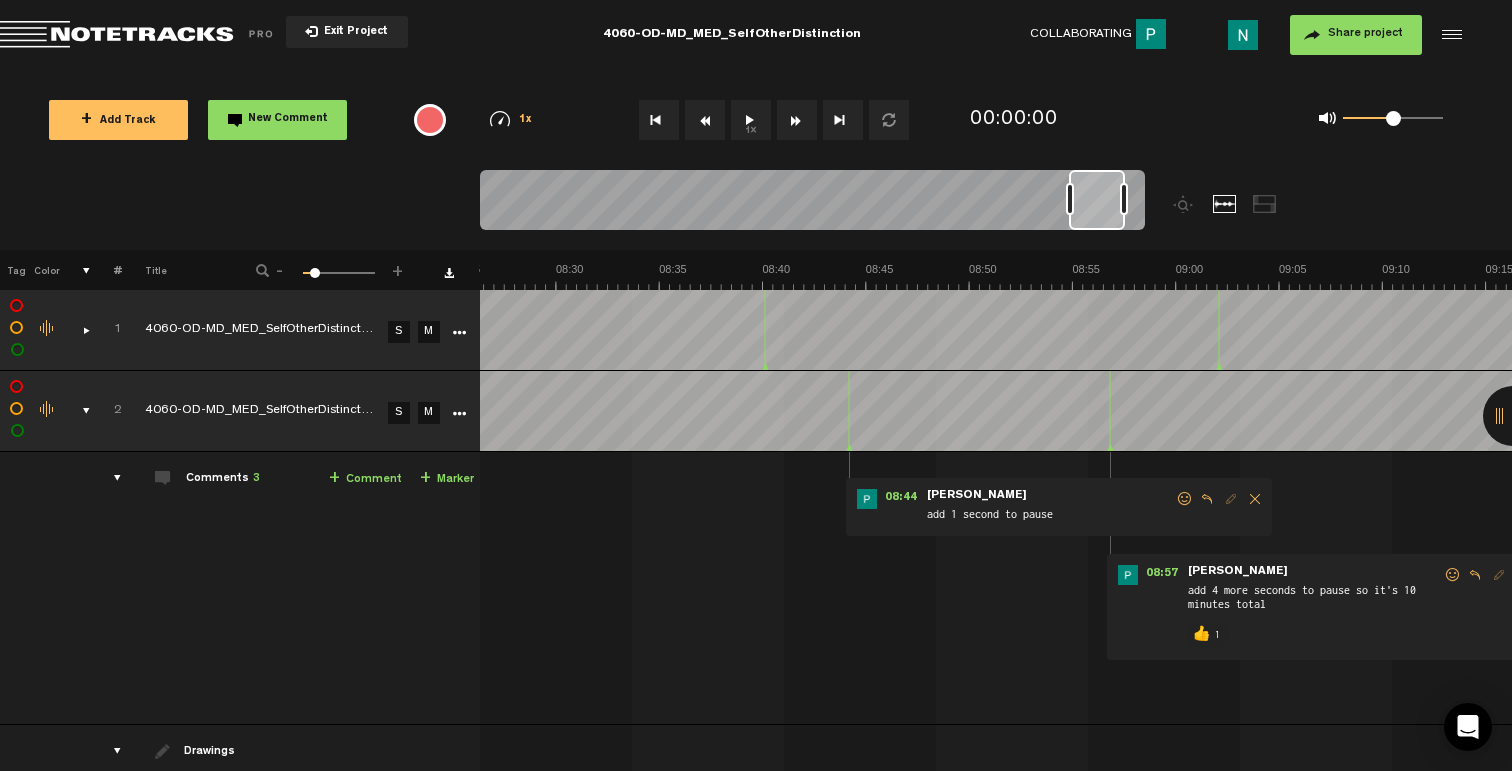 click at bounding box center [1185, 499] 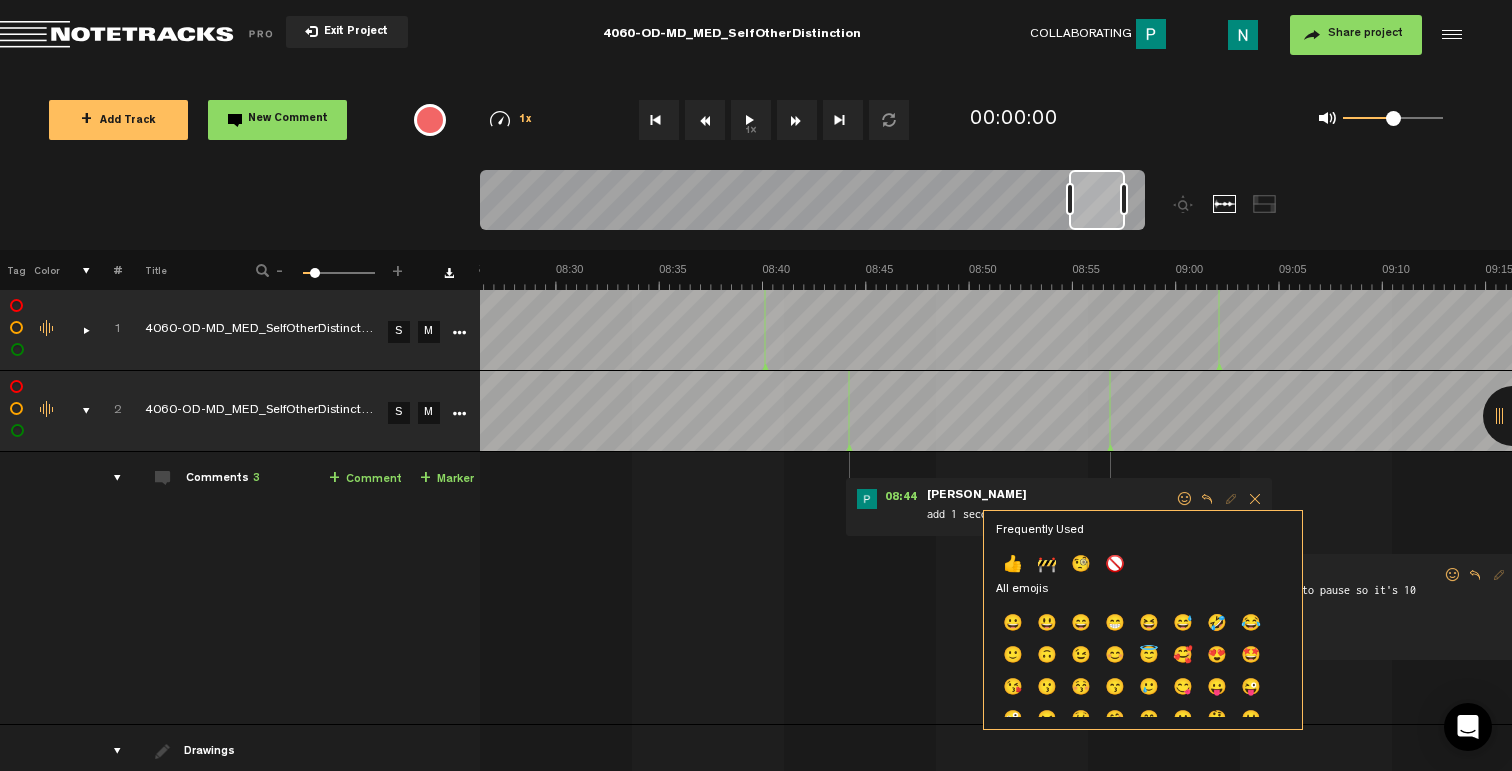 click on "👍" 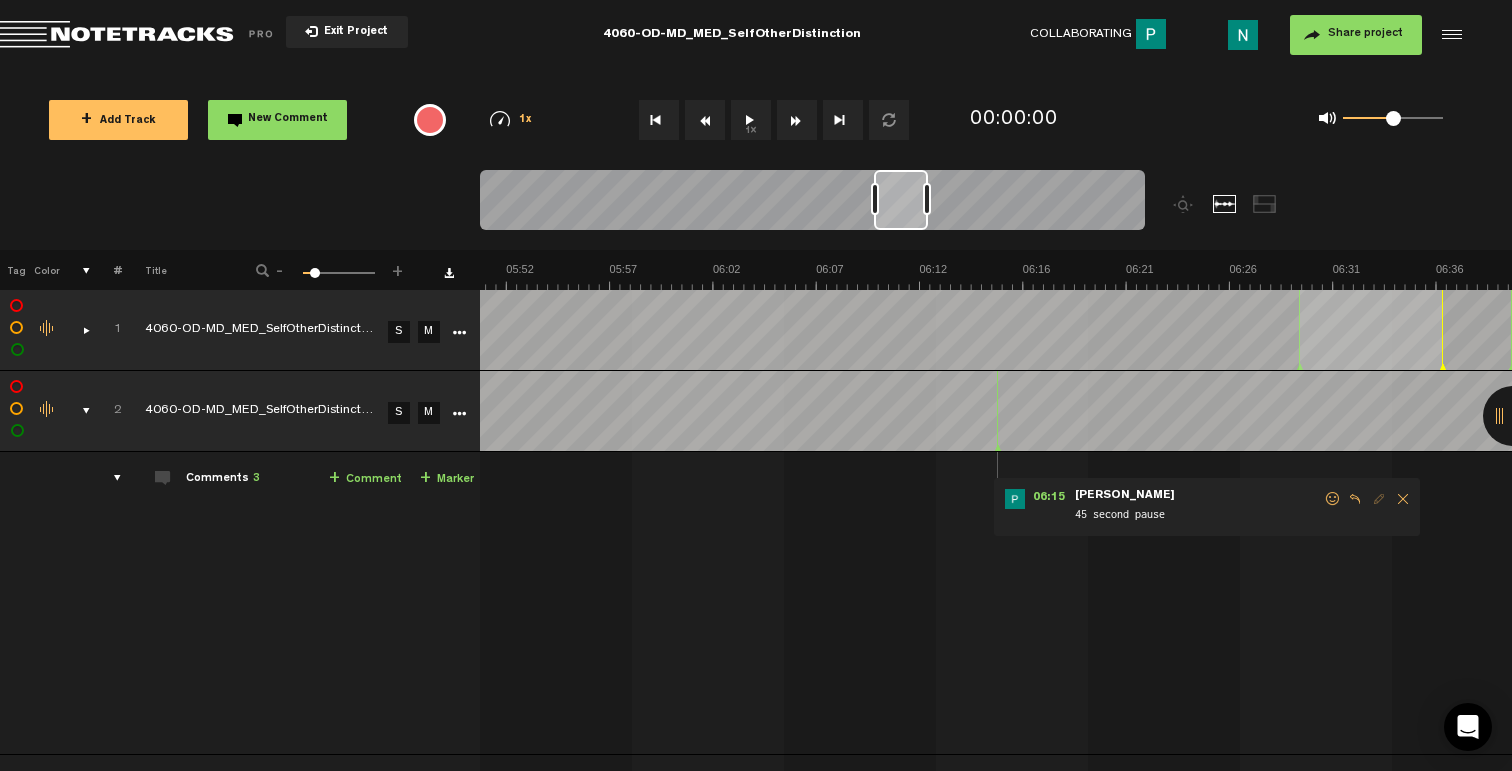 scroll, scrollTop: 0, scrollLeft: 7288, axis: horizontal 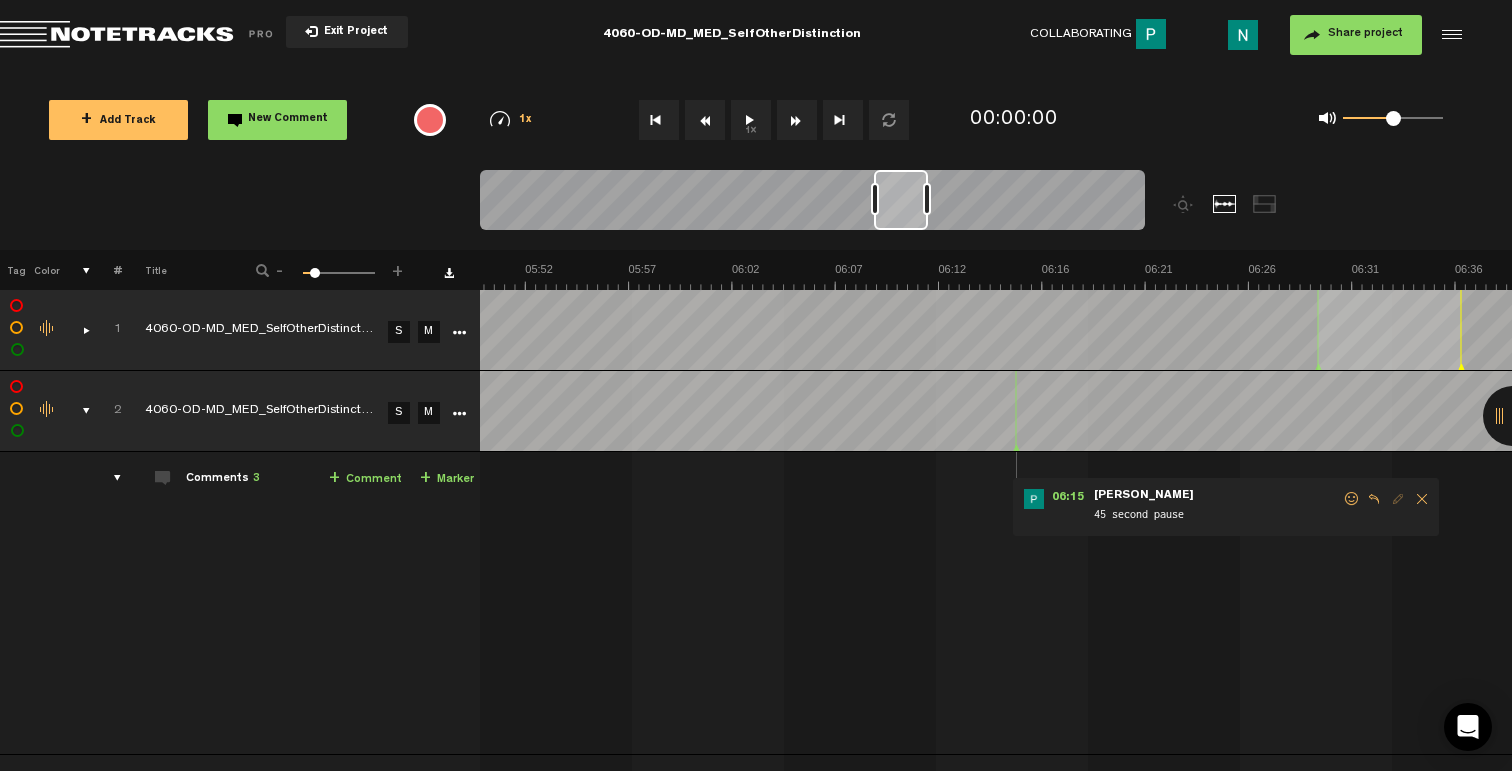 click at bounding box center (1352, 499) 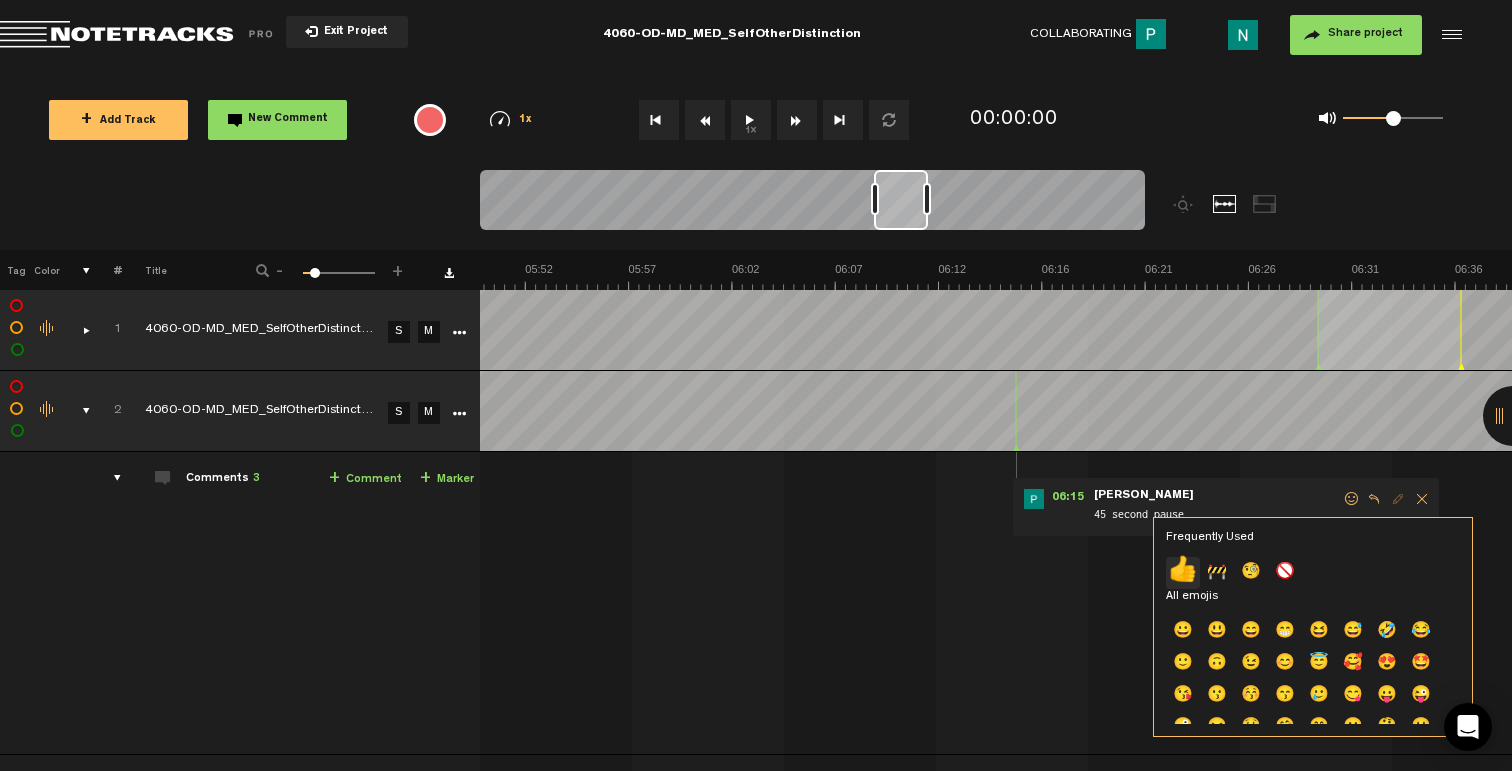 click on "👍" 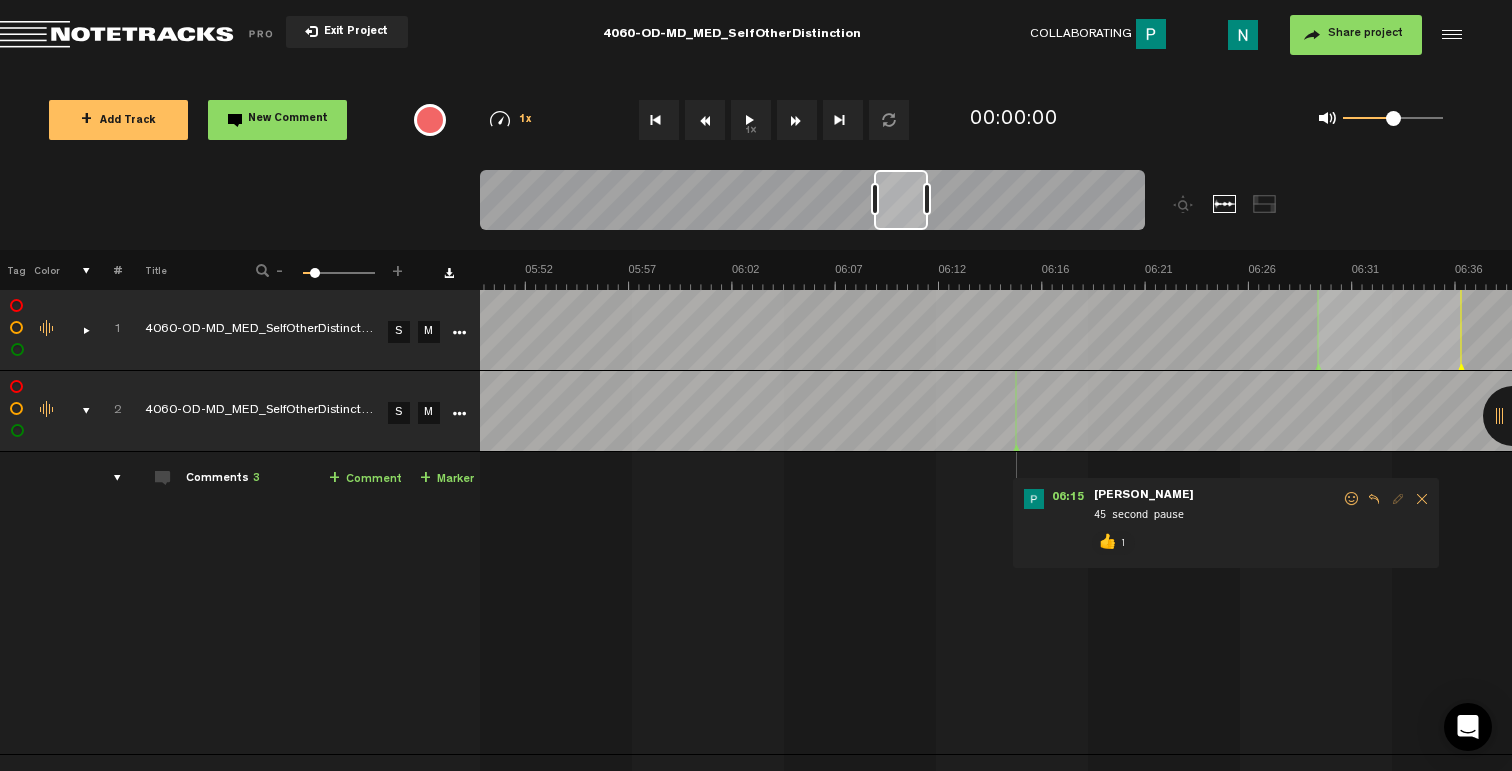 click at bounding box center [78, 411] 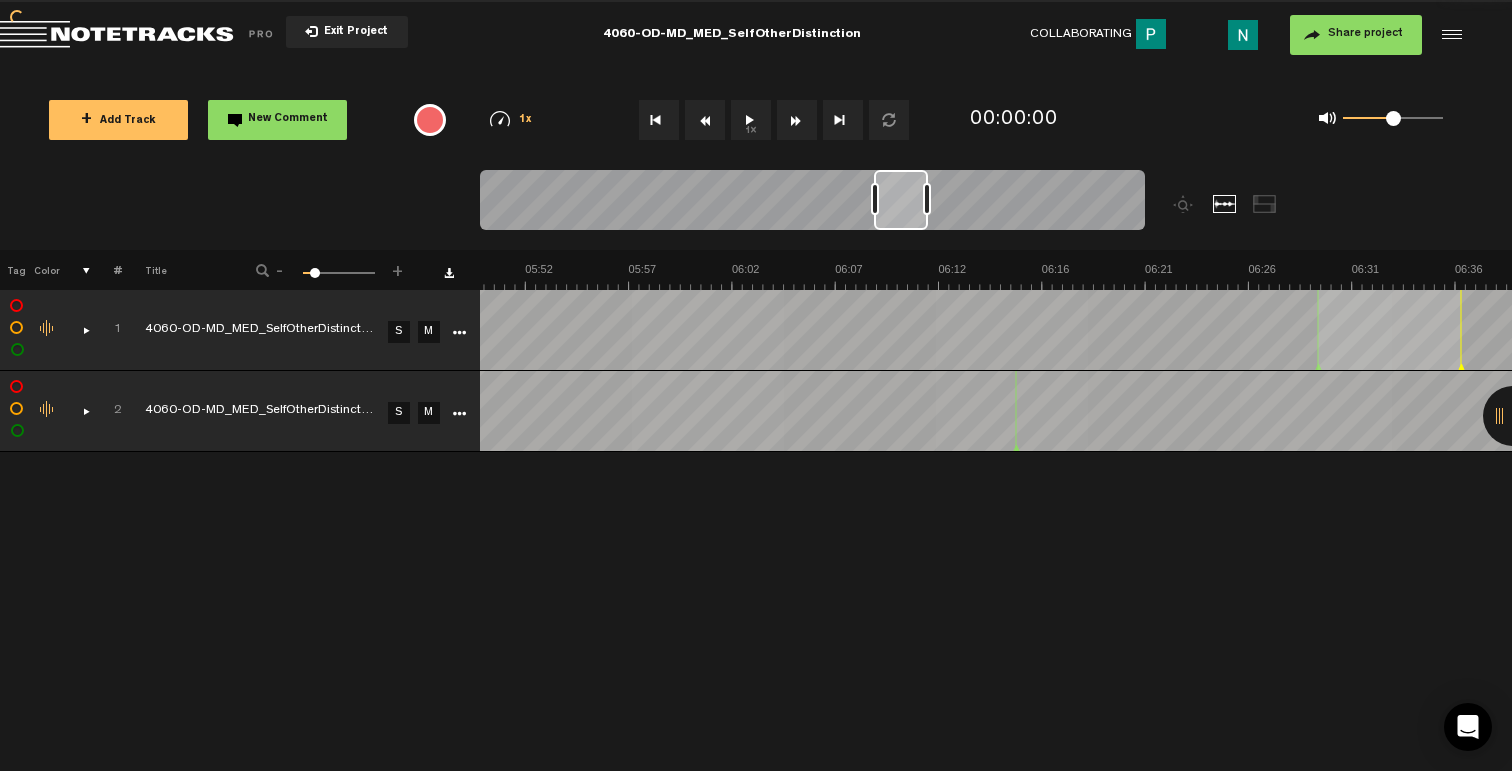 click on "+ Add Track" at bounding box center (118, 121) 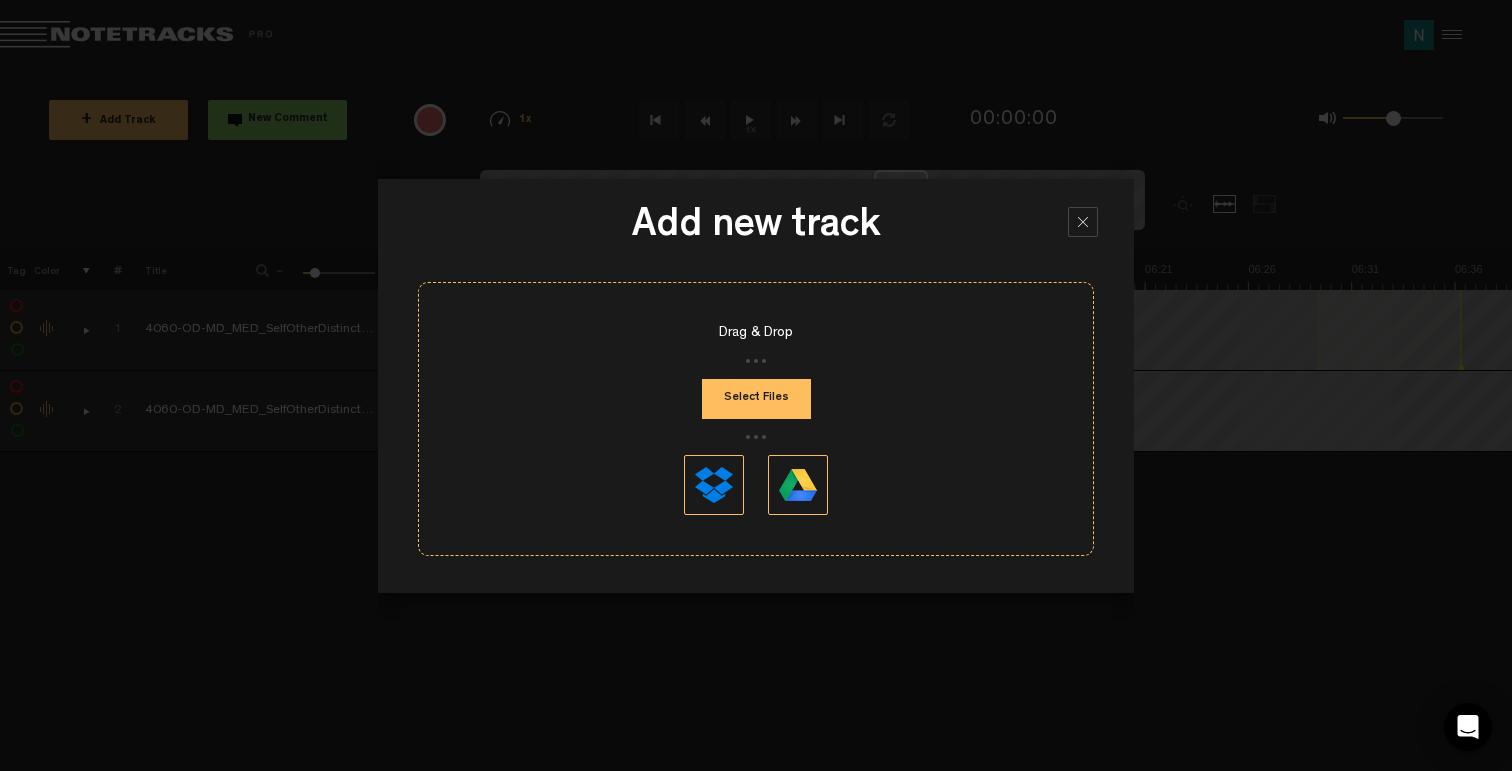 click on "Select Files" at bounding box center (756, 399) 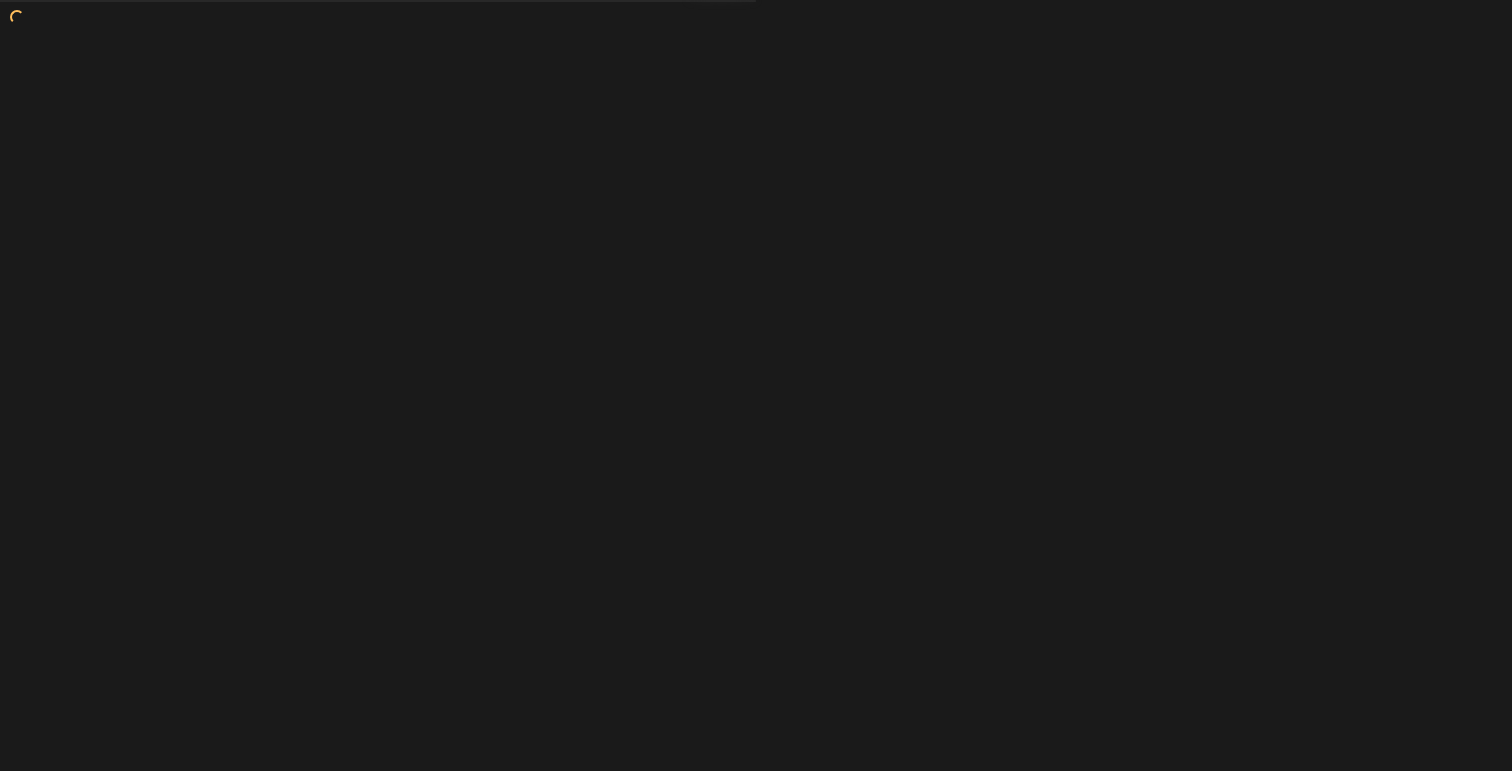 scroll, scrollTop: 0, scrollLeft: 0, axis: both 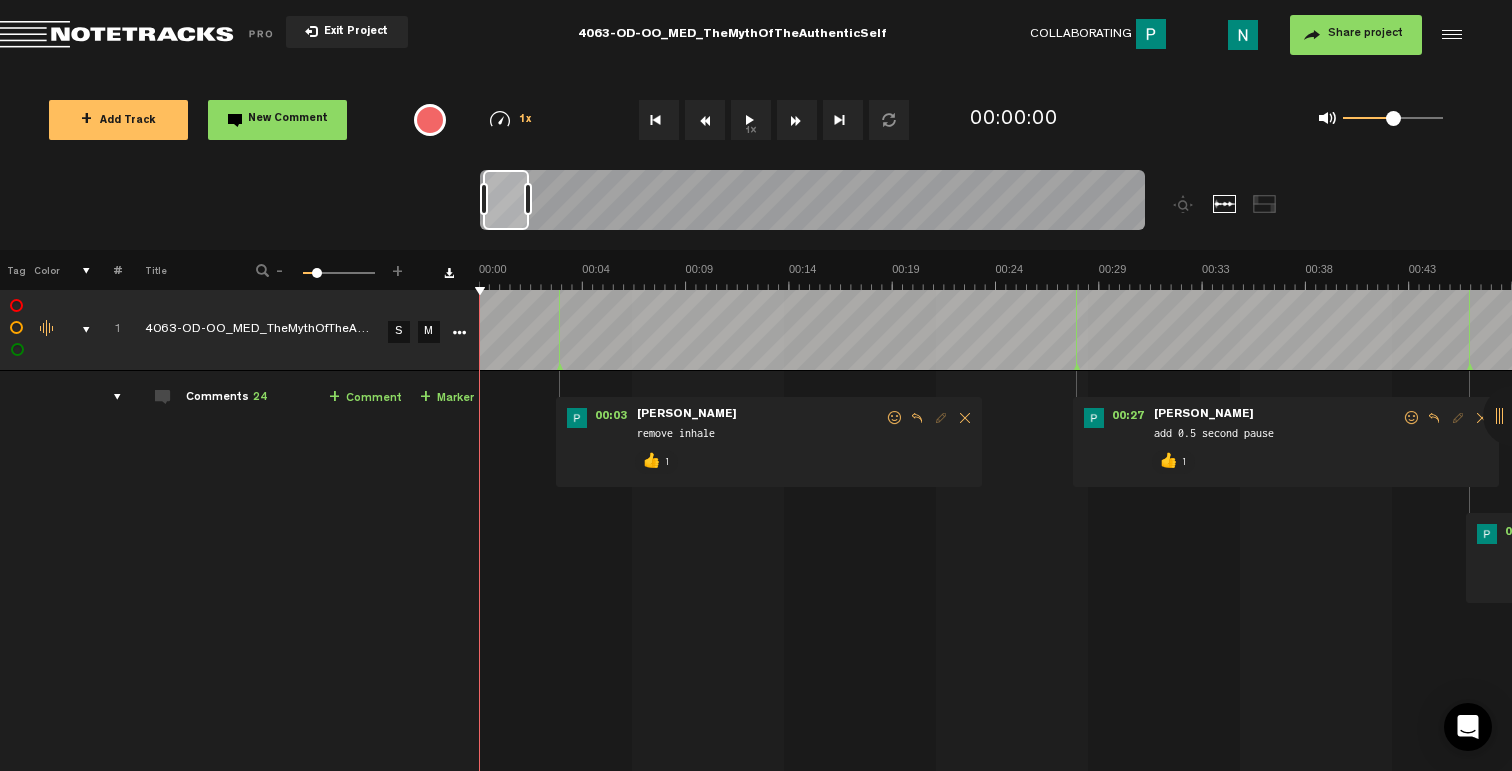 click at bounding box center (78, 330) 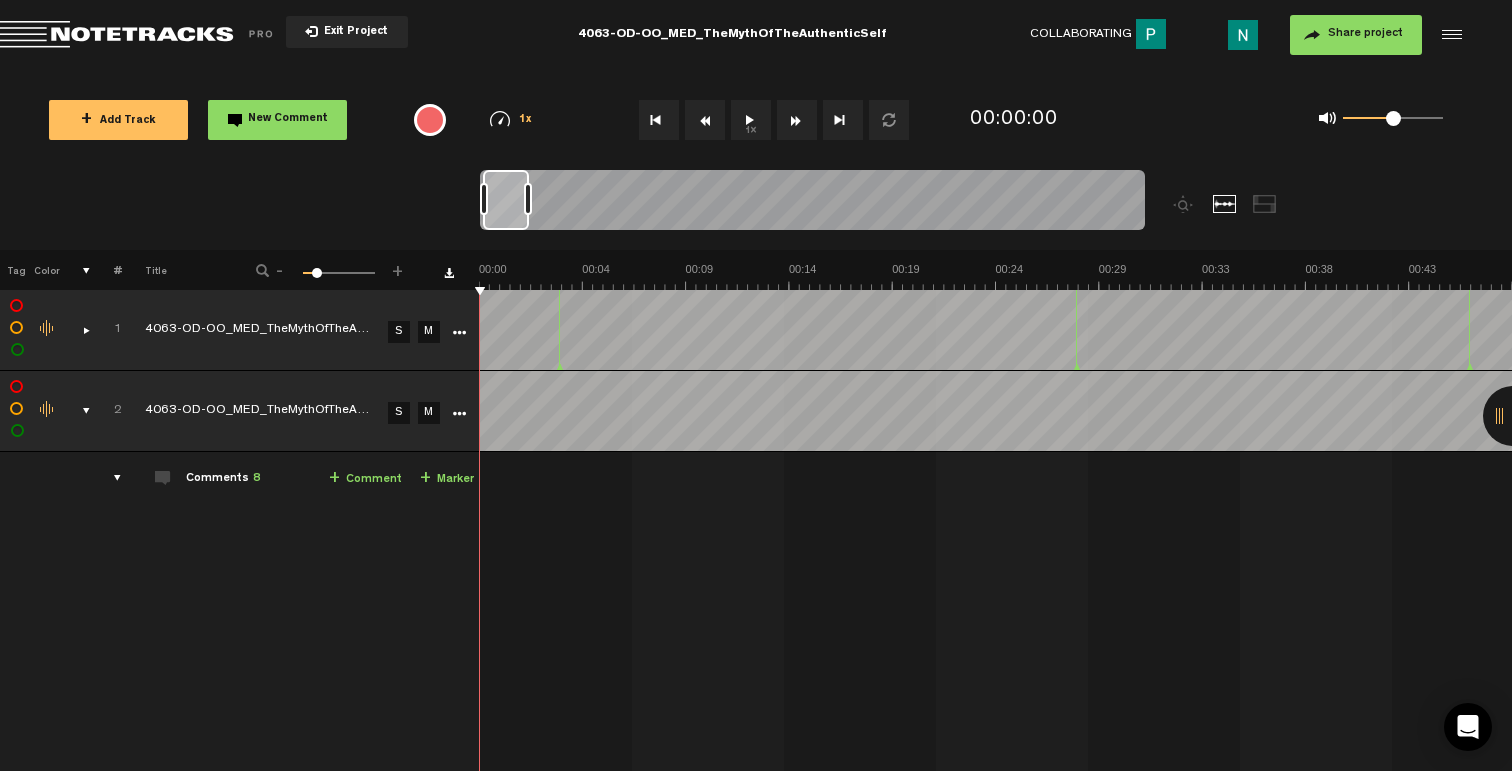 click at bounding box center [78, 411] 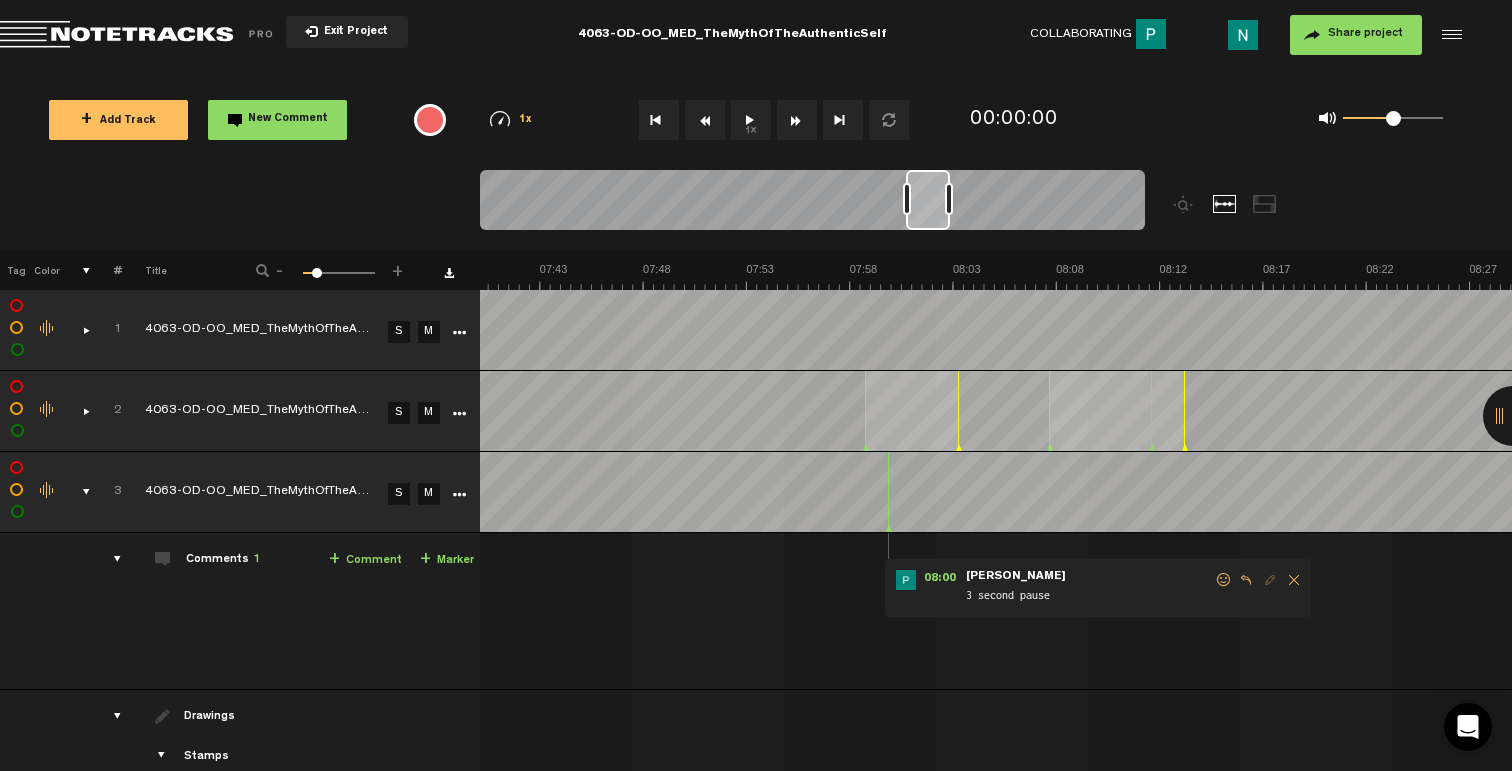 scroll, scrollTop: 0, scrollLeft: 9856, axis: horizontal 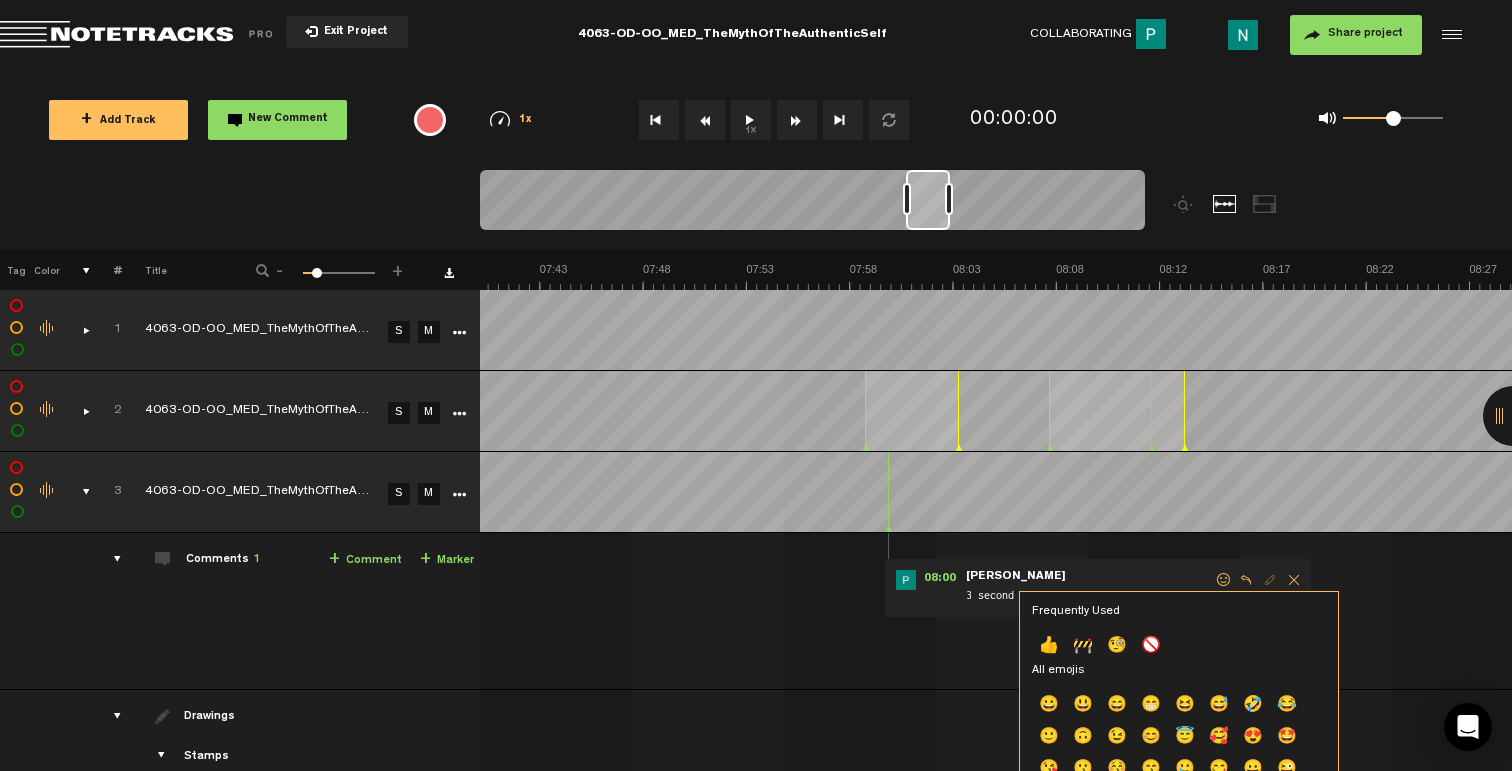 click on "👍" 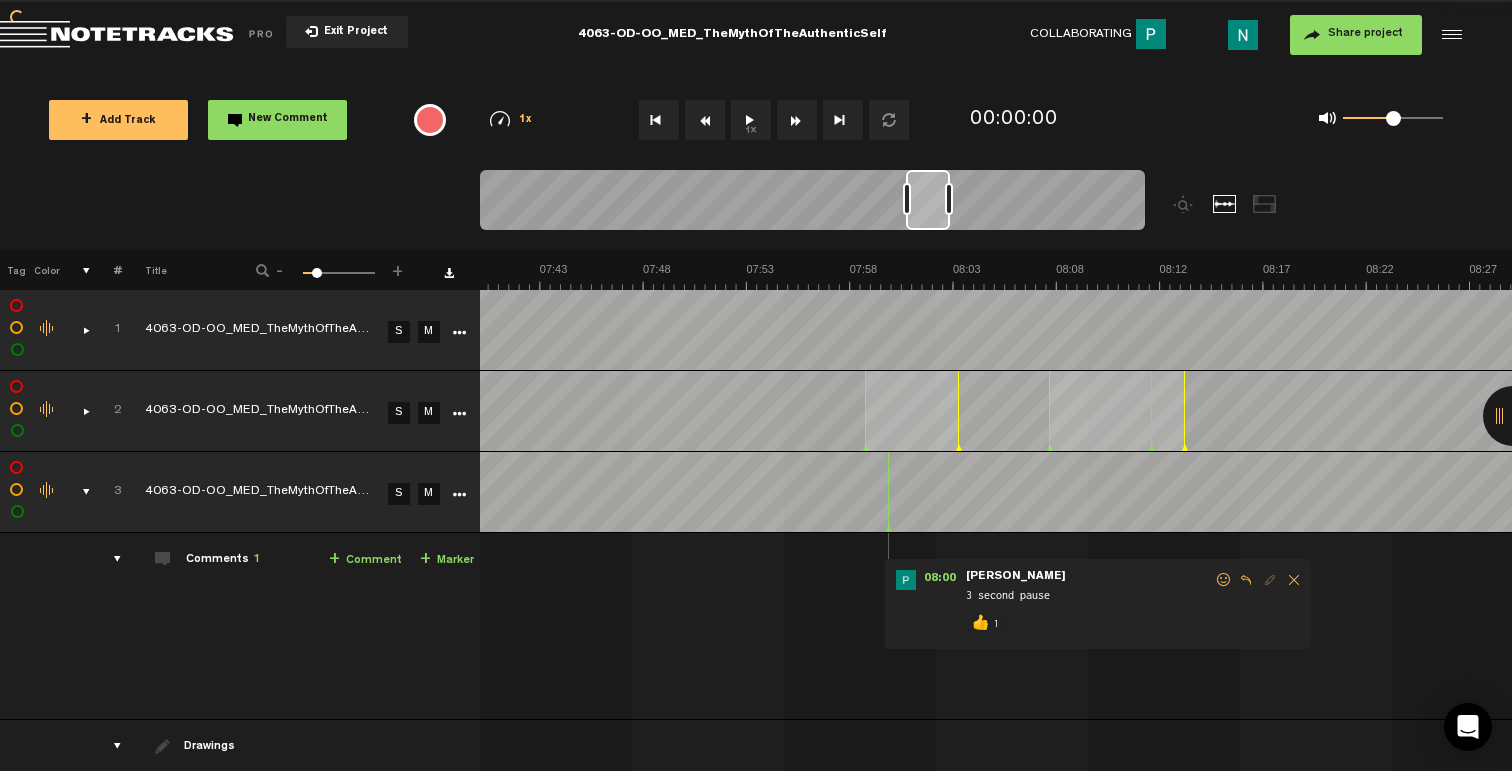 click at bounding box center [78, 492] 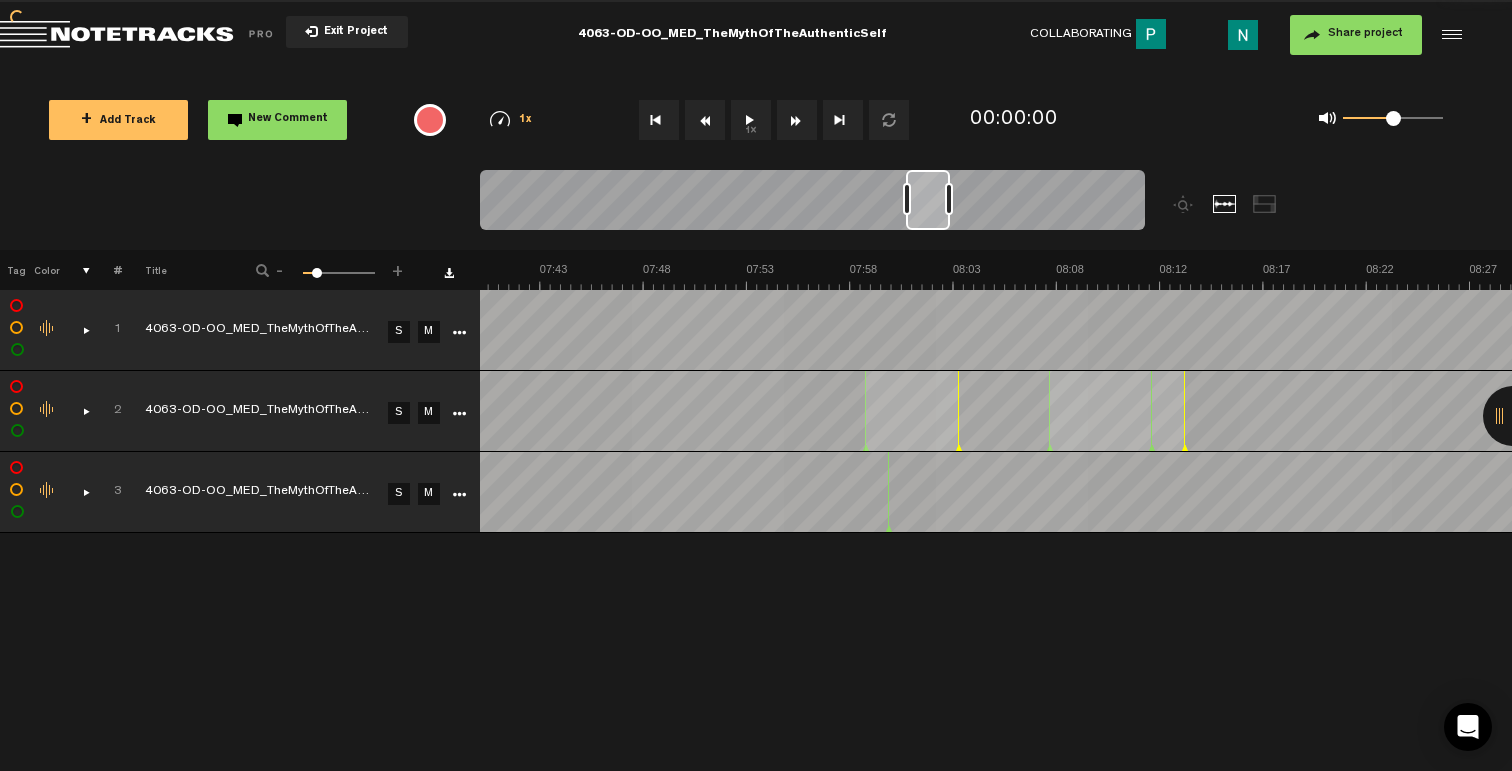 click on "+ Add Track" at bounding box center (118, 121) 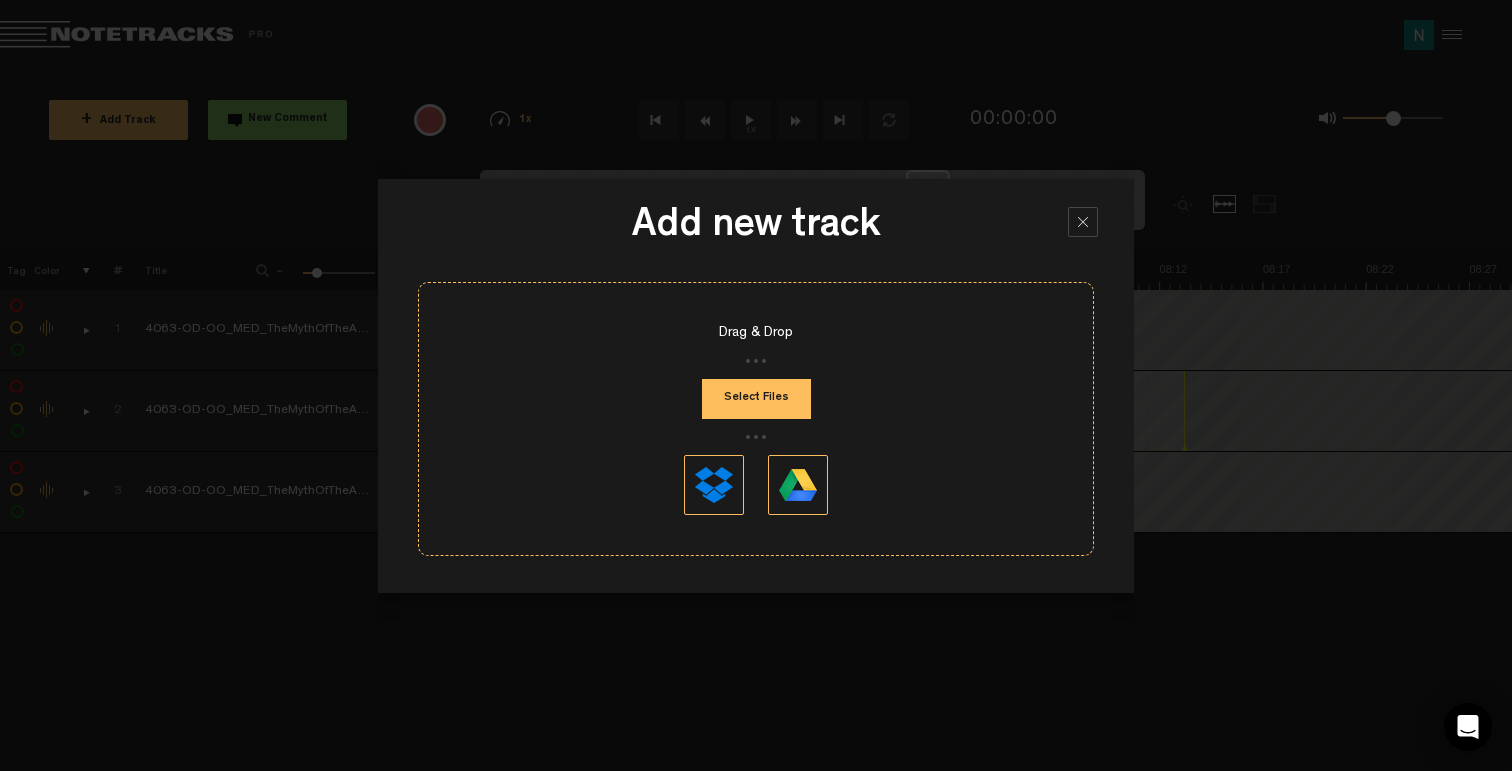 click on "Select Files" at bounding box center [756, 399] 